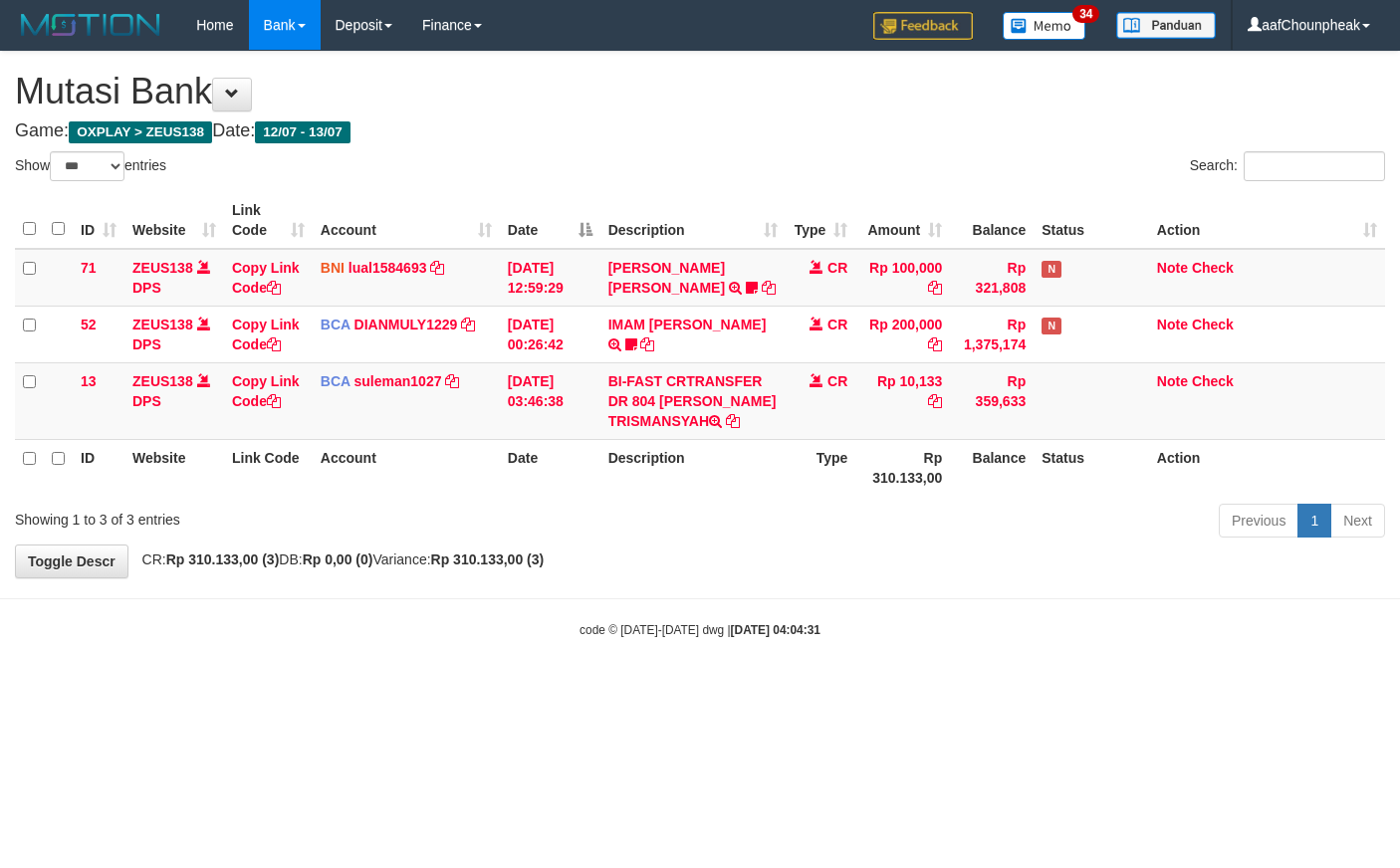 select on "***" 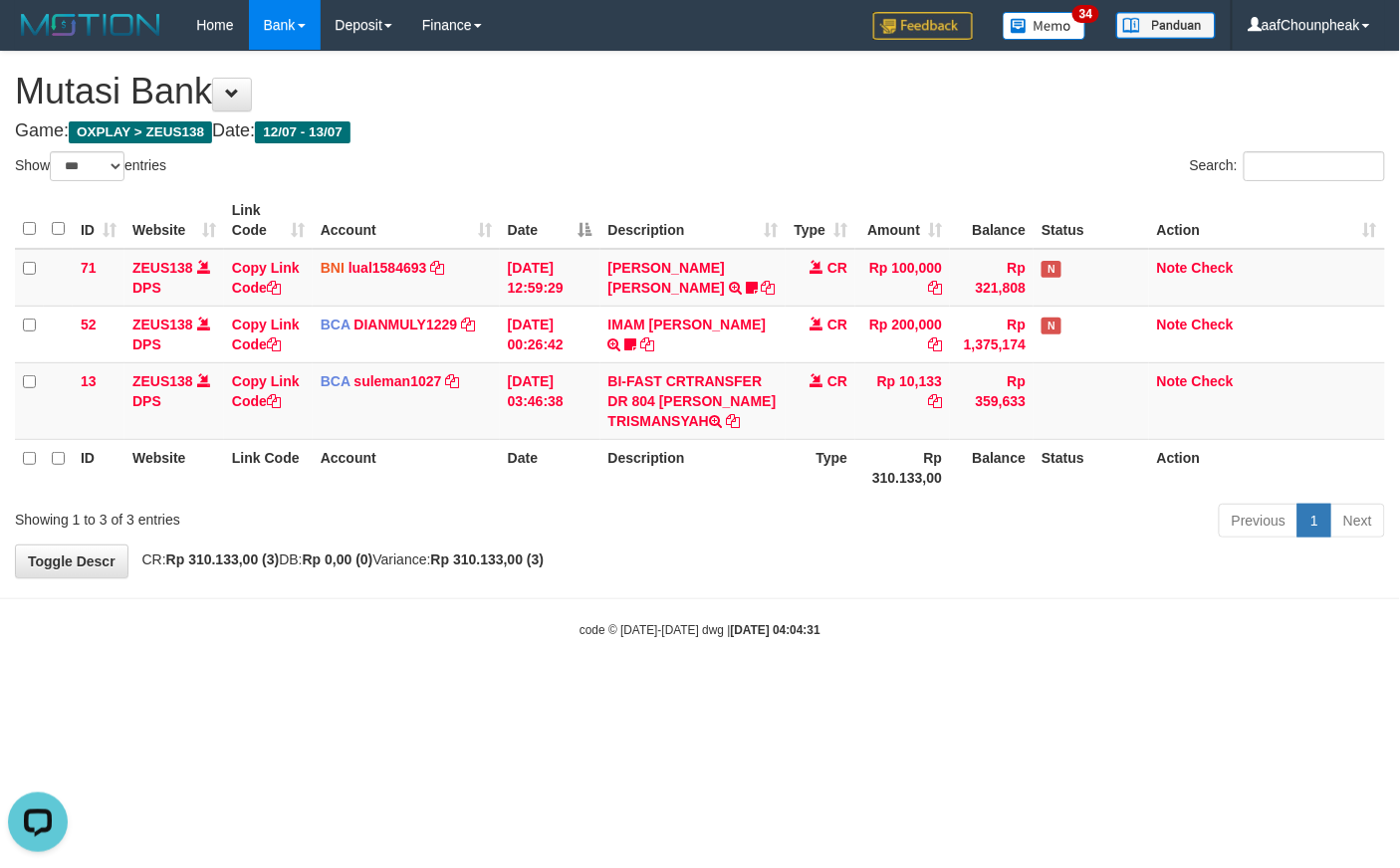 scroll, scrollTop: 0, scrollLeft: 0, axis: both 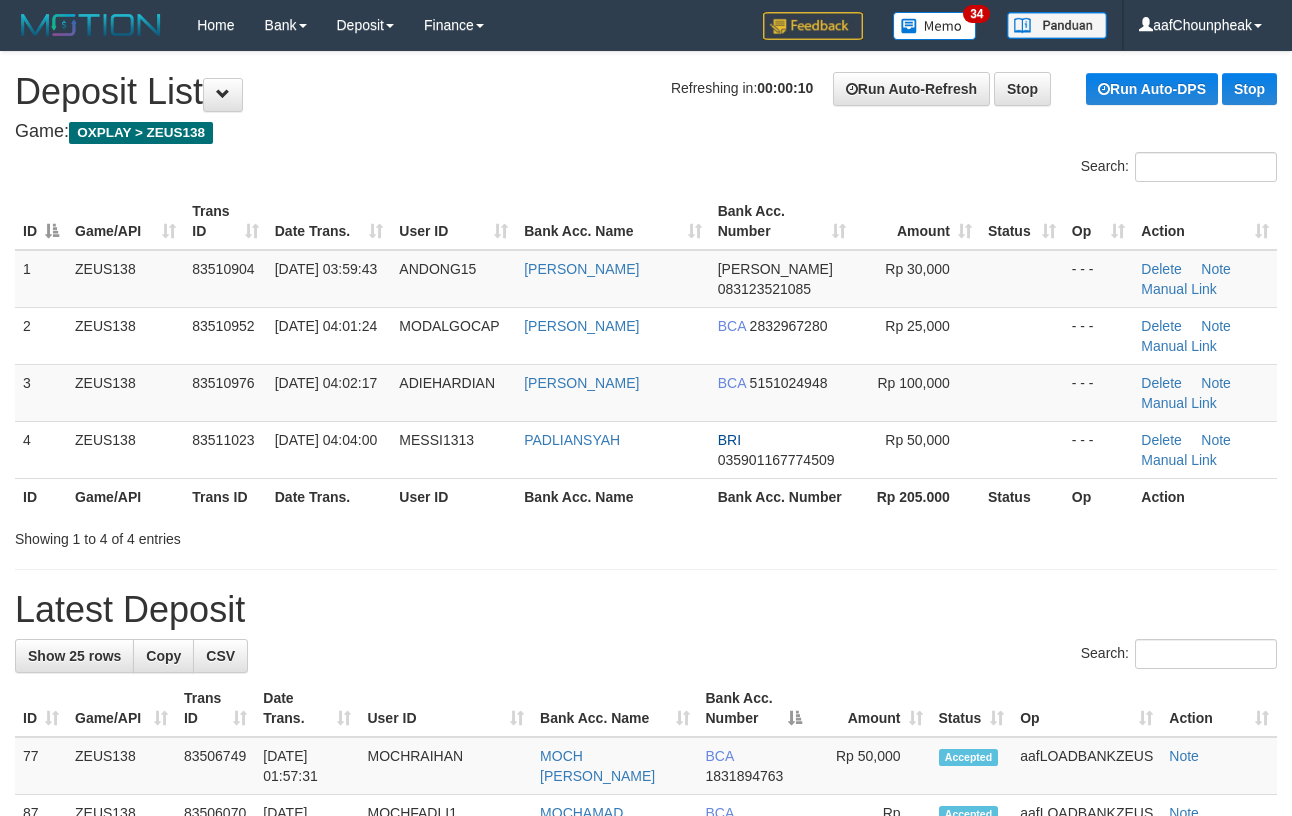 click on "Bank Acc. Number" at bounding box center (754, 708) 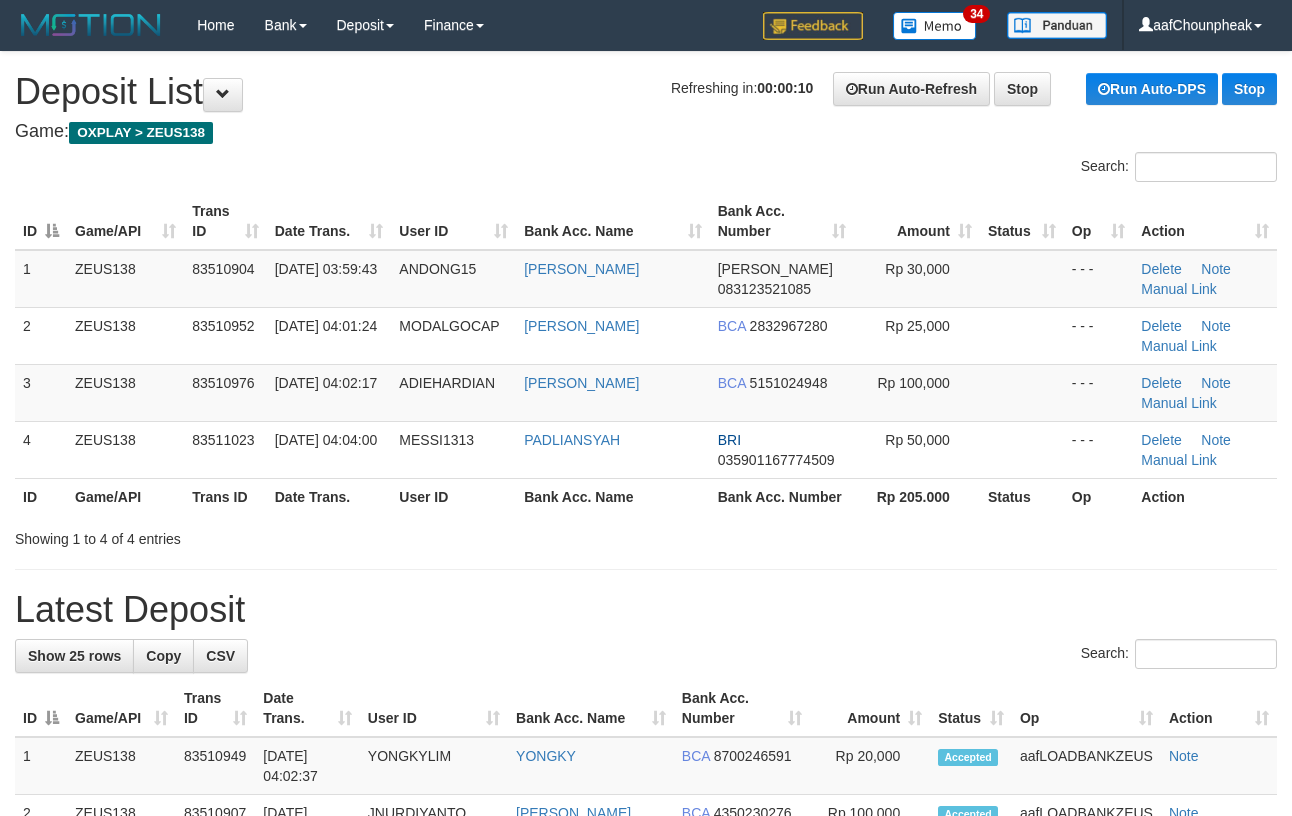 scroll, scrollTop: 0, scrollLeft: 0, axis: both 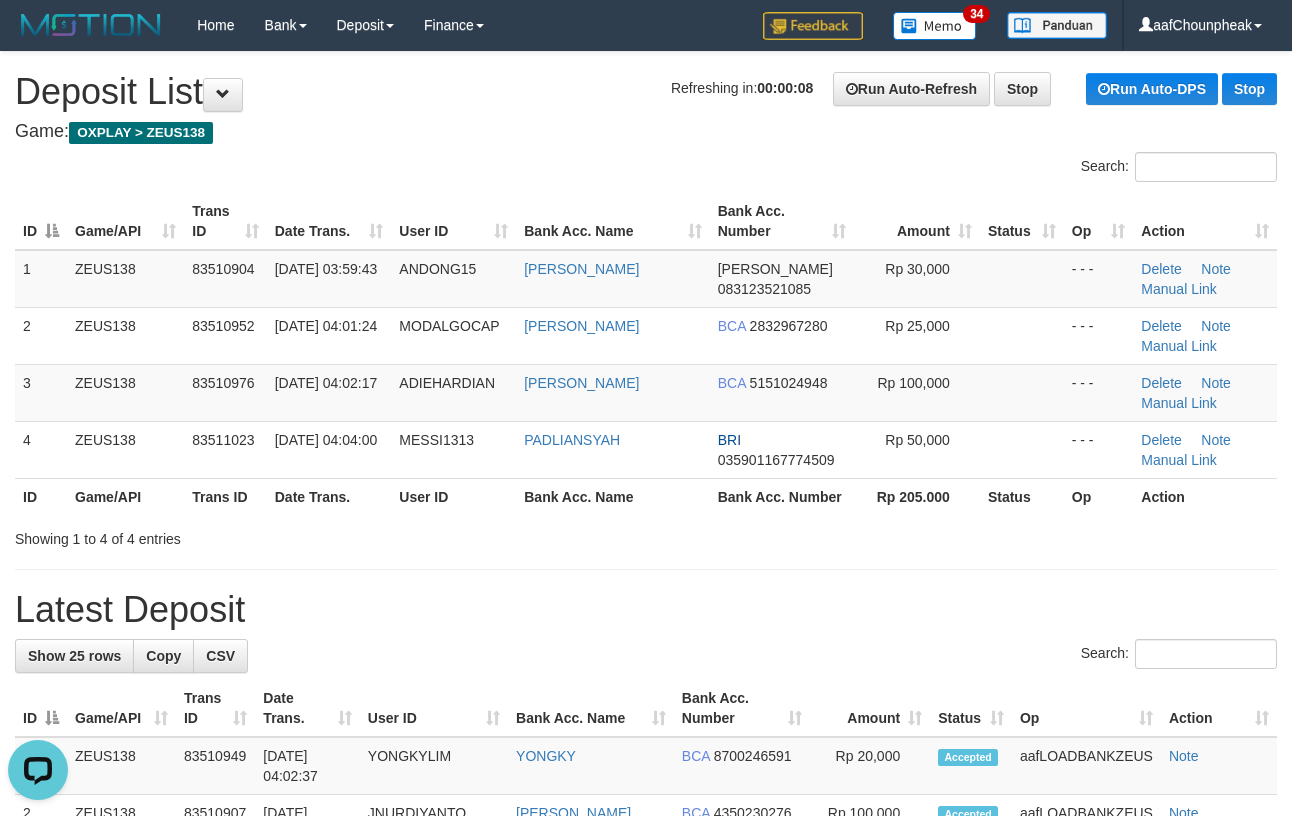 click on "Search:" at bounding box center [646, 656] 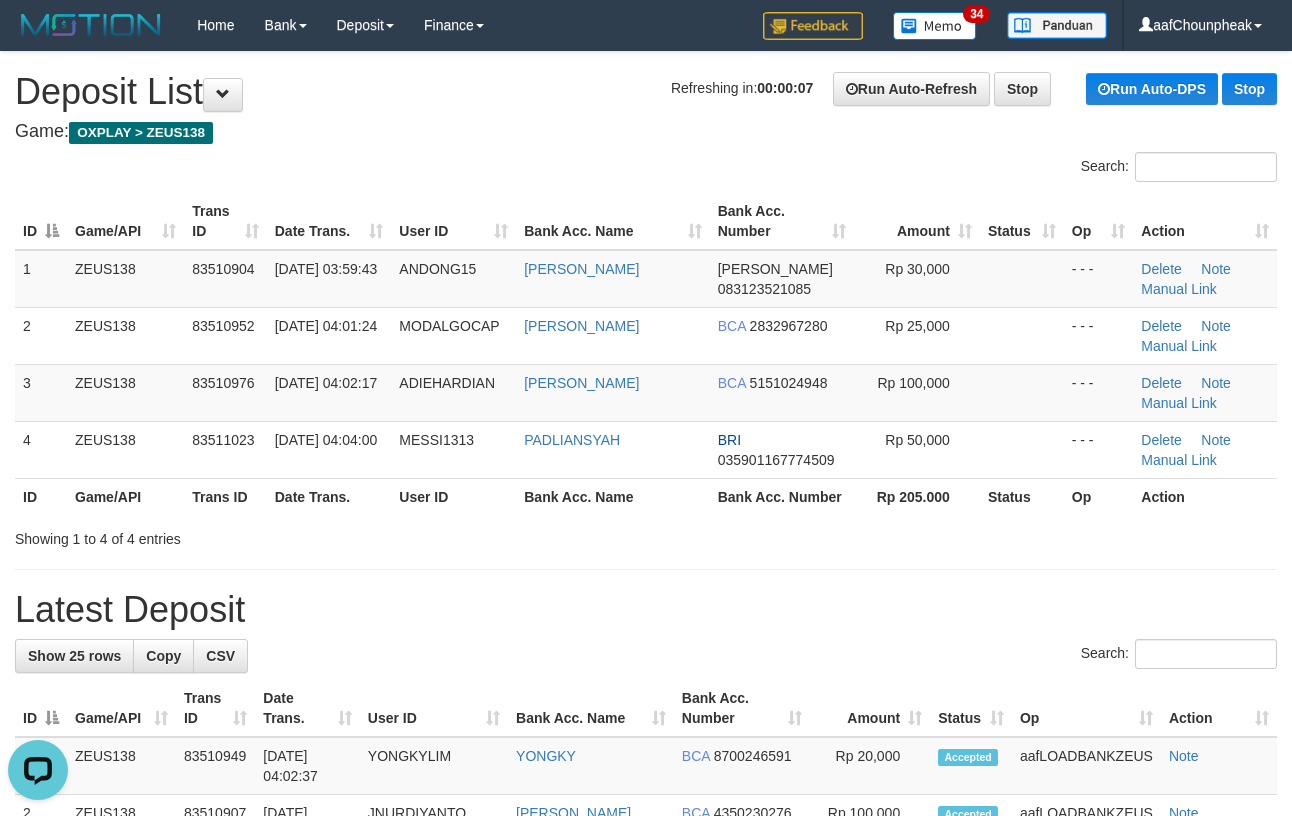 click on "**********" at bounding box center [646, 1174] 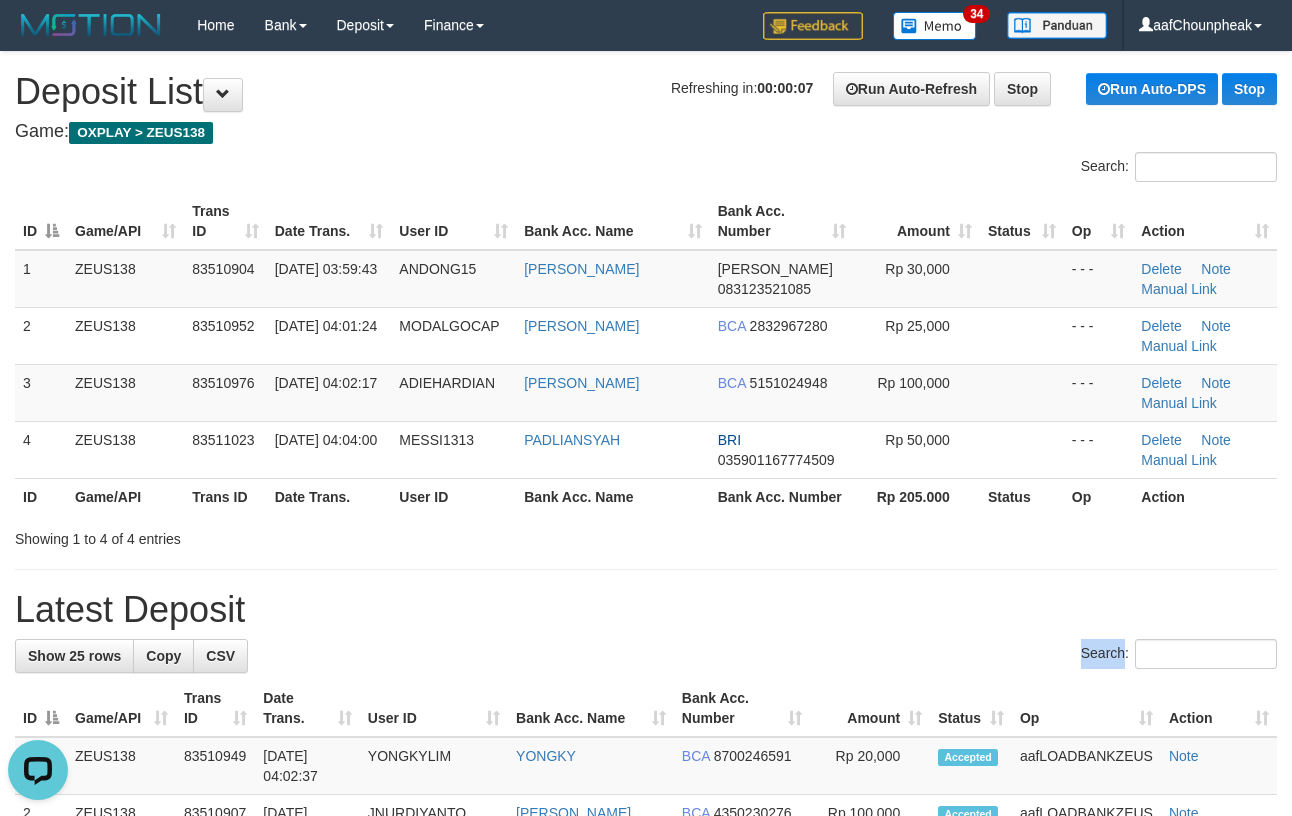 click on "**********" at bounding box center [646, 1174] 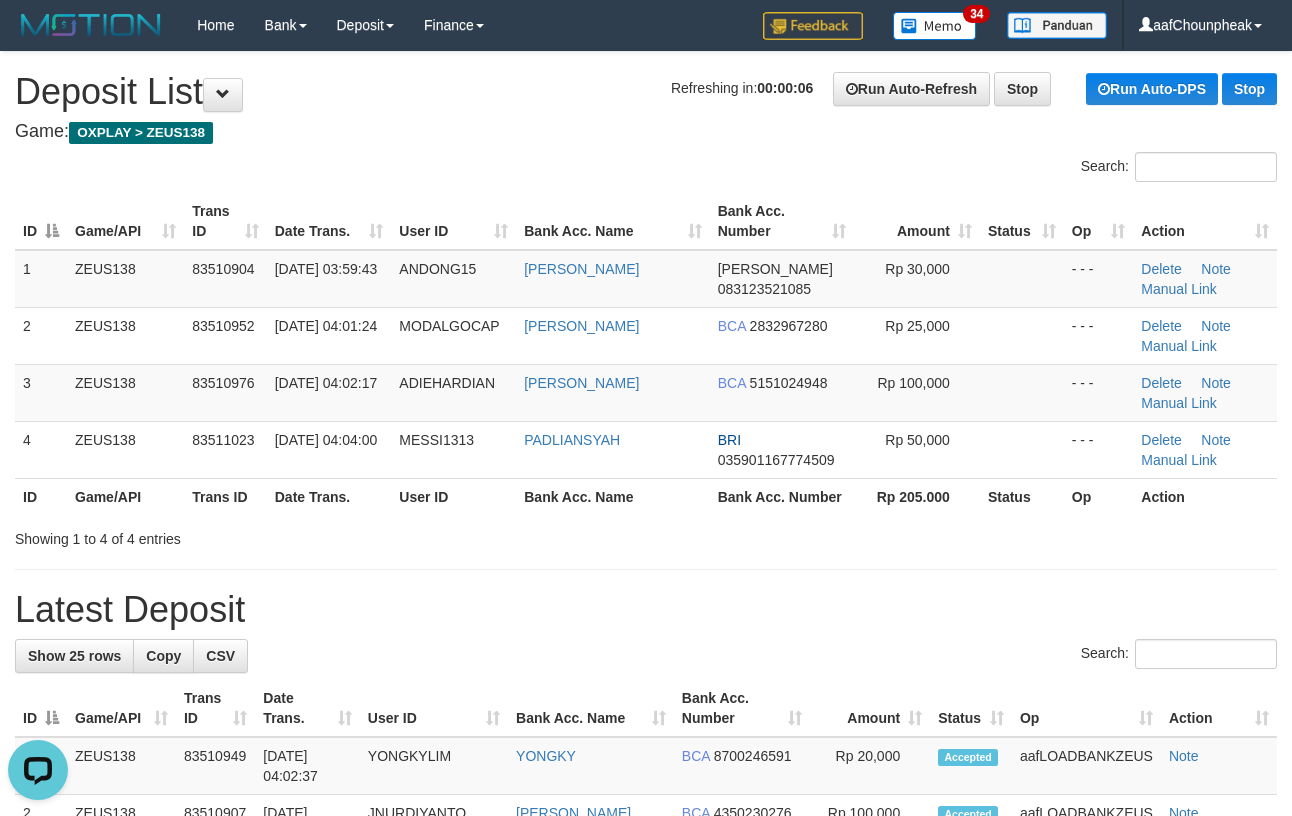 click on "**********" at bounding box center [646, 1174] 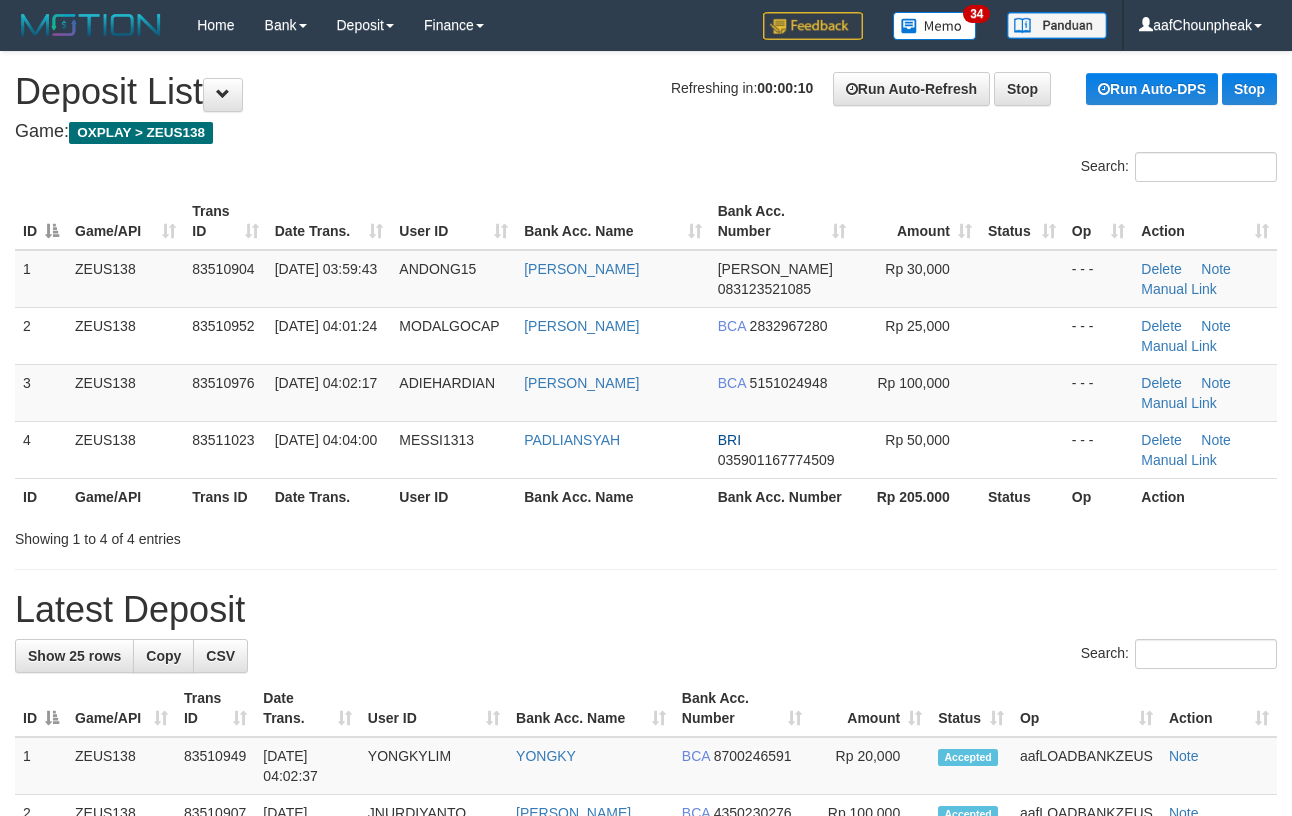scroll, scrollTop: 0, scrollLeft: 0, axis: both 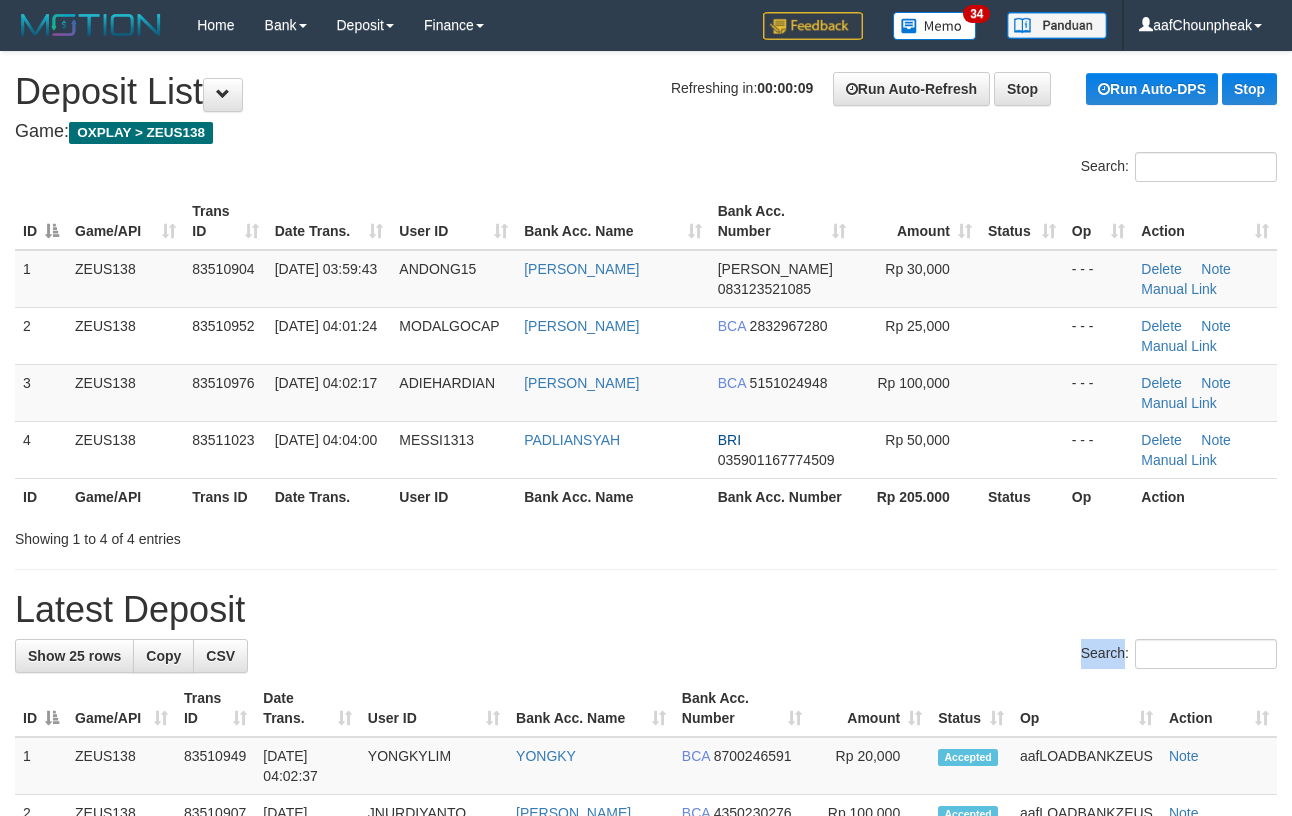 click on "Search:" at bounding box center (646, 656) 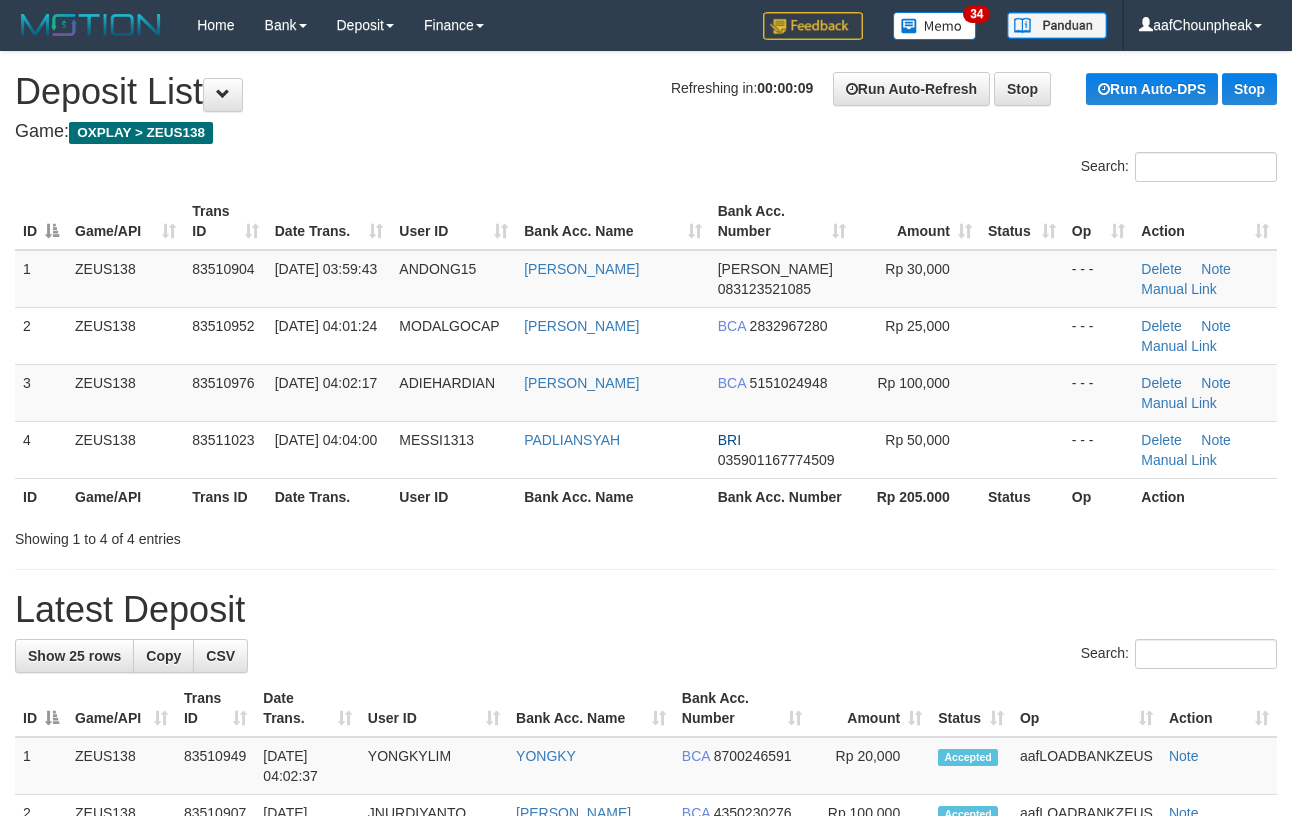 click on "Search:" at bounding box center (646, 656) 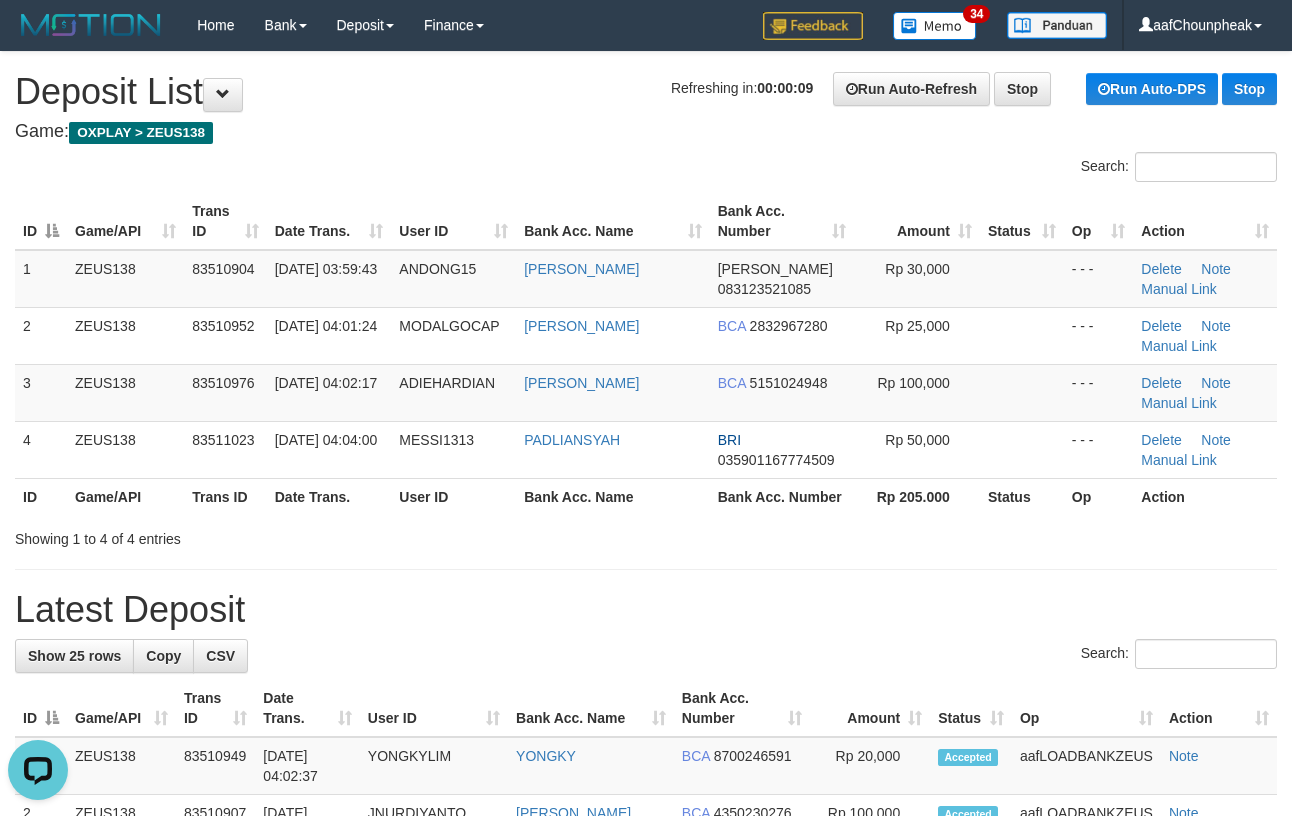scroll, scrollTop: 0, scrollLeft: 0, axis: both 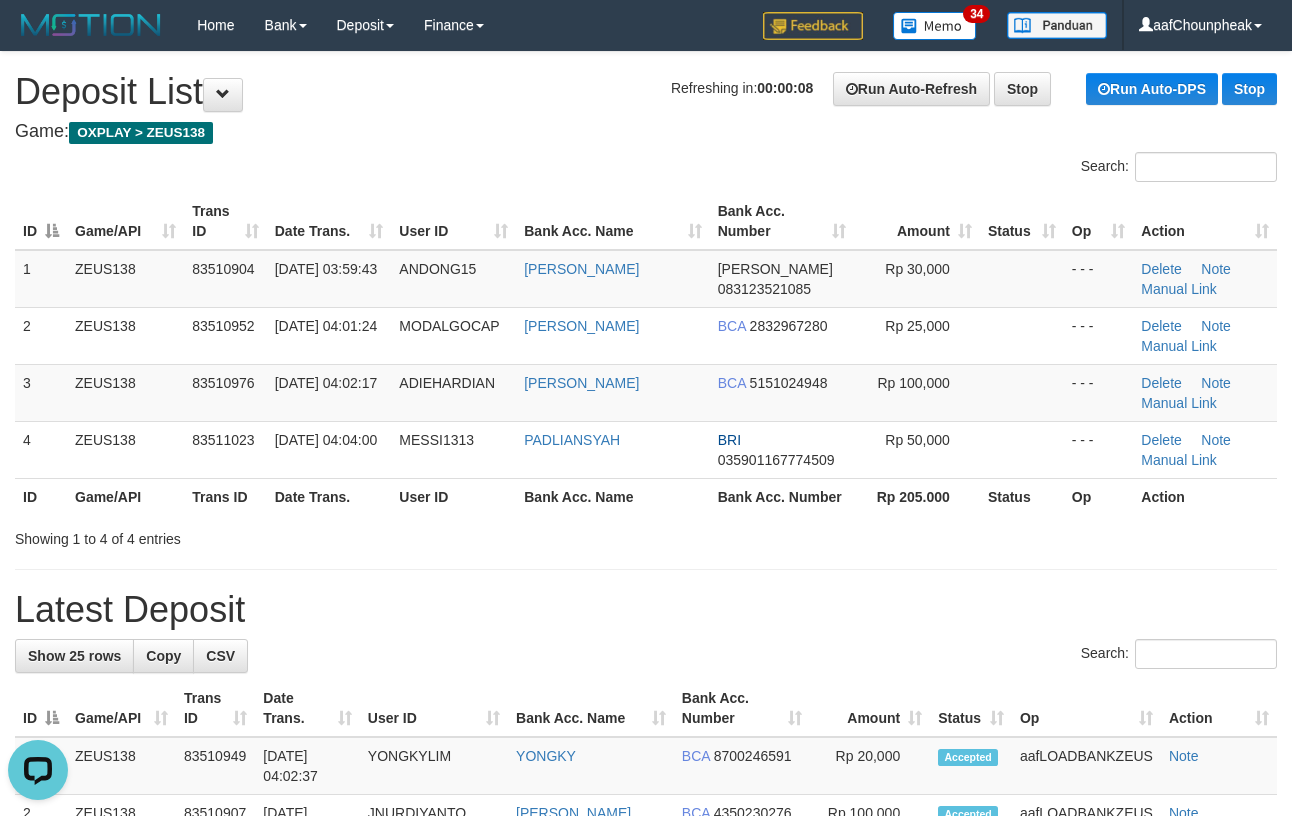 click on "Search:" at bounding box center (646, 656) 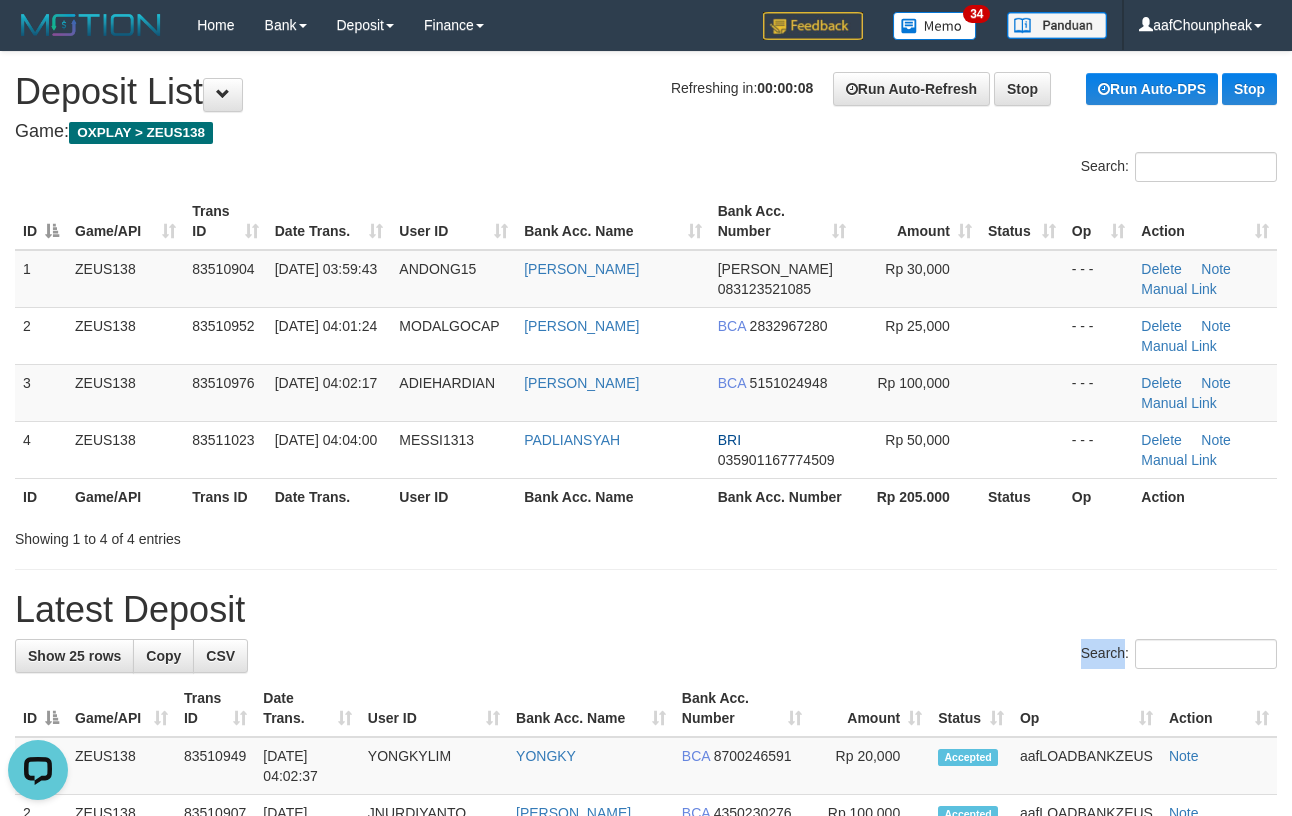 click on "Search:" at bounding box center [646, 656] 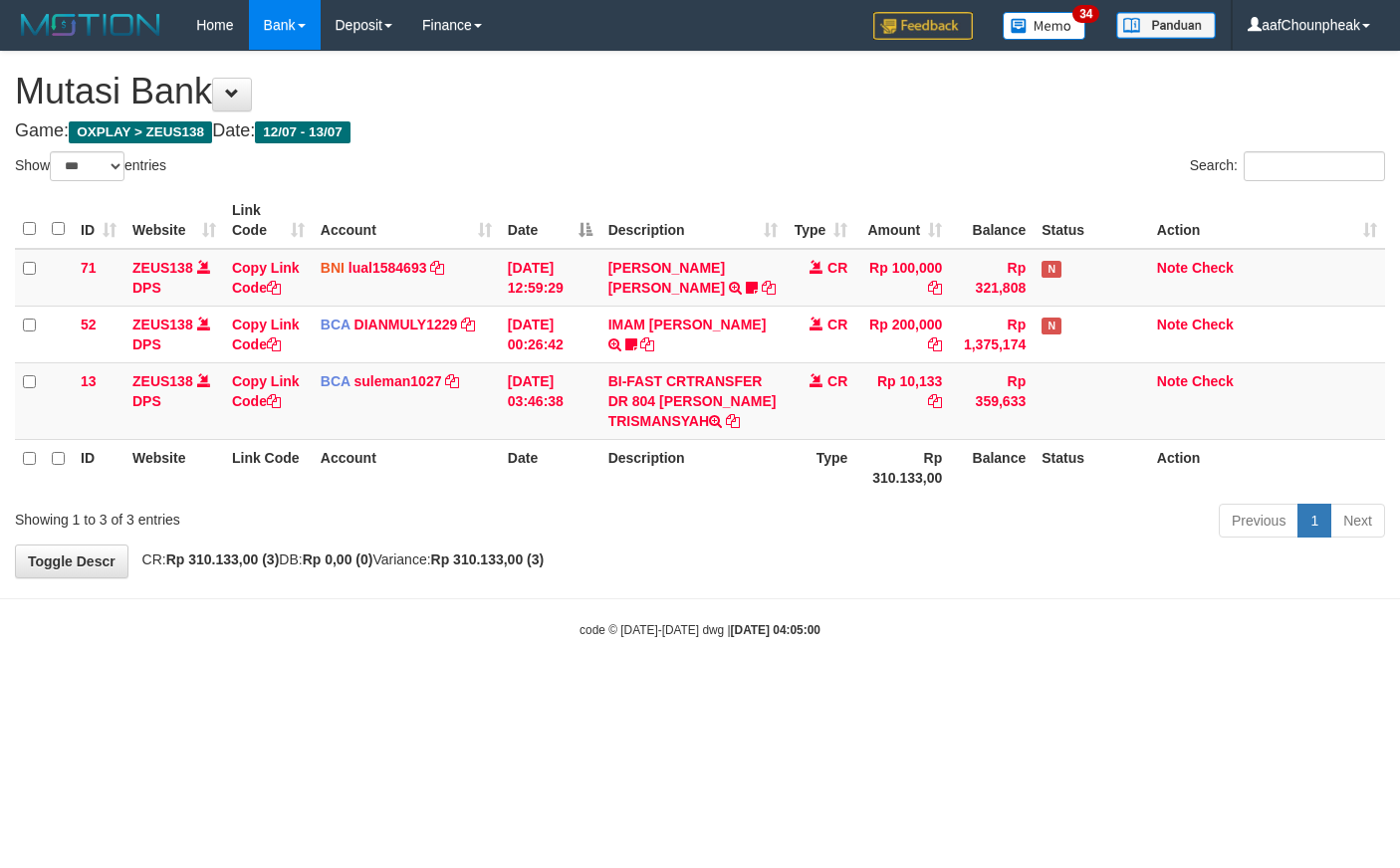 select on "***" 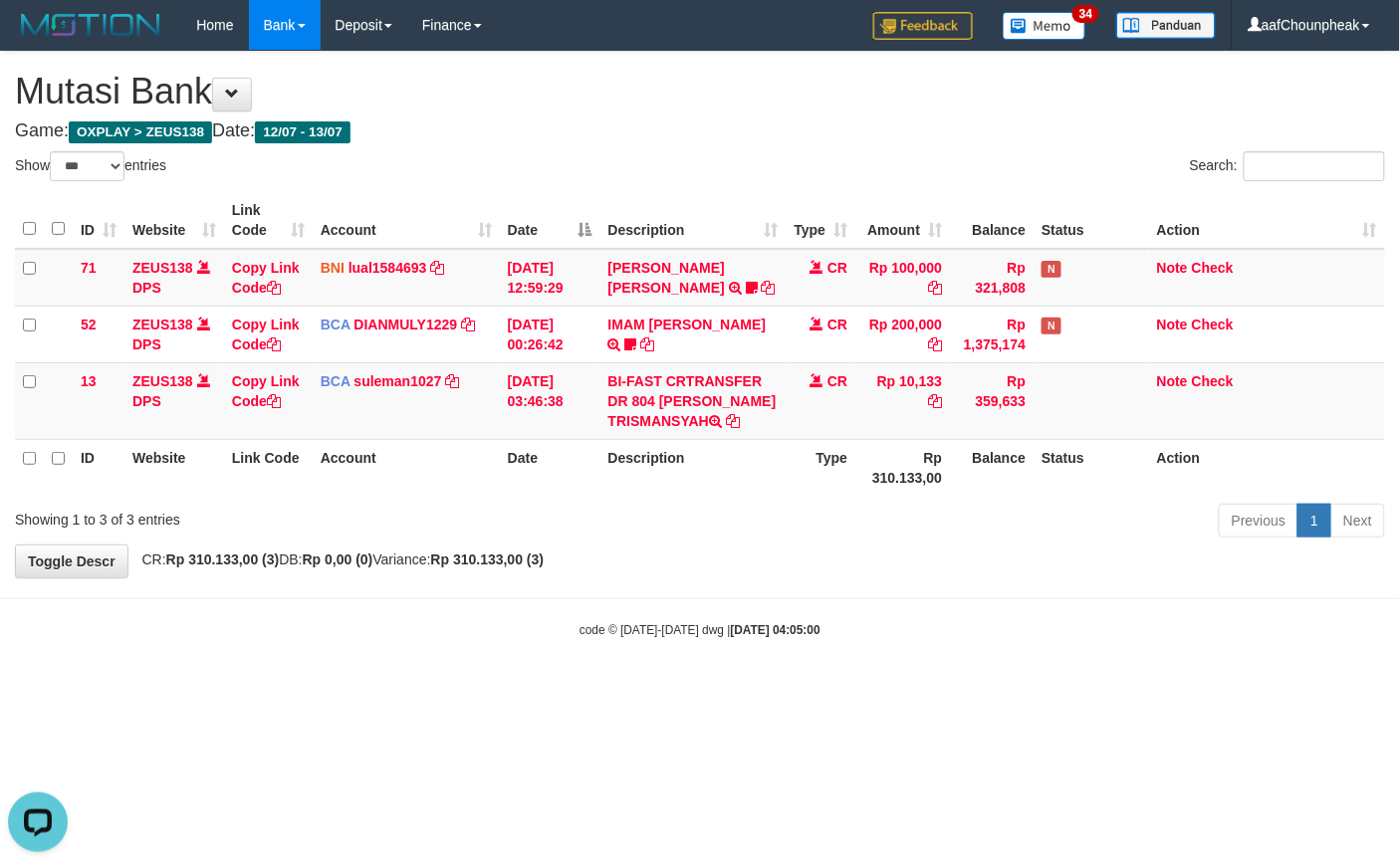 scroll, scrollTop: 0, scrollLeft: 0, axis: both 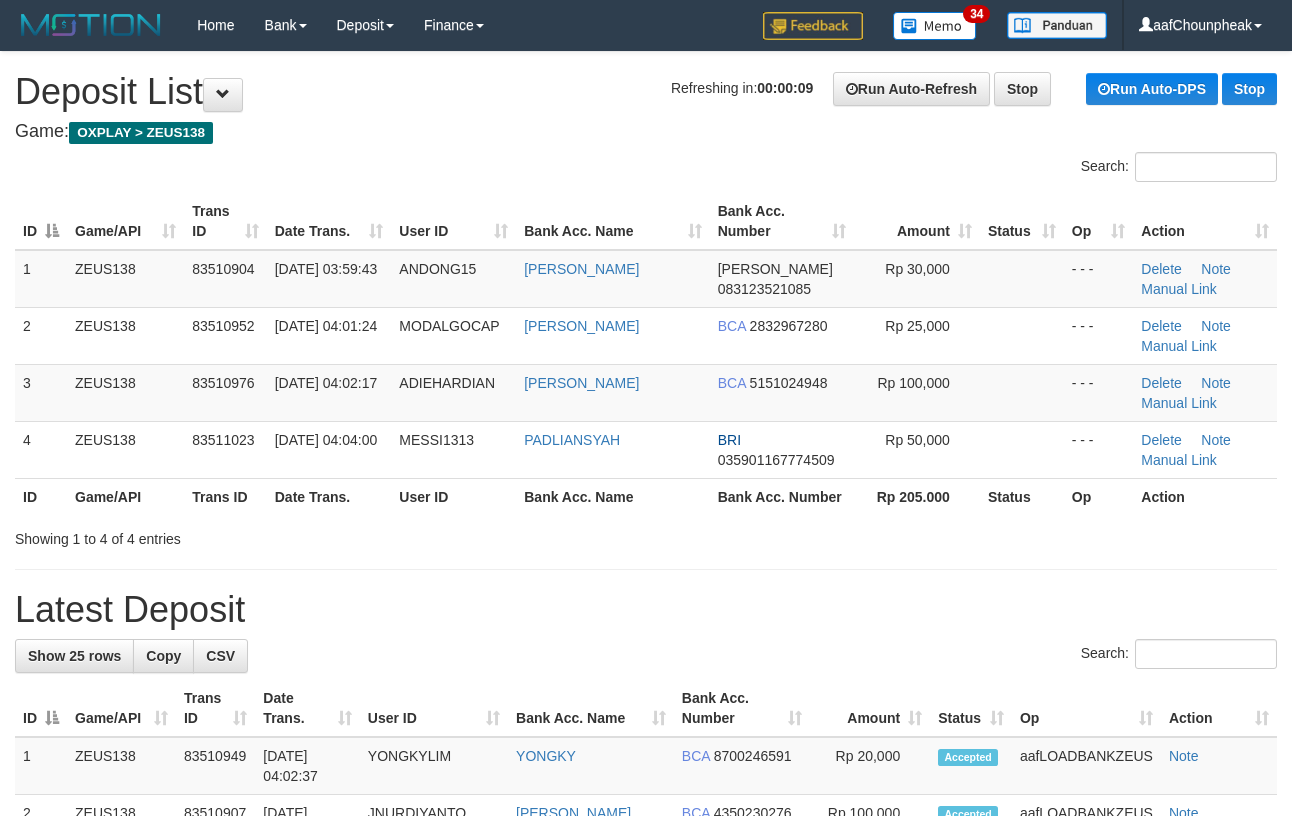 click on "Show 25 rows Copy CSV Search:
ID Game/API Trans ID Date Trans. User ID Bank Acc. Name Bank Acc. Number Amount Status Op Action
1
ZEUS138
2" at bounding box center (646, 1467) 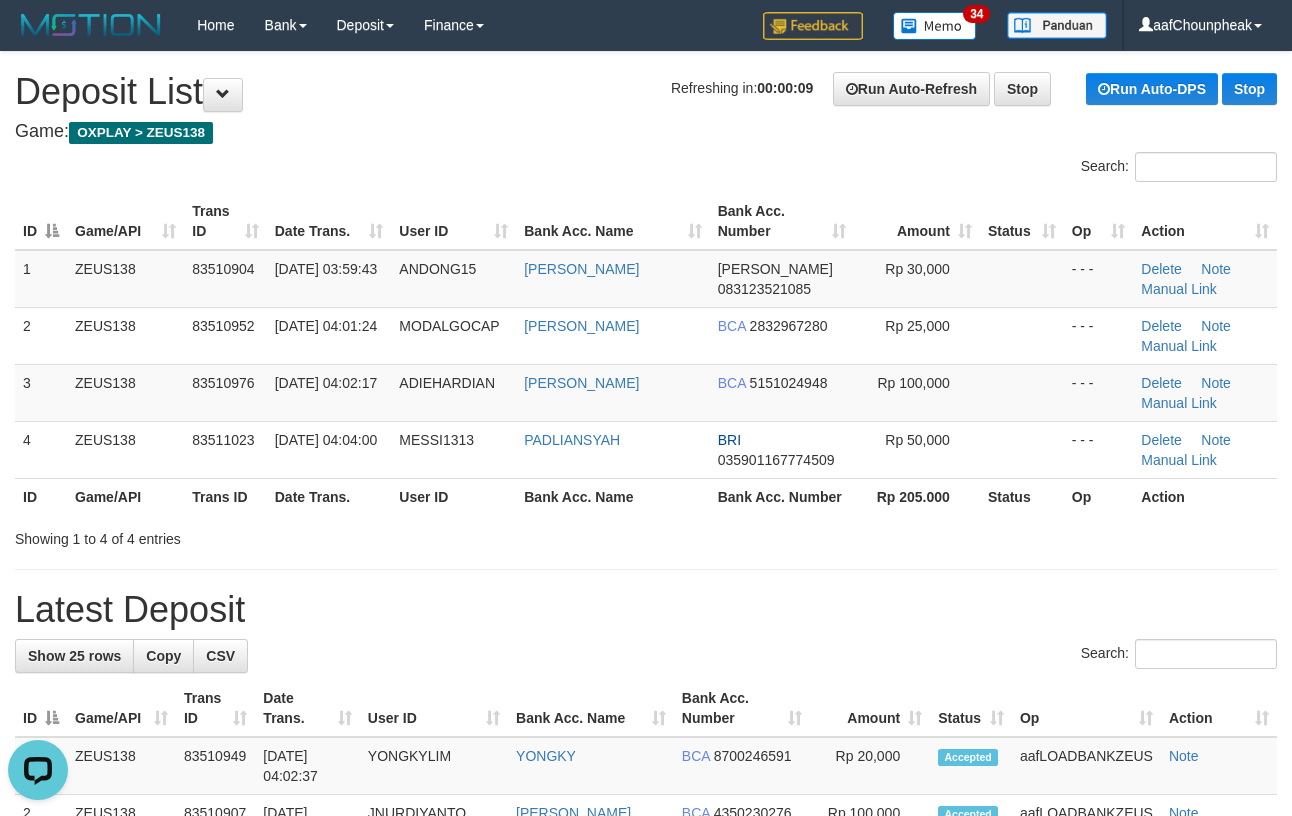 scroll, scrollTop: 0, scrollLeft: 0, axis: both 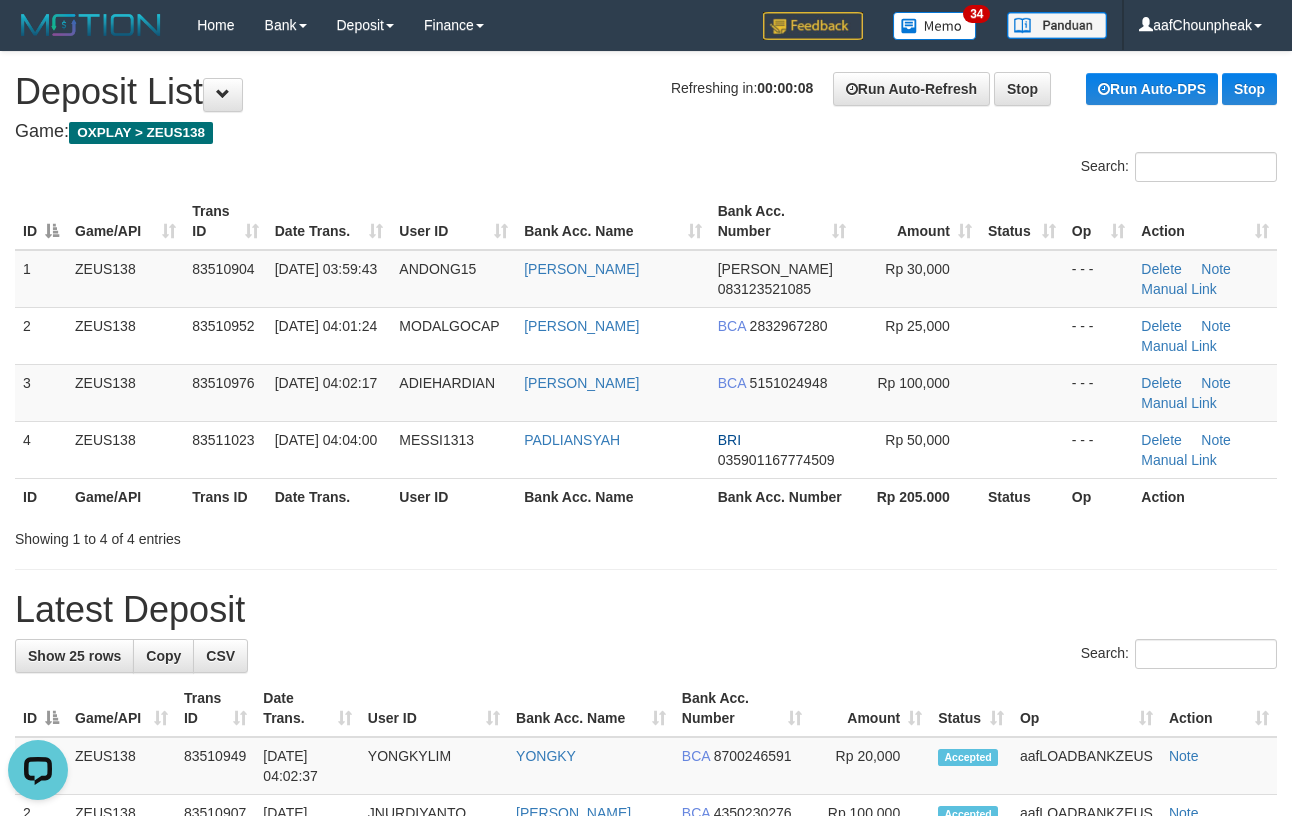 click on "Search:" at bounding box center [646, 656] 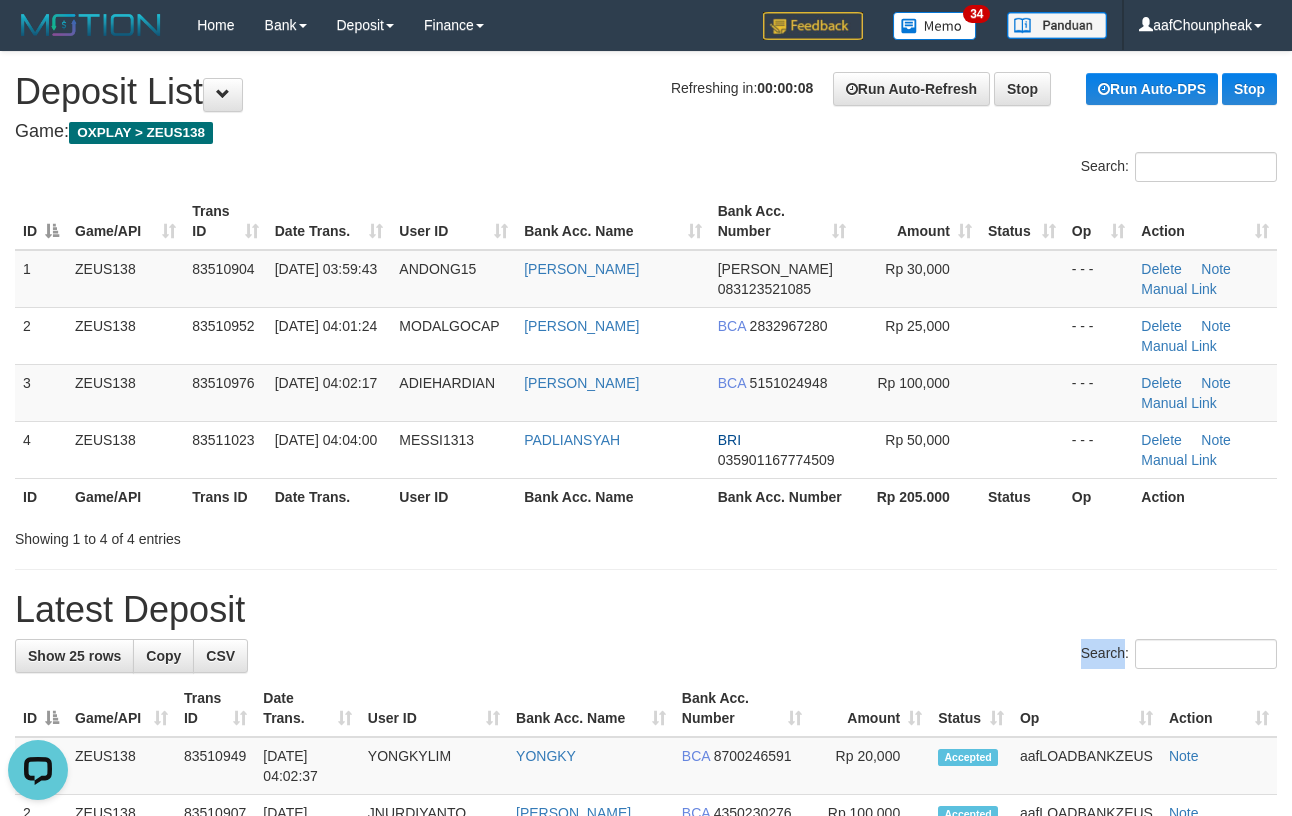 click on "Search:" at bounding box center [646, 656] 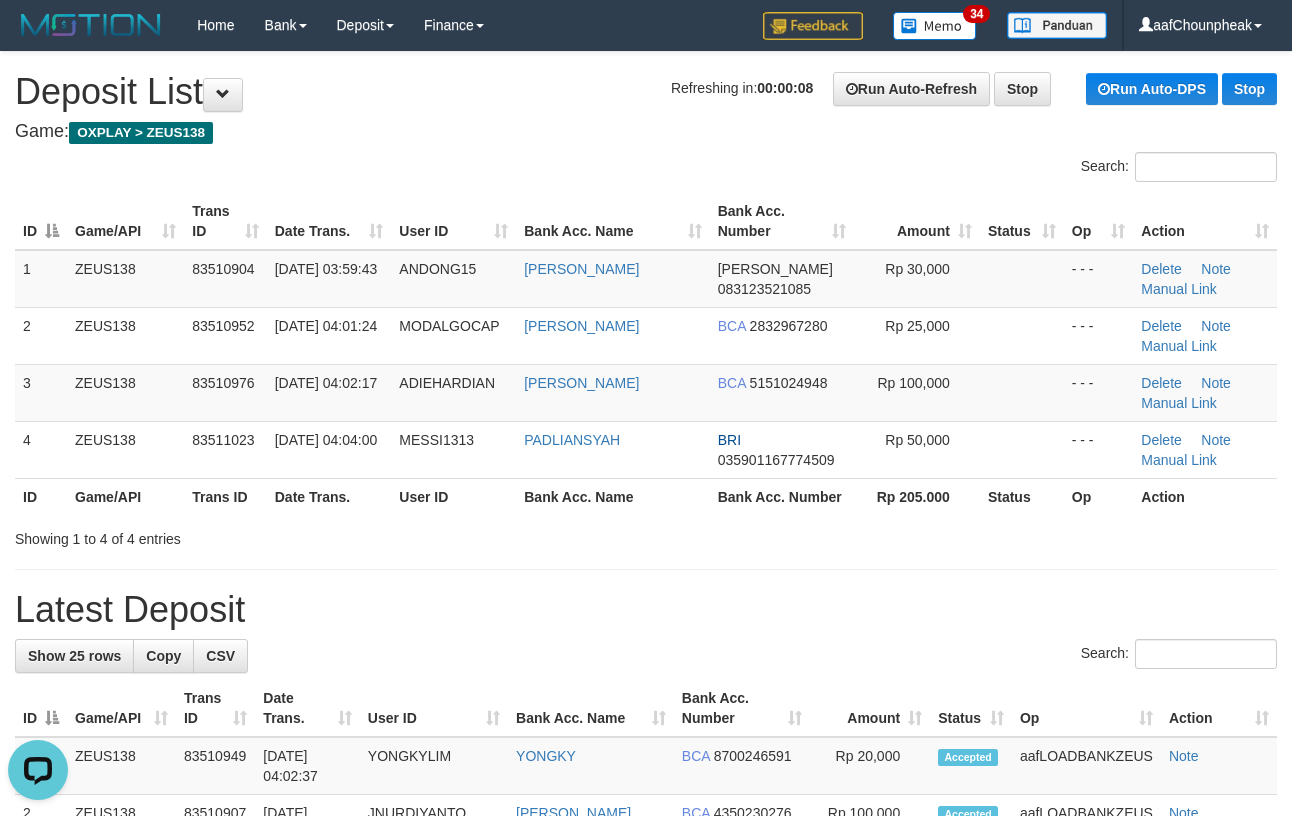 drag, startPoint x: 572, startPoint y: 654, endPoint x: 1308, endPoint y: 606, distance: 737.56354 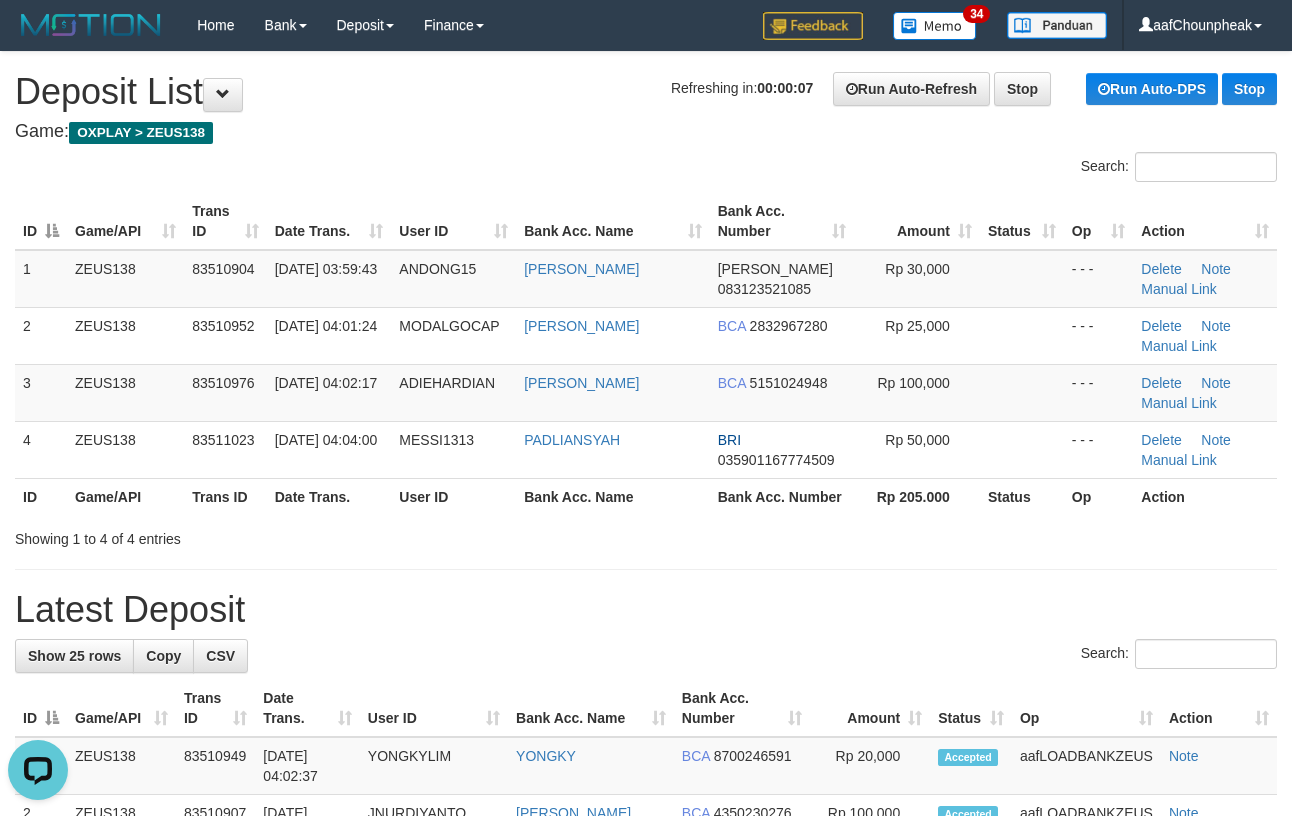 click on "Show 25 rows Copy CSV Search:
ID Game/API Trans ID Date Trans. User ID Bank Acc. Name Bank Acc. Number Amount Status Op Action
1
ZEUS138
2" at bounding box center (646, 1467) 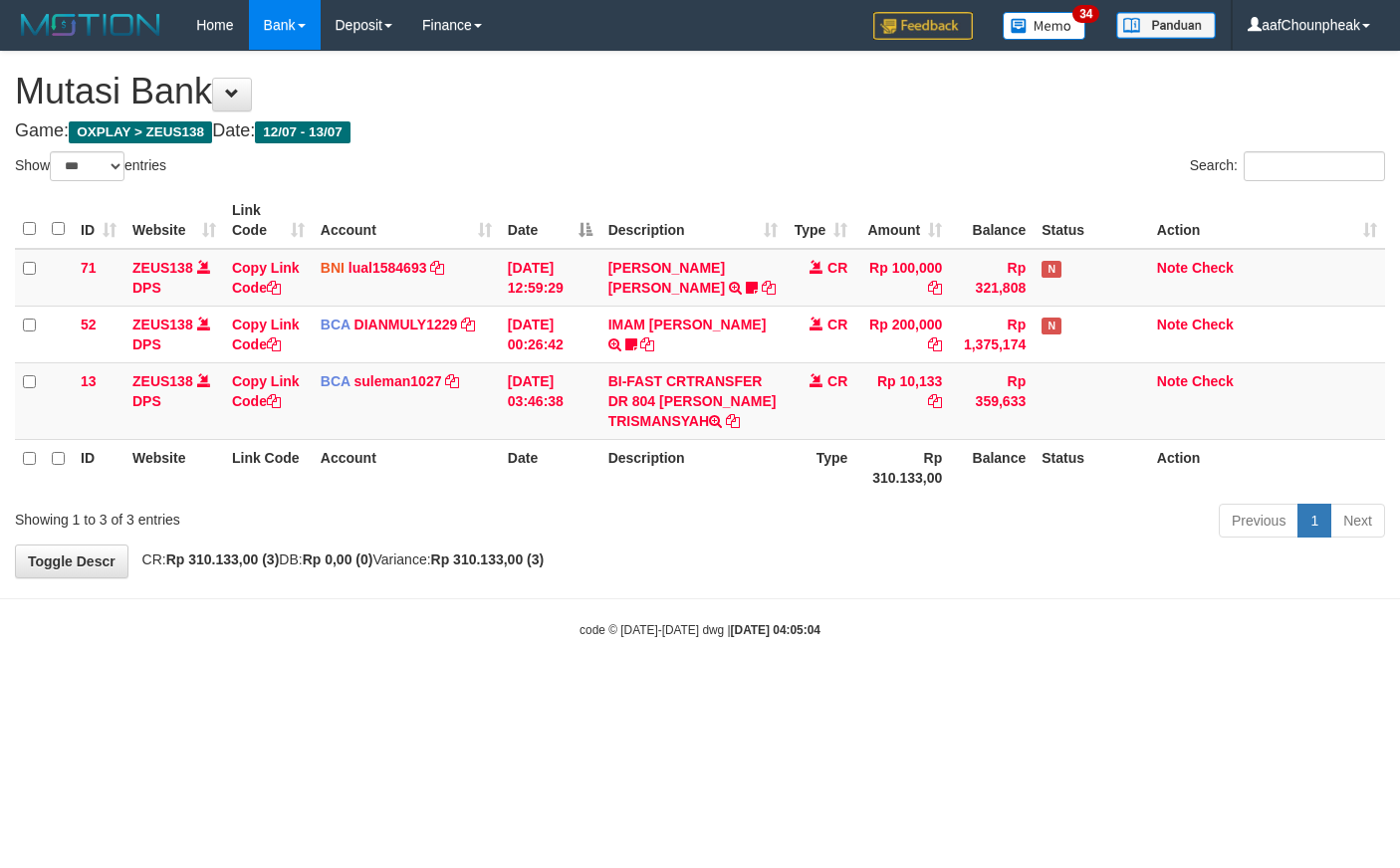 select on "***" 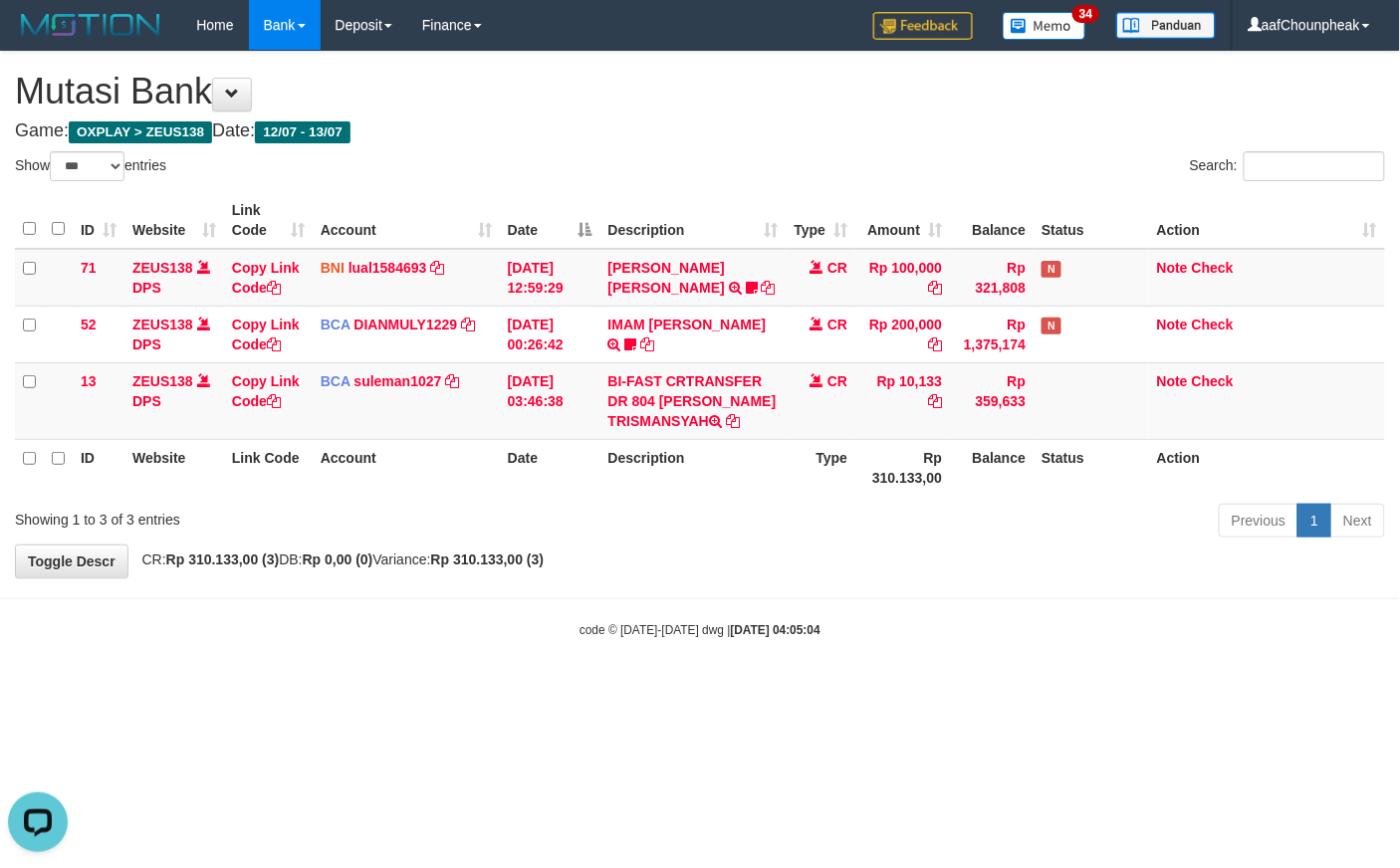 scroll, scrollTop: 0, scrollLeft: 0, axis: both 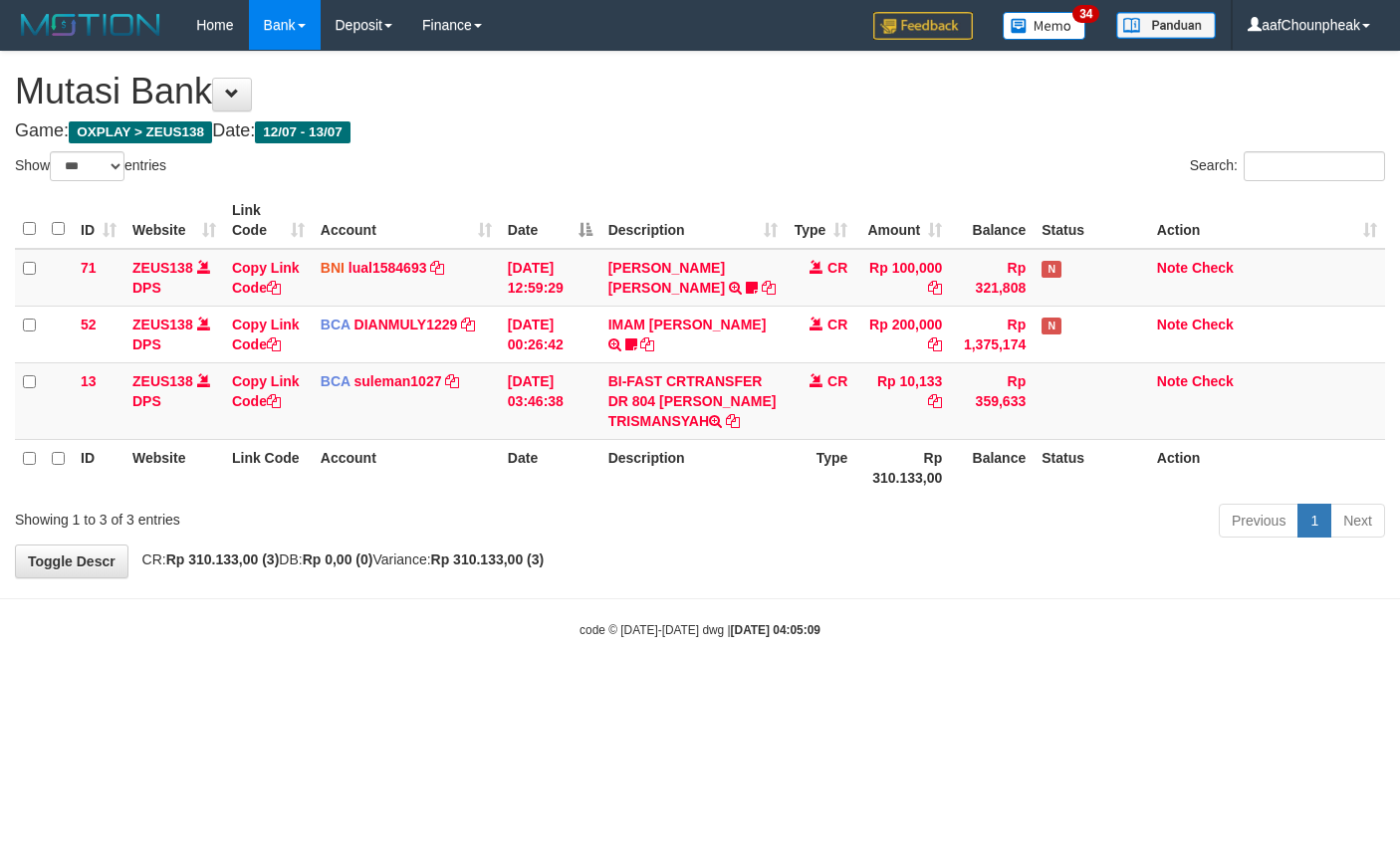 select on "***" 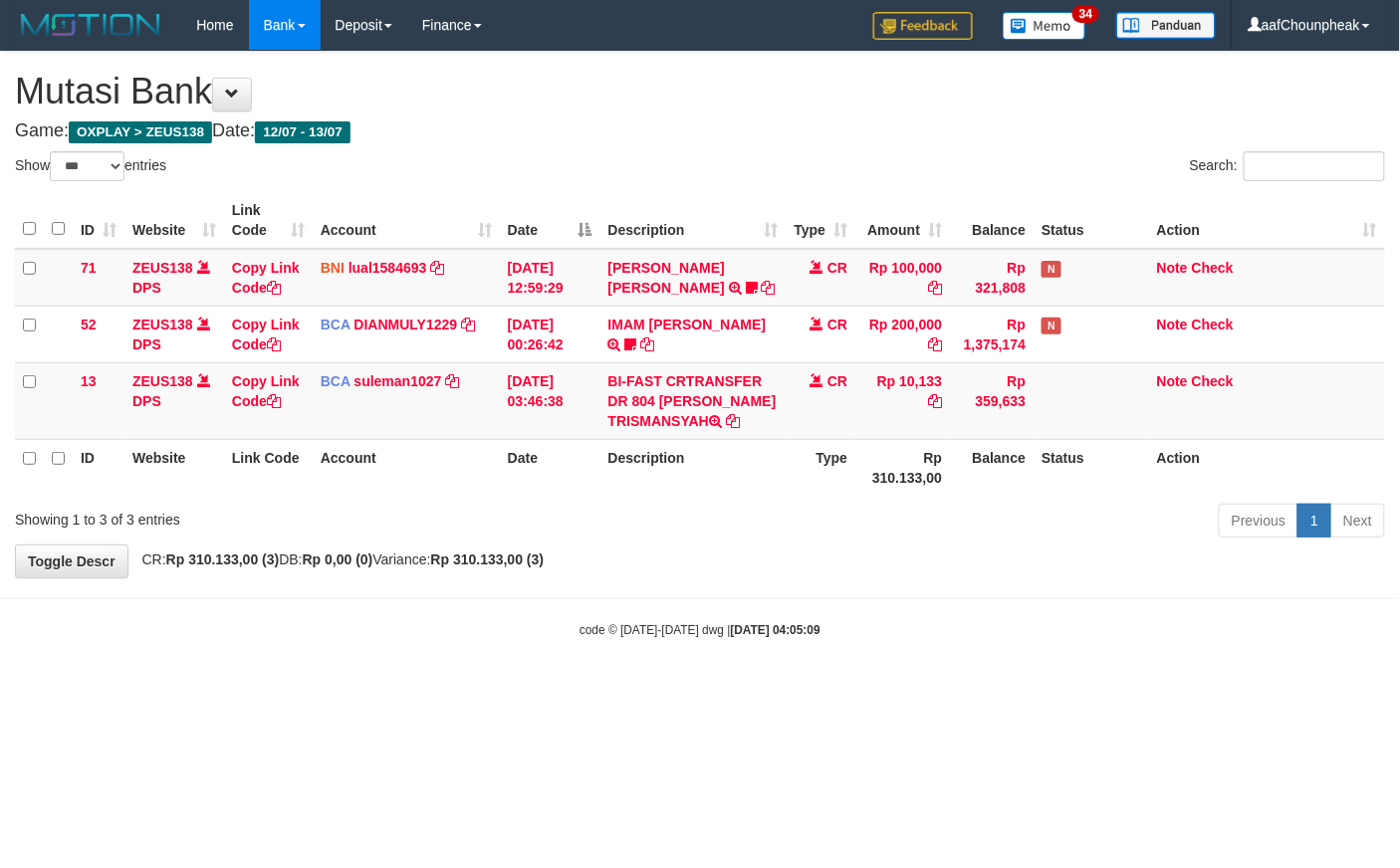 click on "Toggle navigation
Home
Bank
Account List
Mutasi Bank
Search
Note Mutasi
Deposit
DPS List
History
Finance
Financial Data
aafChounpheak
My Profile
Log Out
34" at bounding box center [700, 344] 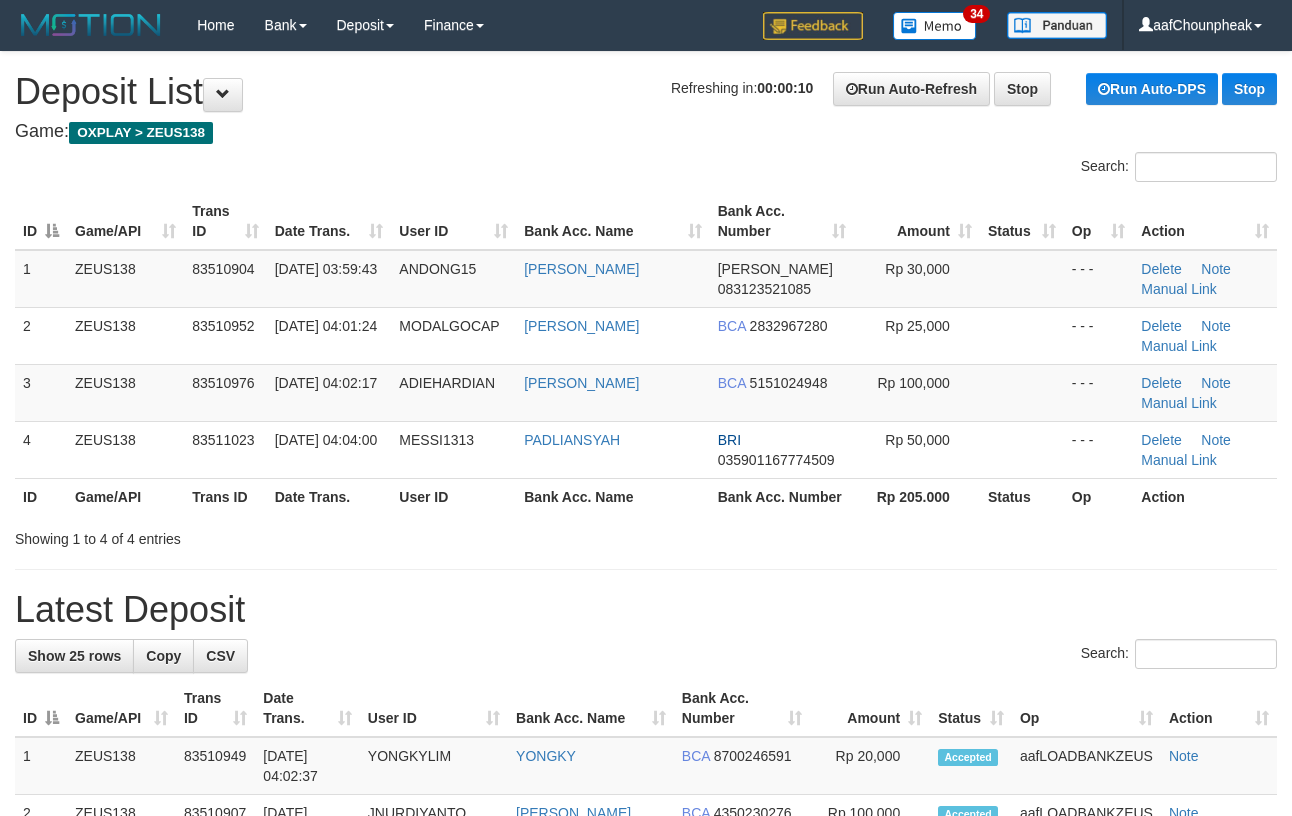 scroll, scrollTop: 0, scrollLeft: 0, axis: both 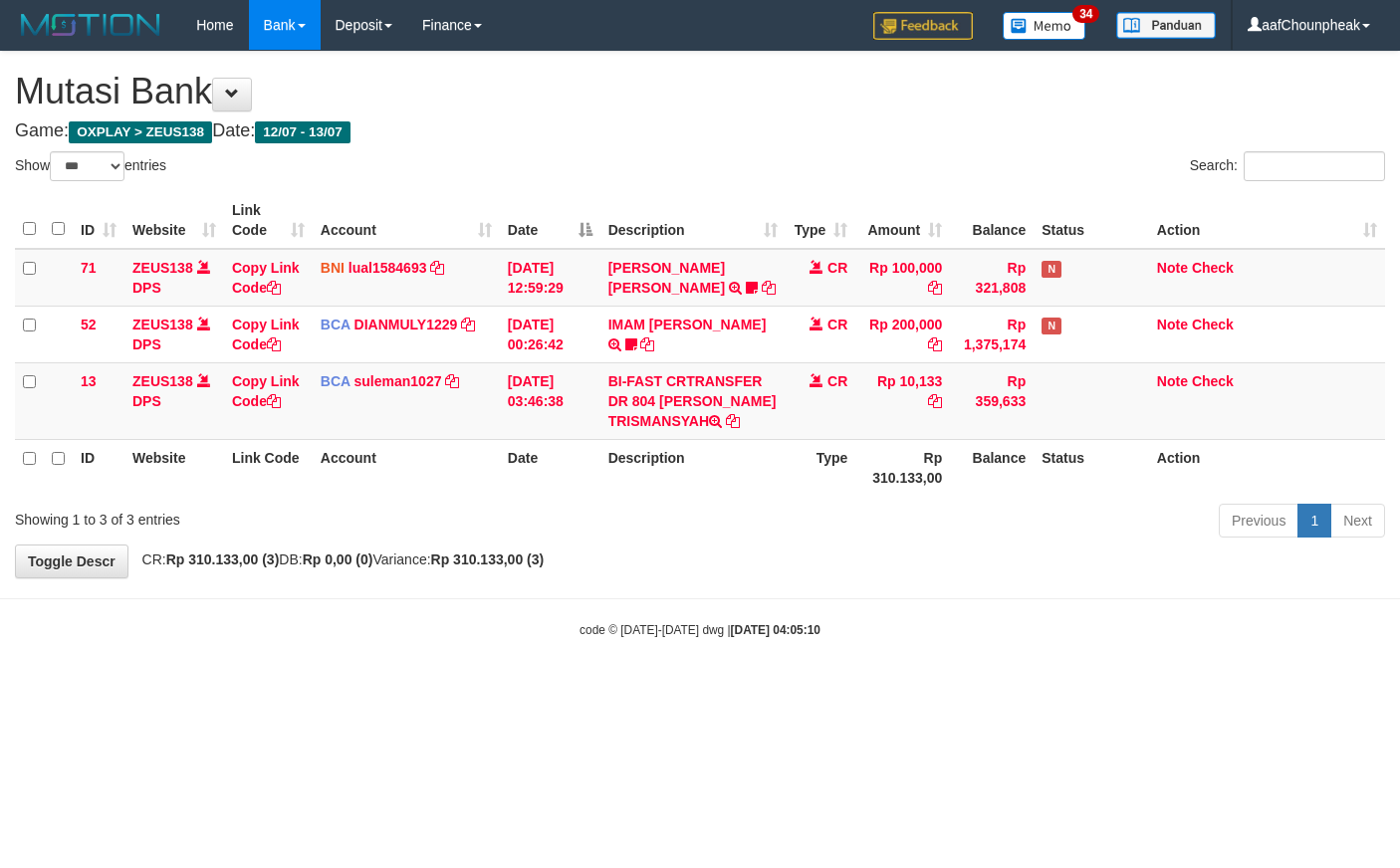select on "***" 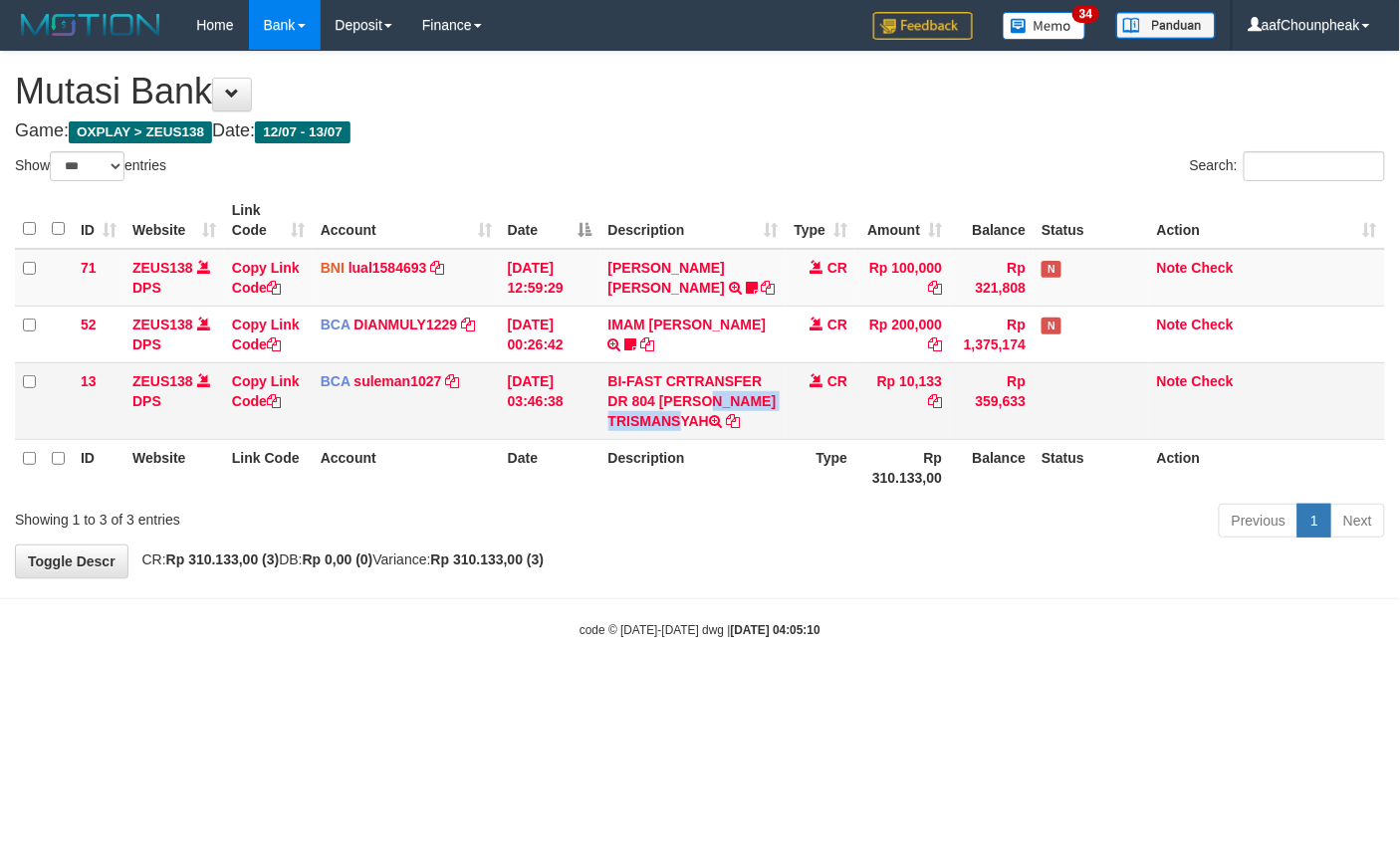 drag, startPoint x: 658, startPoint y: 398, endPoint x: 705, endPoint y: 419, distance: 51.47815 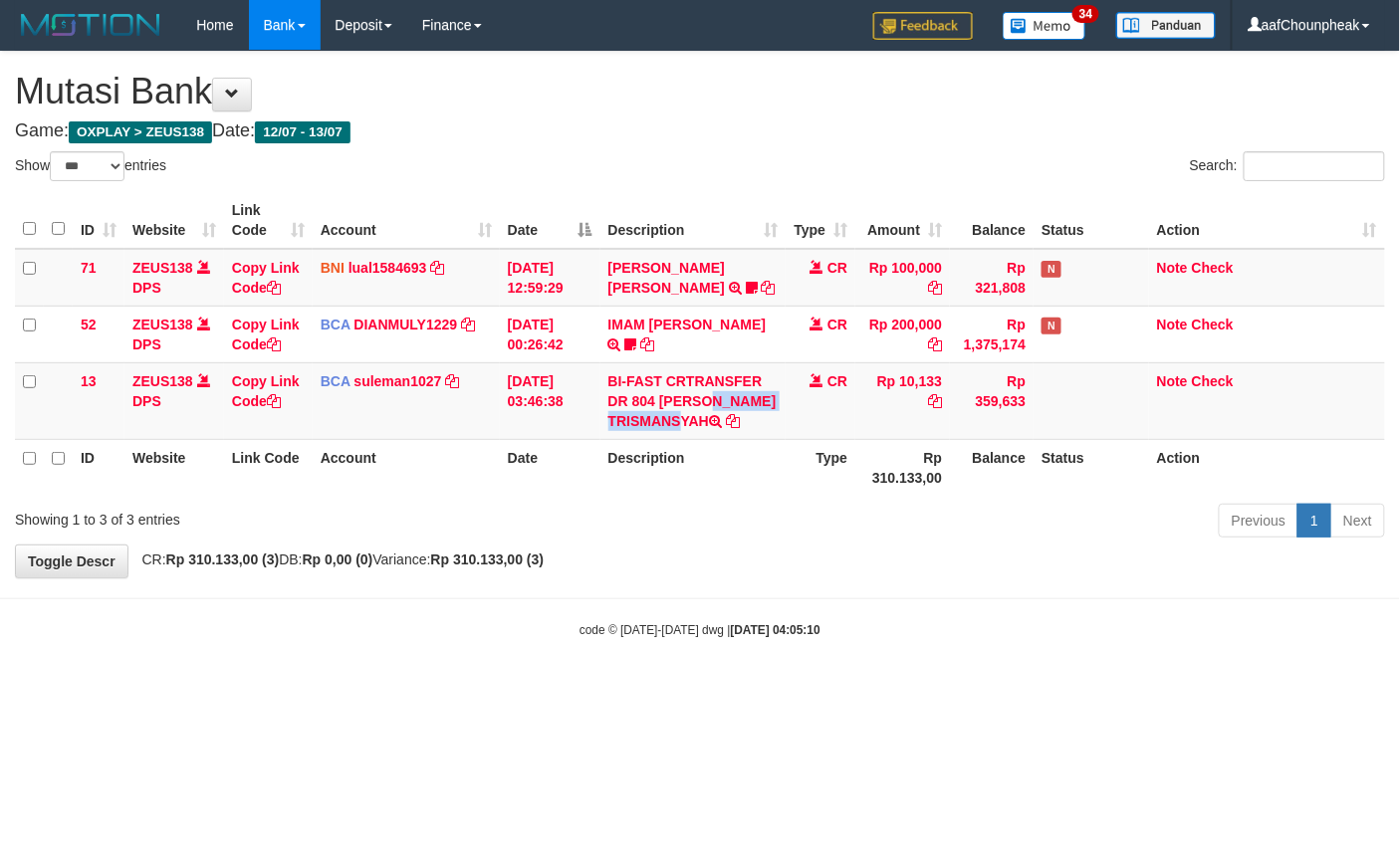 copy on "DERY TRISMANSYAH" 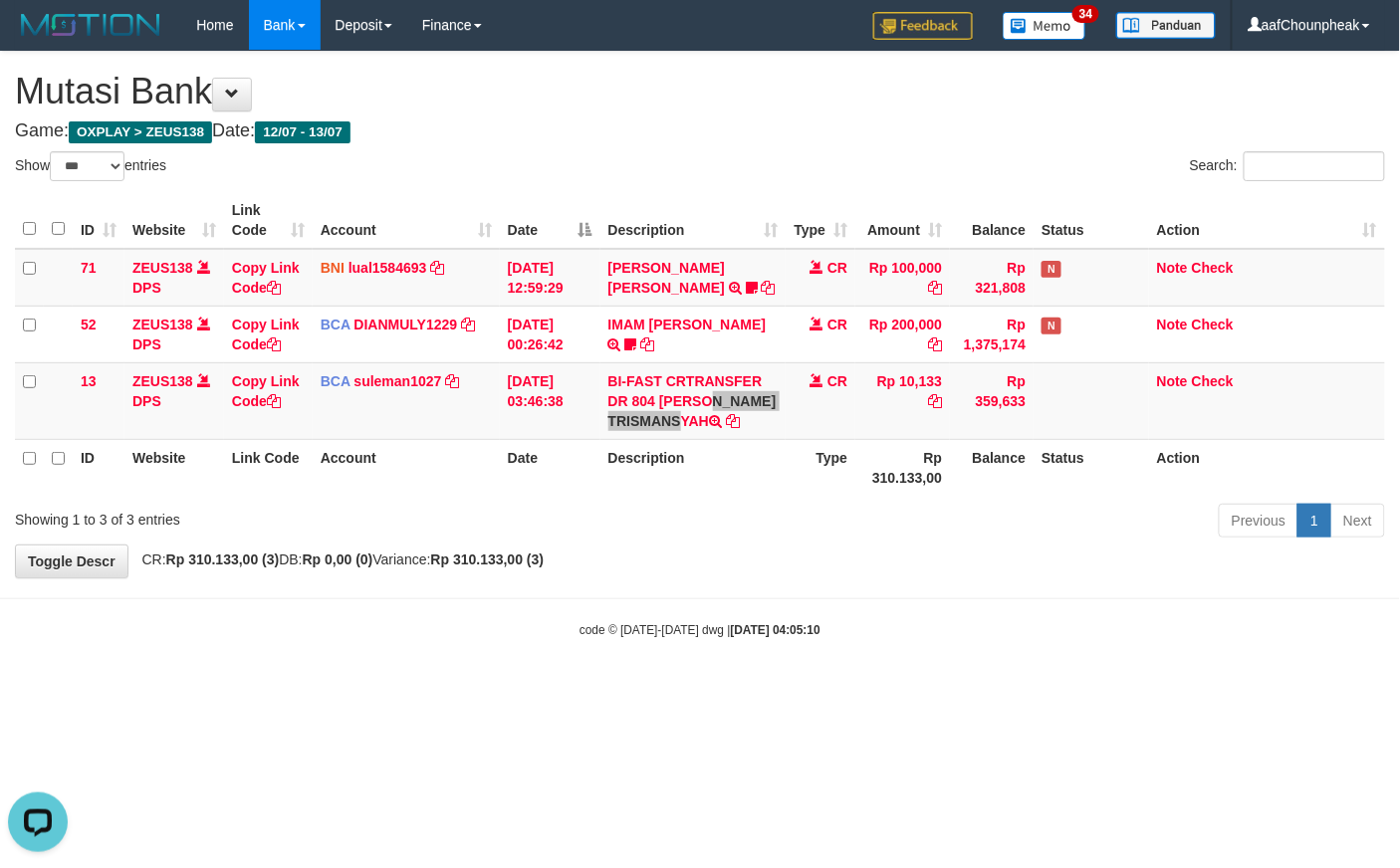 scroll, scrollTop: 0, scrollLeft: 0, axis: both 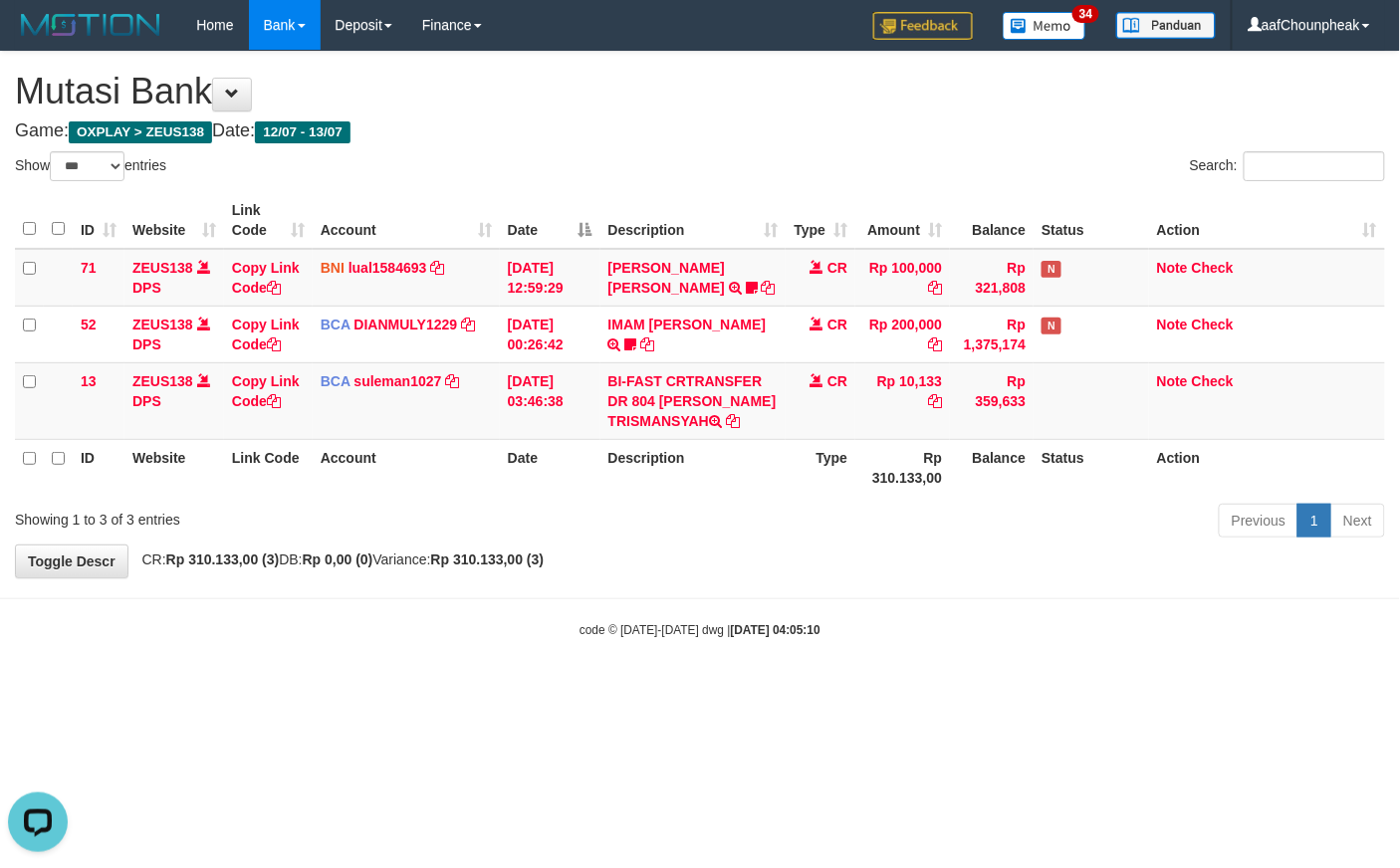 click on "**********" at bounding box center [700, 315] 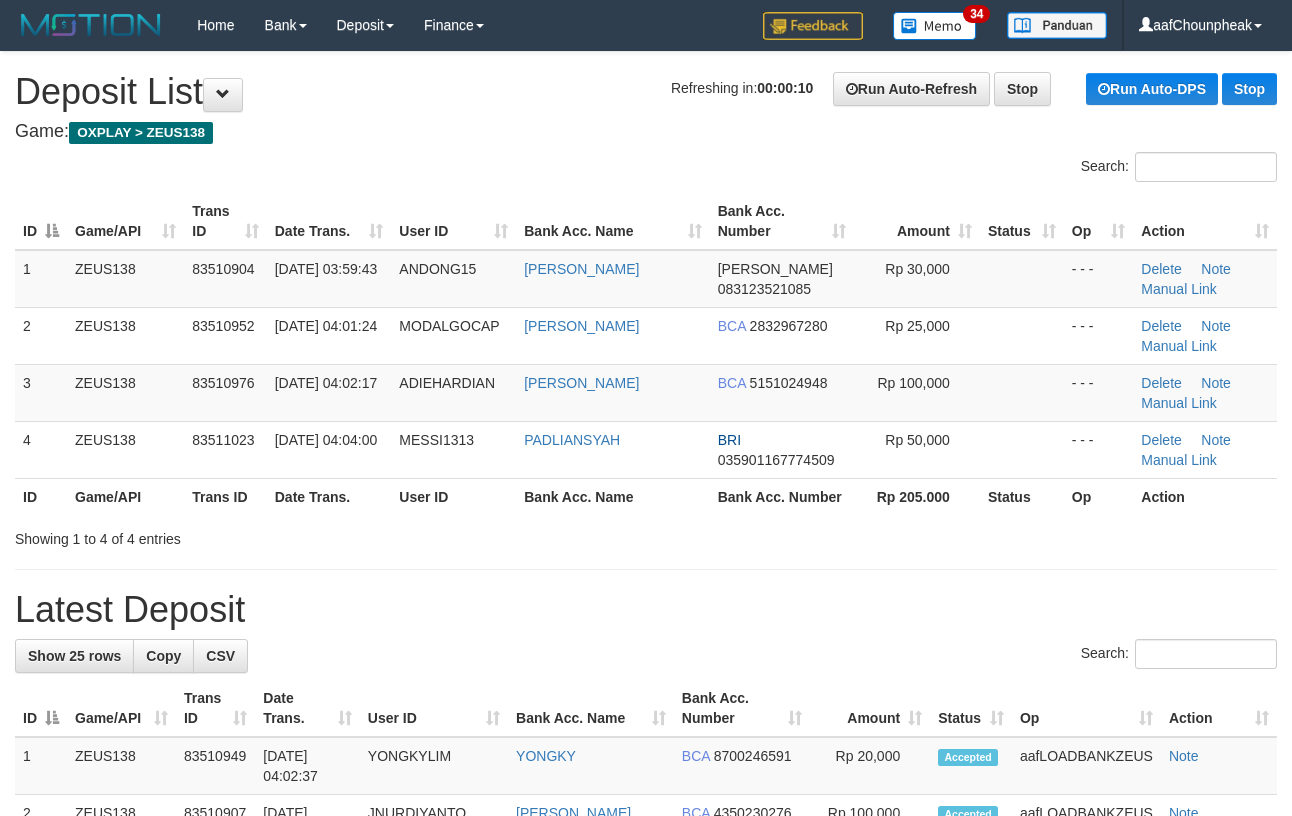 scroll, scrollTop: 0, scrollLeft: 0, axis: both 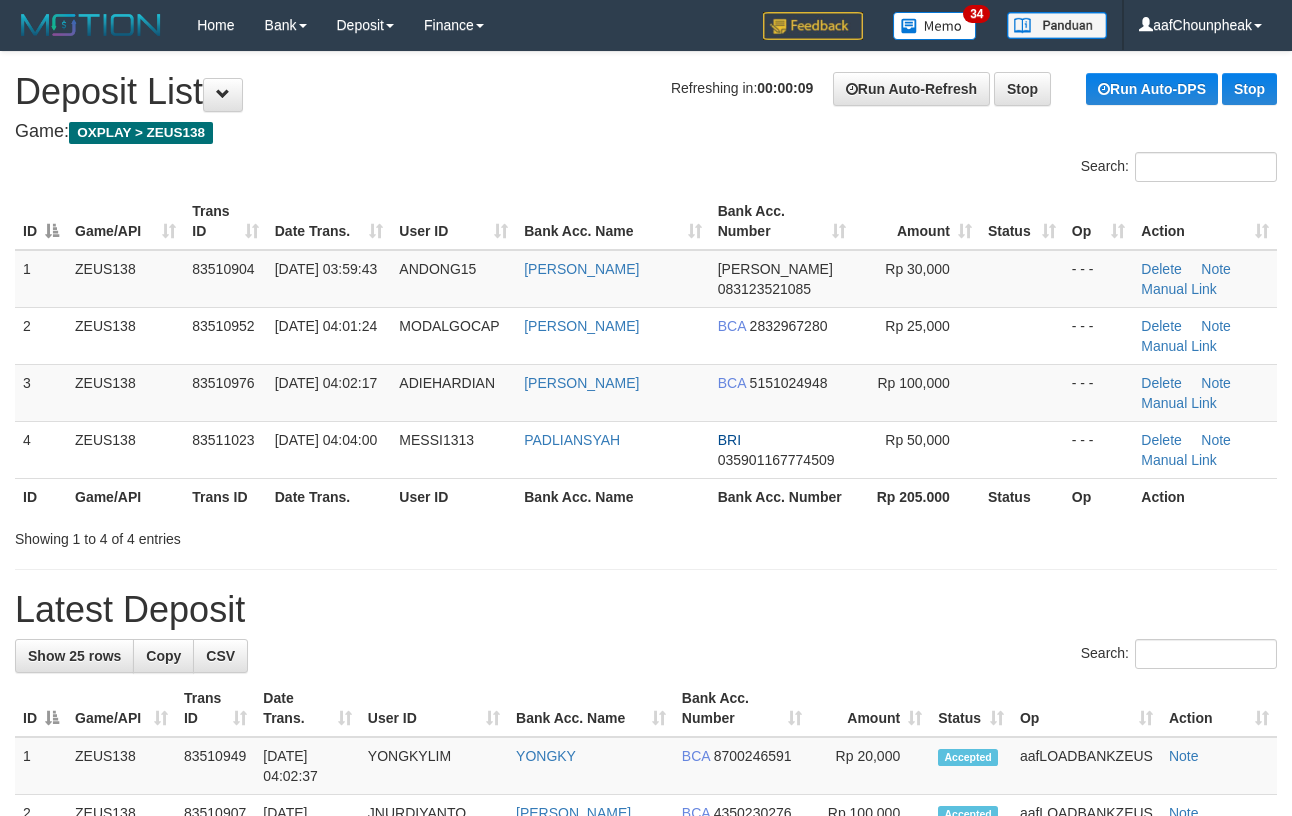 drag, startPoint x: 789, startPoint y: 617, endPoint x: 778, endPoint y: 617, distance: 11 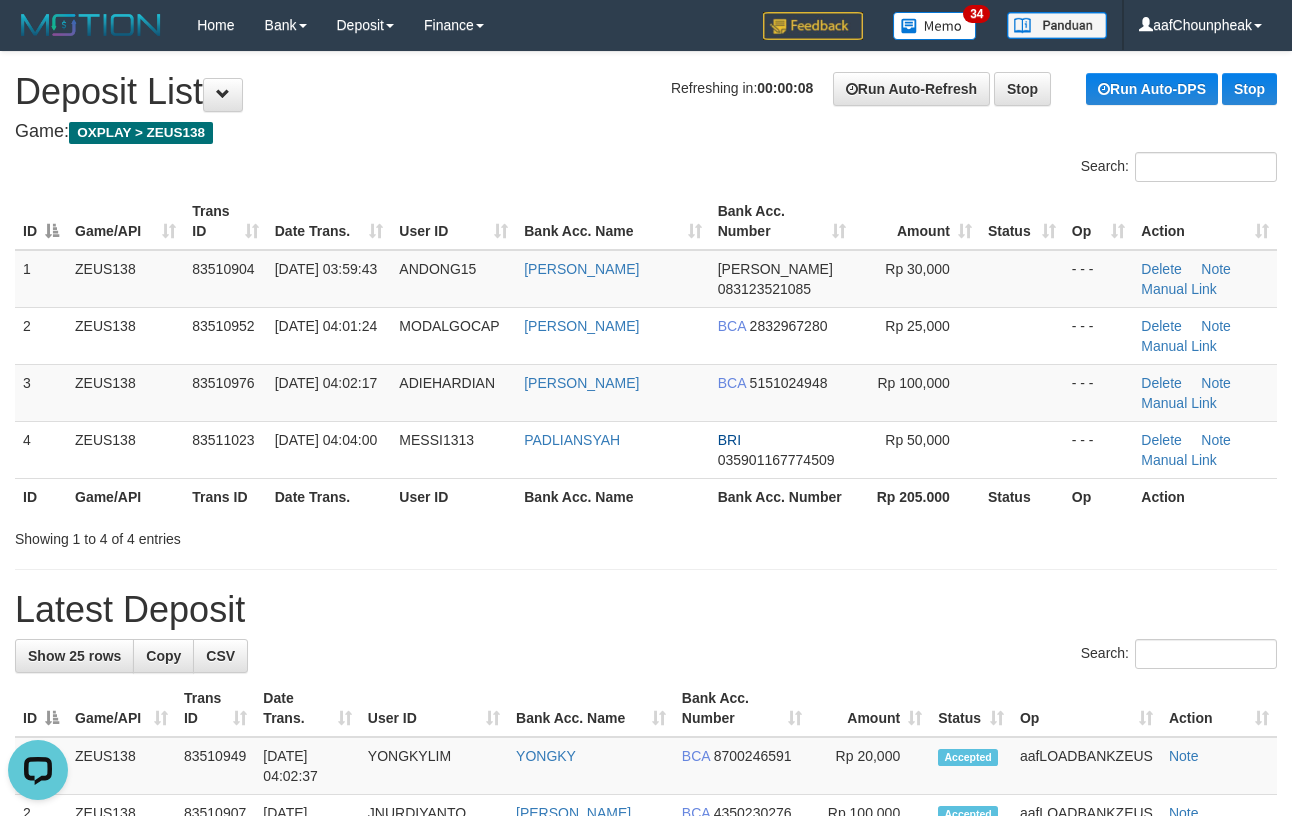 scroll, scrollTop: 0, scrollLeft: 0, axis: both 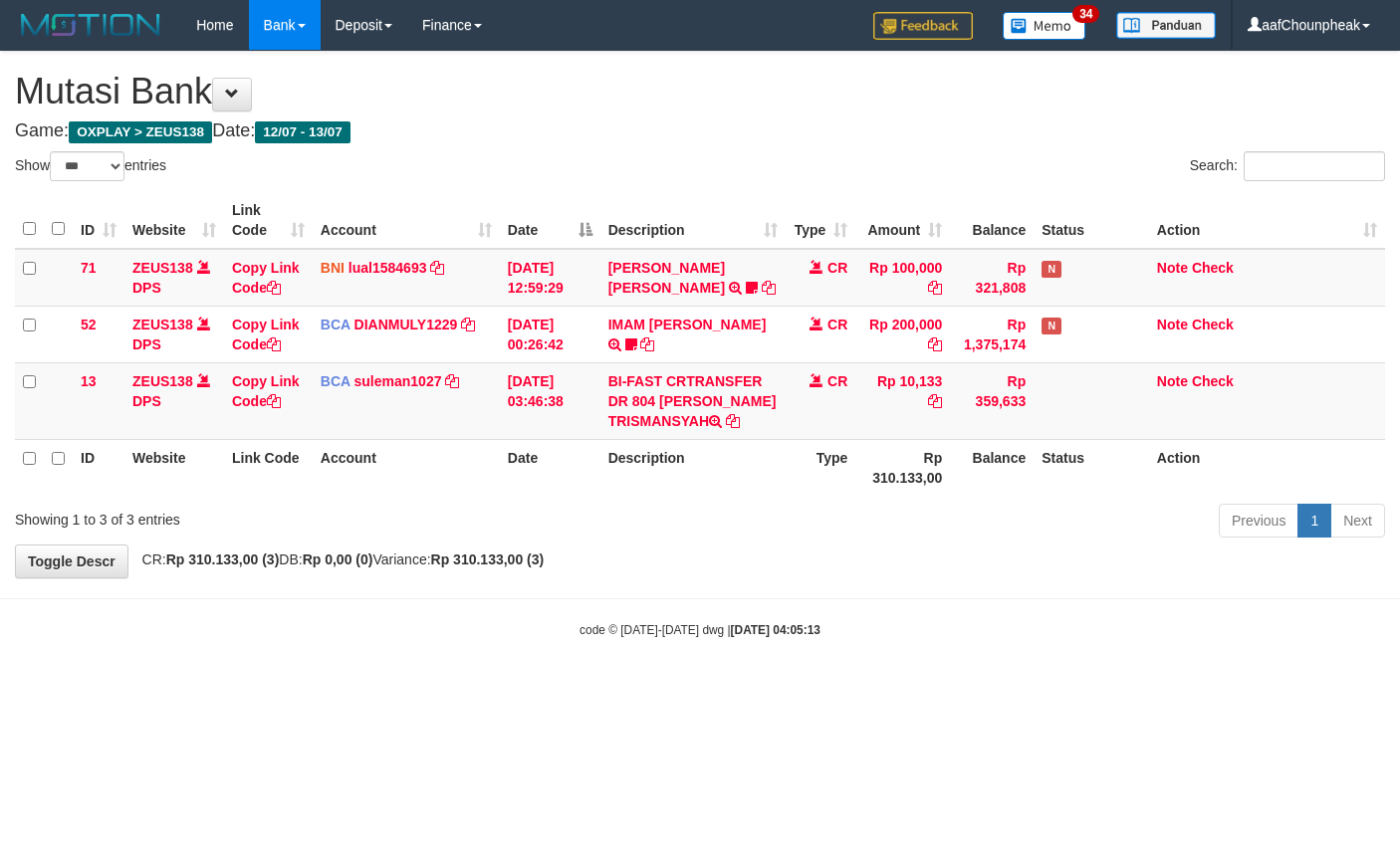 select on "***" 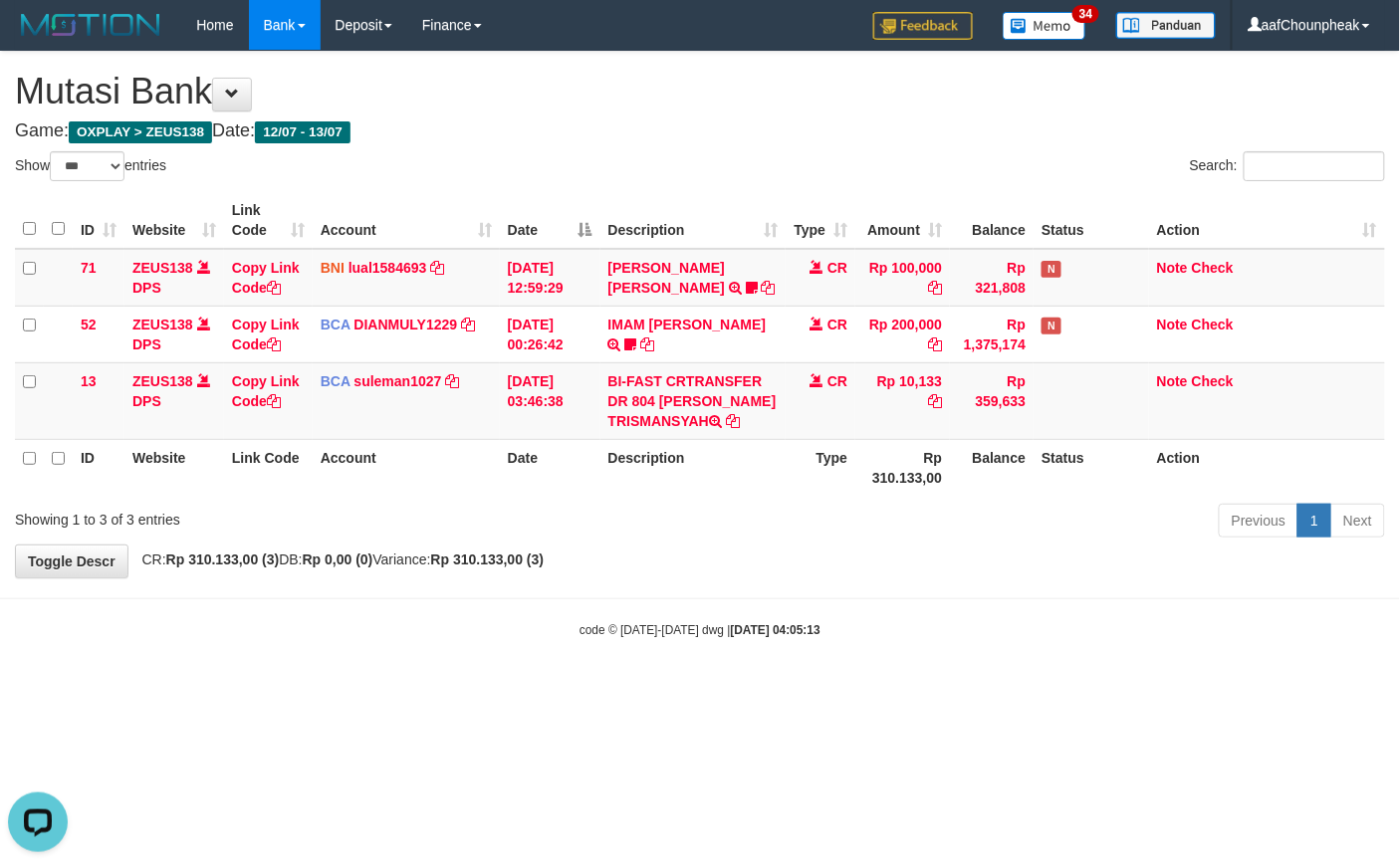 scroll, scrollTop: 0, scrollLeft: 0, axis: both 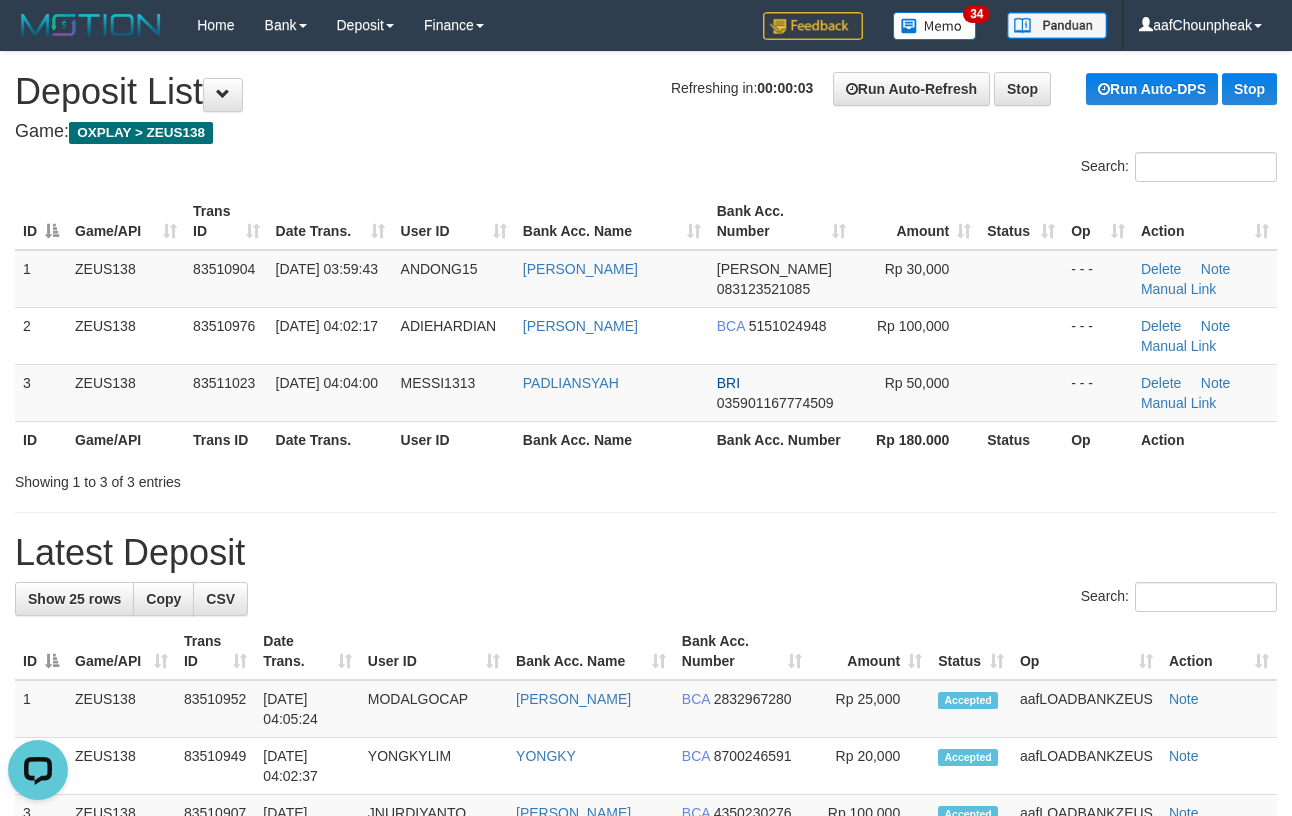 click on "ID Game/API Trans ID Date Trans. User ID Bank Acc. Name Bank Acc. Number Amount Status Op Action
1
ZEUS138
83510904
13/07/2025 03:59:43
ANDONG15
RENDY ZAMORANO
DANA
083123521085
Rp 30,000
- - -
Delete
Note
Manual Link
2
ZEUS138
83510976
13/07/2025 04:02:17
ADIEHARDIAN
YADI HARDIYANSYAH
BCA
5151024948
Rp 100,000
- - -
Delete Note
ID" at bounding box center (646, 325) 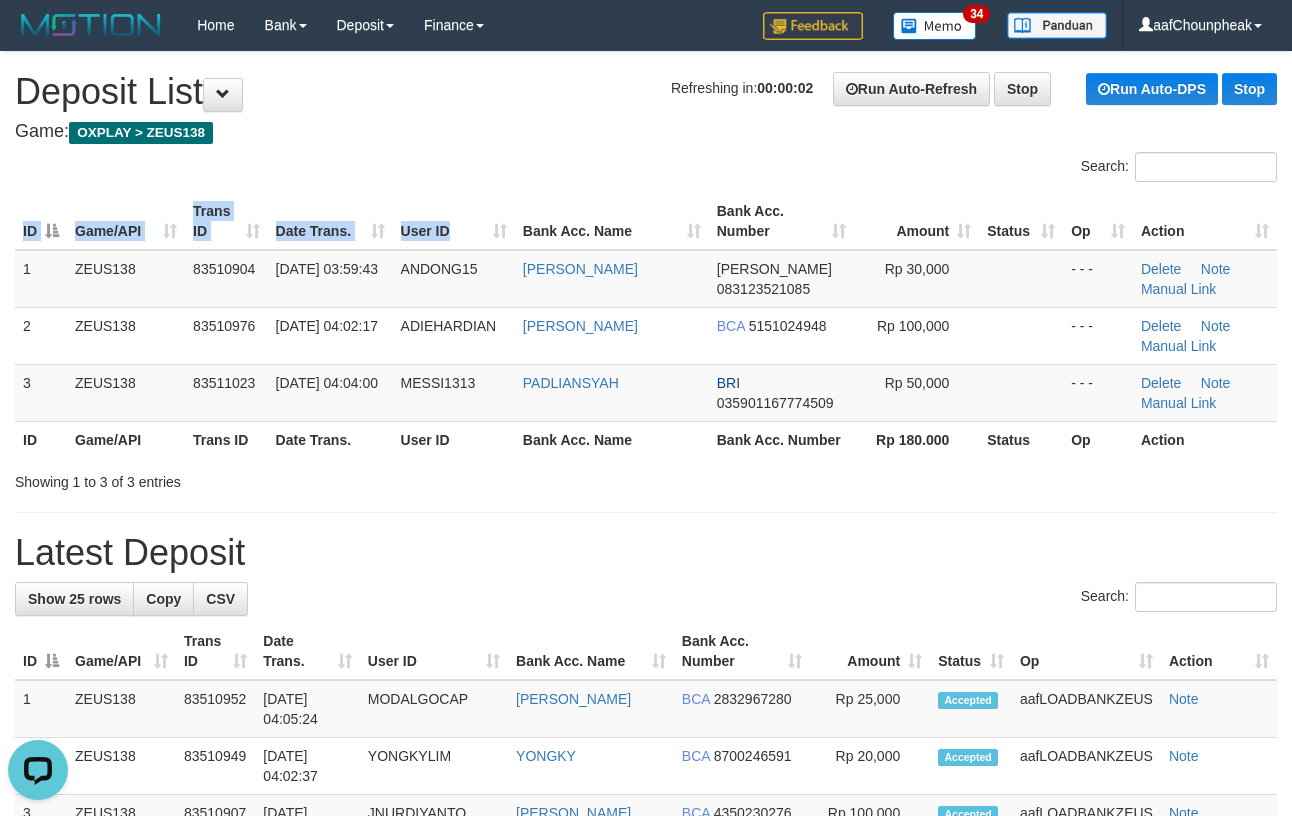click on "ID Game/API Trans ID Date Trans. User ID Bank Acc. Name Bank Acc. Number Amount Status Op Action
1
ZEUS138
83510904
13/07/2025 03:59:43
ANDONG15
RENDY ZAMORANO
DANA
083123521085
Rp 30,000
- - -
Delete
Note
Manual Link
2
ZEUS138
83510976
13/07/2025 04:02:17
ADIEHARDIAN
YADI HARDIYANSYAH
BCA
5151024948
Rp 100,000
- - -
Delete Note
ID" at bounding box center [646, 325] 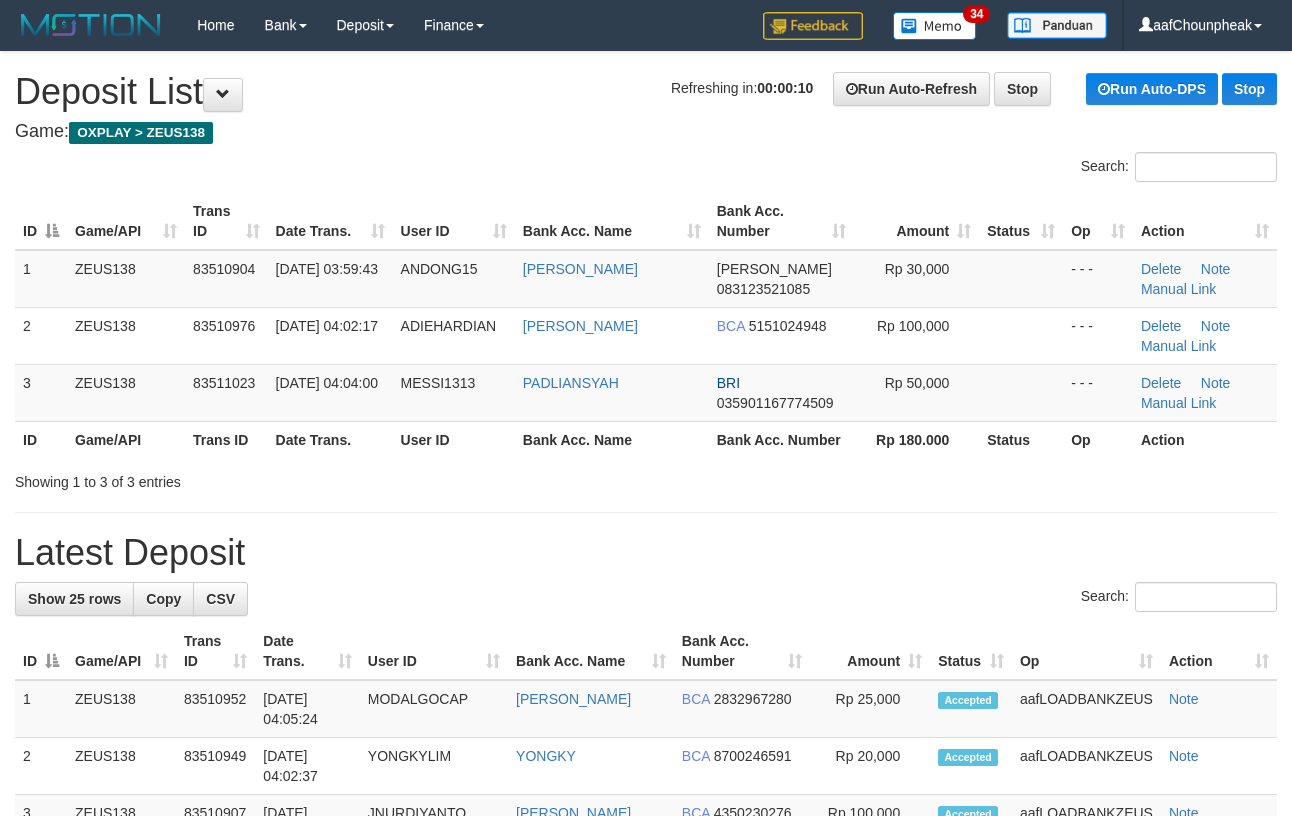 scroll, scrollTop: 0, scrollLeft: 0, axis: both 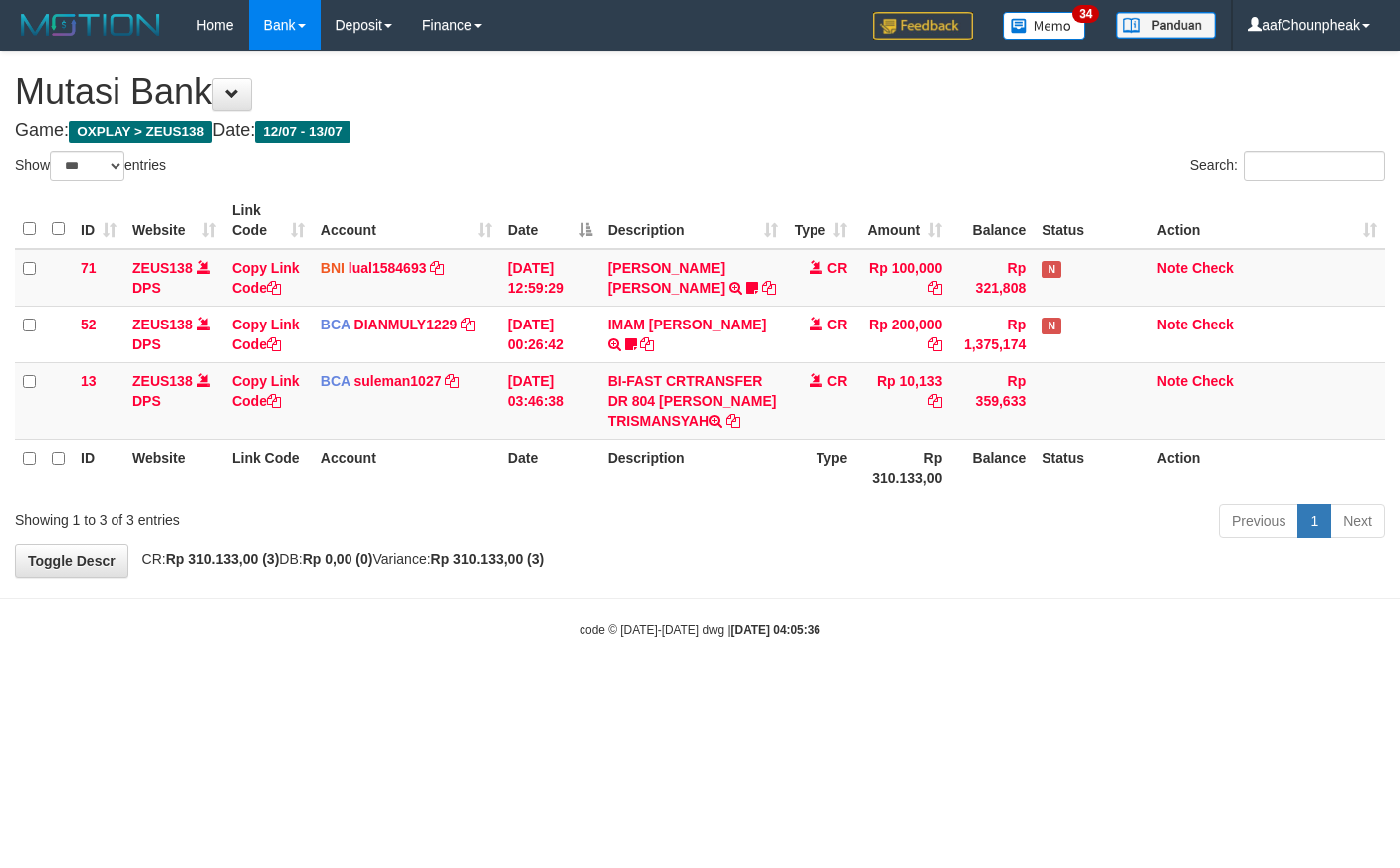 select on "***" 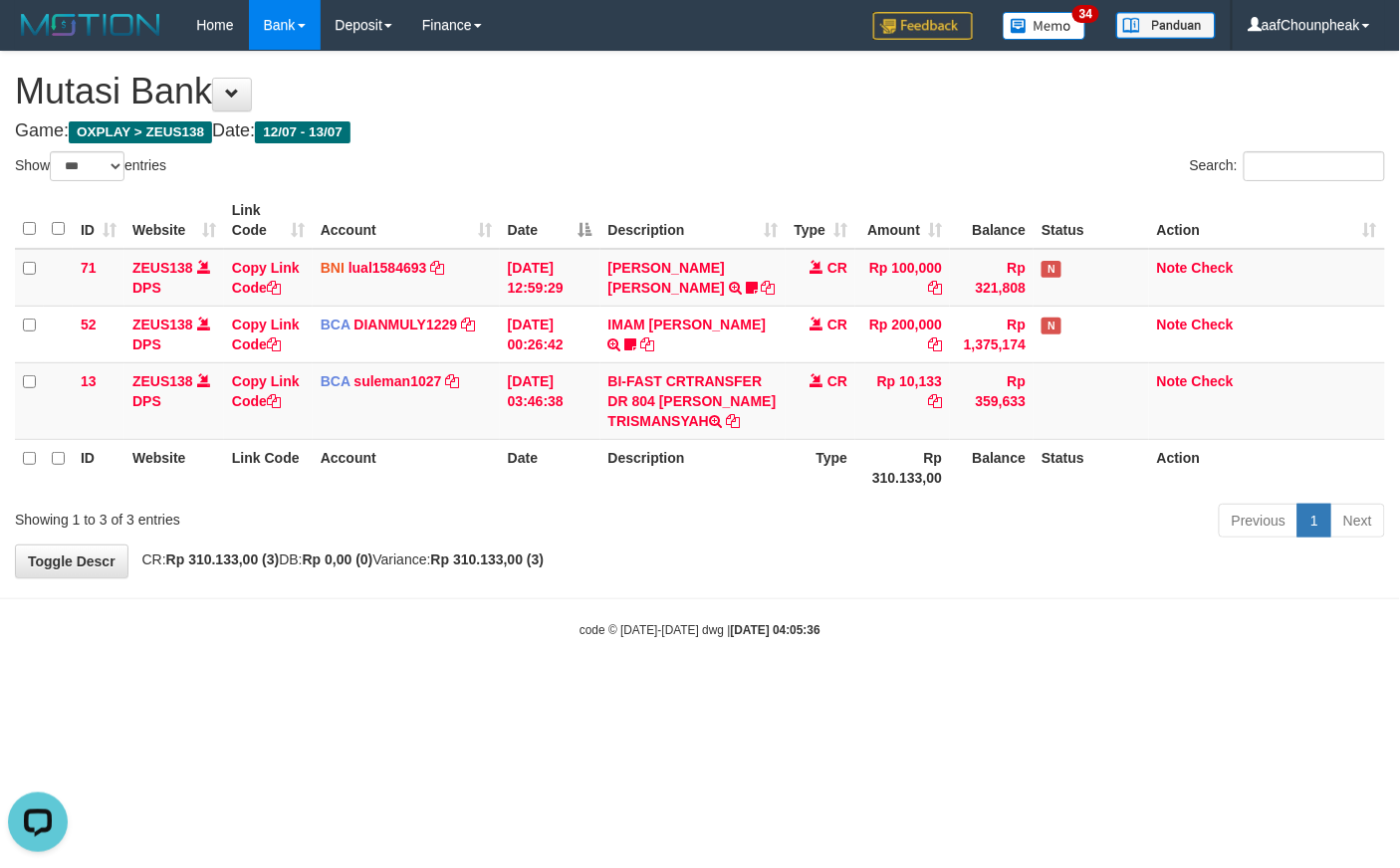 scroll, scrollTop: 0, scrollLeft: 0, axis: both 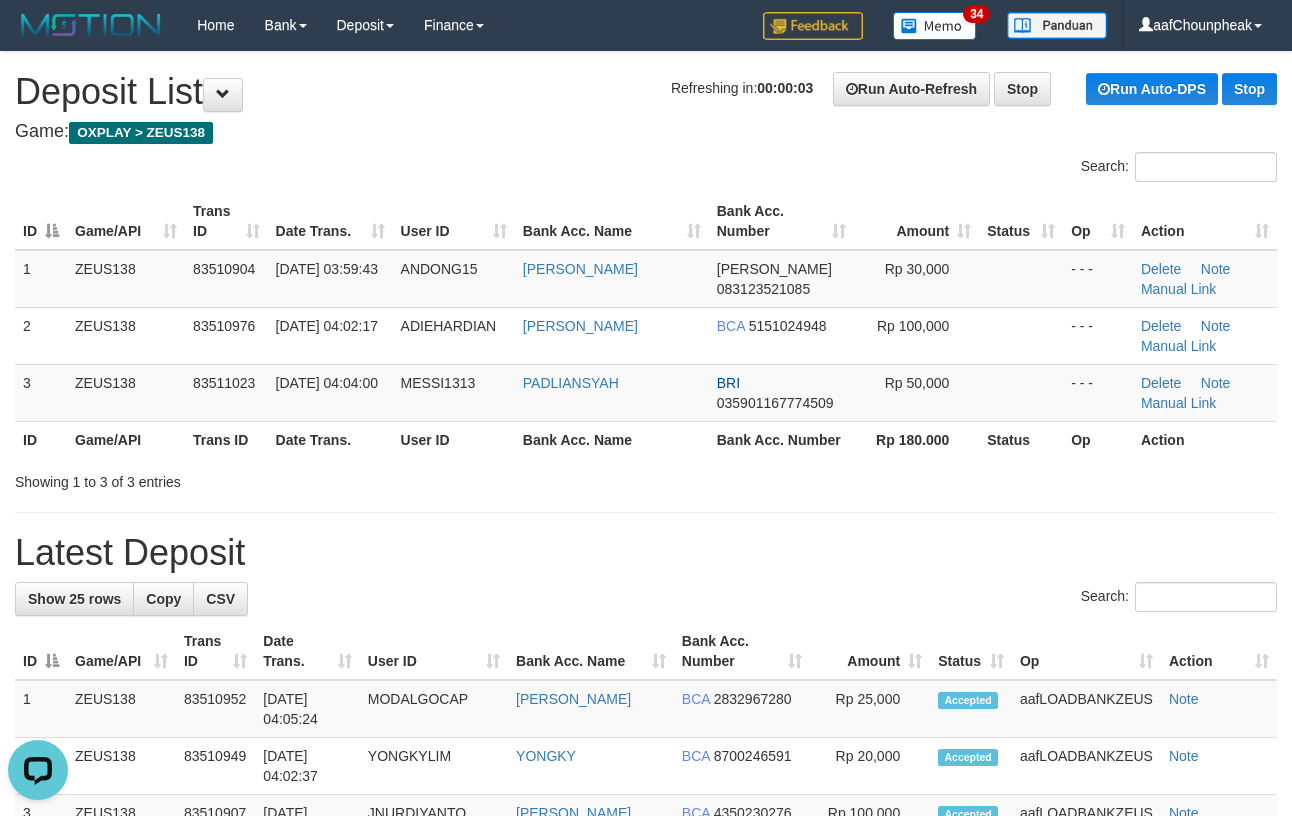 click on "**********" at bounding box center [646, 1145] 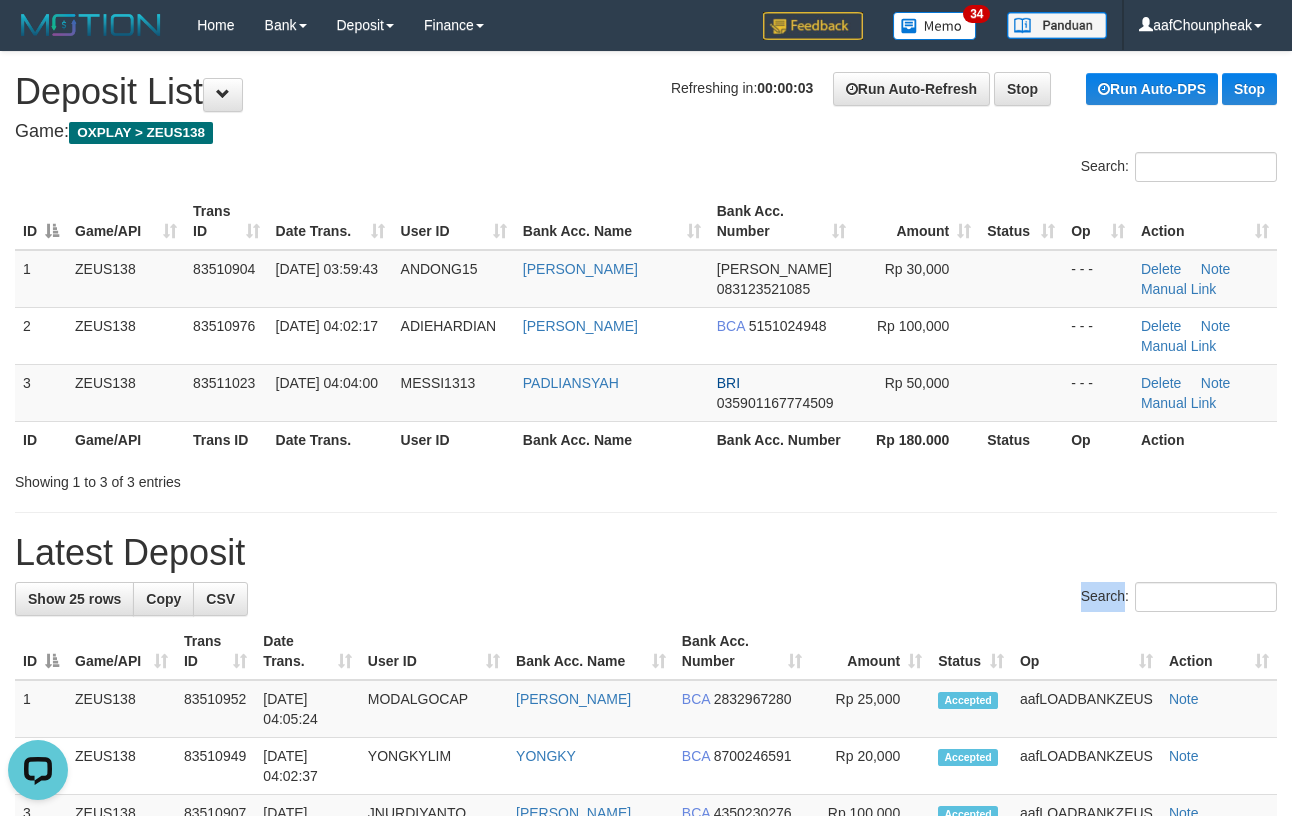 click on "**********" at bounding box center (646, 1145) 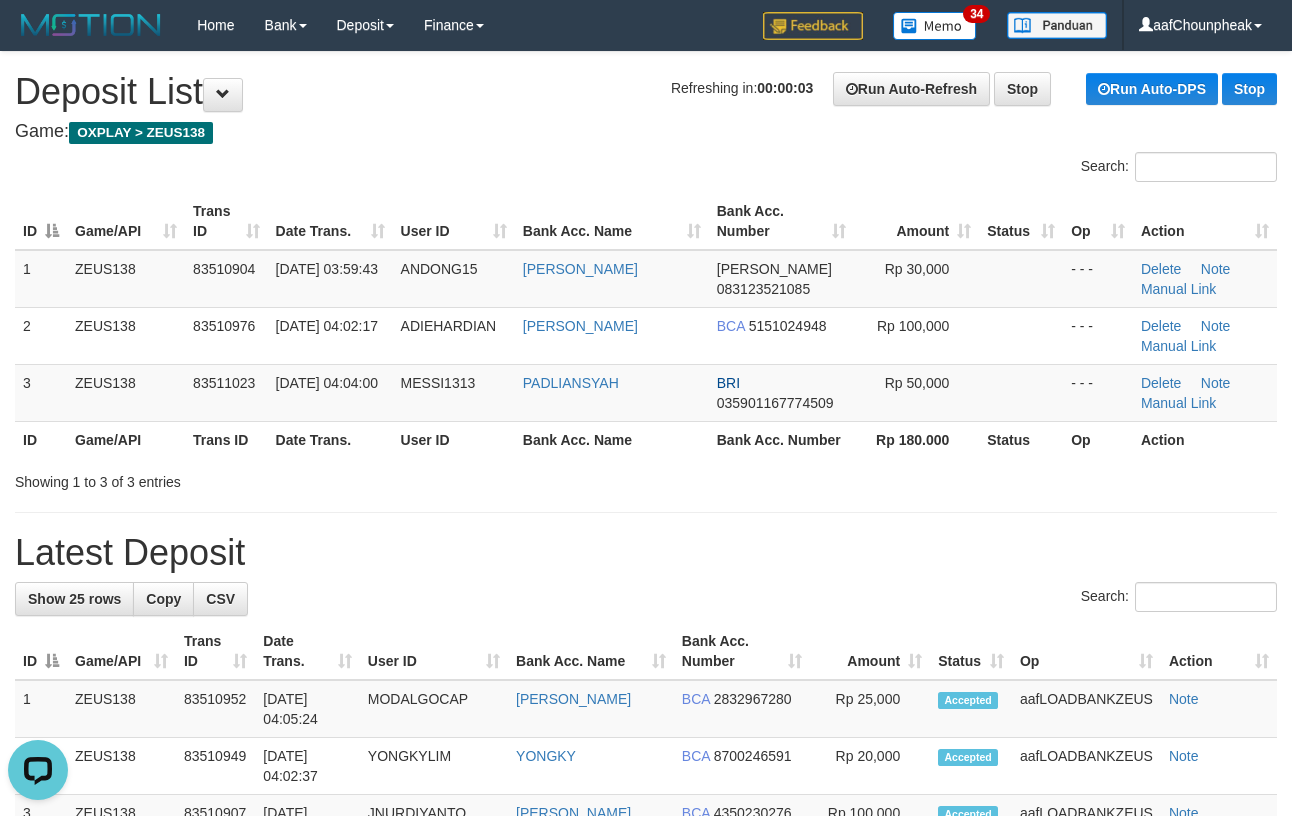 click on "**********" at bounding box center [646, 1145] 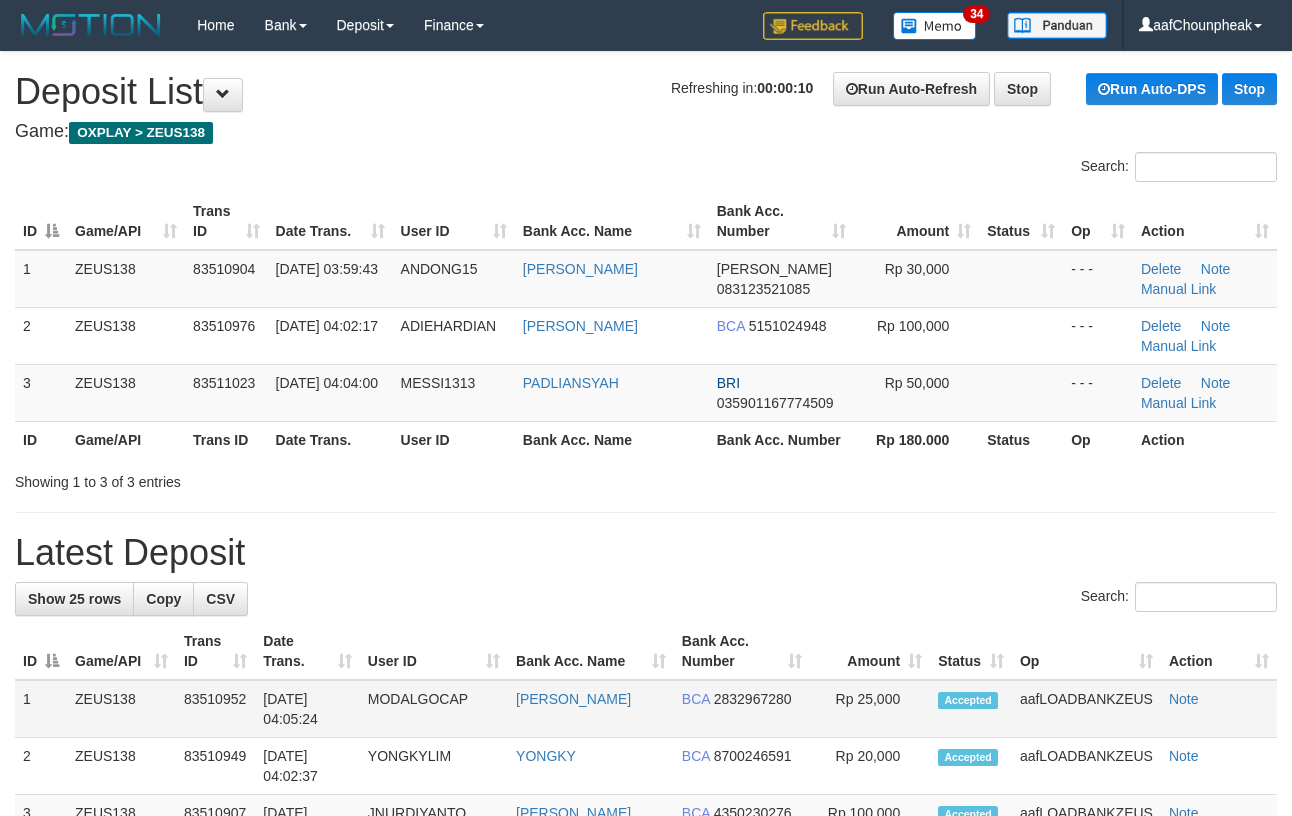 scroll, scrollTop: 0, scrollLeft: 0, axis: both 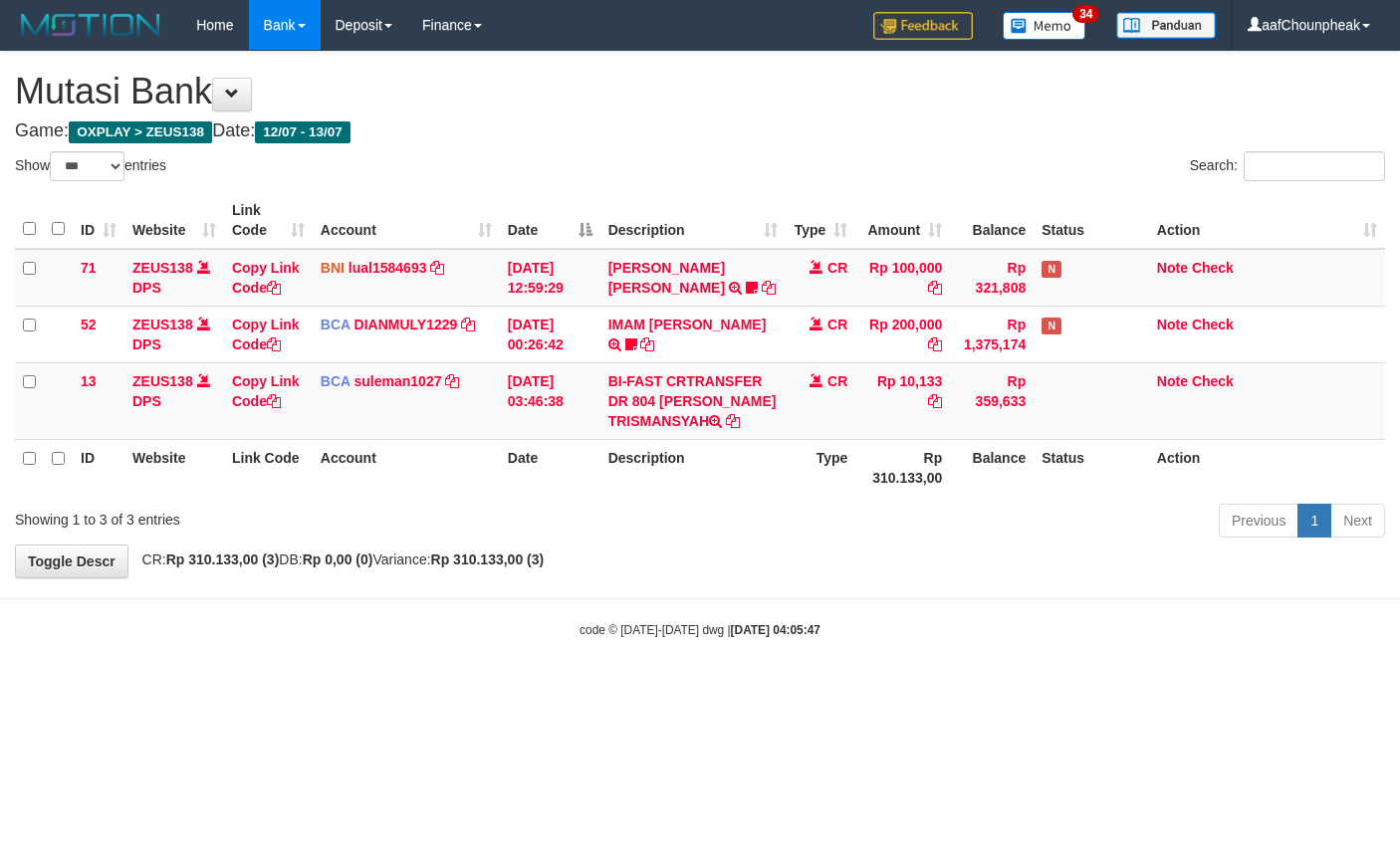 select on "***" 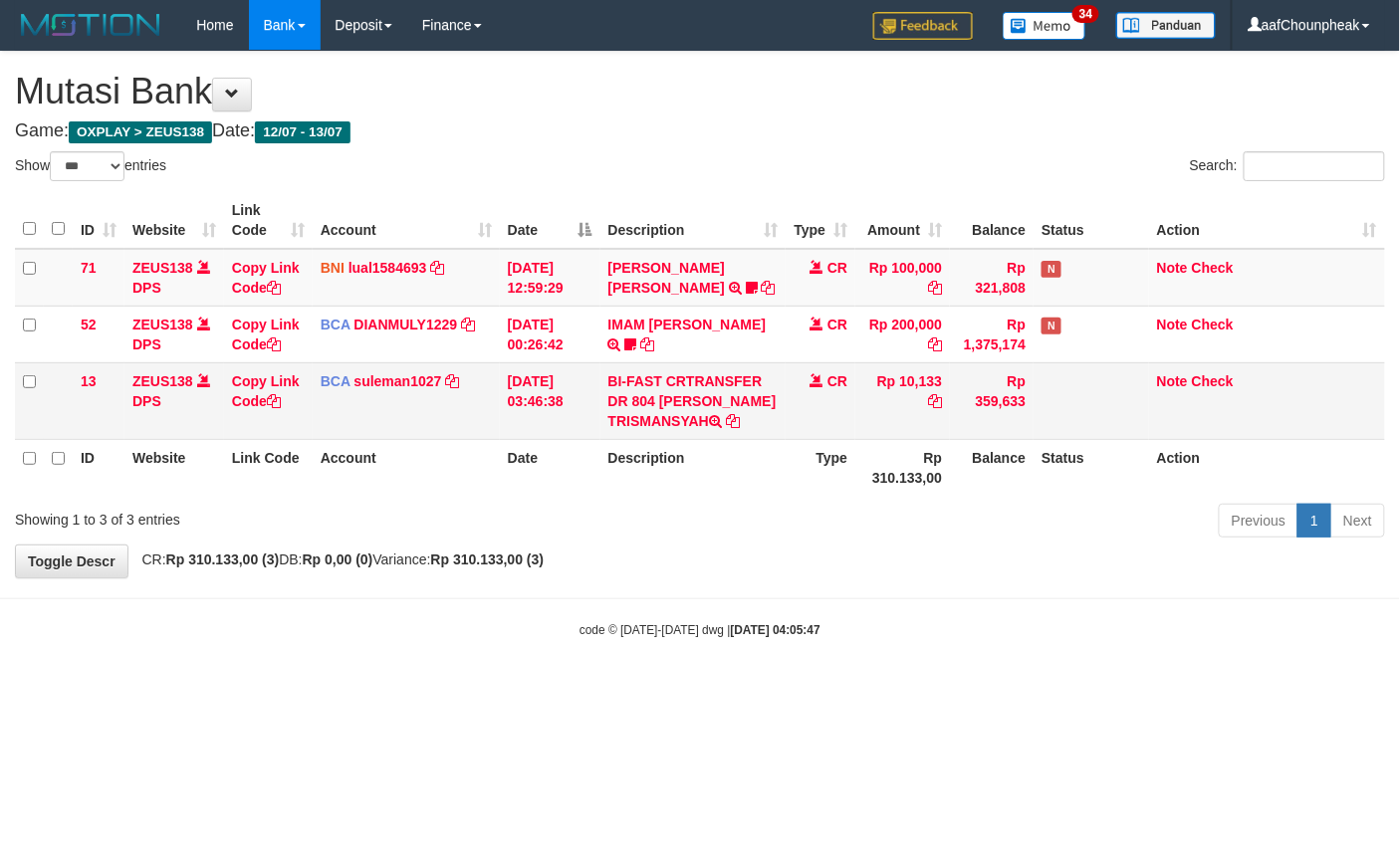 click on "BI-FAST CRTRANSFER DR 804 [PERSON_NAME] TRISMANSYAH" at bounding box center [693, 400] 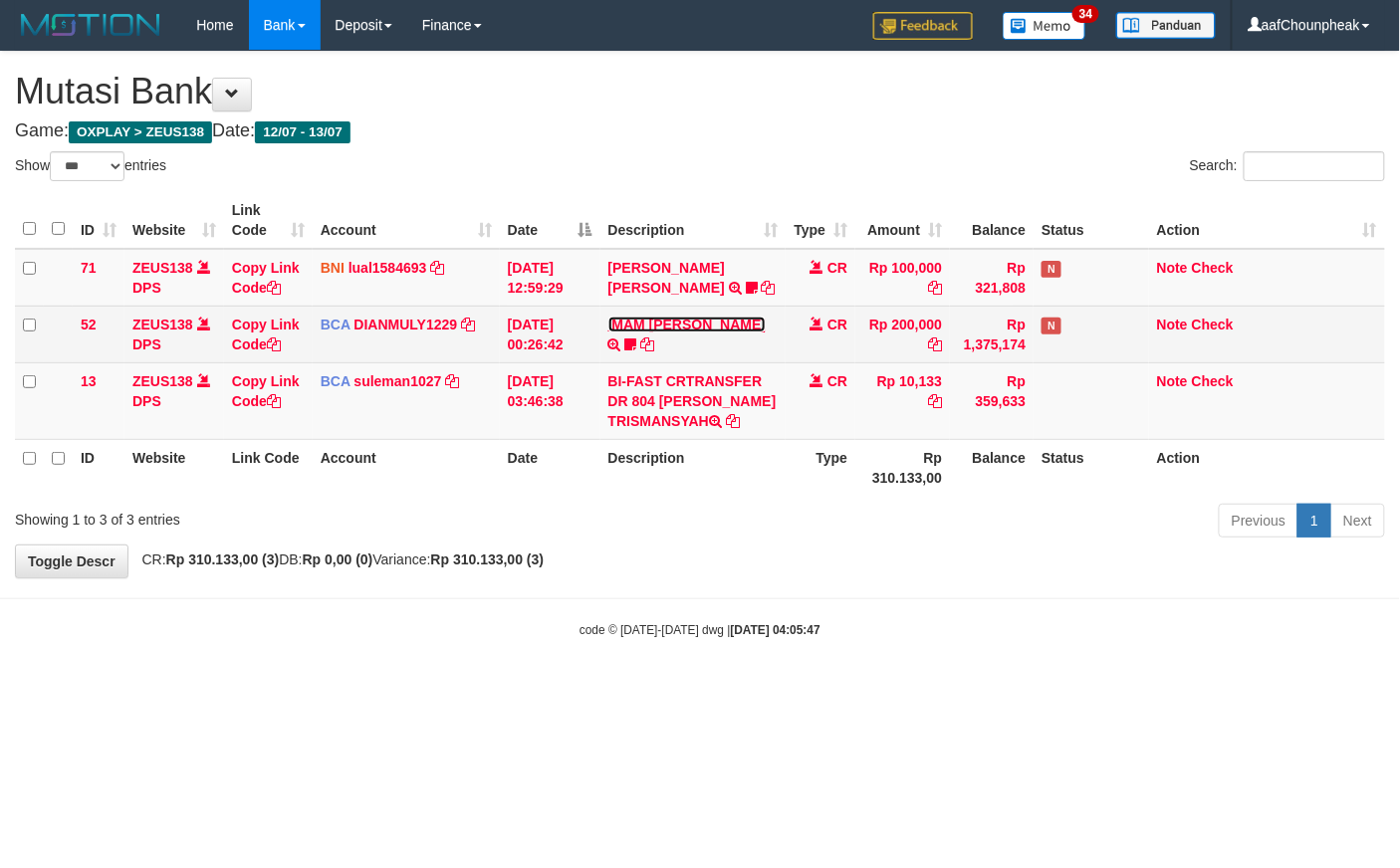 click on "IMAM [PERSON_NAME]" at bounding box center (687, 325) 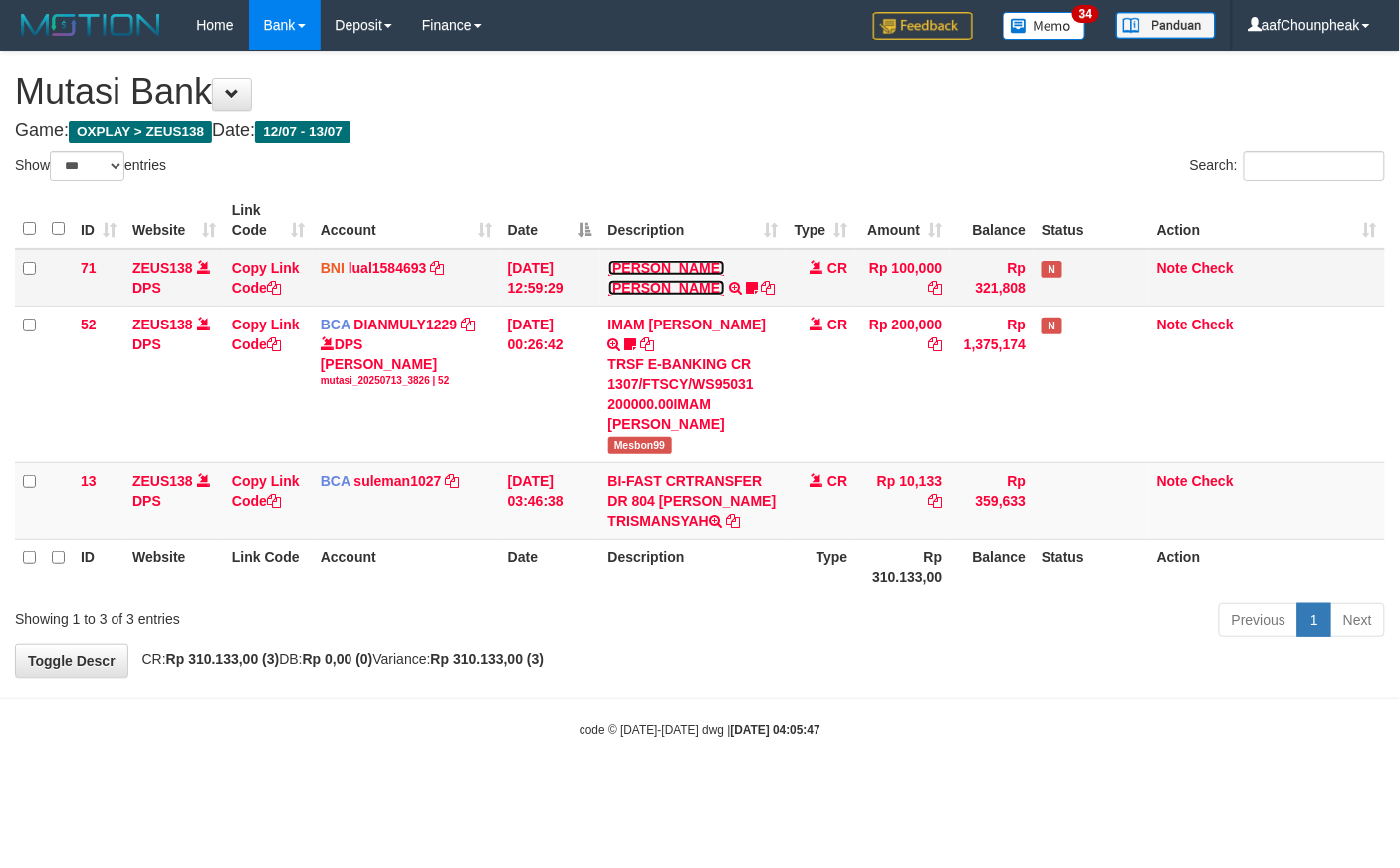 click on "MUHAMMAD IQBAL FARHAN" at bounding box center (666, 278) 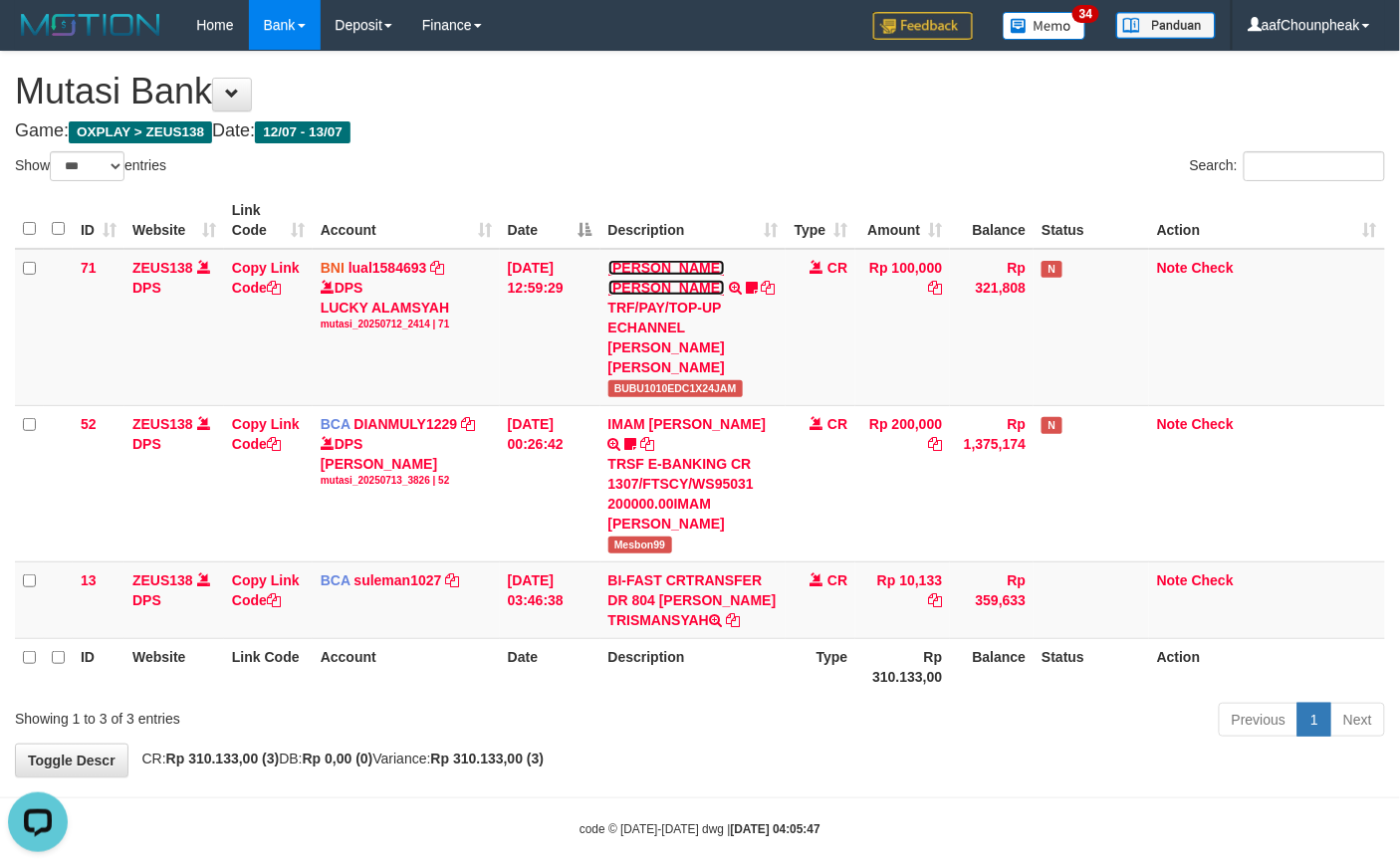 scroll, scrollTop: 0, scrollLeft: 0, axis: both 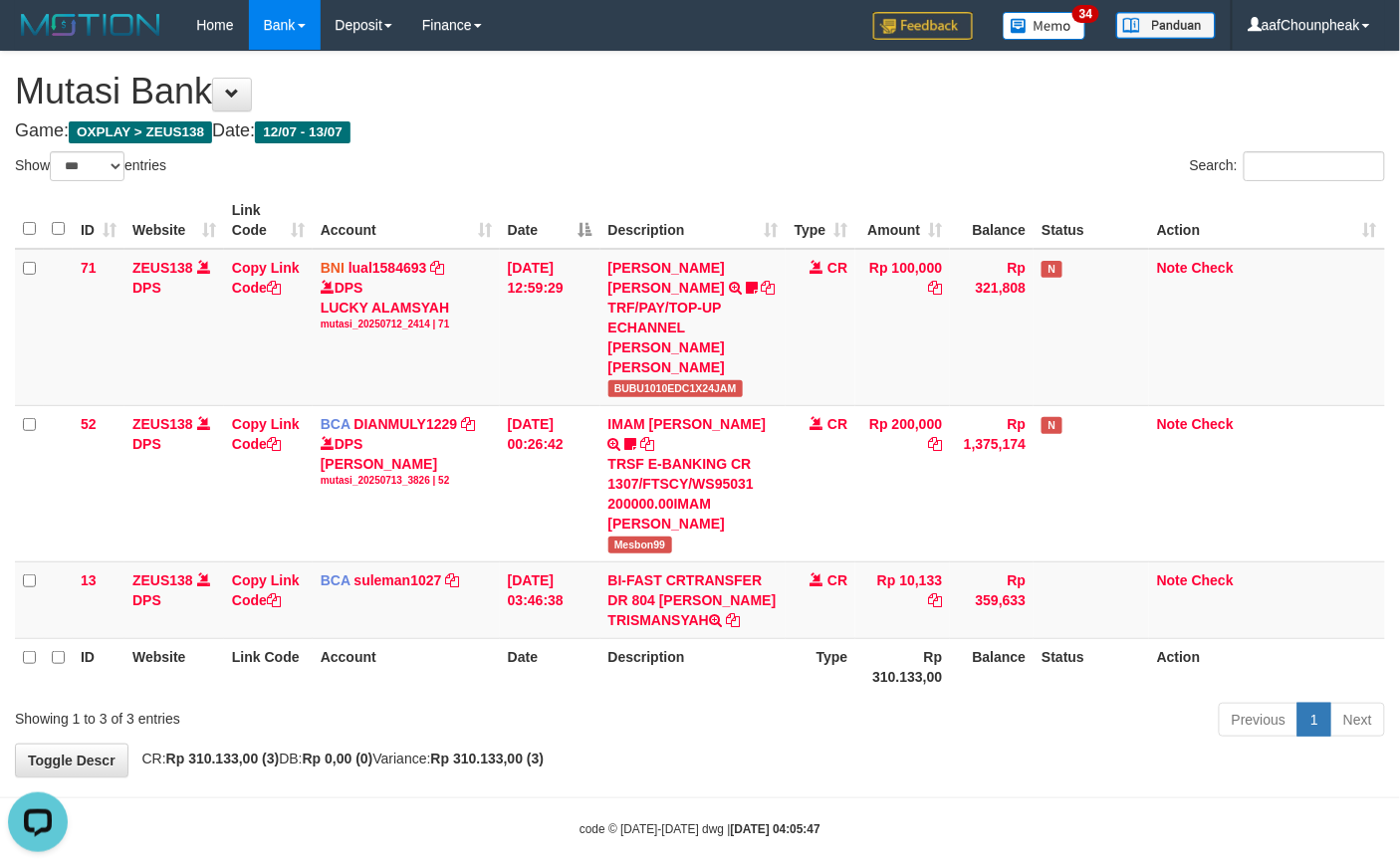 click on "Previous 1 Next" at bounding box center (992, 722) 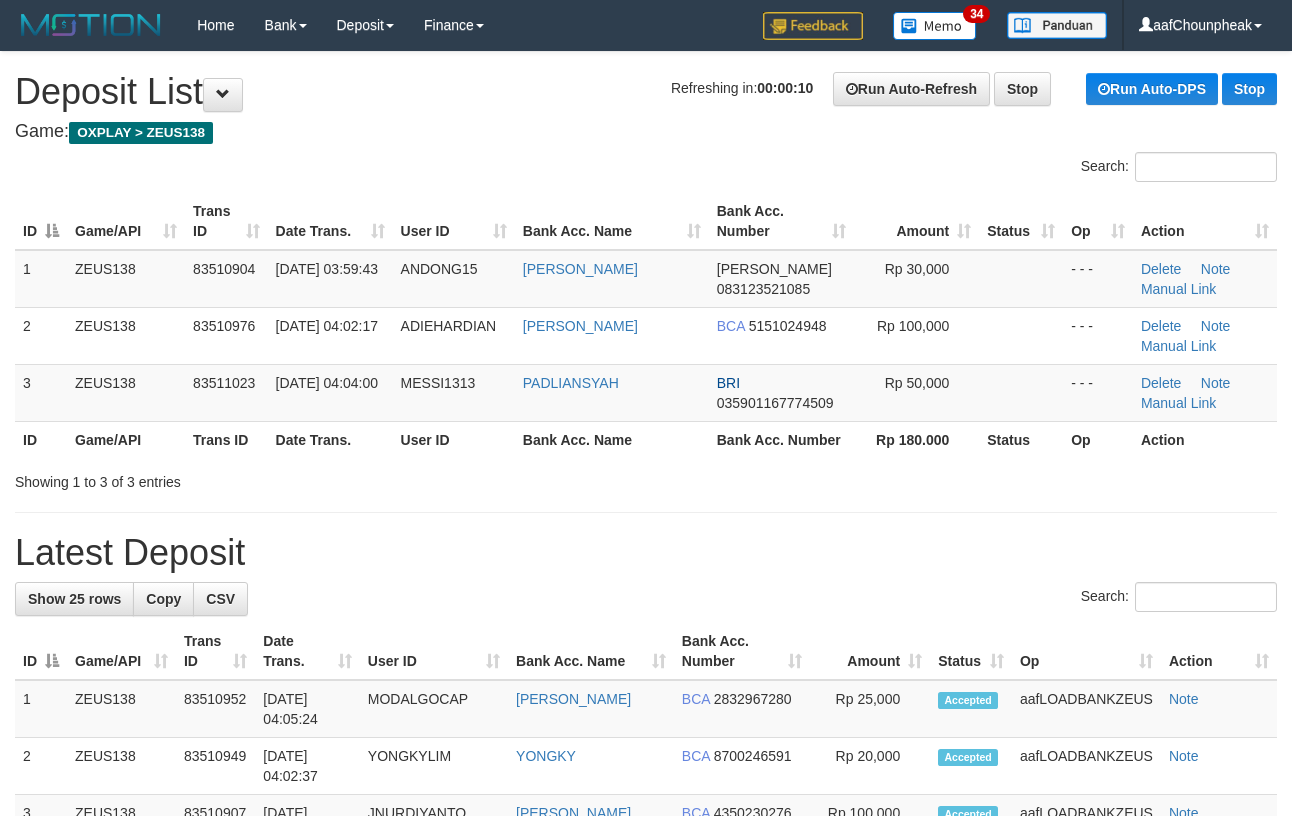 scroll, scrollTop: 0, scrollLeft: 0, axis: both 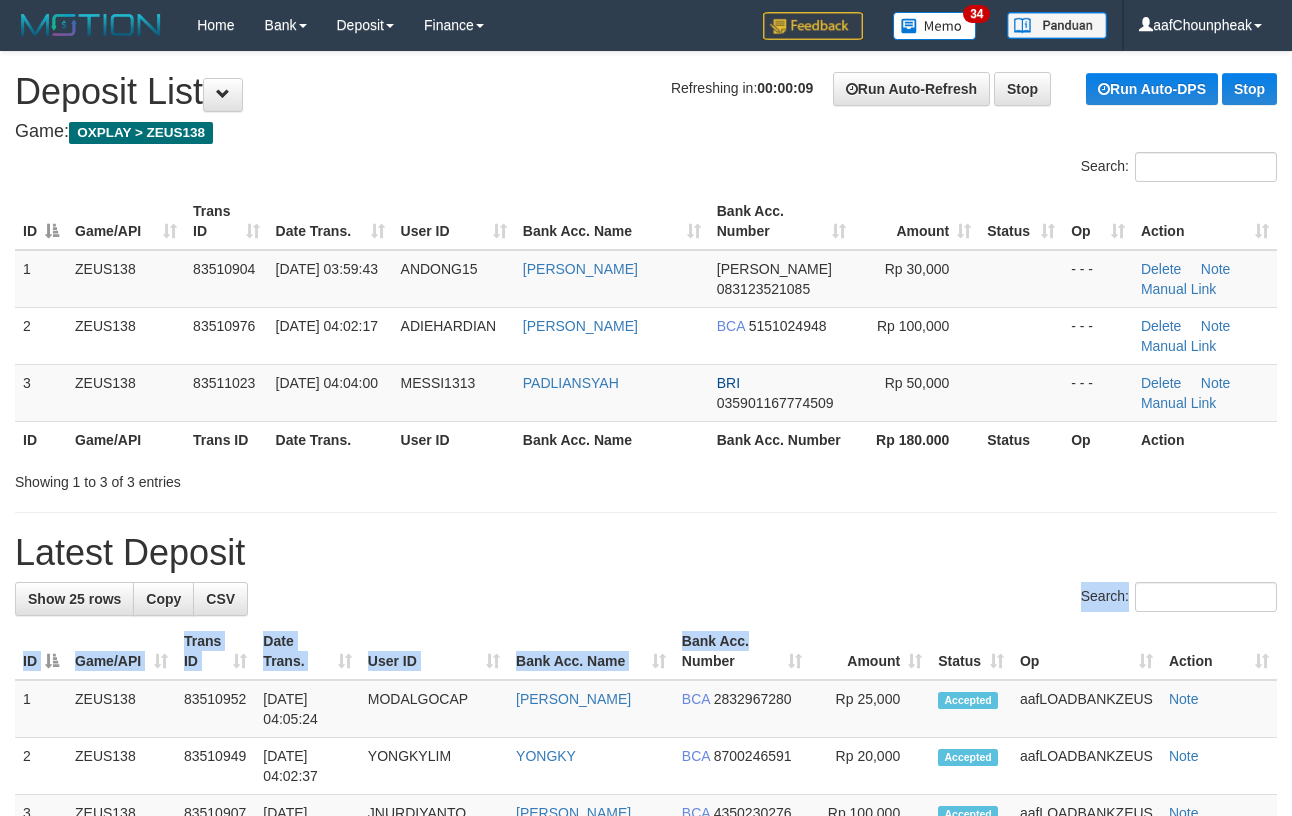 click on "Show 25 rows Copy CSV Search:
ID Game/API Trans ID Date Trans. User ID Bank Acc. Name Bank Acc. Number Amount Status Op Action
1
ZEUS138
2" at bounding box center [646, 1410] 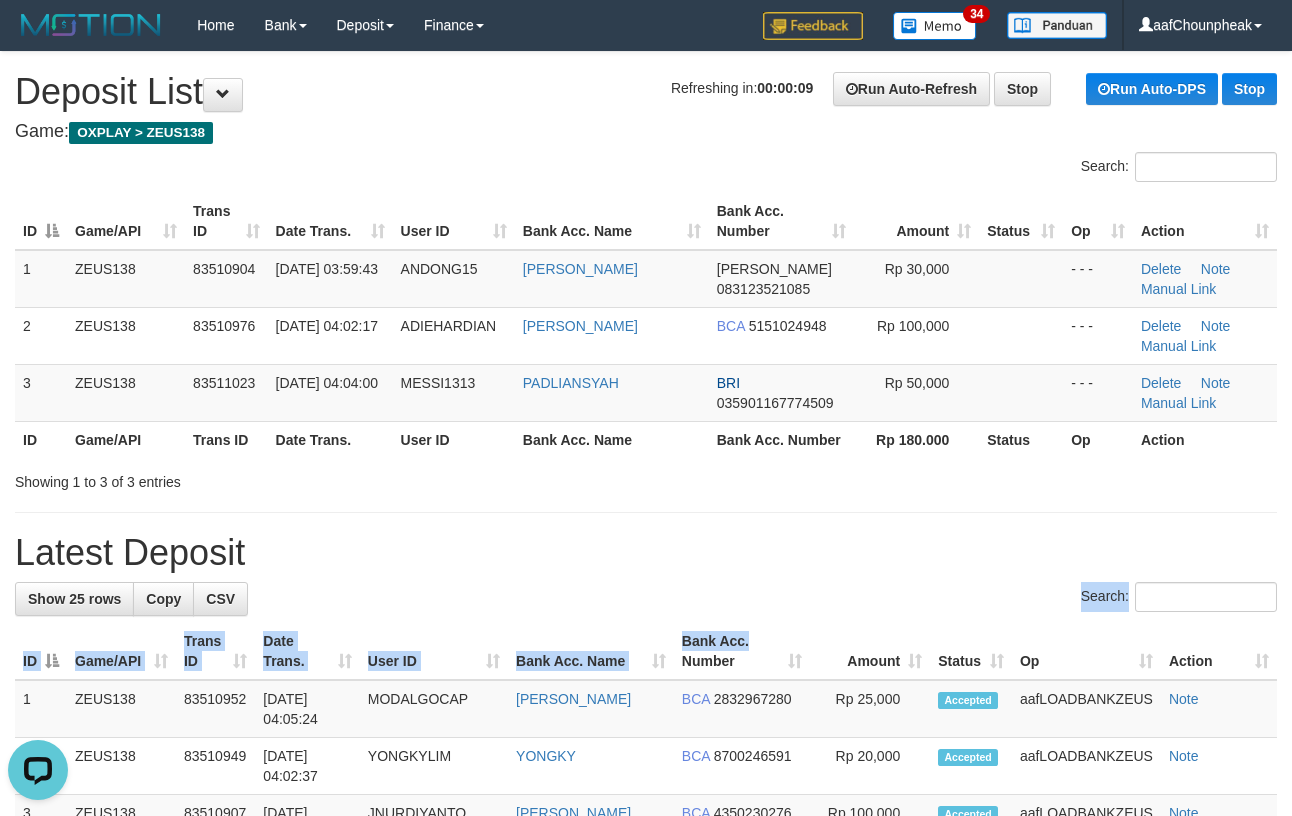 scroll, scrollTop: 0, scrollLeft: 0, axis: both 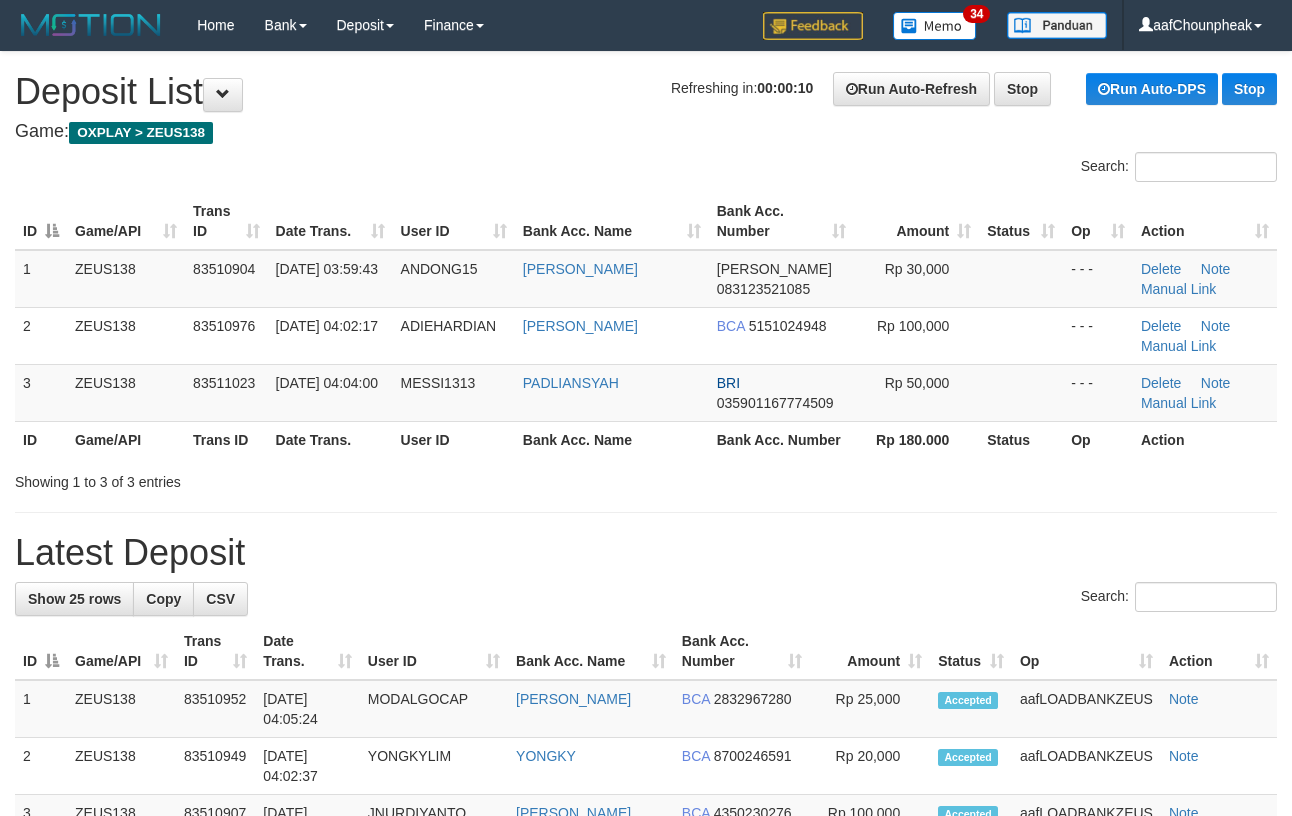 click on "Search:" at bounding box center (646, 599) 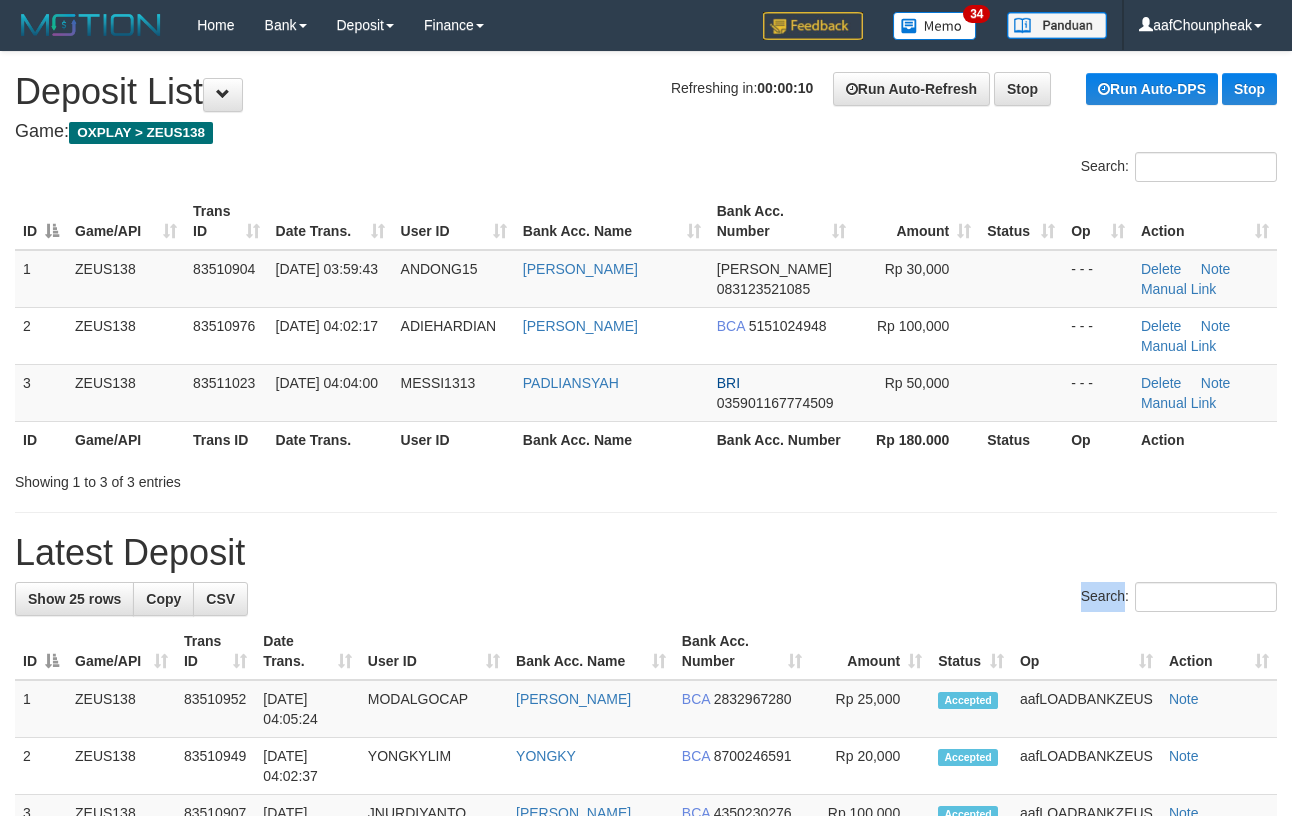 click on "Search:" at bounding box center [646, 599] 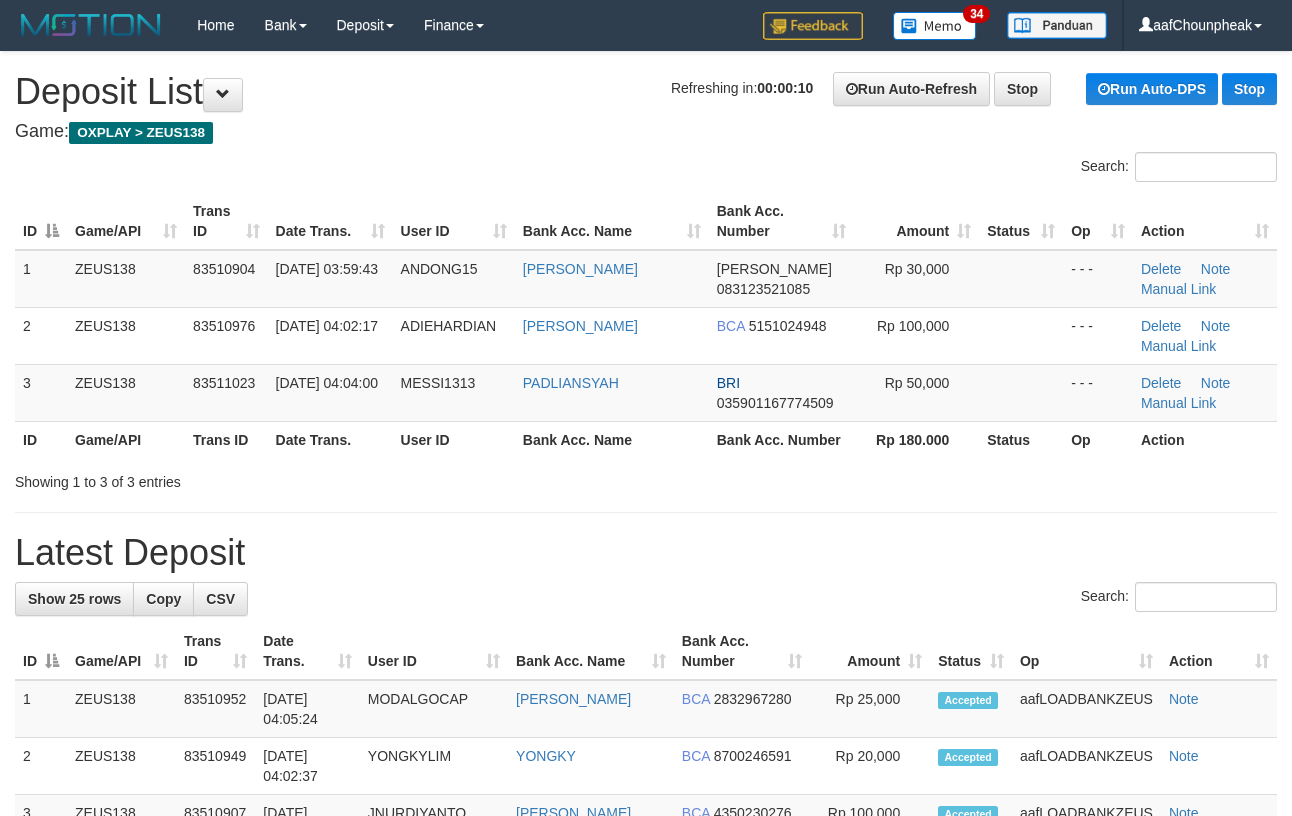 click on "Search:" at bounding box center [646, 599] 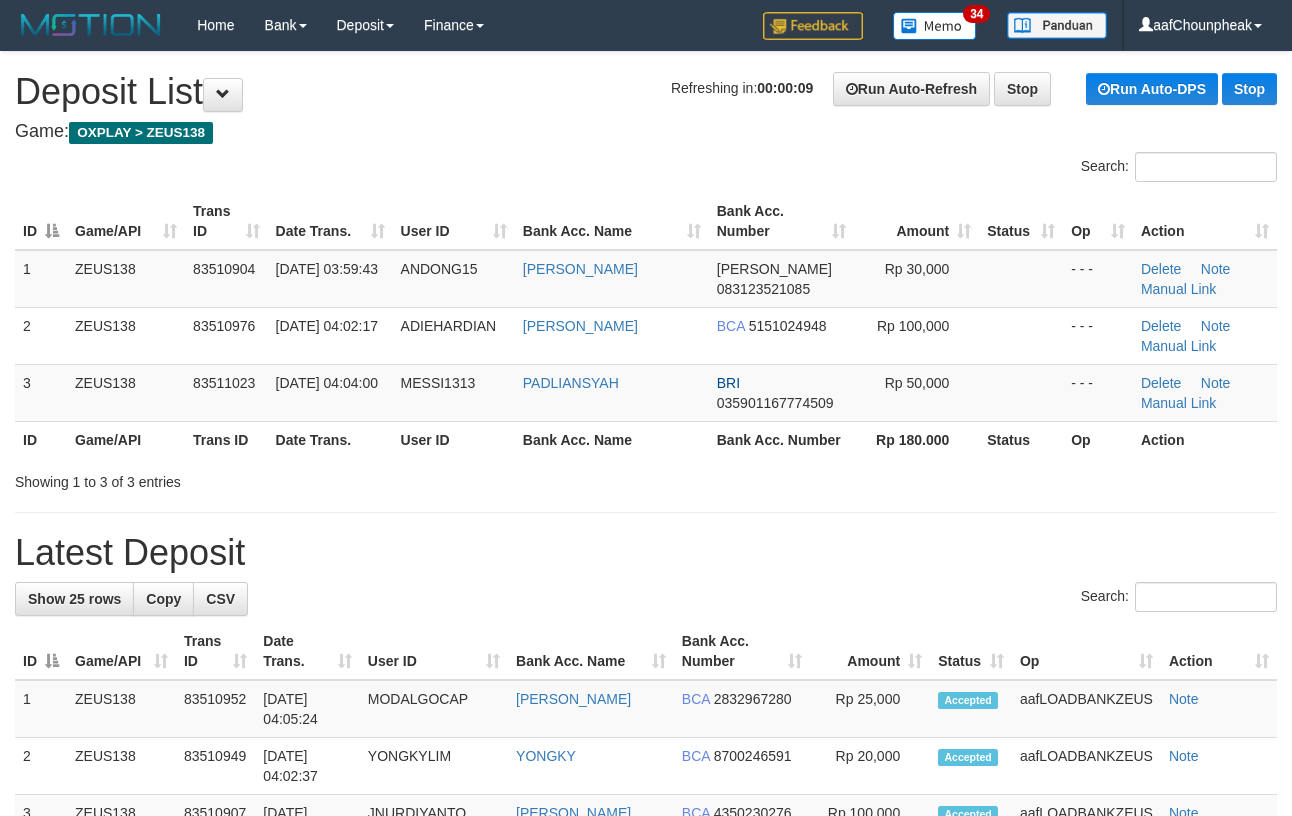 click on "Search:" at bounding box center (646, 599) 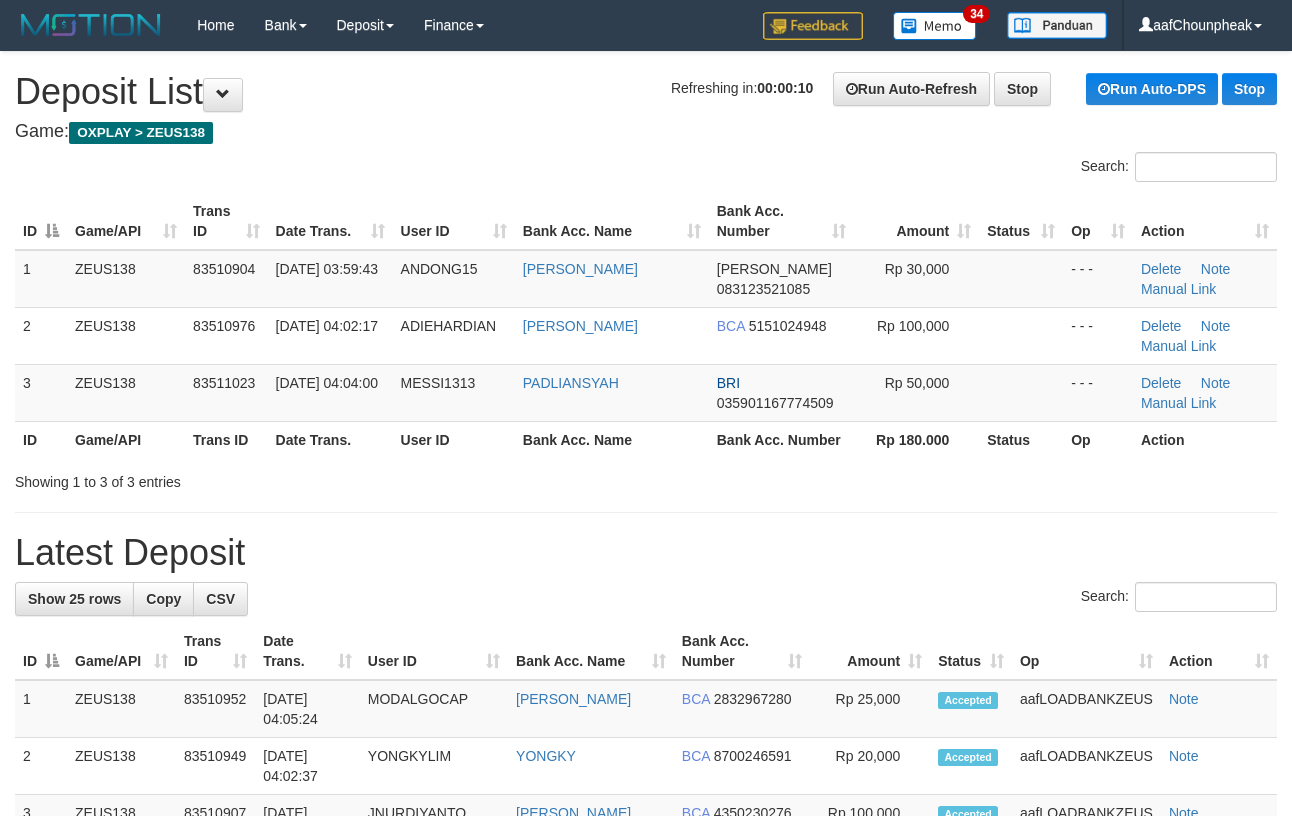 scroll, scrollTop: 0, scrollLeft: 0, axis: both 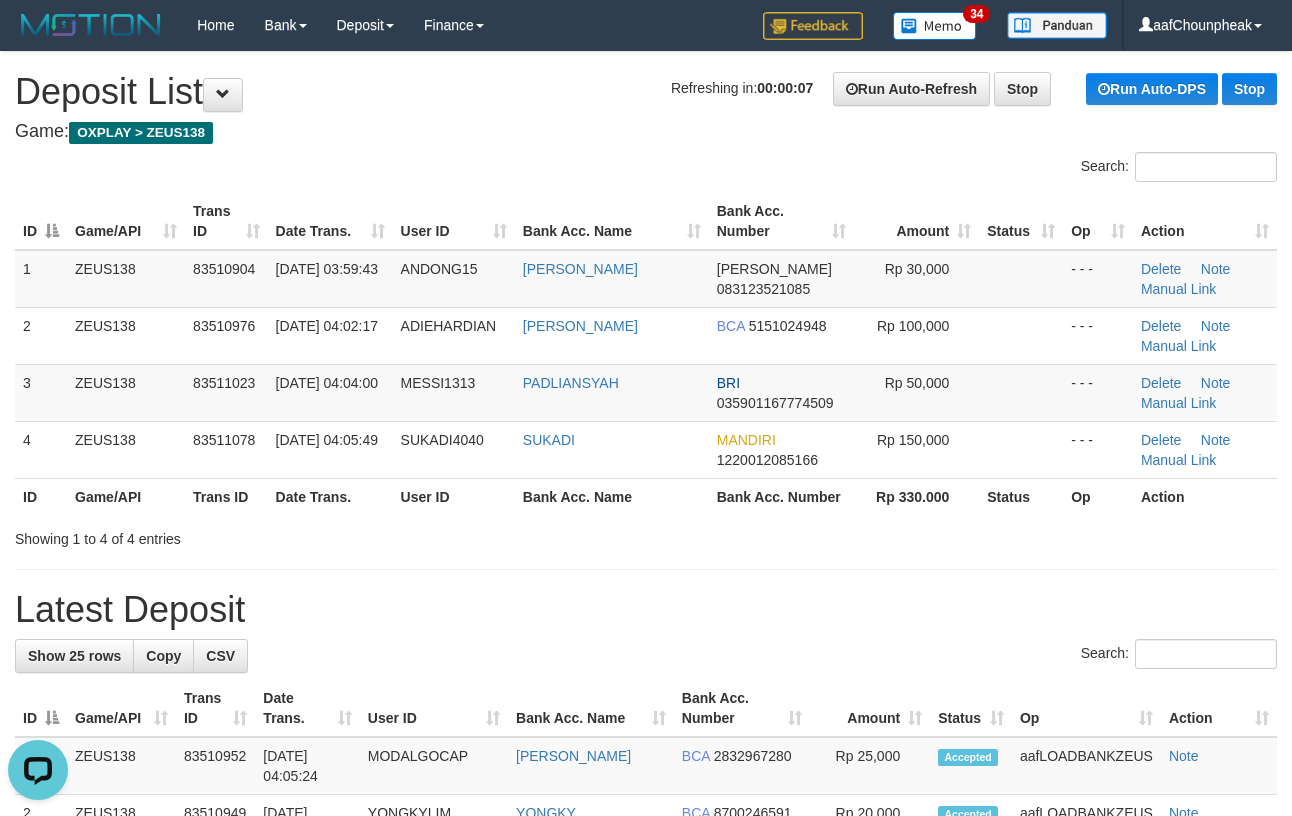 click on "Search:" at bounding box center [646, 169] 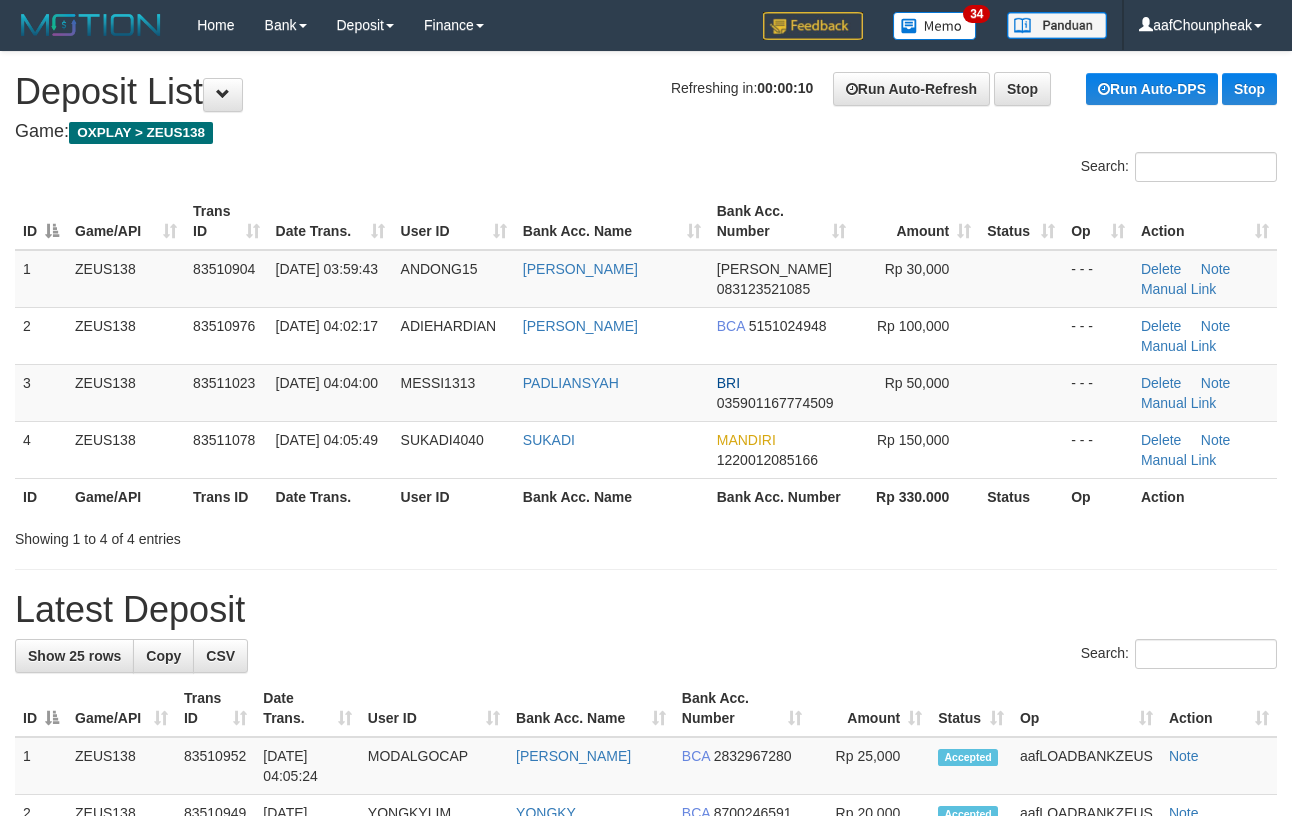 scroll, scrollTop: 0, scrollLeft: 0, axis: both 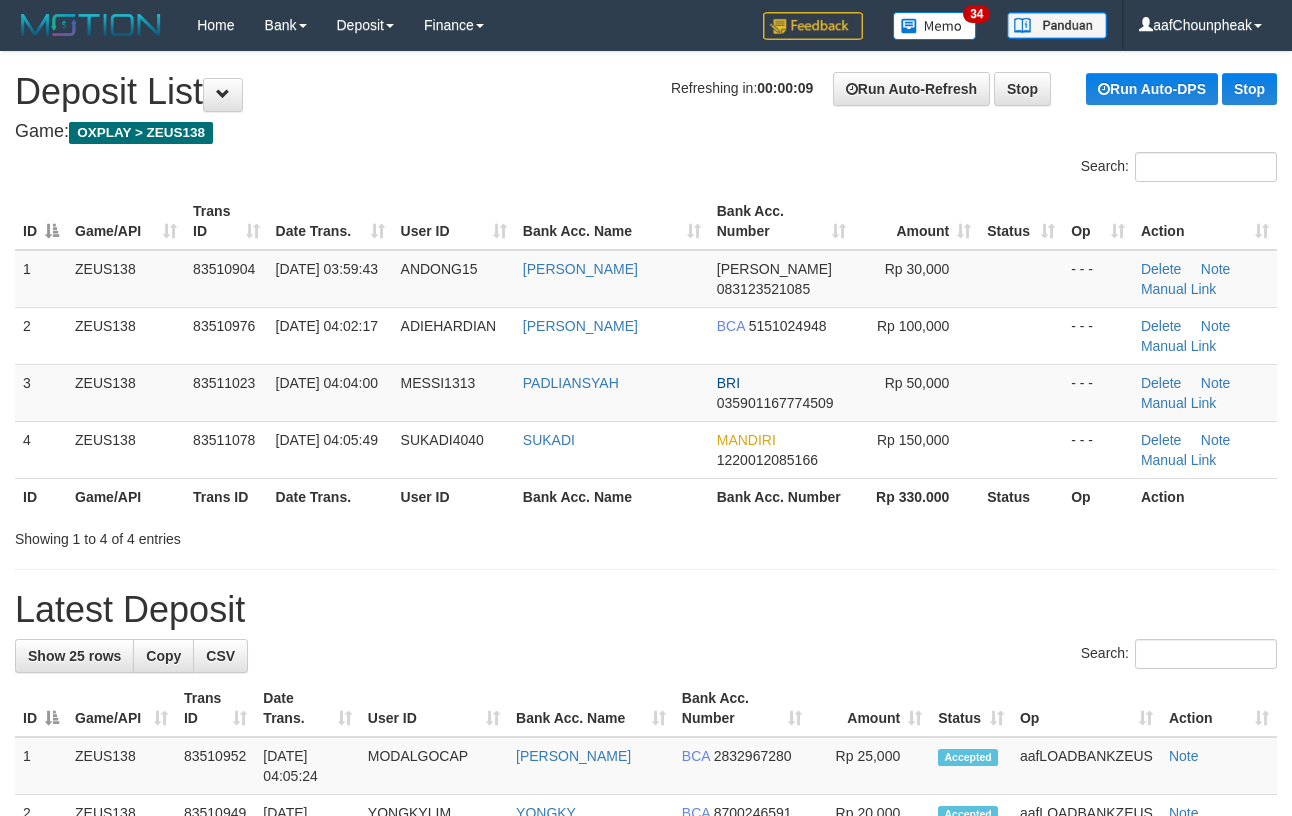 click on "Latest Deposit" at bounding box center [646, 610] 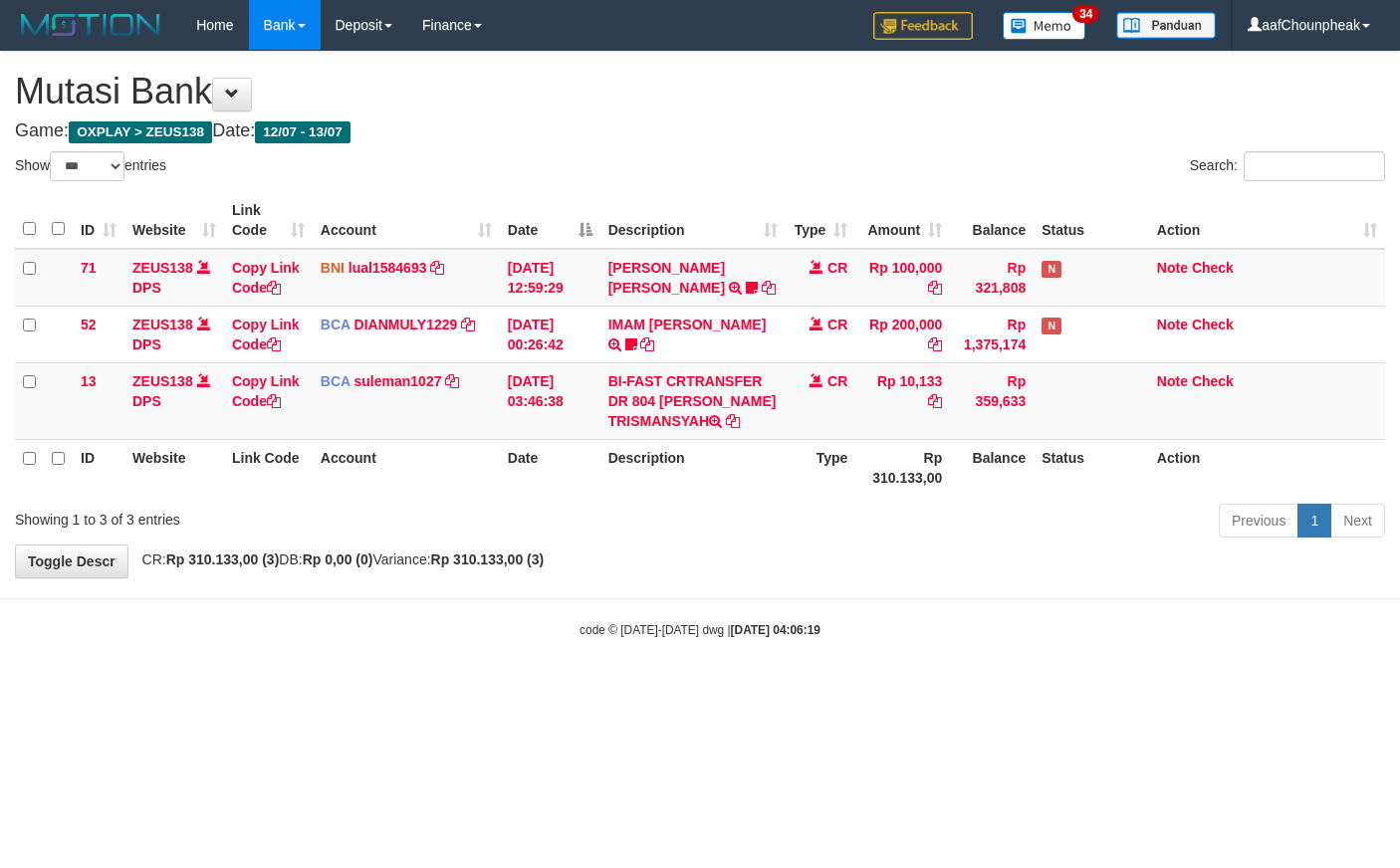 select on "***" 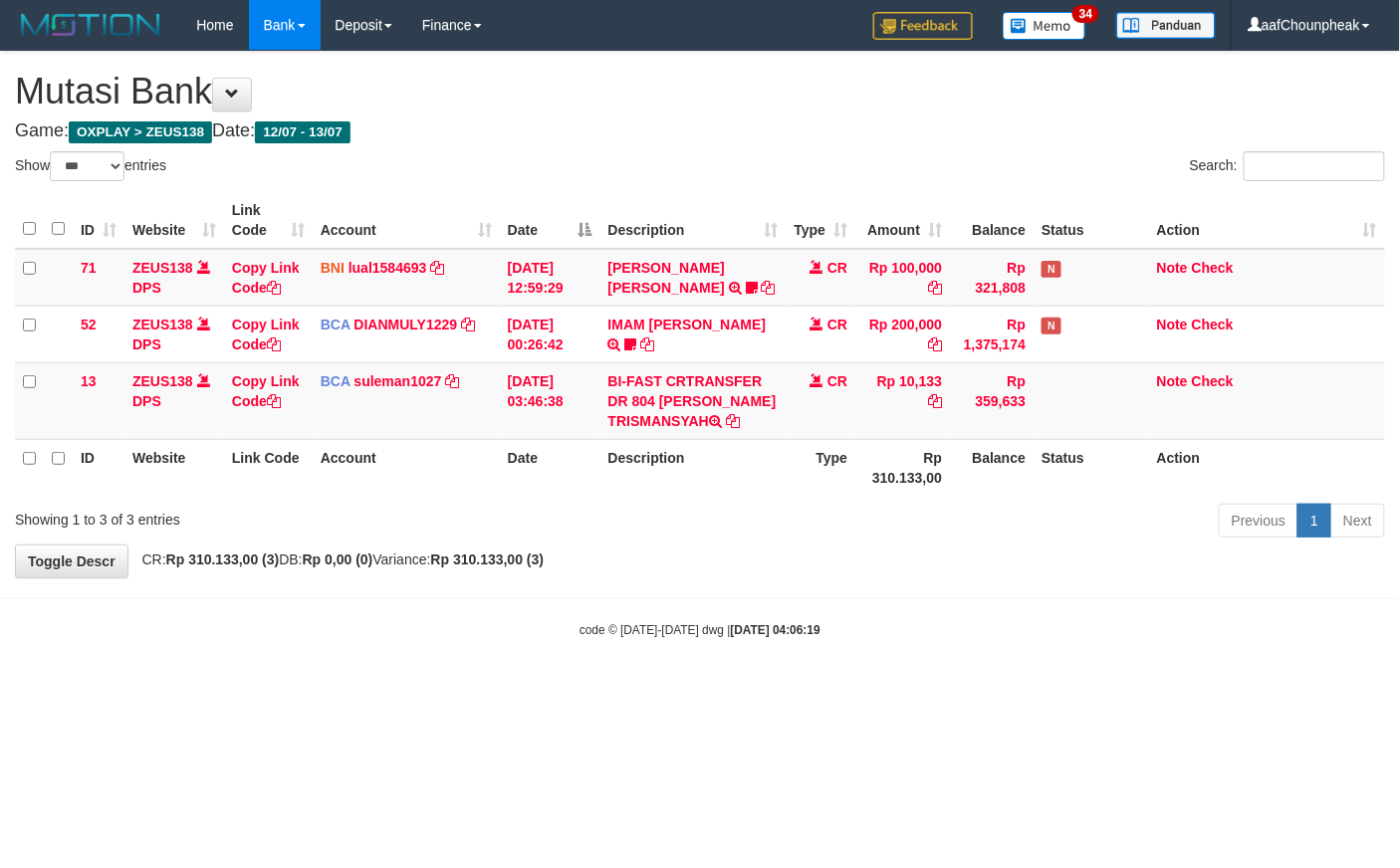 click on "Toggle navigation
Home
Bank
Account List
Mutasi Bank
Search
Note Mutasi
Deposit
DPS List
History
Finance
Financial Data
aafChounpheak
My Profile
Log Out
34" at bounding box center (700, 344) 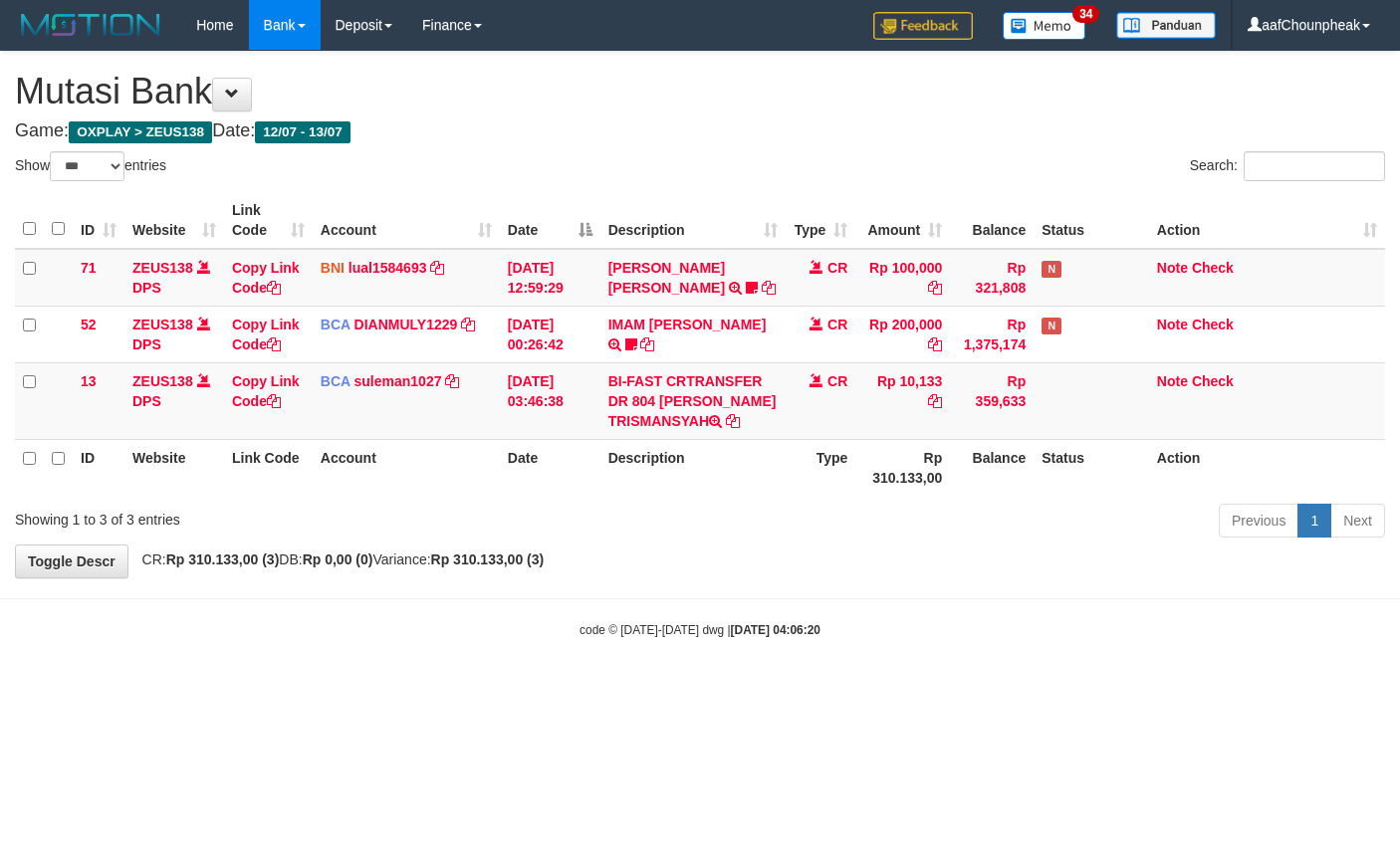 select on "***" 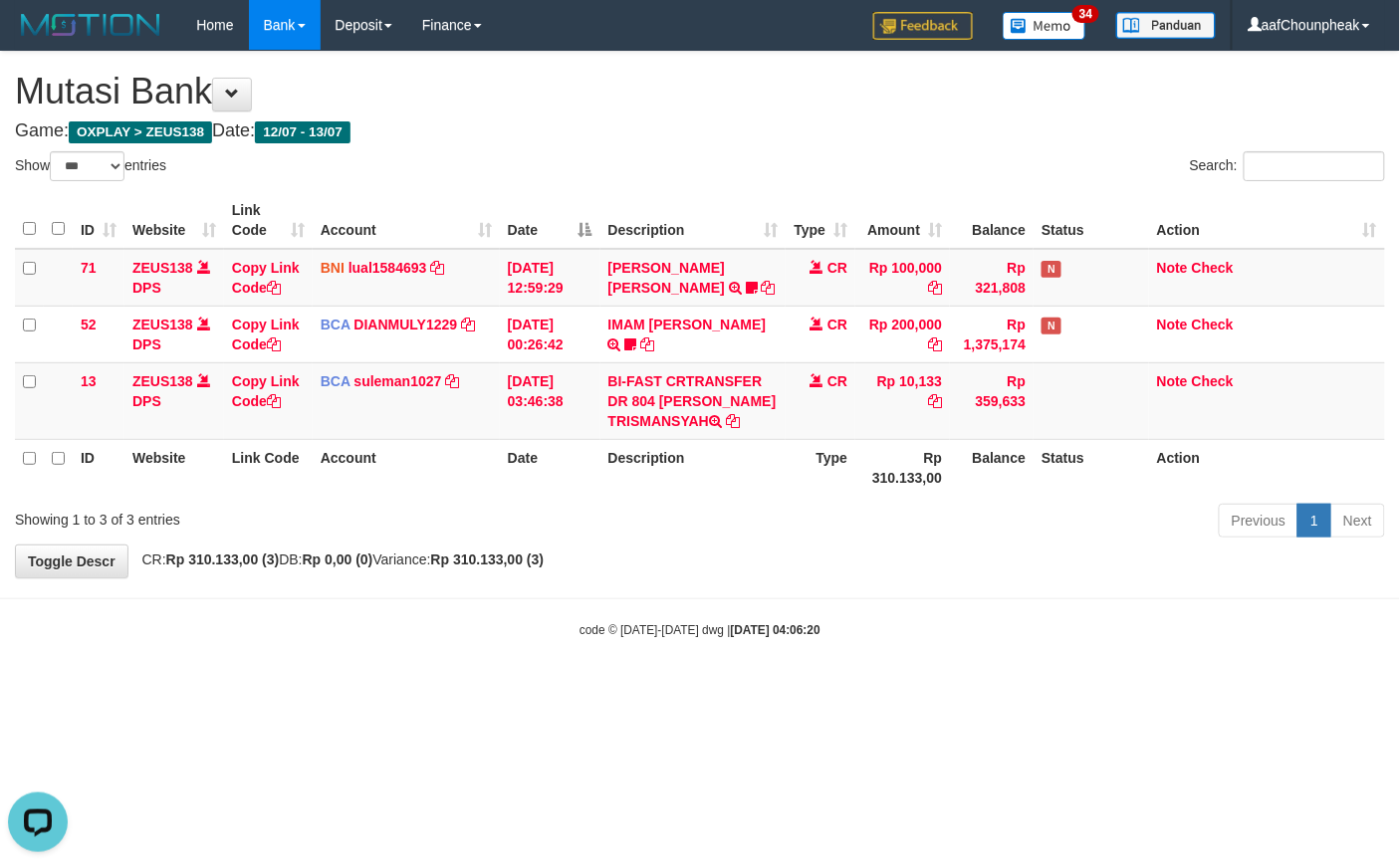 scroll, scrollTop: 0, scrollLeft: 0, axis: both 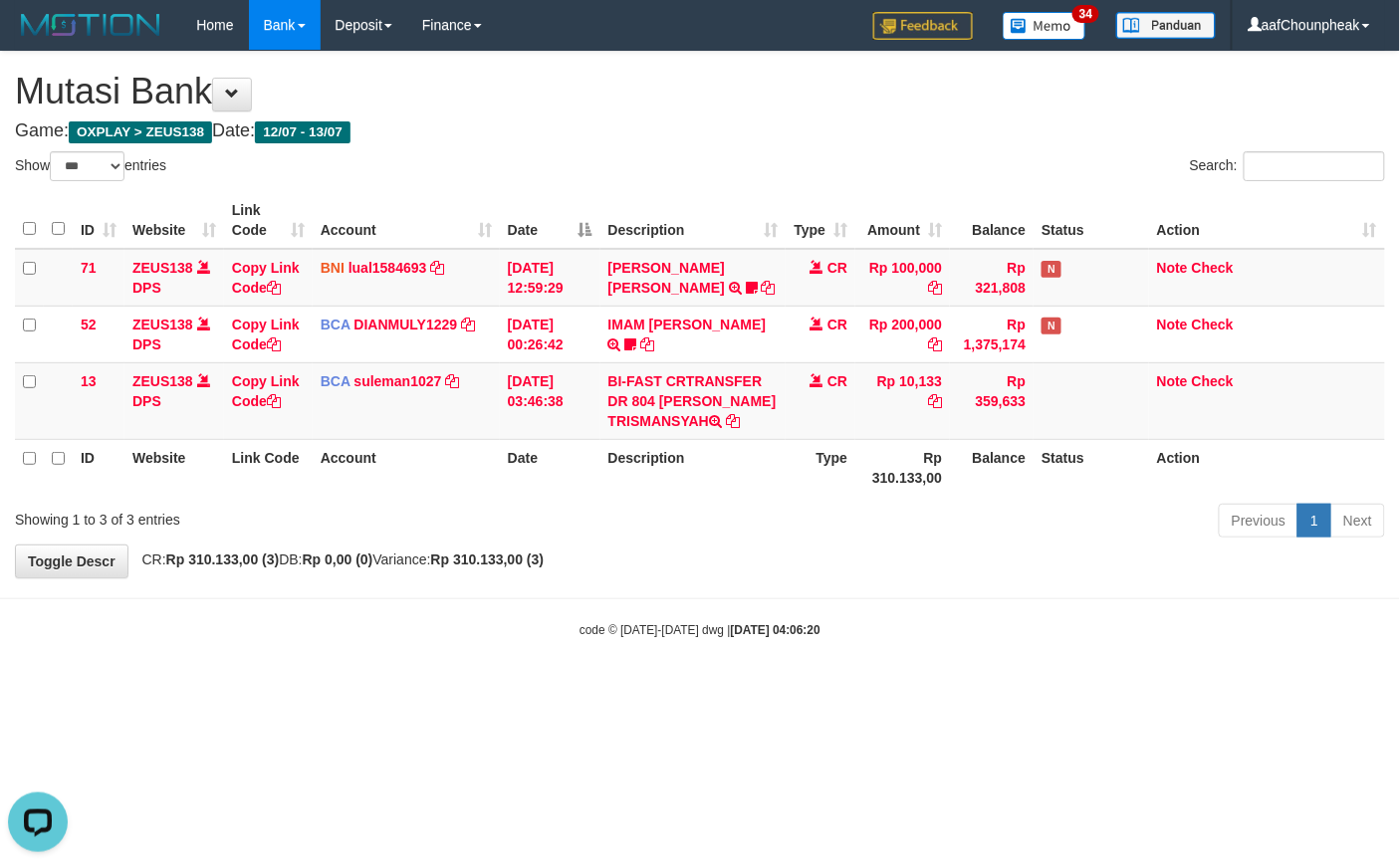 drag, startPoint x: 630, startPoint y: 585, endPoint x: 5, endPoint y: 594, distance: 625.0648 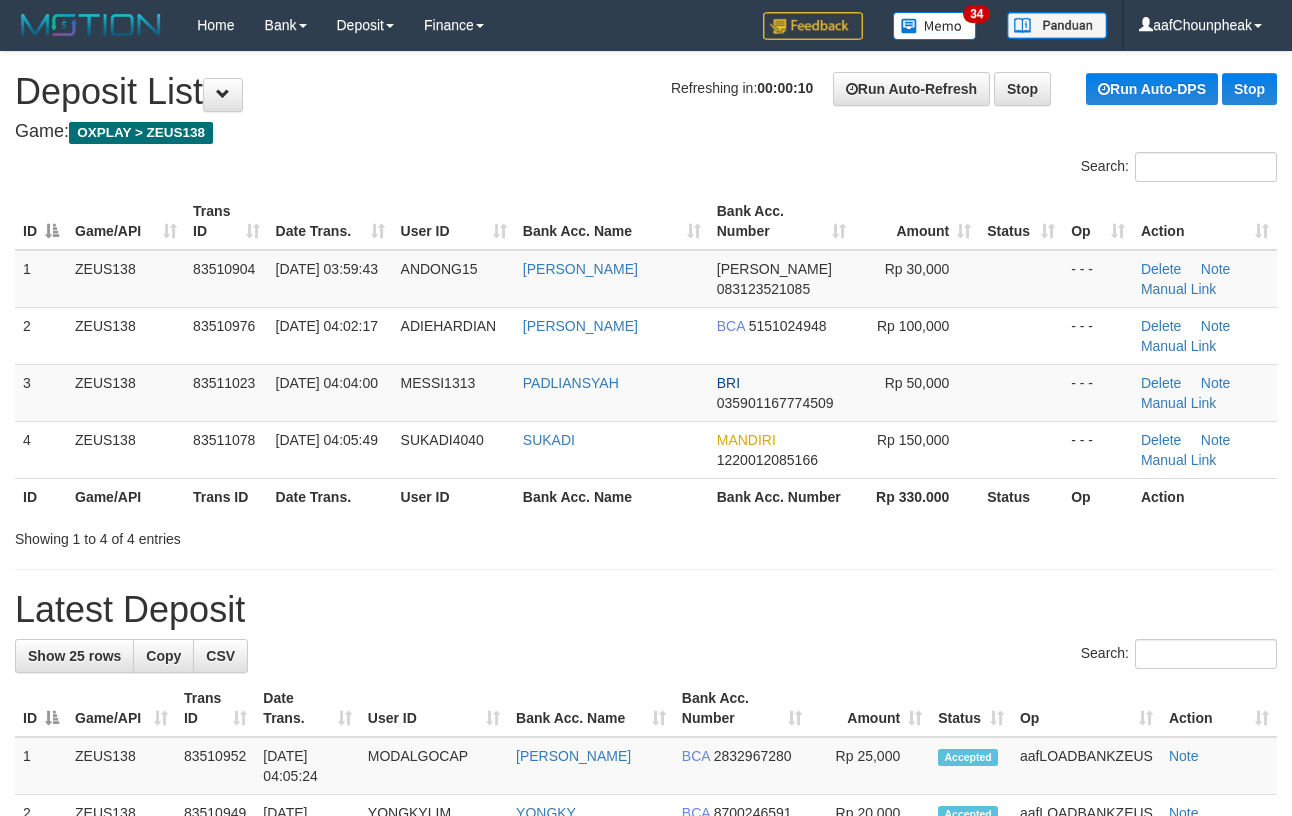scroll, scrollTop: 0, scrollLeft: 0, axis: both 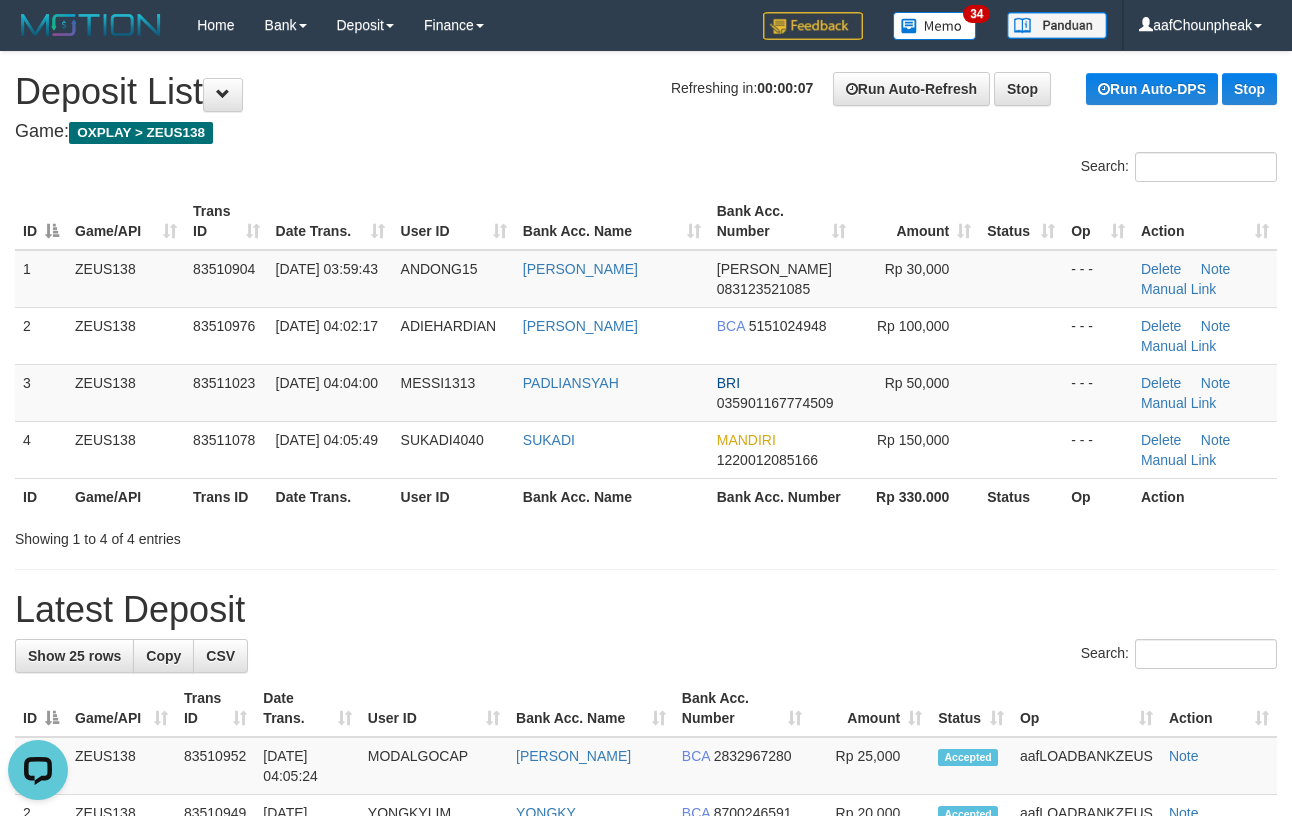 click on "Latest Deposit" at bounding box center (646, 610) 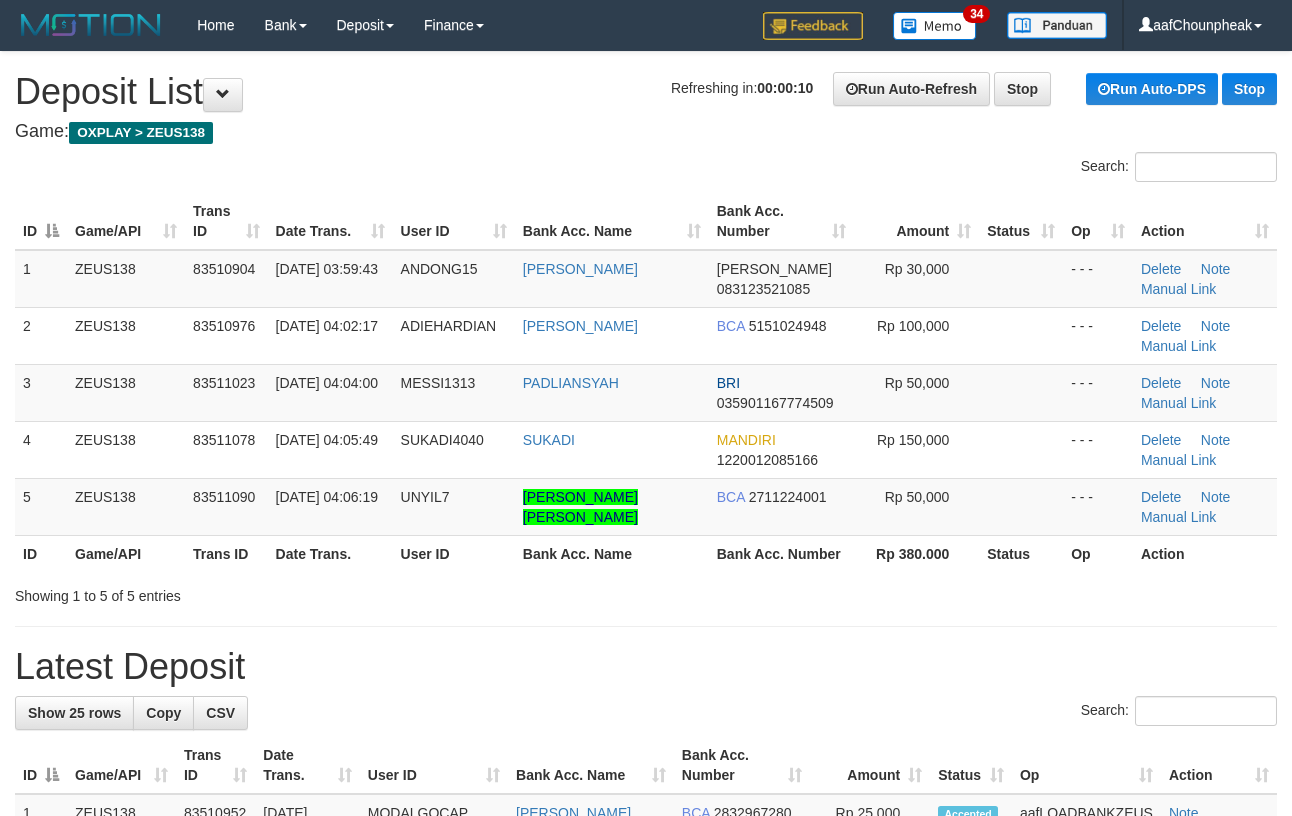 scroll, scrollTop: 0, scrollLeft: 0, axis: both 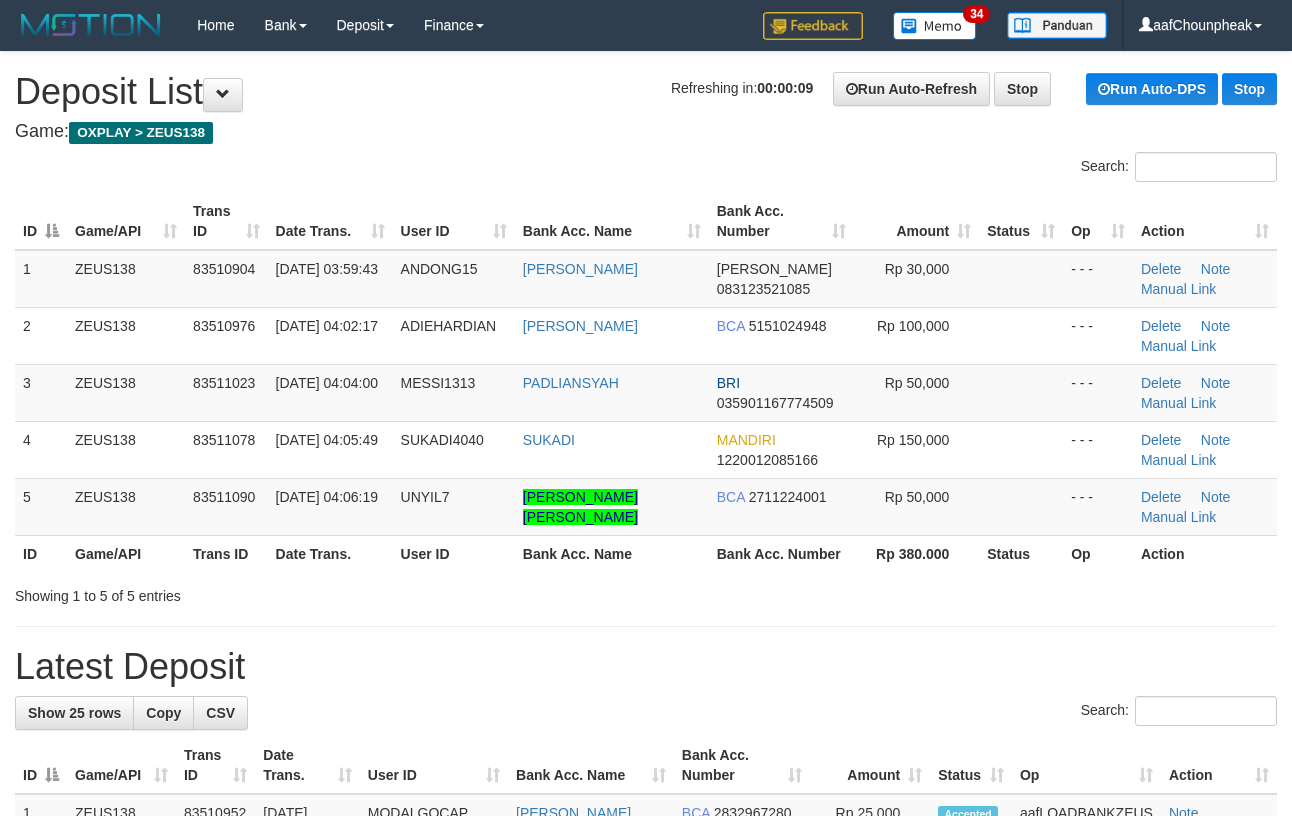 click on "**********" at bounding box center (646, 1202) 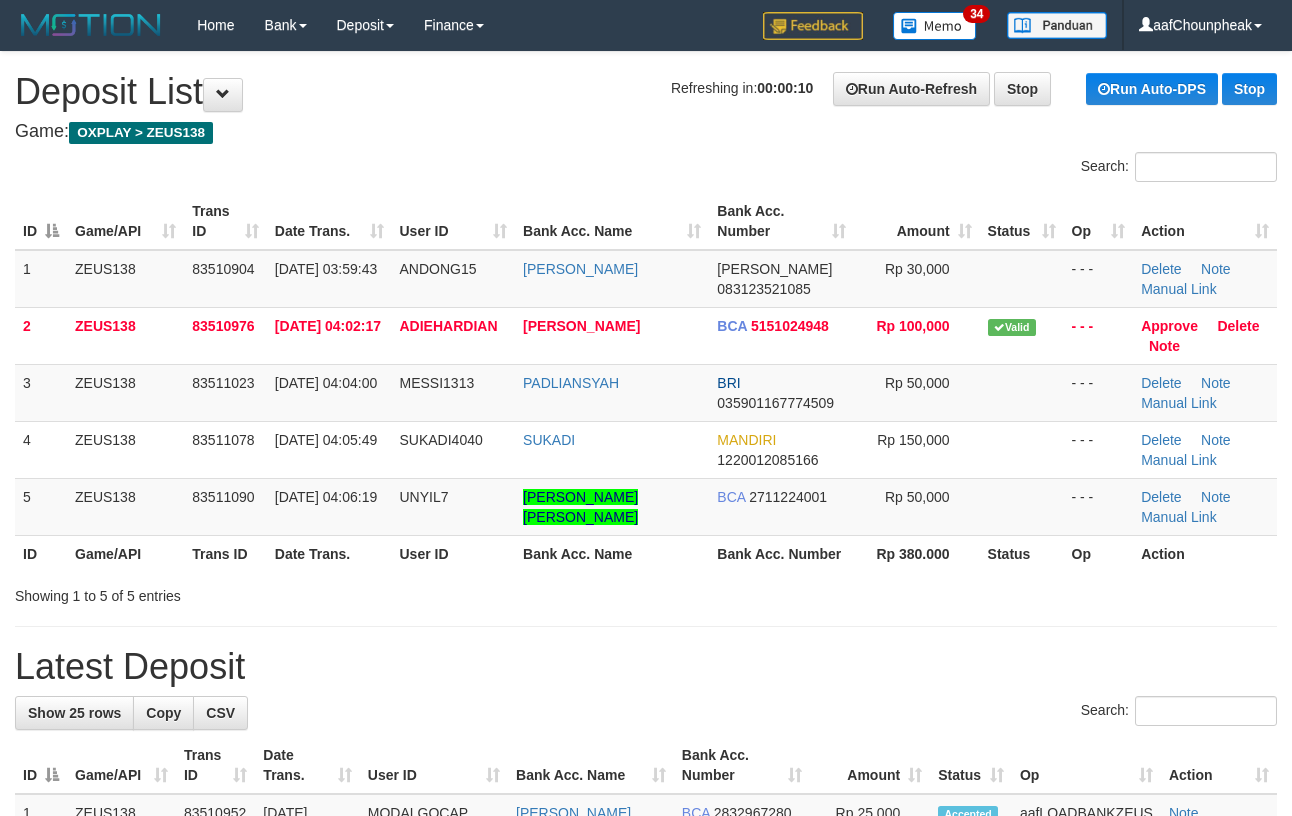 click on "Latest Deposit" at bounding box center [646, 667] 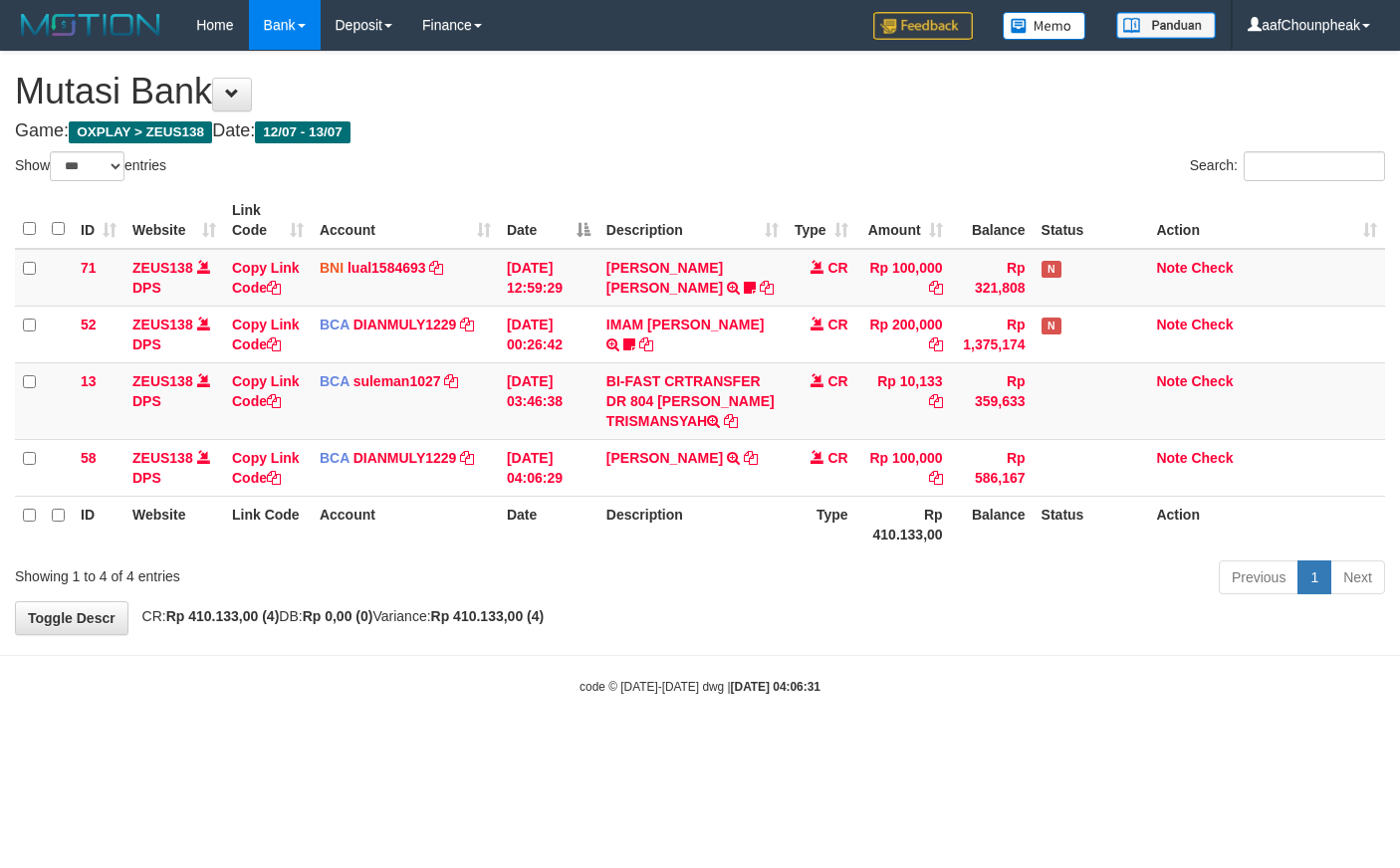 select on "***" 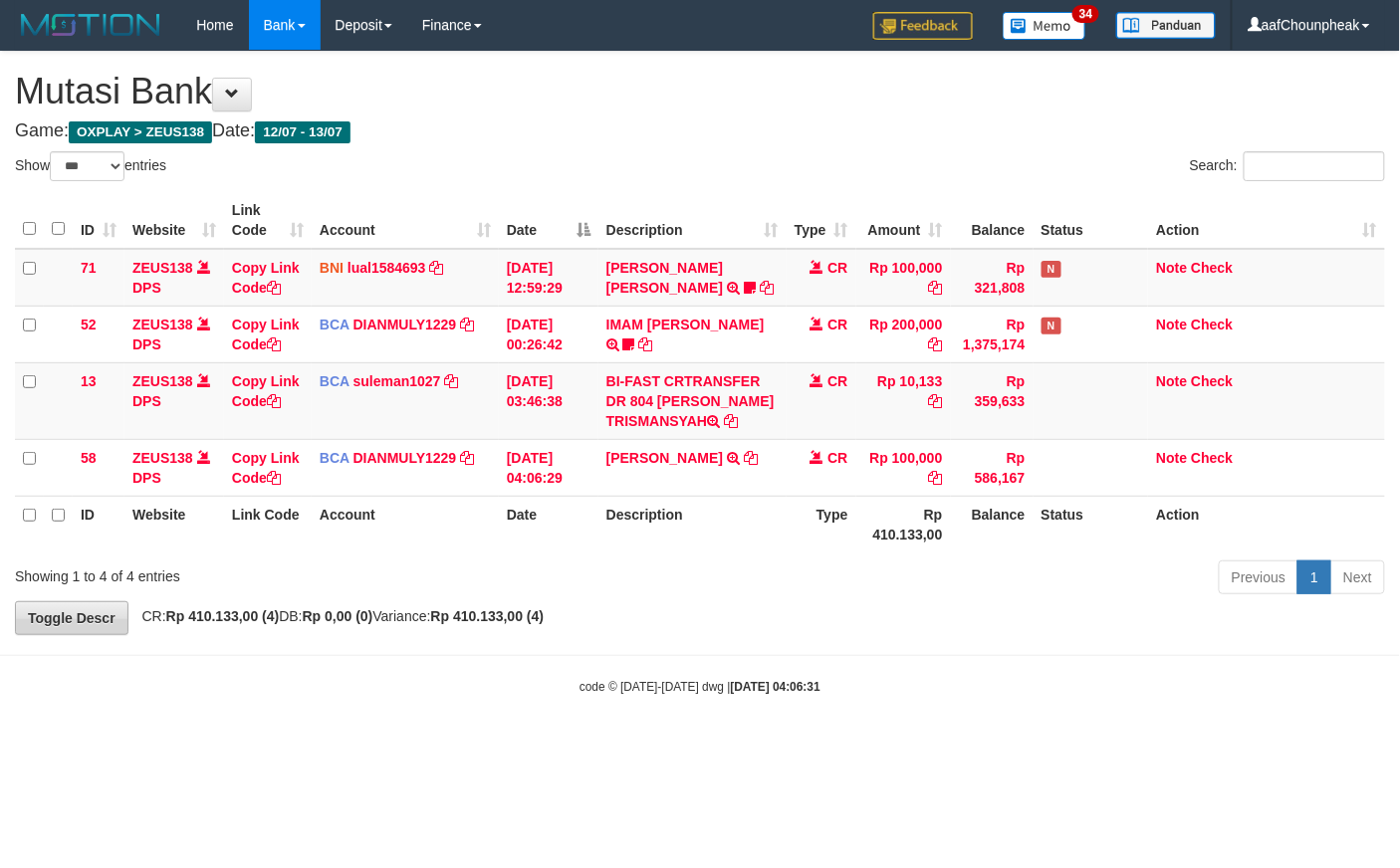 drag, startPoint x: 757, startPoint y: 618, endPoint x: 96, endPoint y: 609, distance: 661.061 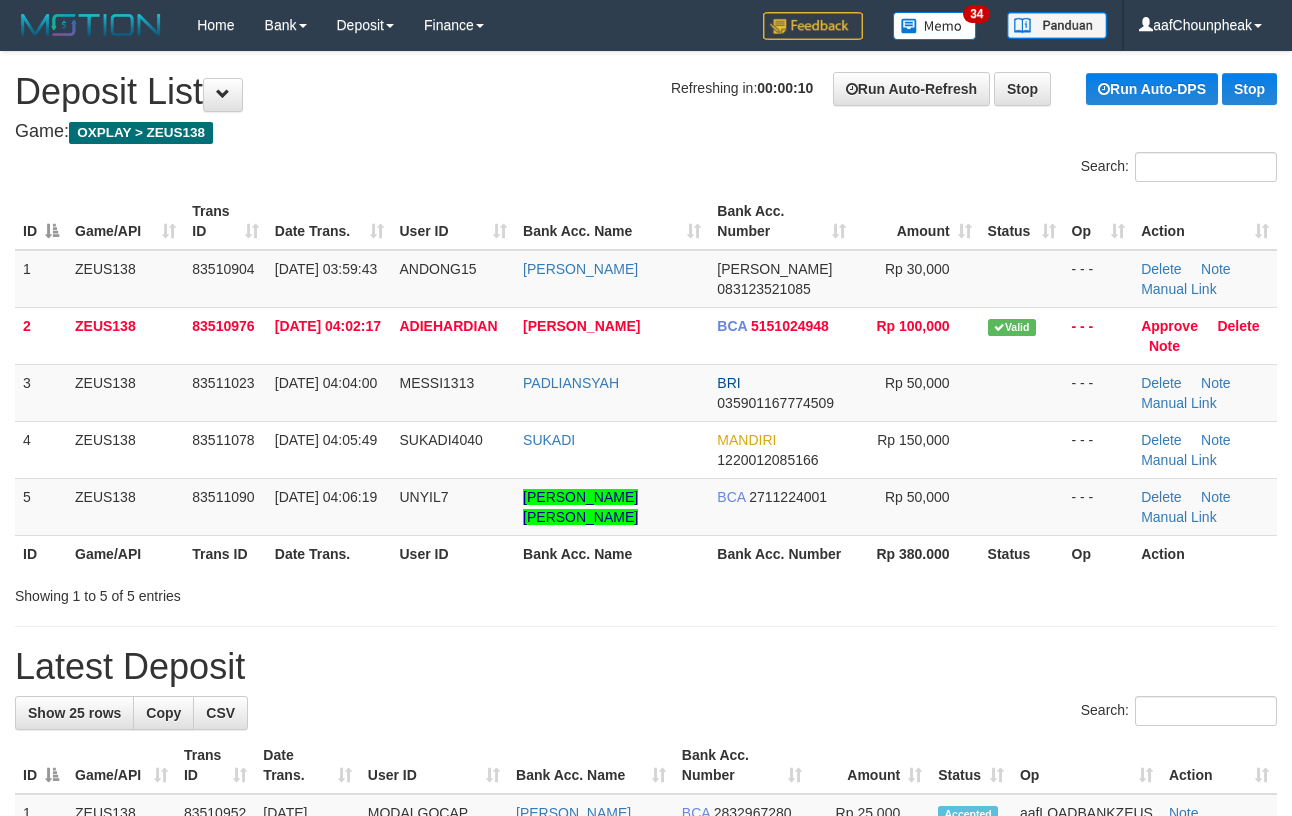 scroll, scrollTop: 0, scrollLeft: 0, axis: both 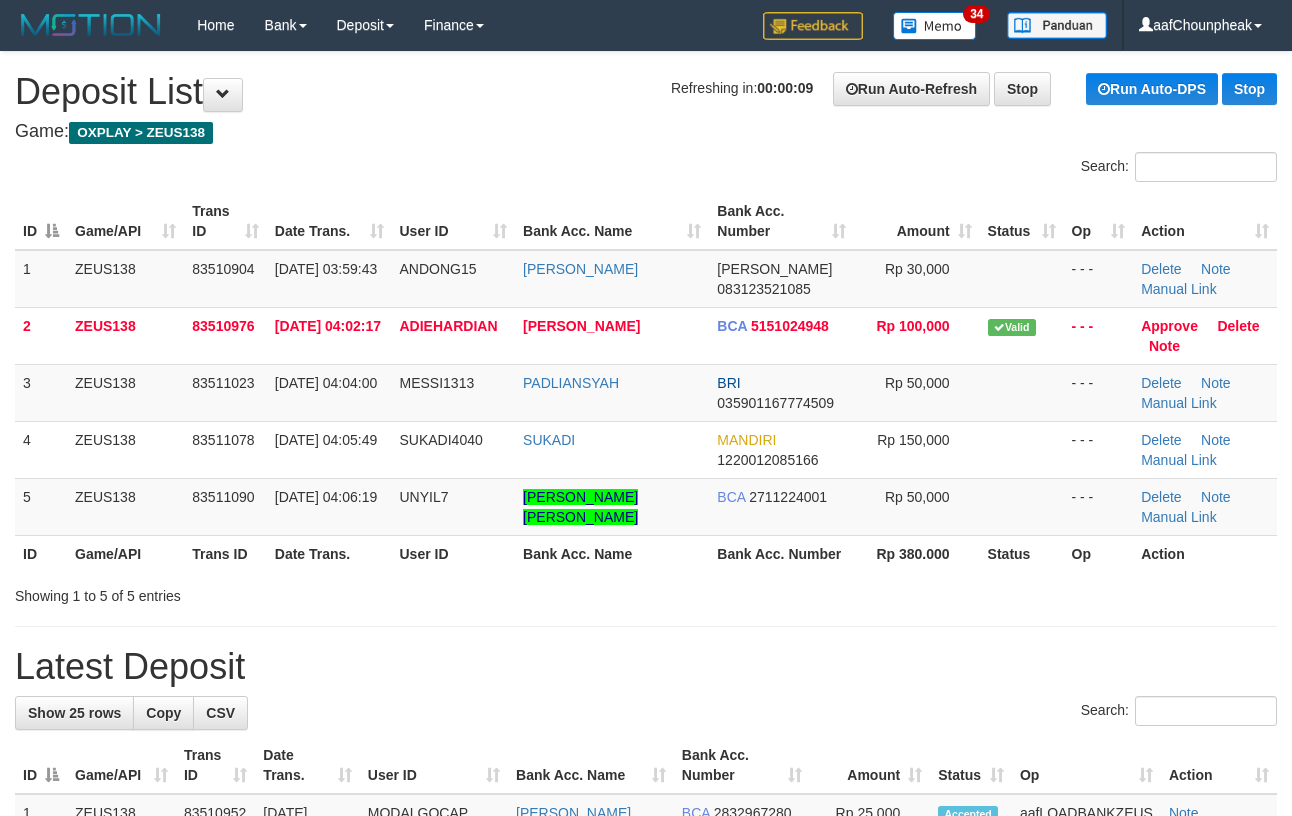 click on "Latest Deposit" at bounding box center (646, 667) 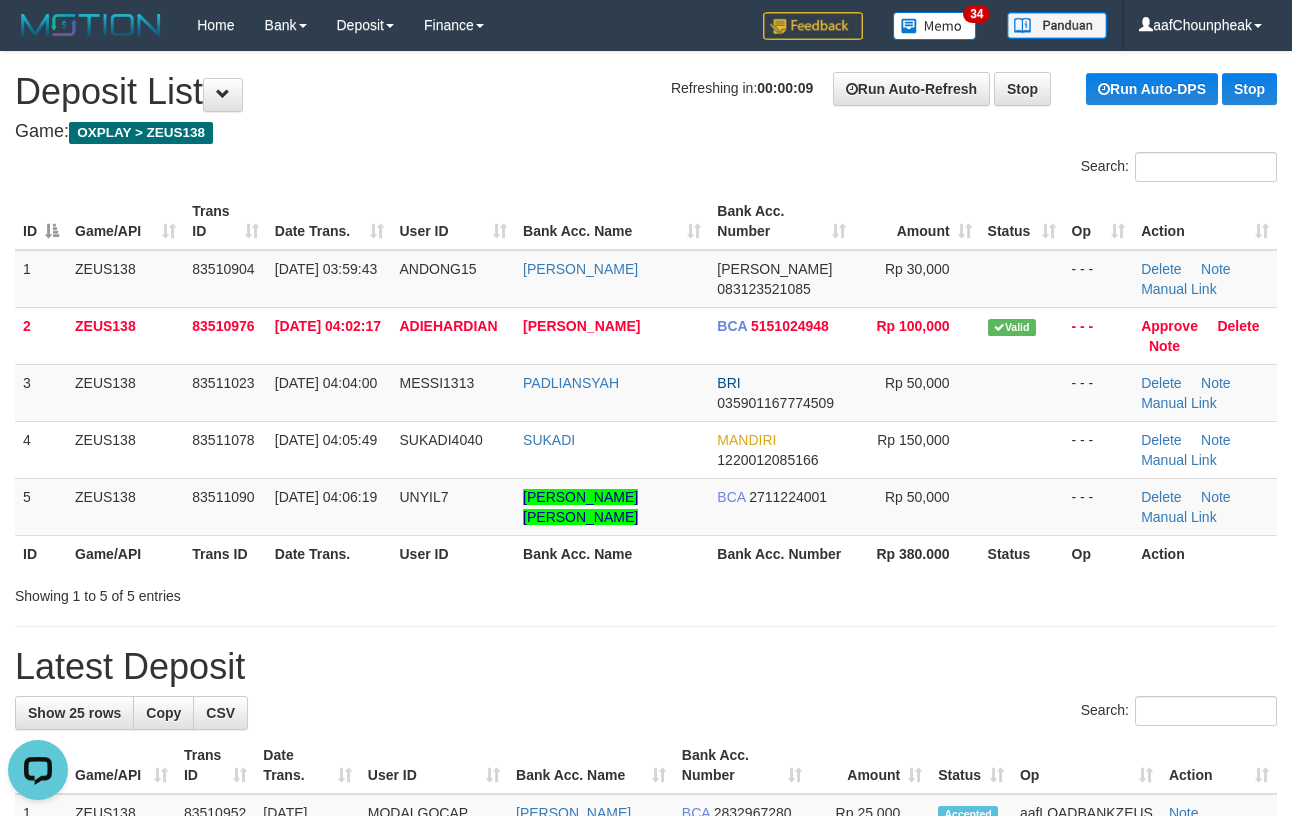 scroll, scrollTop: 0, scrollLeft: 0, axis: both 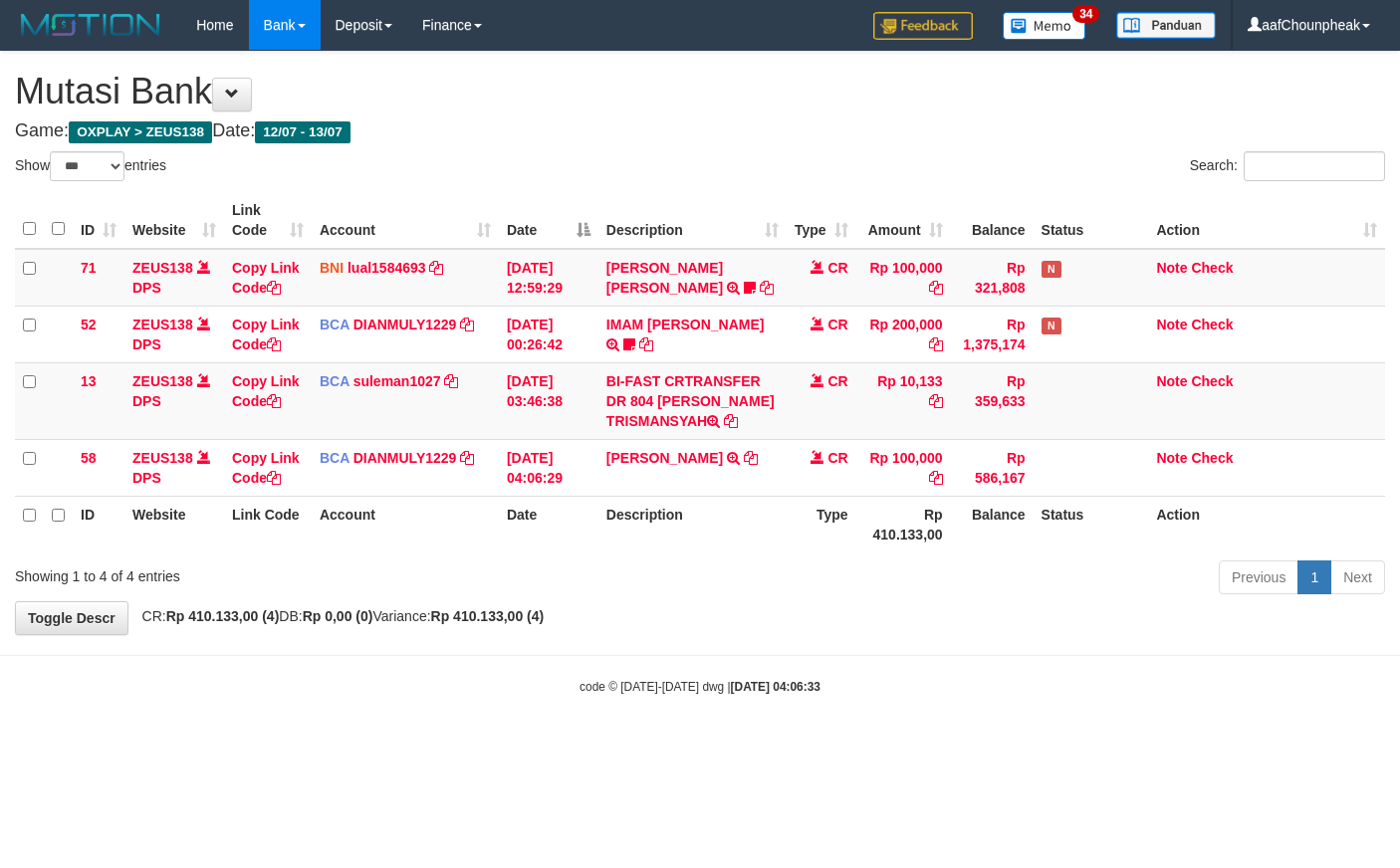 select on "***" 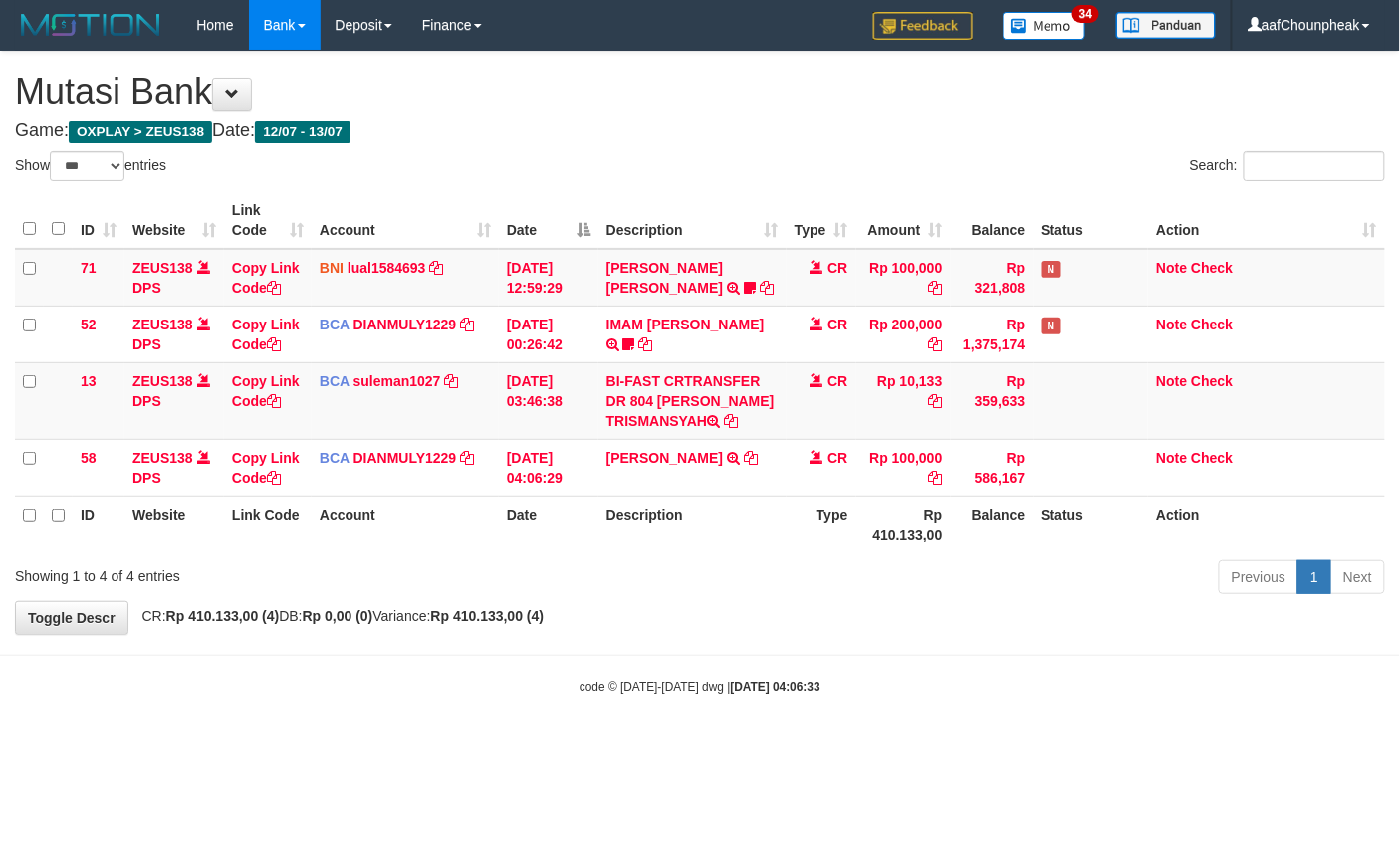 click on "**********" at bounding box center (700, 342) 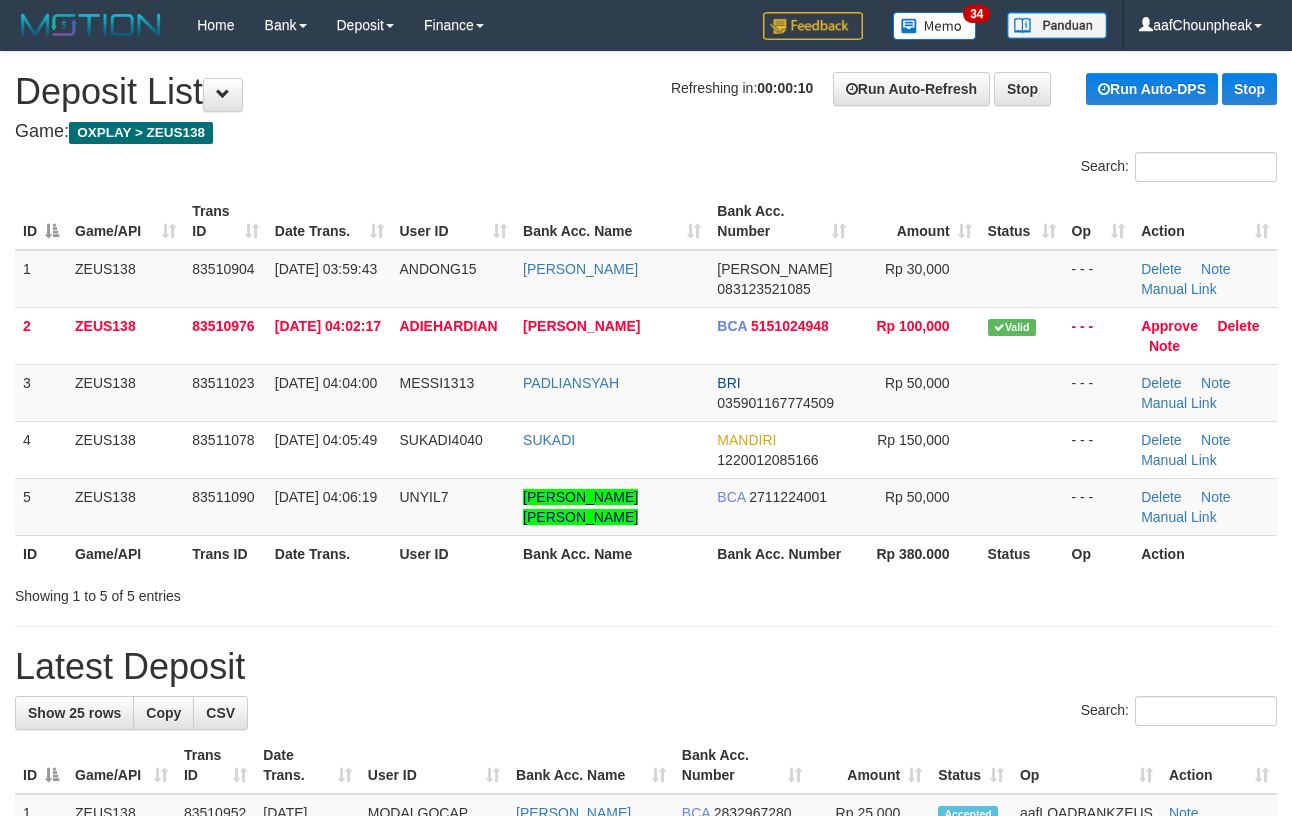 scroll, scrollTop: 0, scrollLeft: 0, axis: both 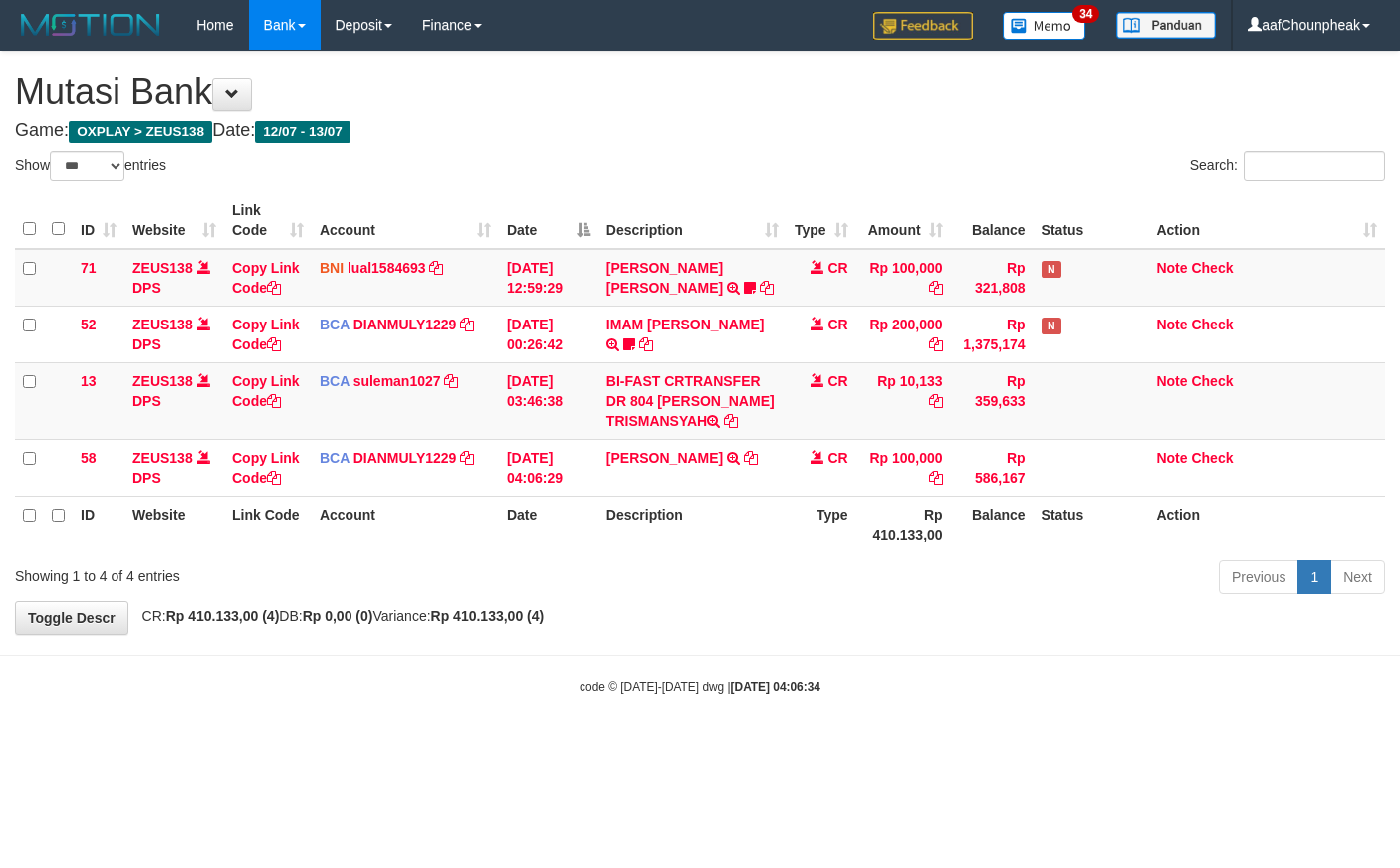 select on "***" 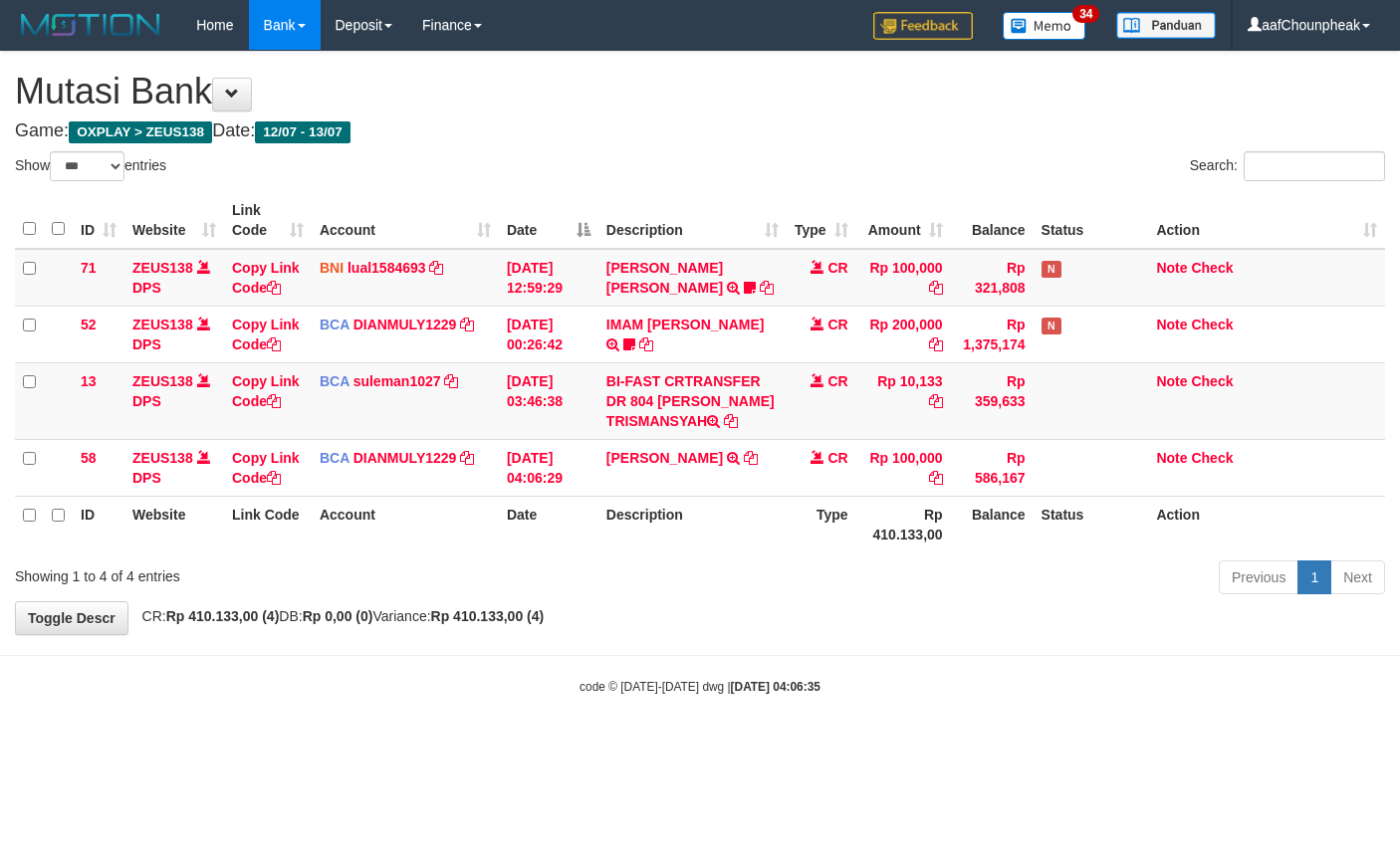 select on "***" 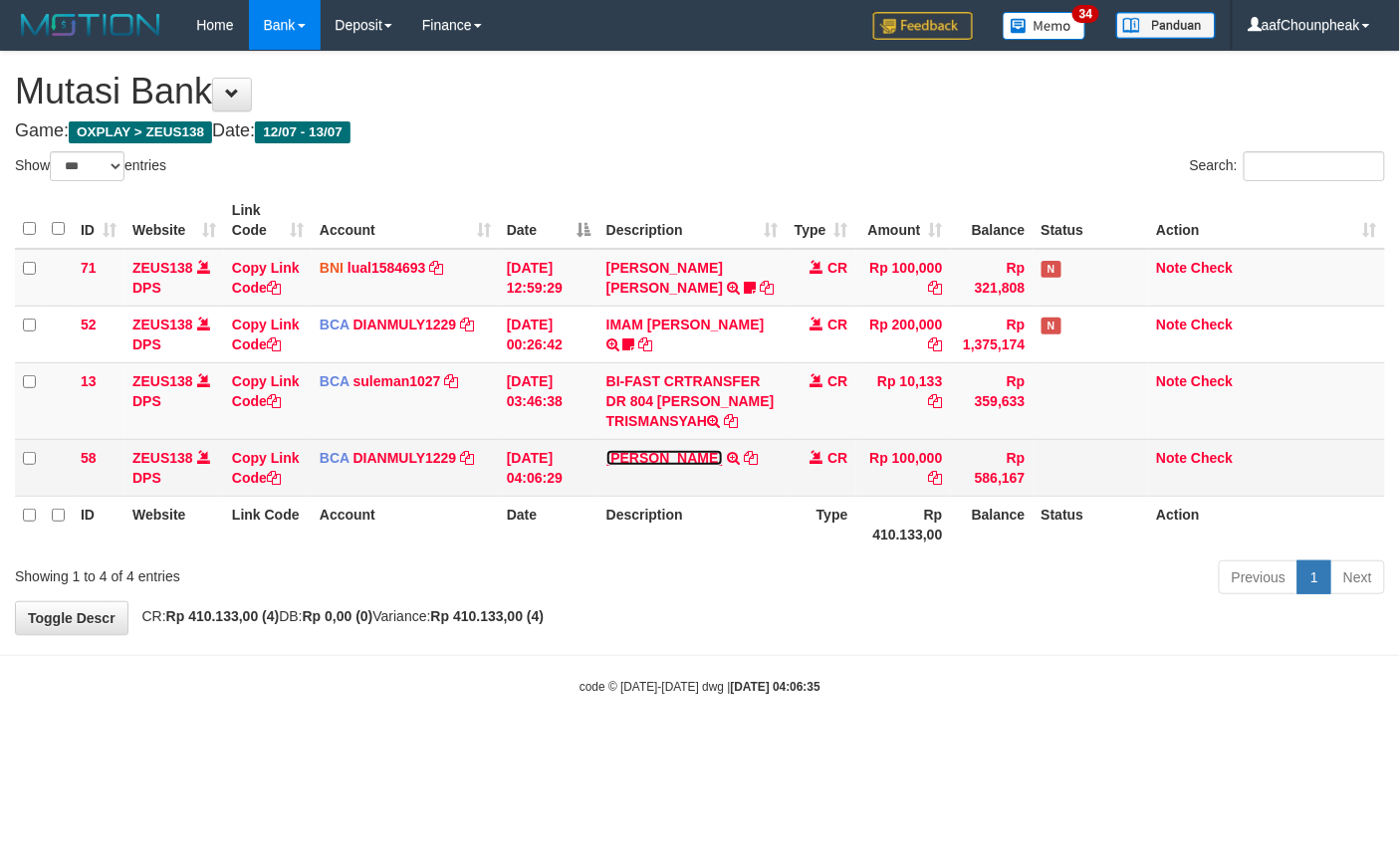 click on "[PERSON_NAME]" at bounding box center [664, 458] 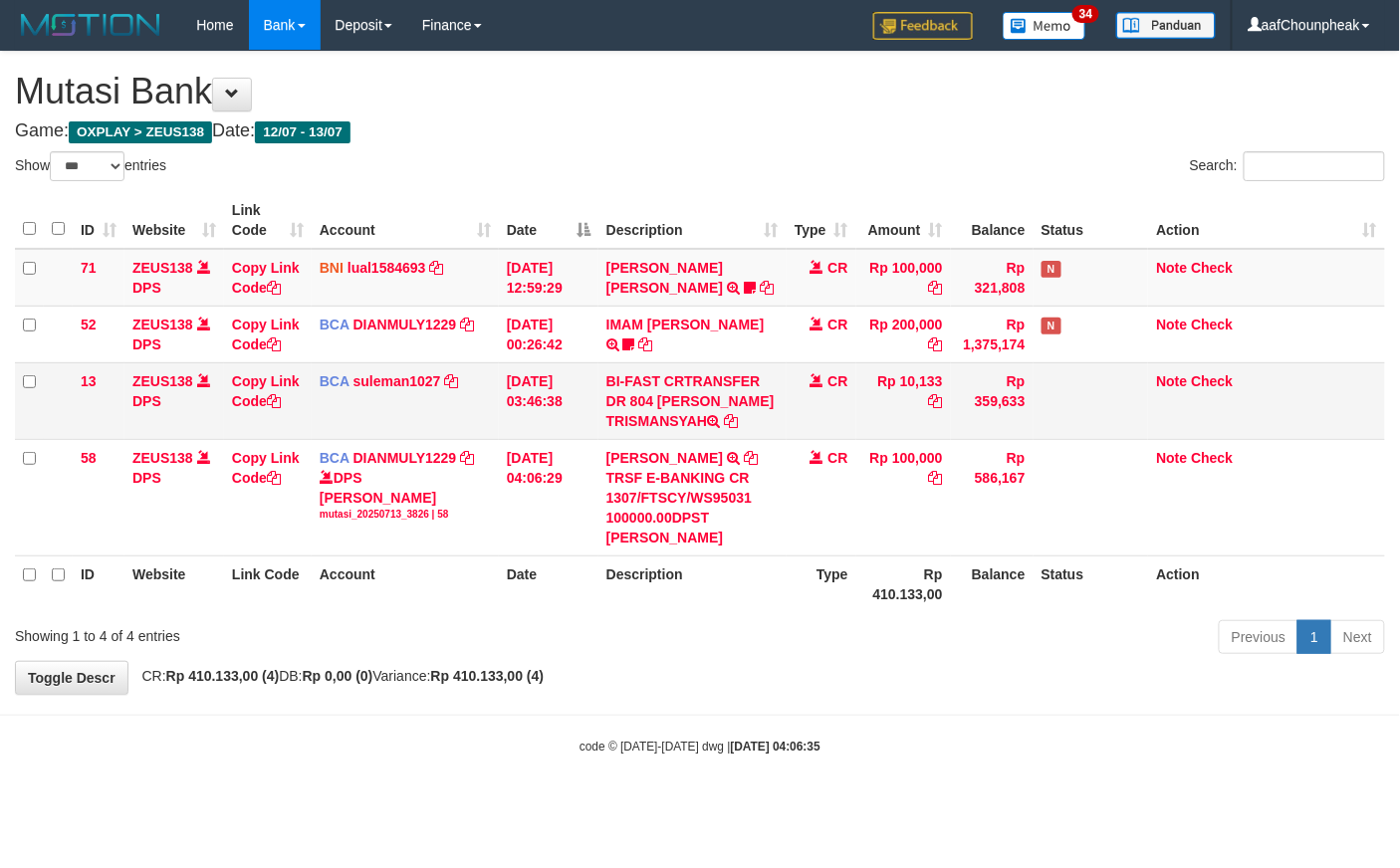 click on "BI-FAST CRTRANSFER DR 804 DERY TRISMANSYAH" at bounding box center (692, 400) 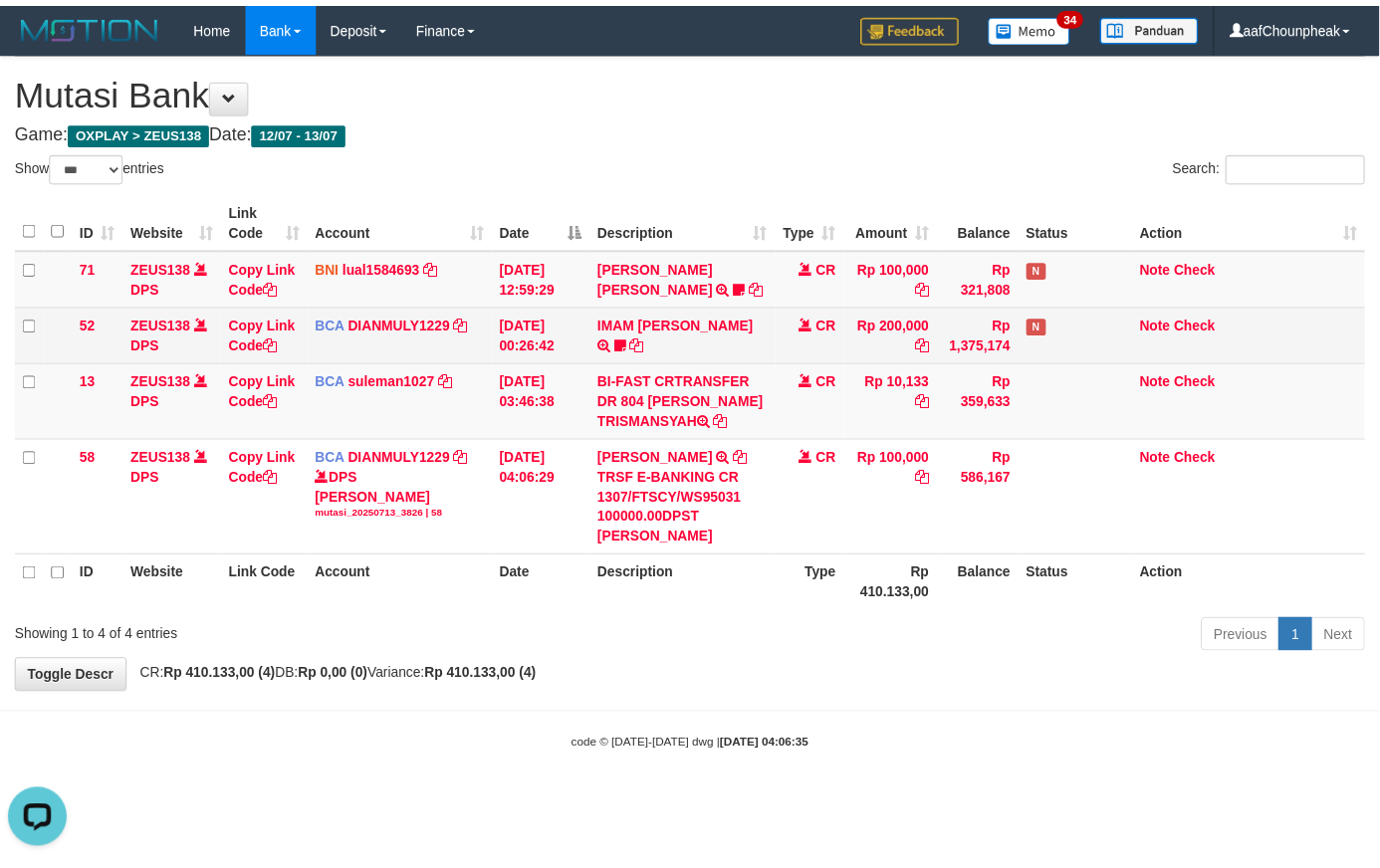 scroll, scrollTop: 0, scrollLeft: 0, axis: both 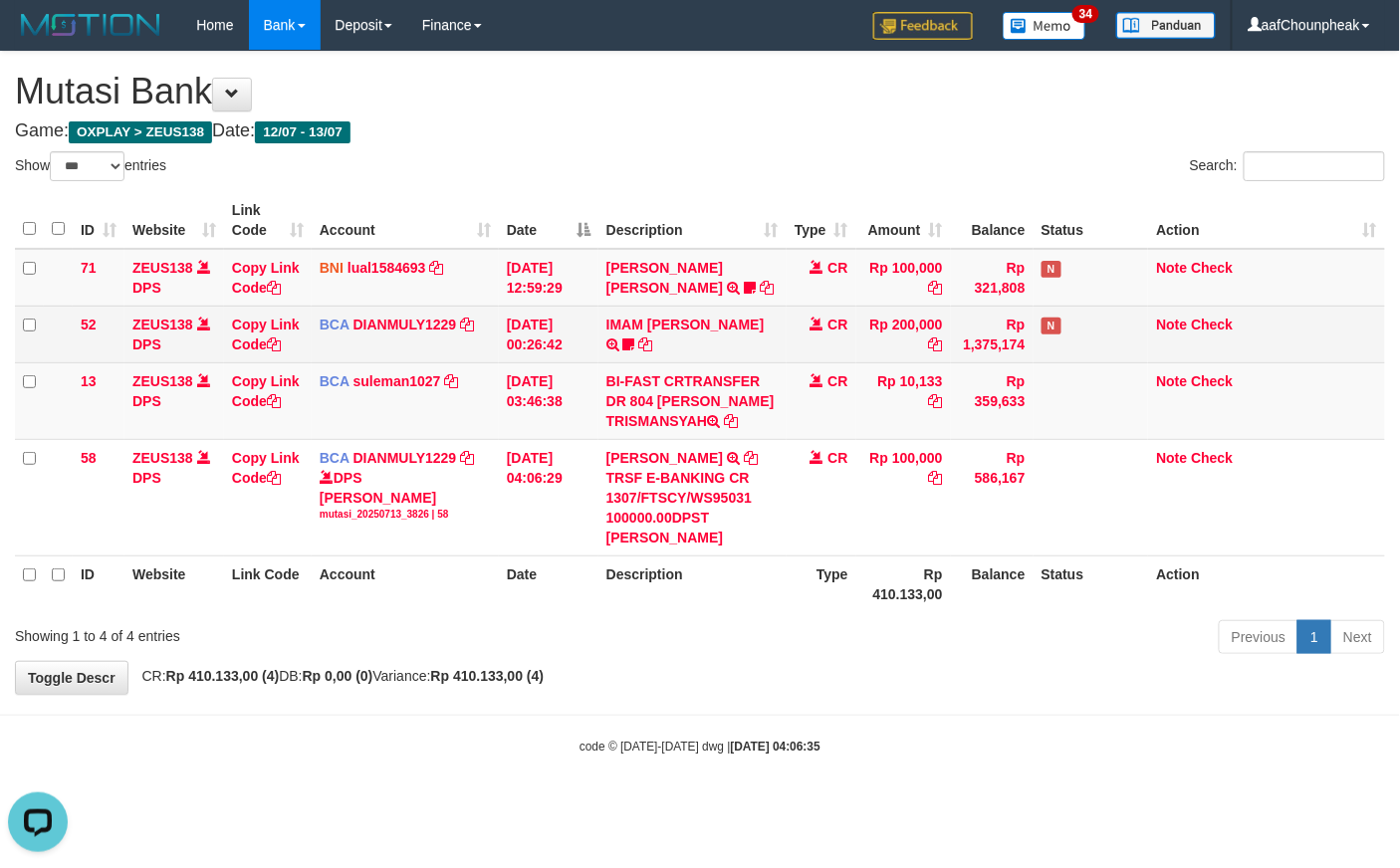 click on "IMAM SAMUJI            TRSF E-BANKING CR 1307/FTSCY/WS95031
200000.00IMAM SAMUJI    Mesbon99" at bounding box center (692, 333) 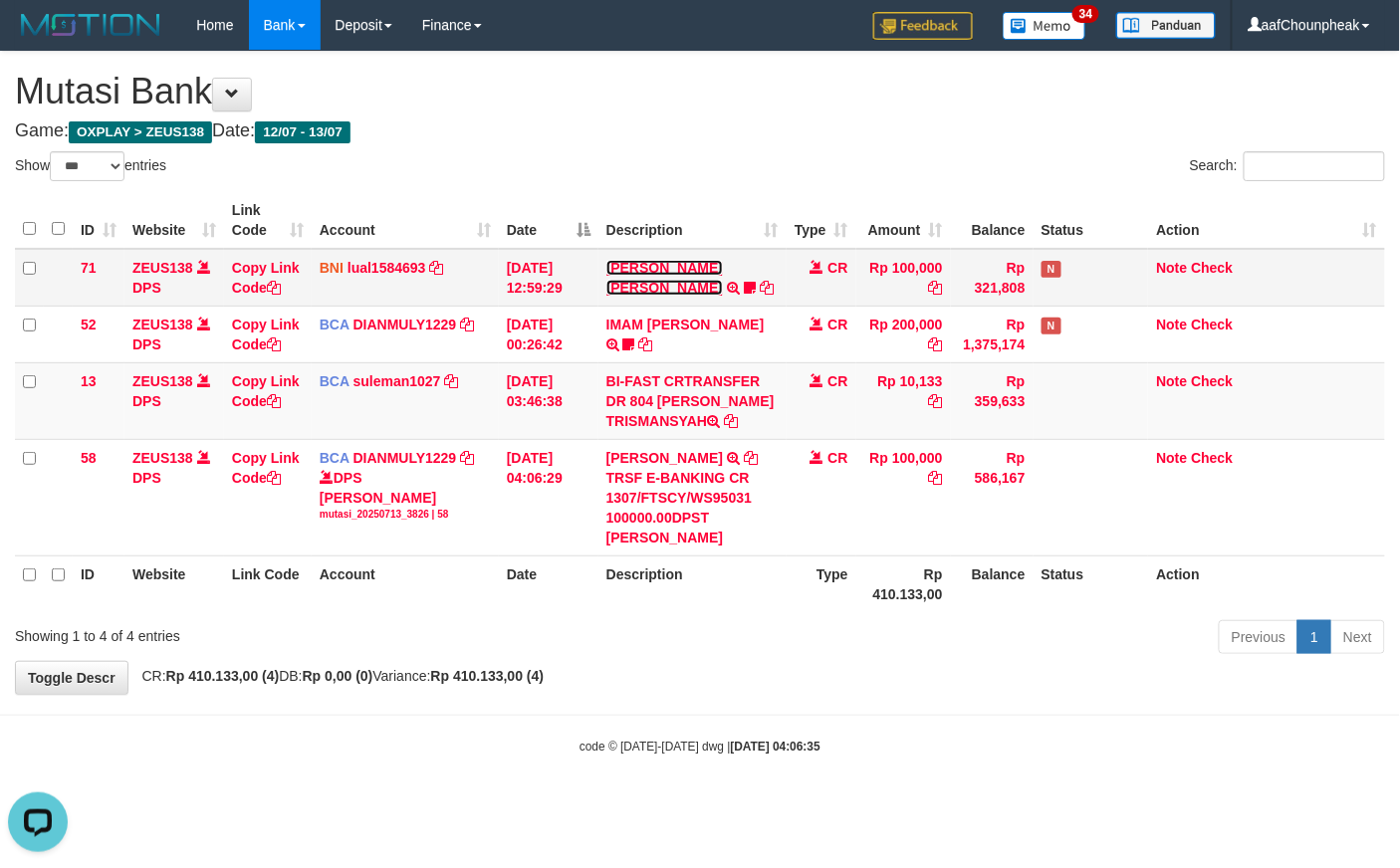 click on "MUHAMMAD IQBAL FARHAN" at bounding box center [664, 278] 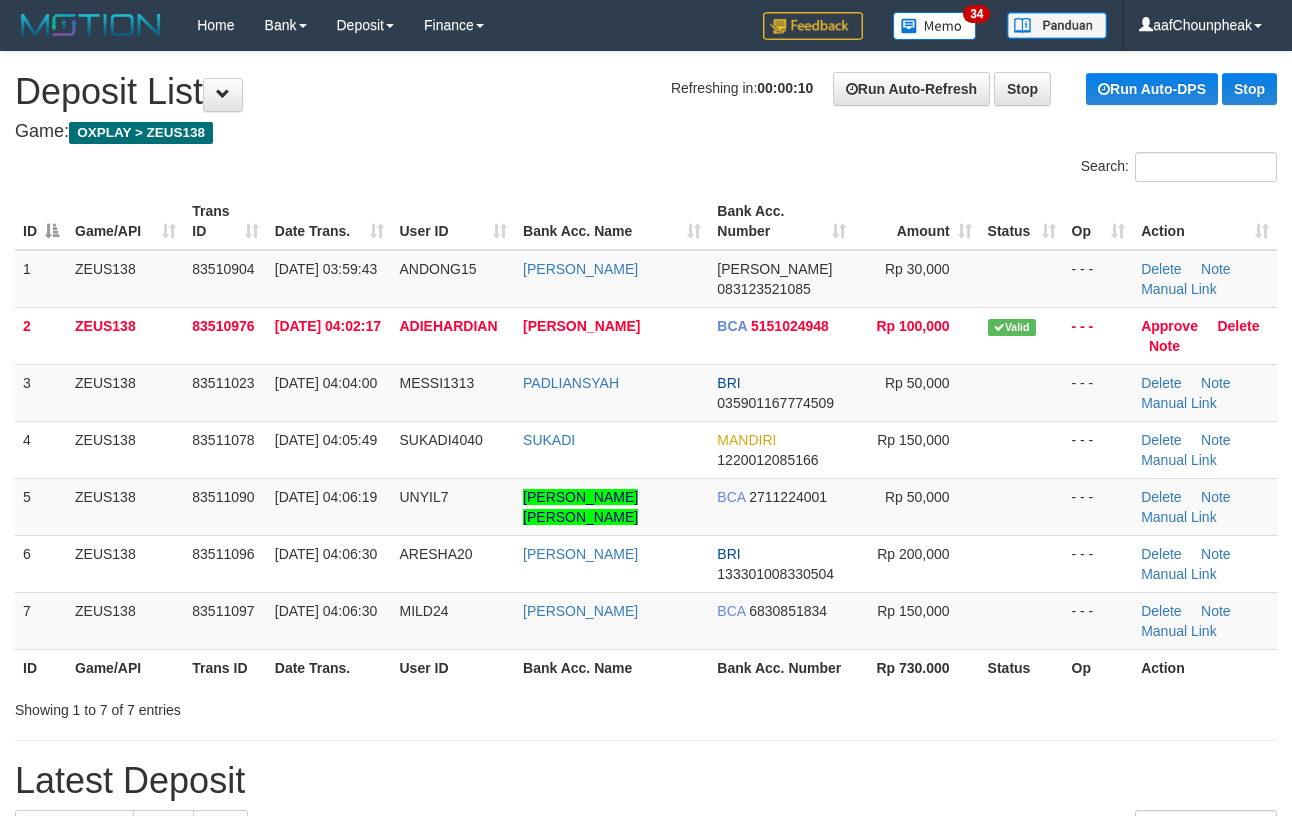 scroll, scrollTop: 0, scrollLeft: 0, axis: both 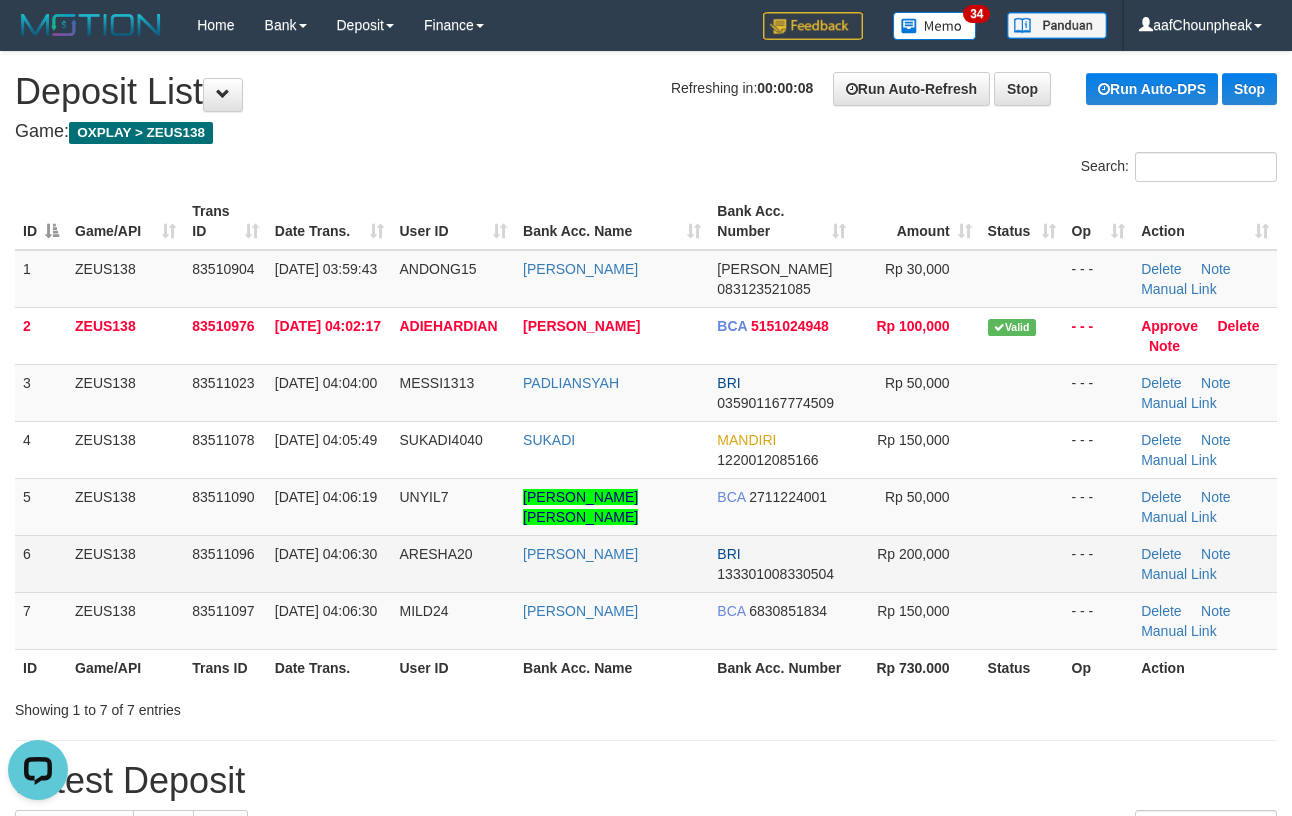 drag, startPoint x: 472, startPoint y: 605, endPoint x: 790, endPoint y: 548, distance: 323.0681 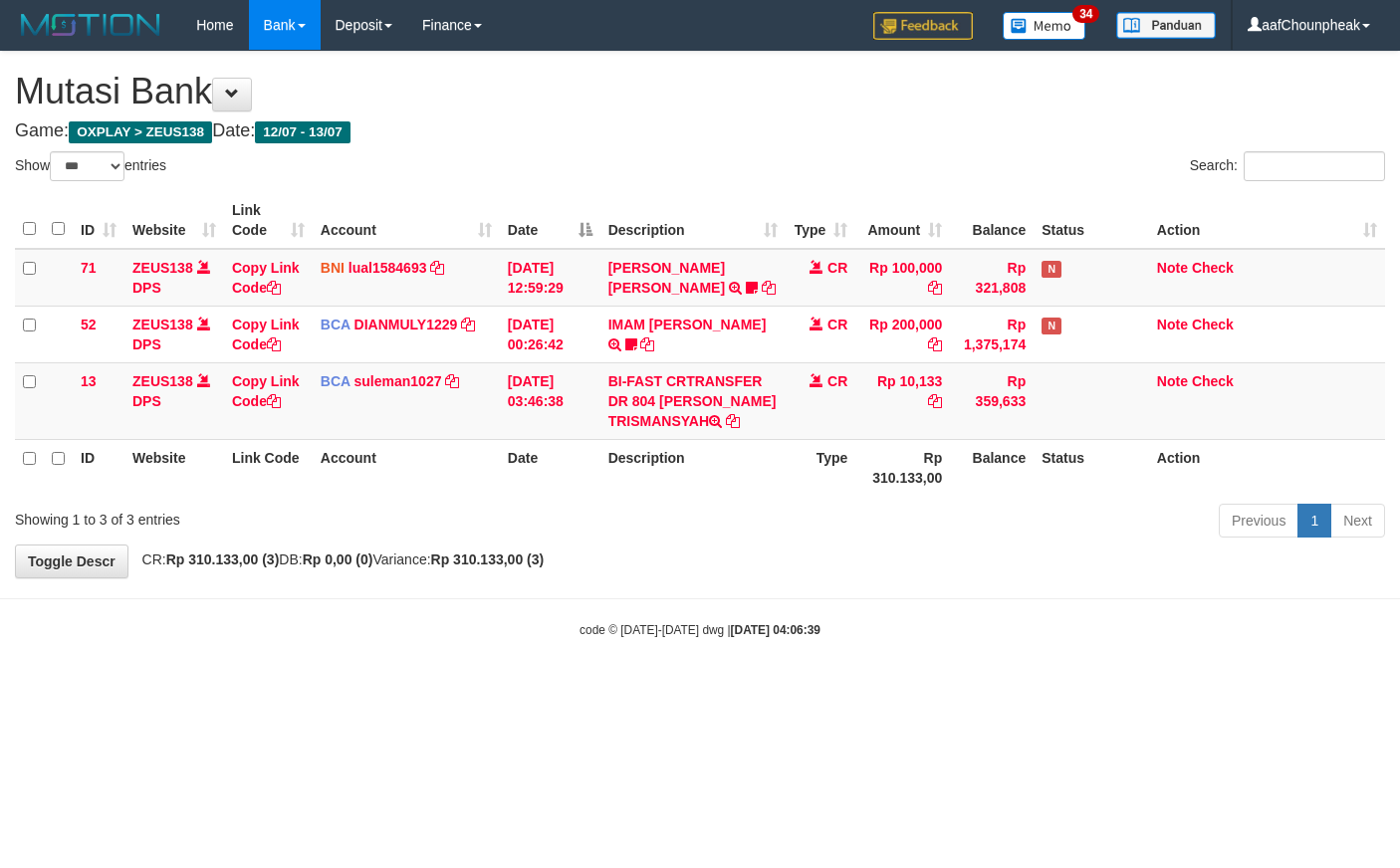 select on "***" 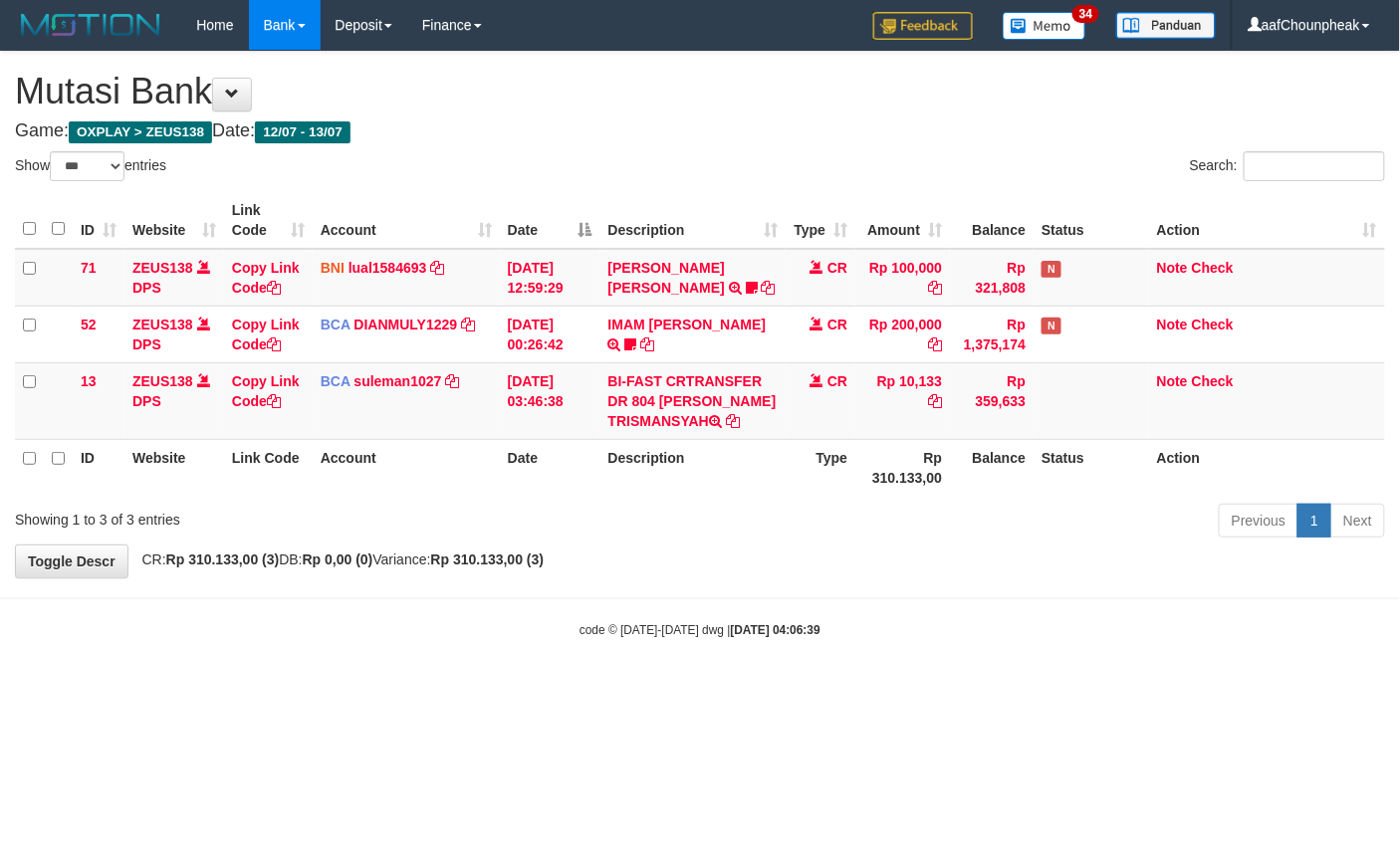 click on "Previous 1 Next" at bounding box center [992, 523] 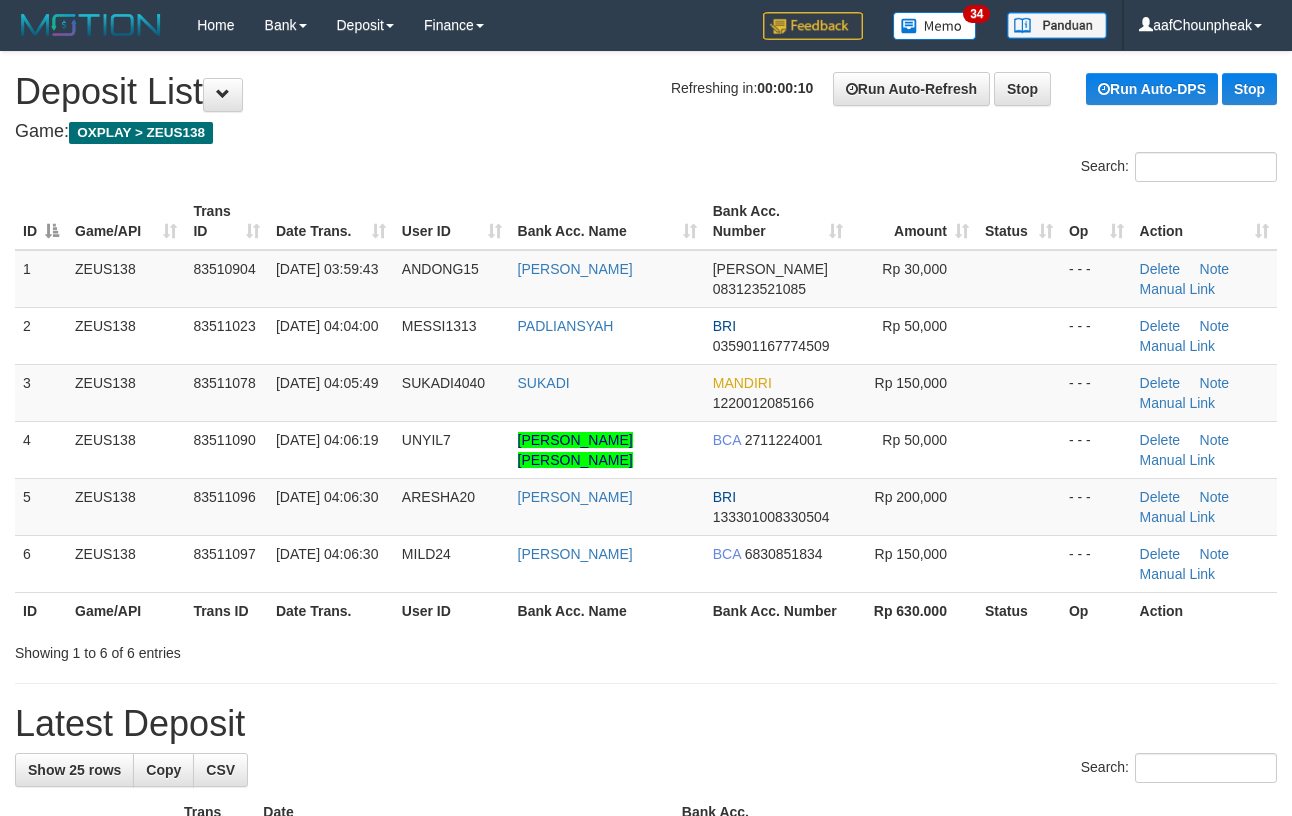 scroll, scrollTop: 0, scrollLeft: 0, axis: both 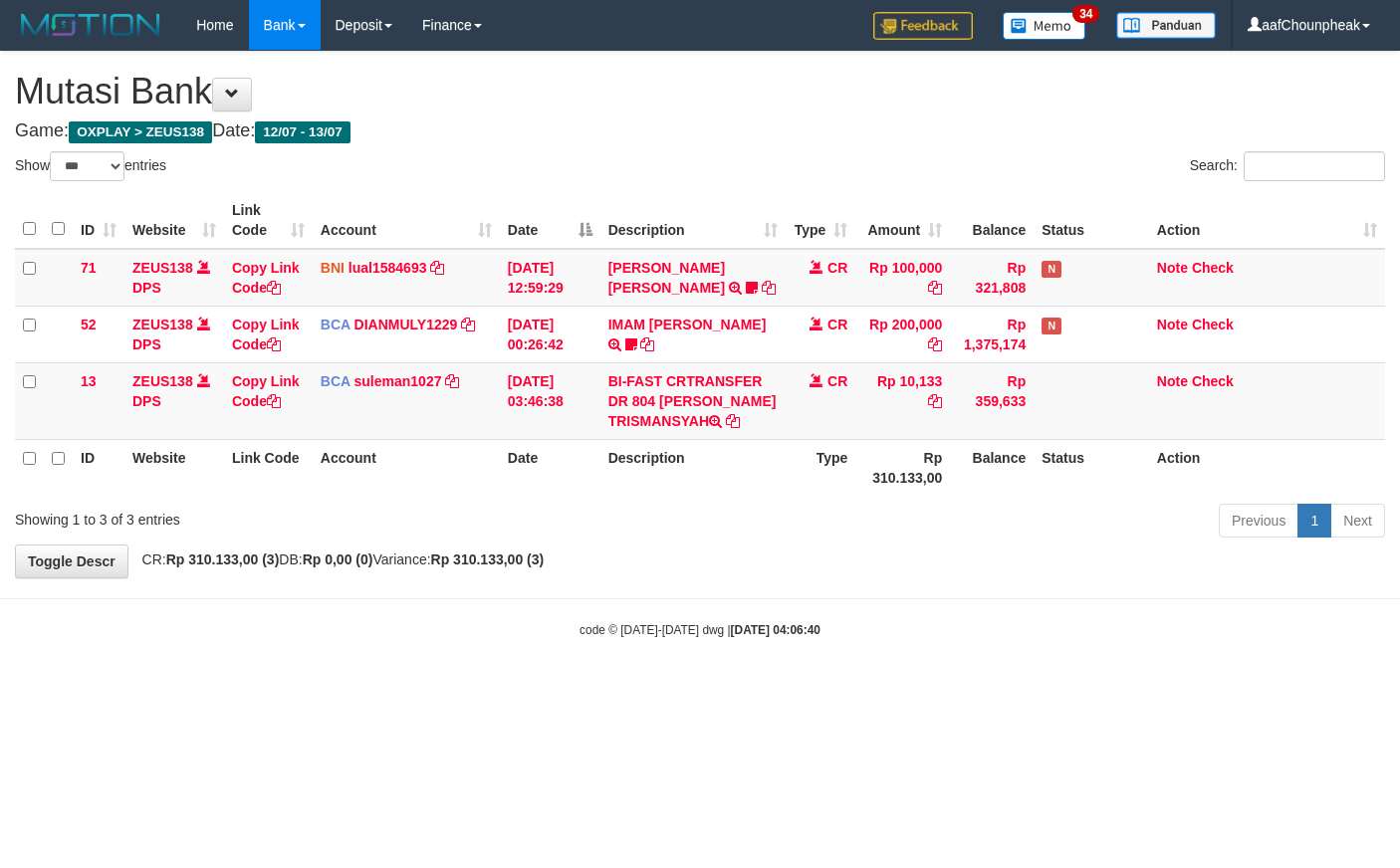 select on "***" 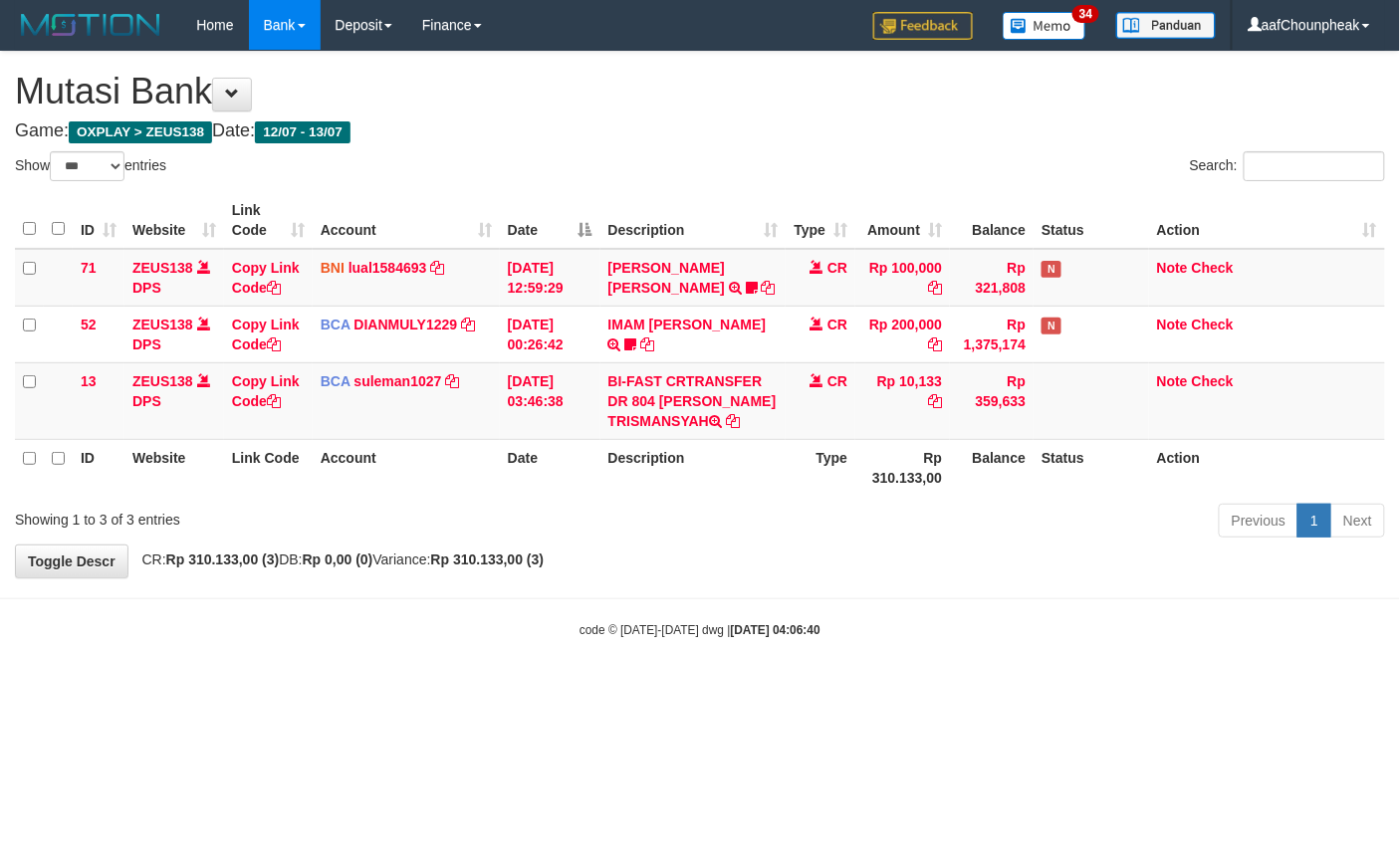 click on "Toggle navigation
Home
Bank
Account List
Mutasi Bank
Search
Note Mutasi
Deposit
DPS List
History
Finance
Financial Data
aafChounpheak
My Profile
Log Out
34" at bounding box center [700, 344] 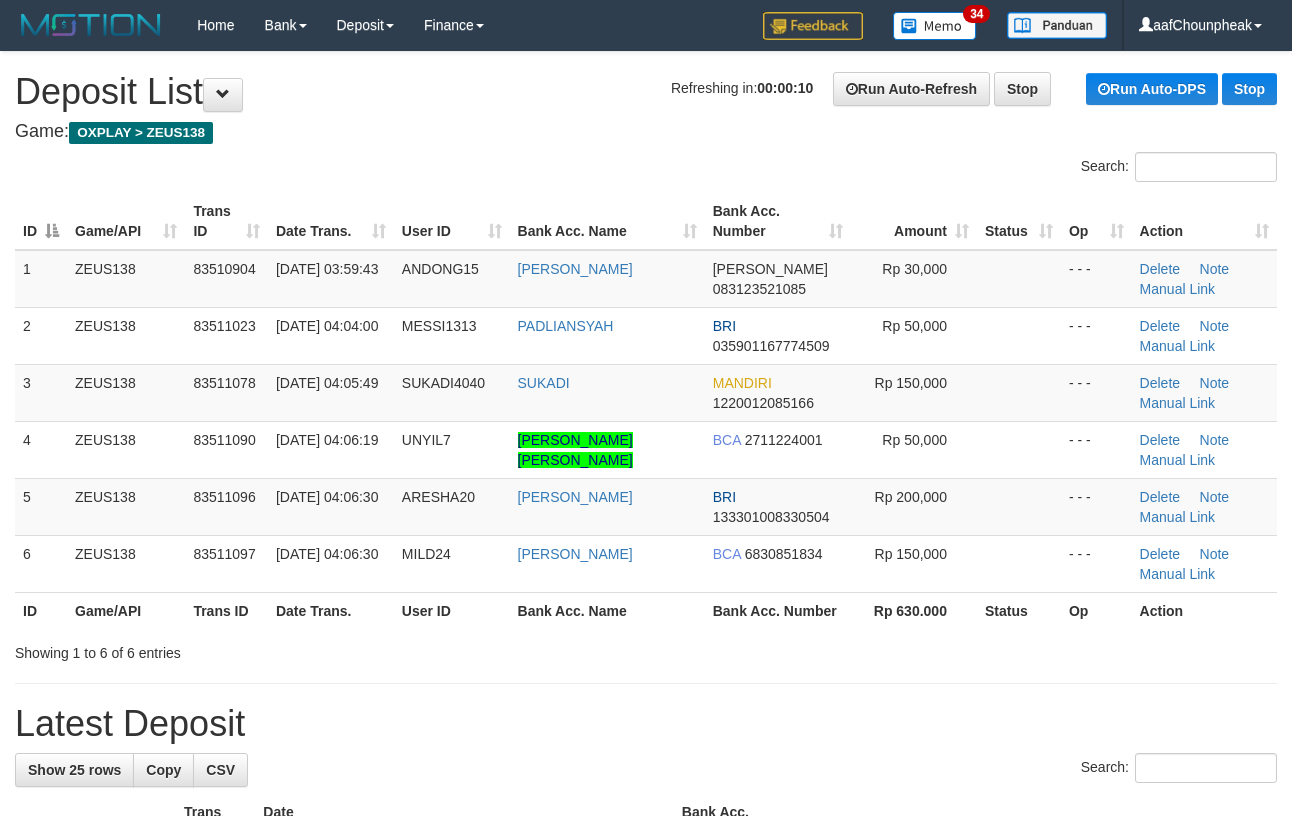 scroll, scrollTop: 0, scrollLeft: 0, axis: both 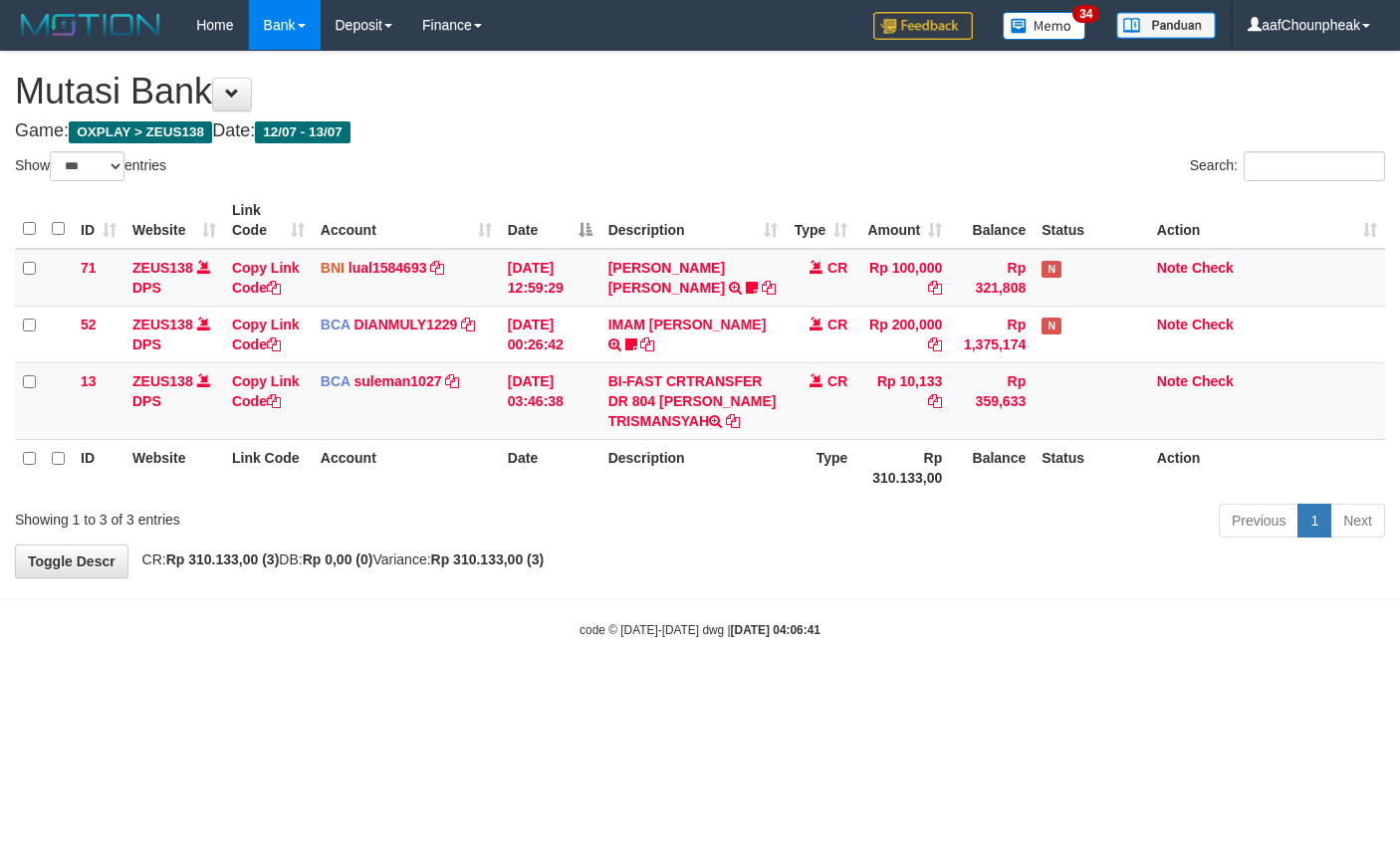 select on "***" 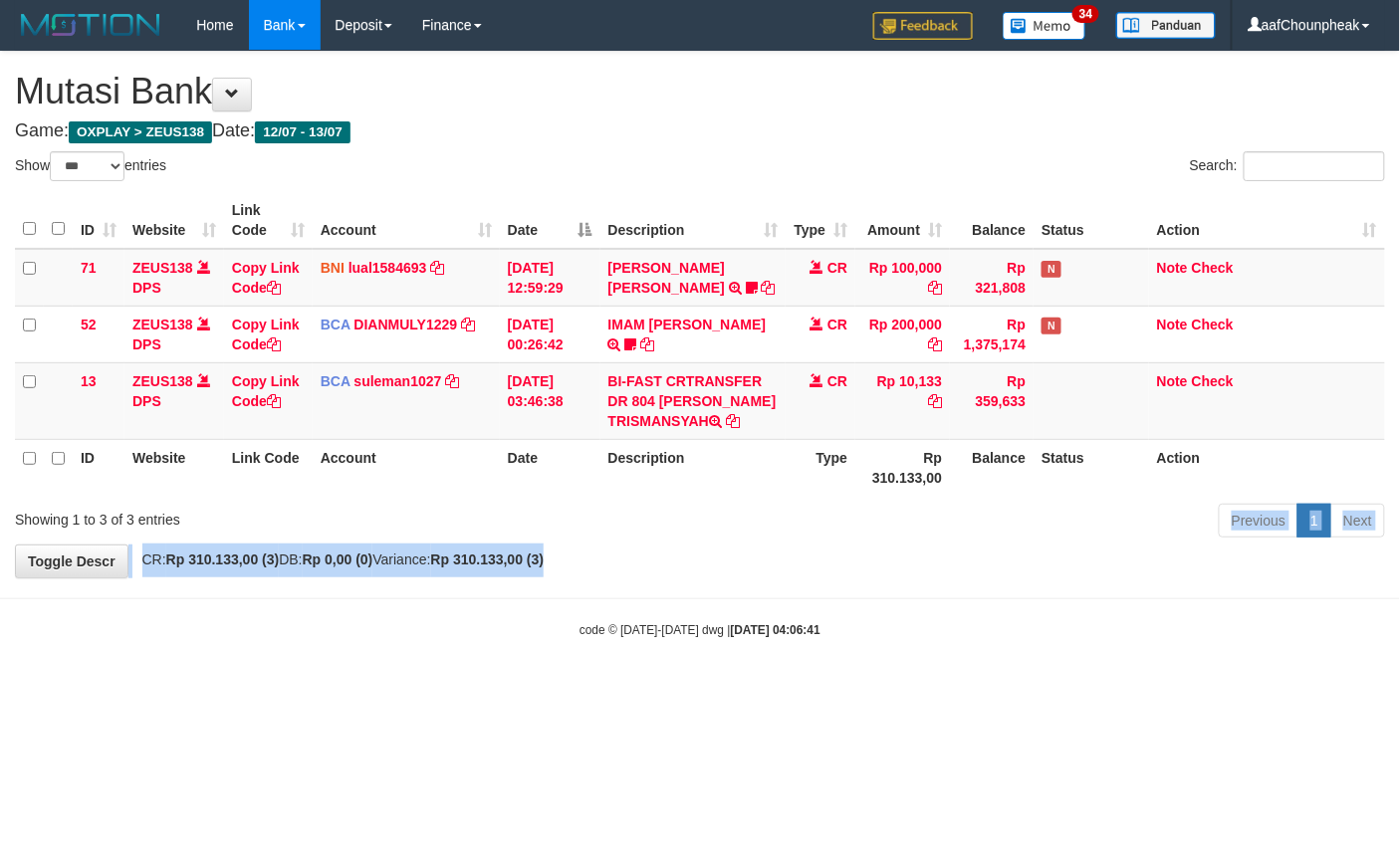 click on "**********" at bounding box center [700, 315] 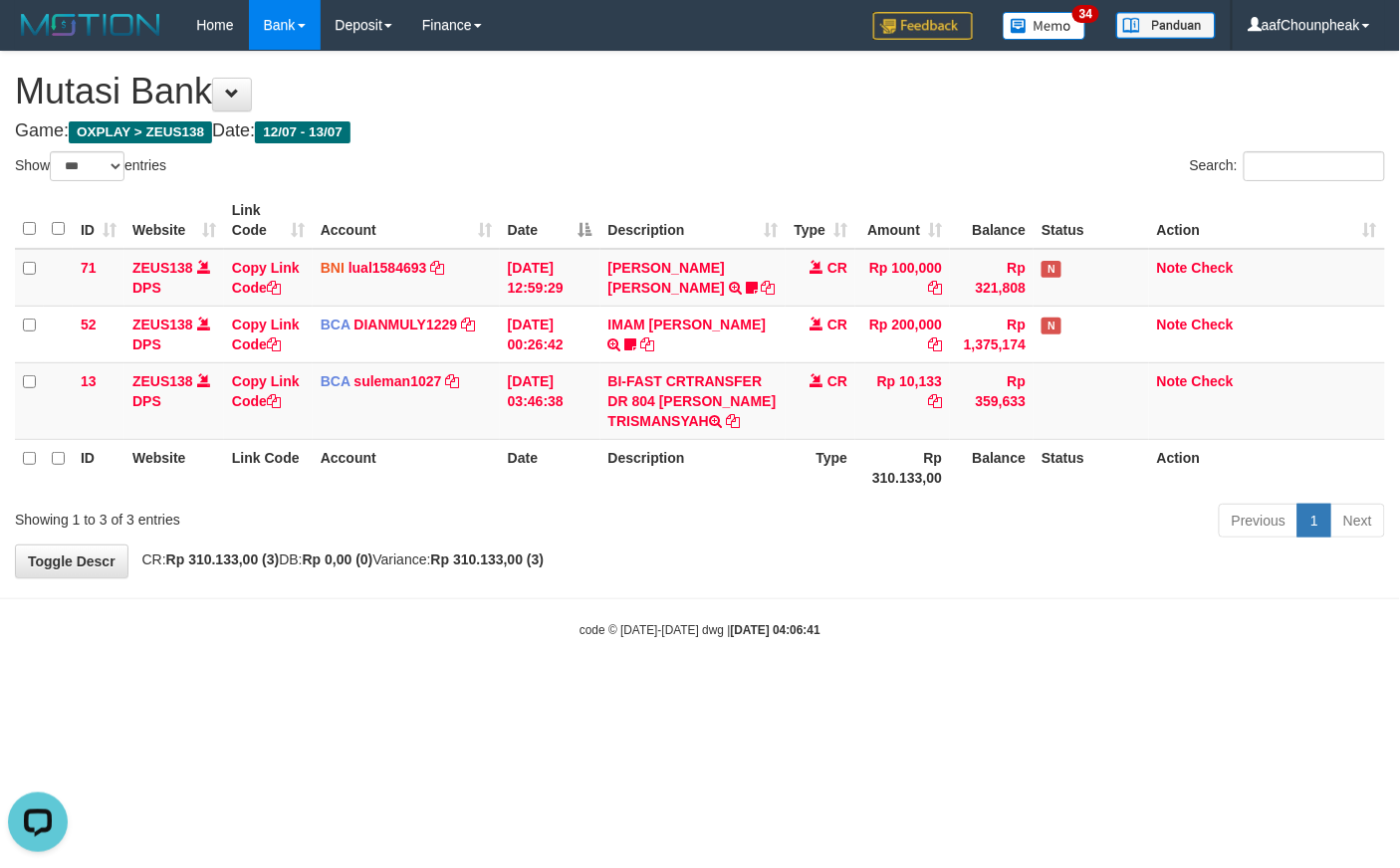 click on "Toggle navigation
Home
Bank
Account List
Mutasi Bank
Search
Note Mutasi
Deposit
DPS List
History
Finance
Financial Data
aafChounpheak
My Profile
Log Out
34" at bounding box center [700, 344] 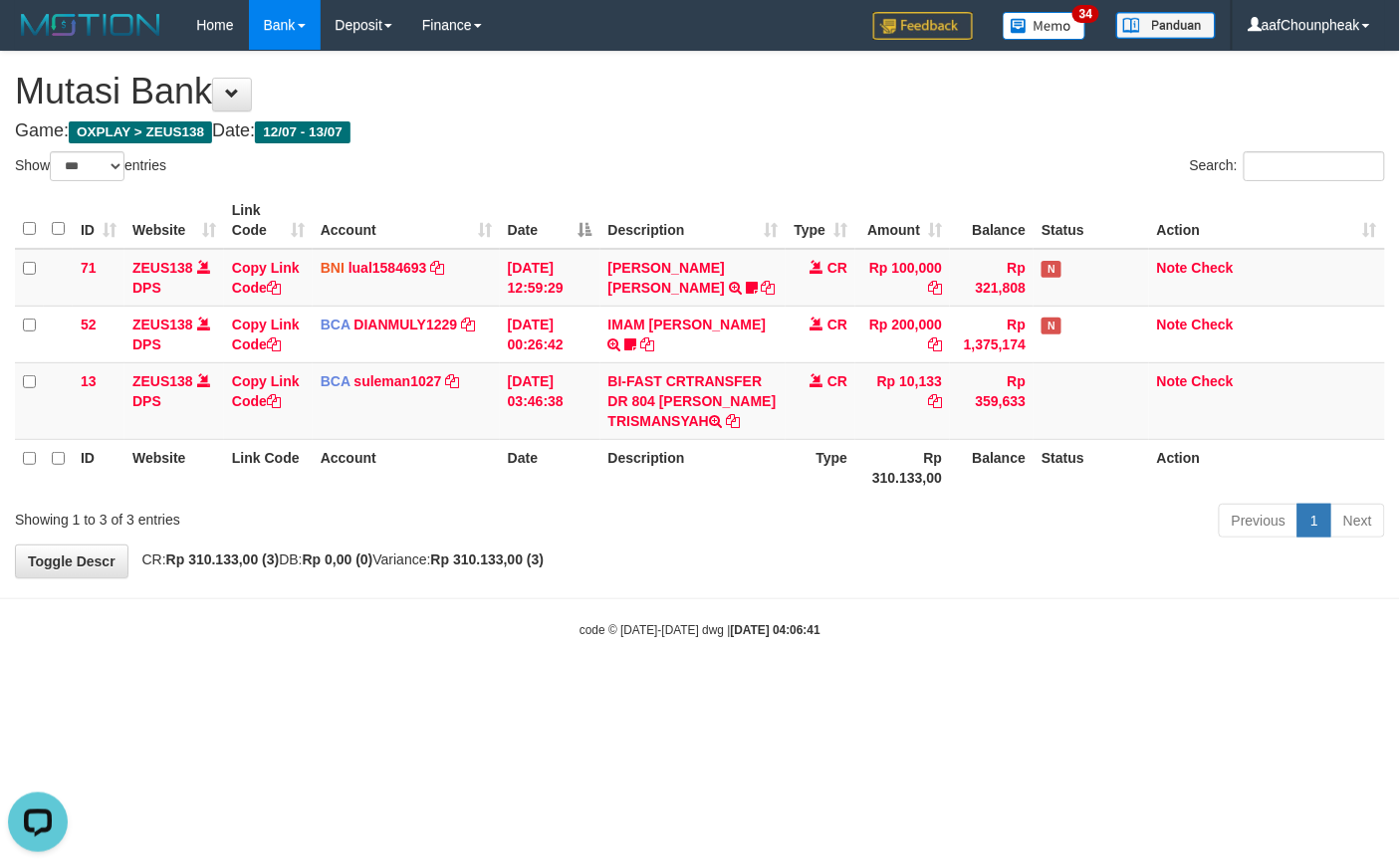 click on "Previous 1 Next" at bounding box center (992, 523) 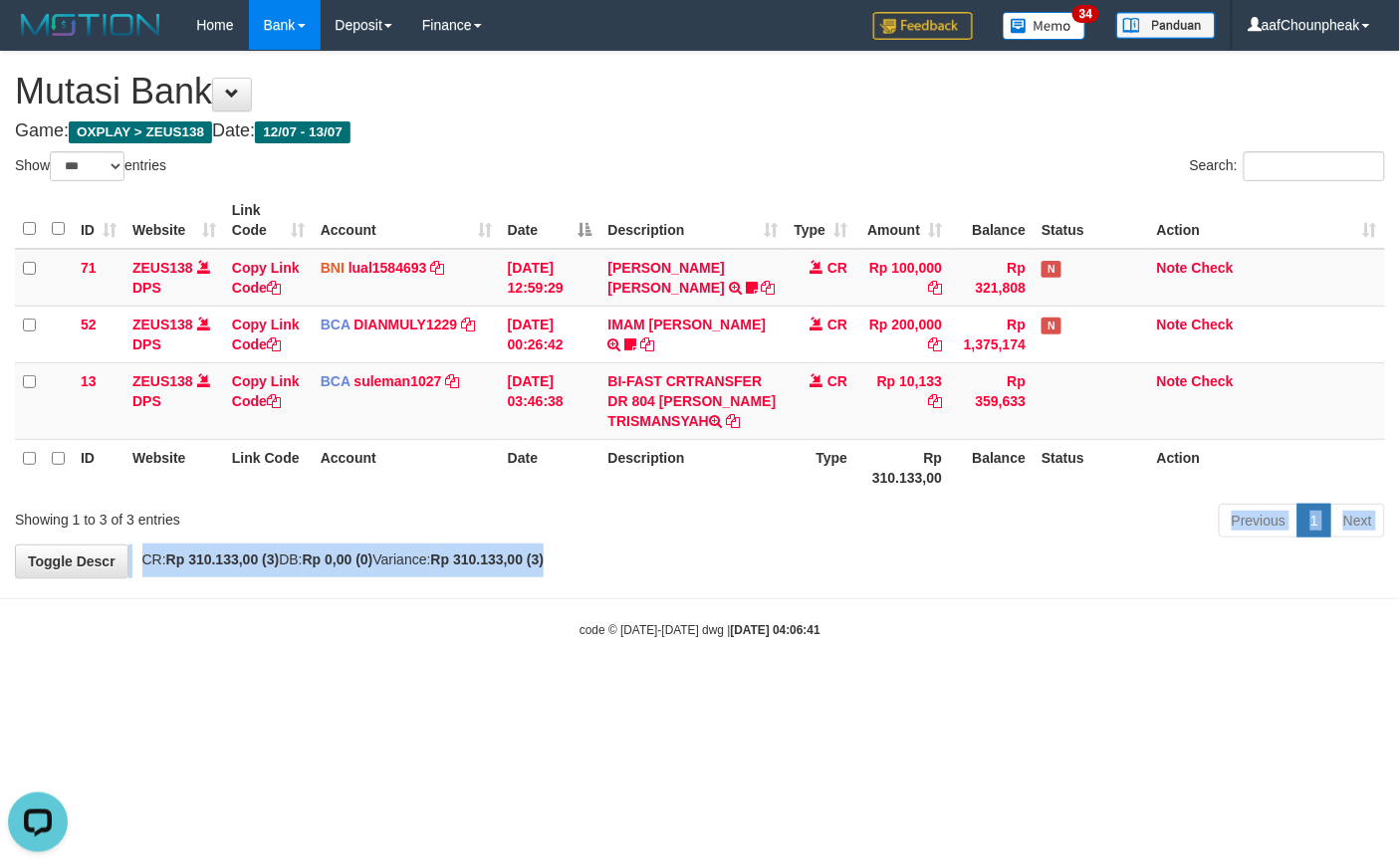 click on "**********" at bounding box center [700, 315] 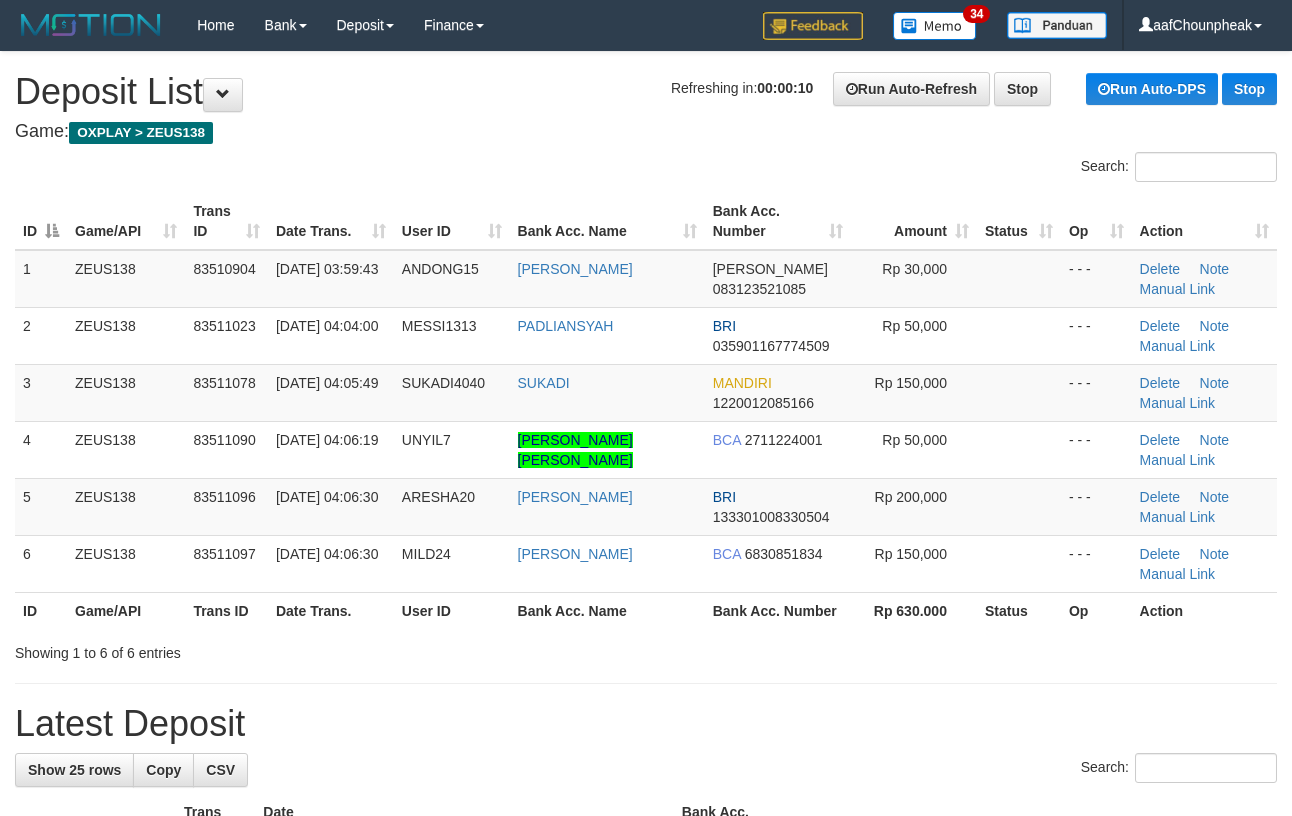 scroll, scrollTop: 0, scrollLeft: 0, axis: both 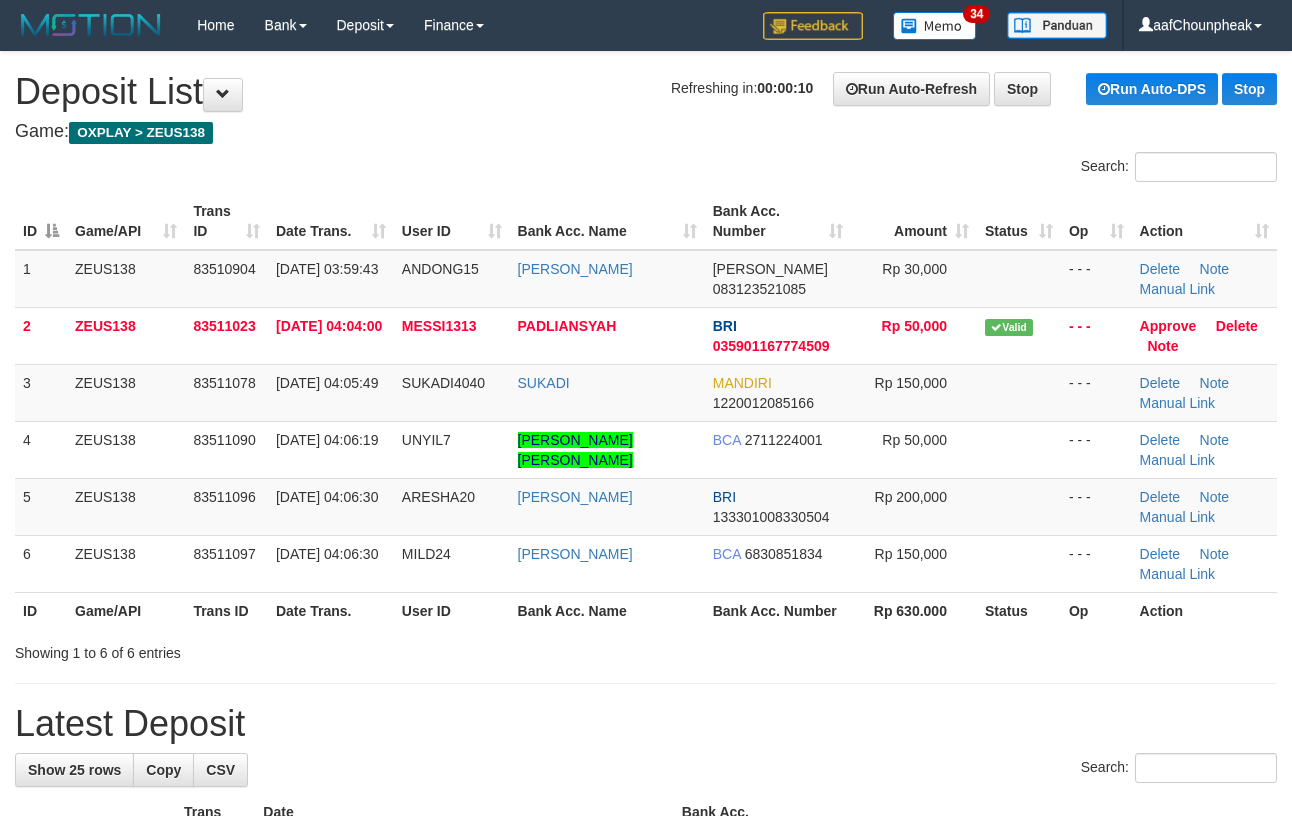 drag, startPoint x: 908, startPoint y: 709, endPoint x: 1309, endPoint y: 585, distance: 419.73444 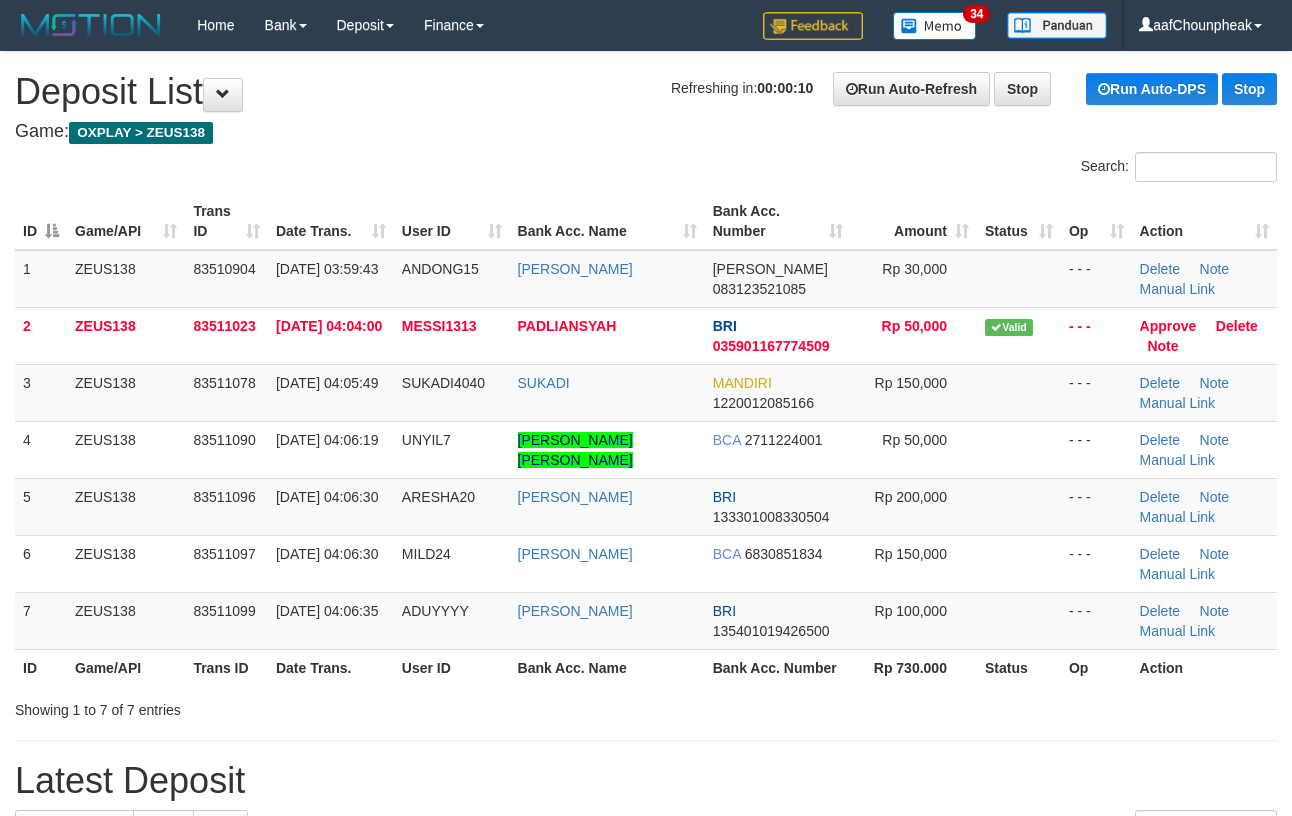 scroll, scrollTop: 0, scrollLeft: 0, axis: both 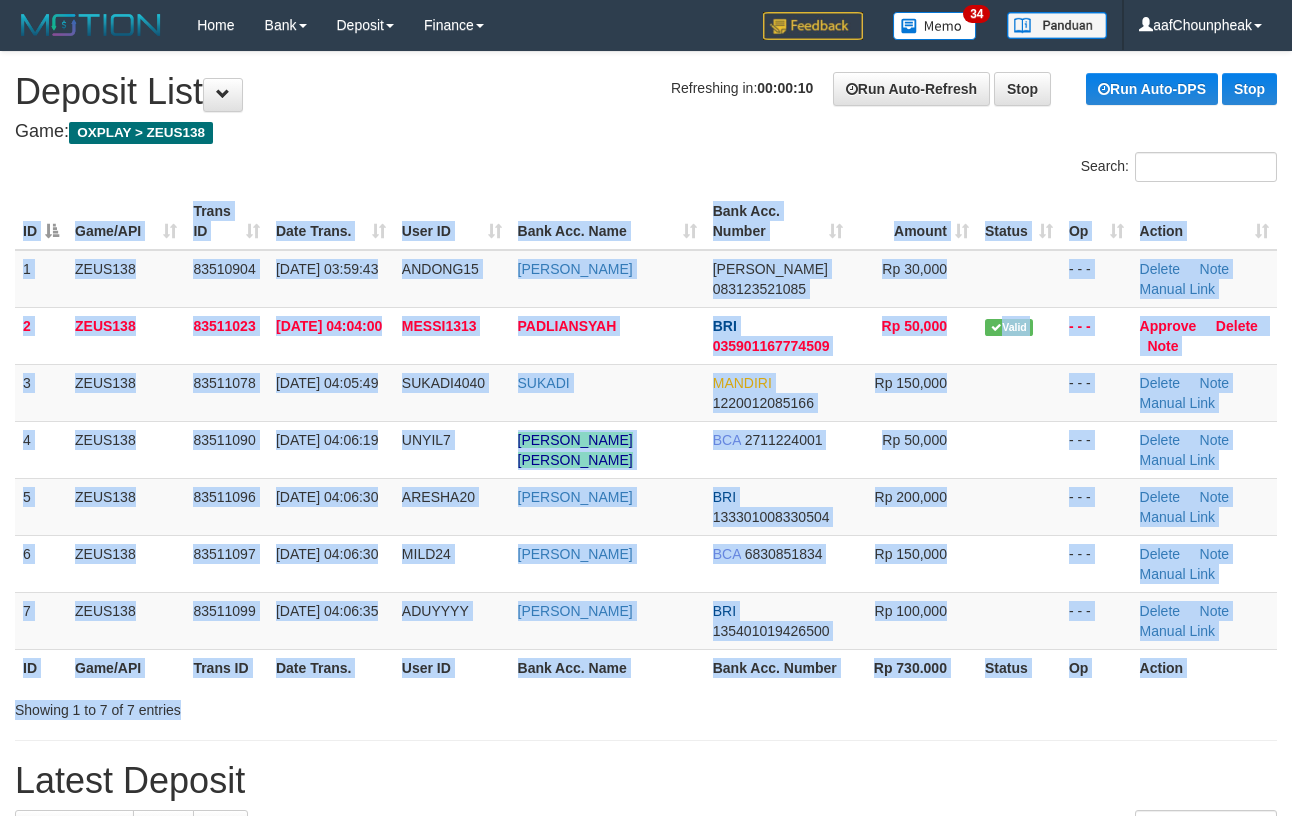 click on "Search:
ID Game/API Trans ID Date Trans. User ID Bank Acc. Name Bank Acc. Number Amount Status Op Action
1
ZEUS138
83510904
13/07/2025 03:59:43
ANDONG15
RENDY ZAMORANO
DANA
083123521085
Rp 30,000
- - -
Delete
Note
Manual Link
2
ZEUS138
83511023
13/07/2025 04:04:00
MESSI1313
PADLIANSYAH
BRI
035901167774509
Rp 50,000
Valid" at bounding box center [646, 436] 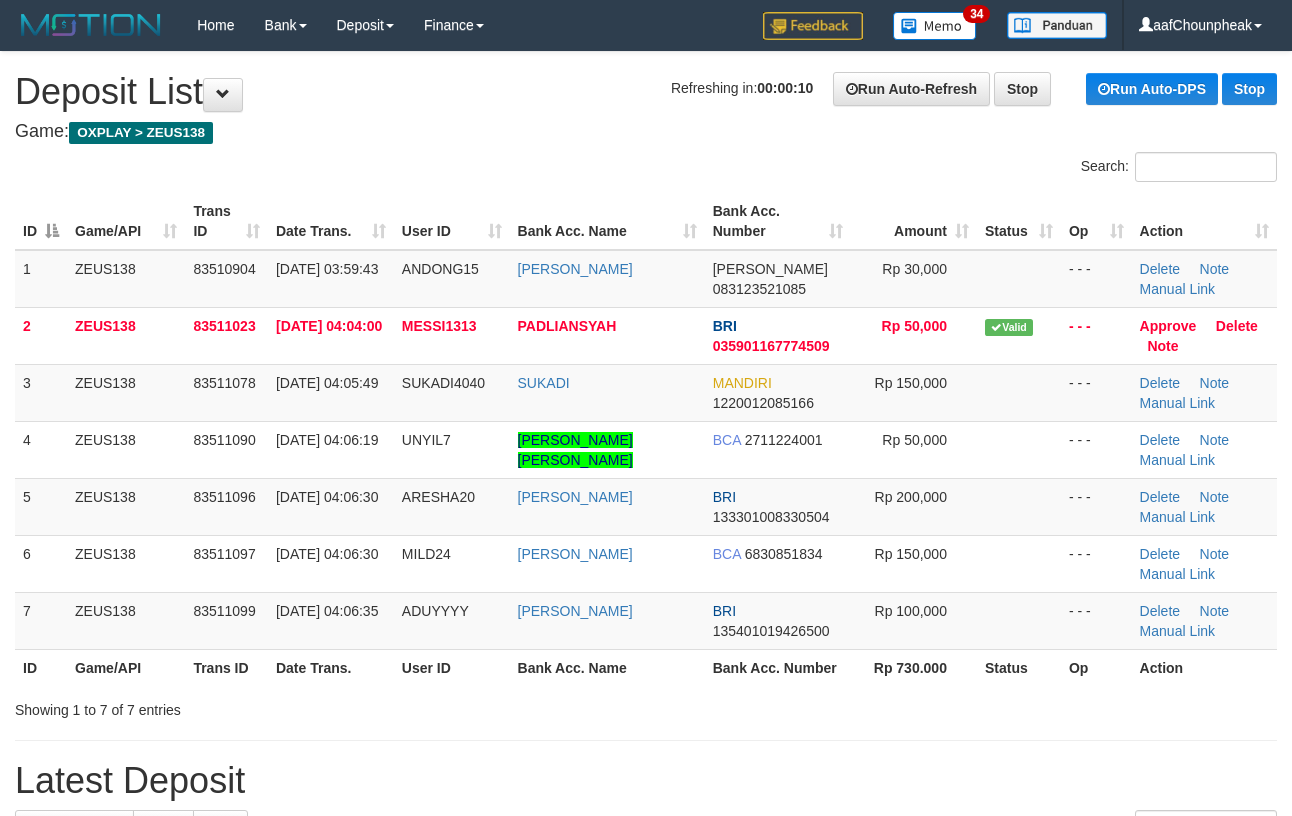 scroll, scrollTop: 0, scrollLeft: 0, axis: both 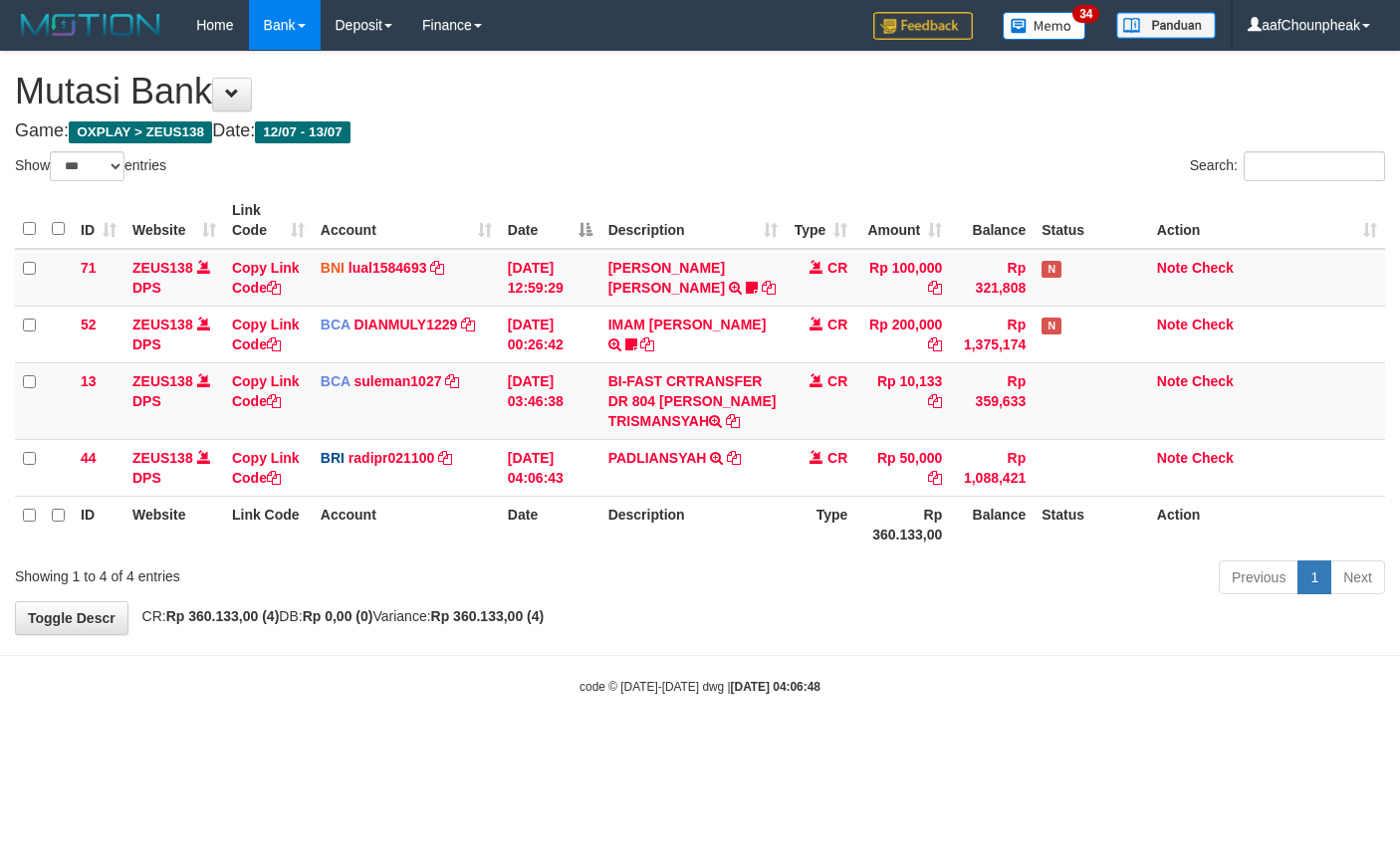 select on "***" 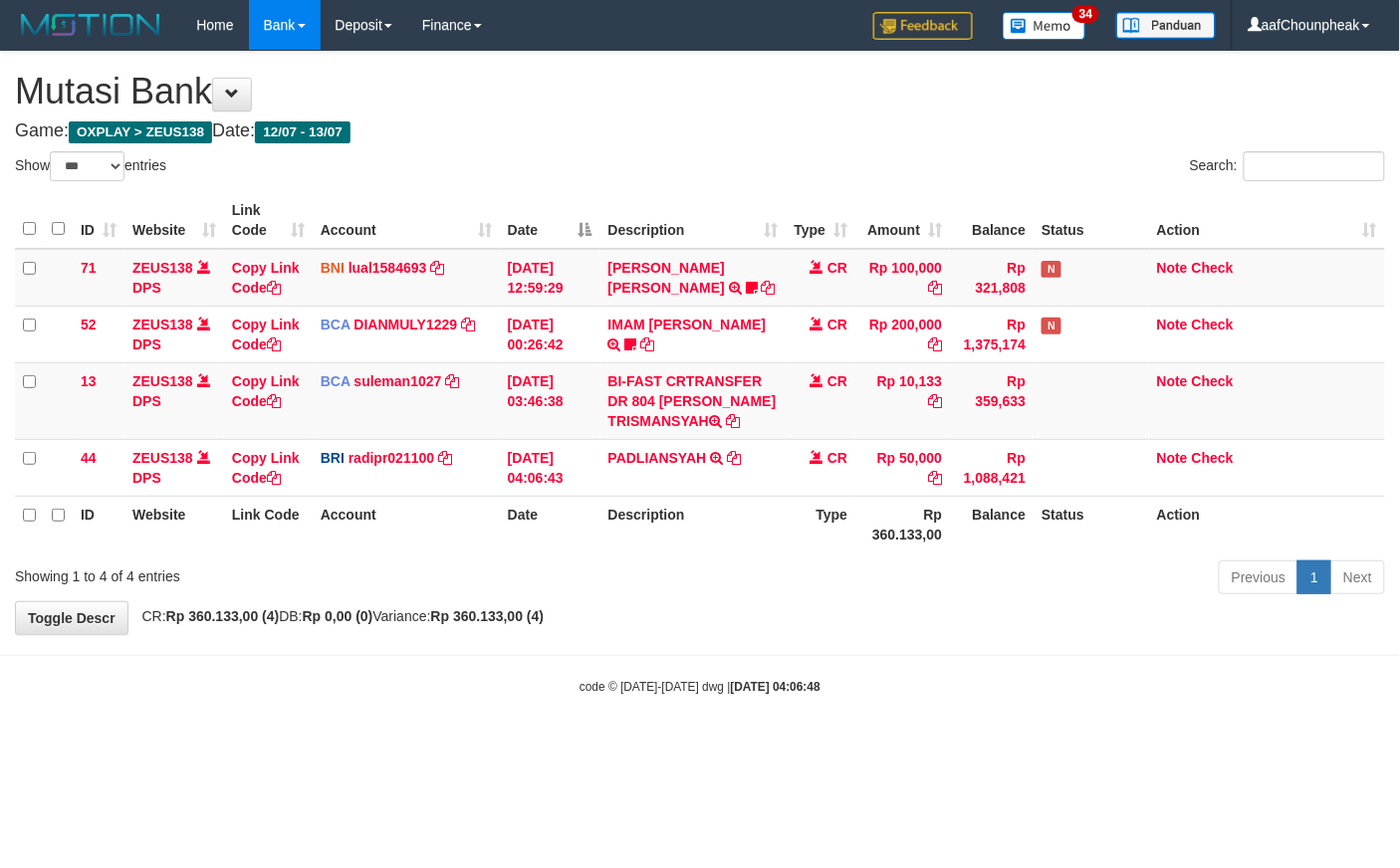 click on "**********" at bounding box center [700, 342] 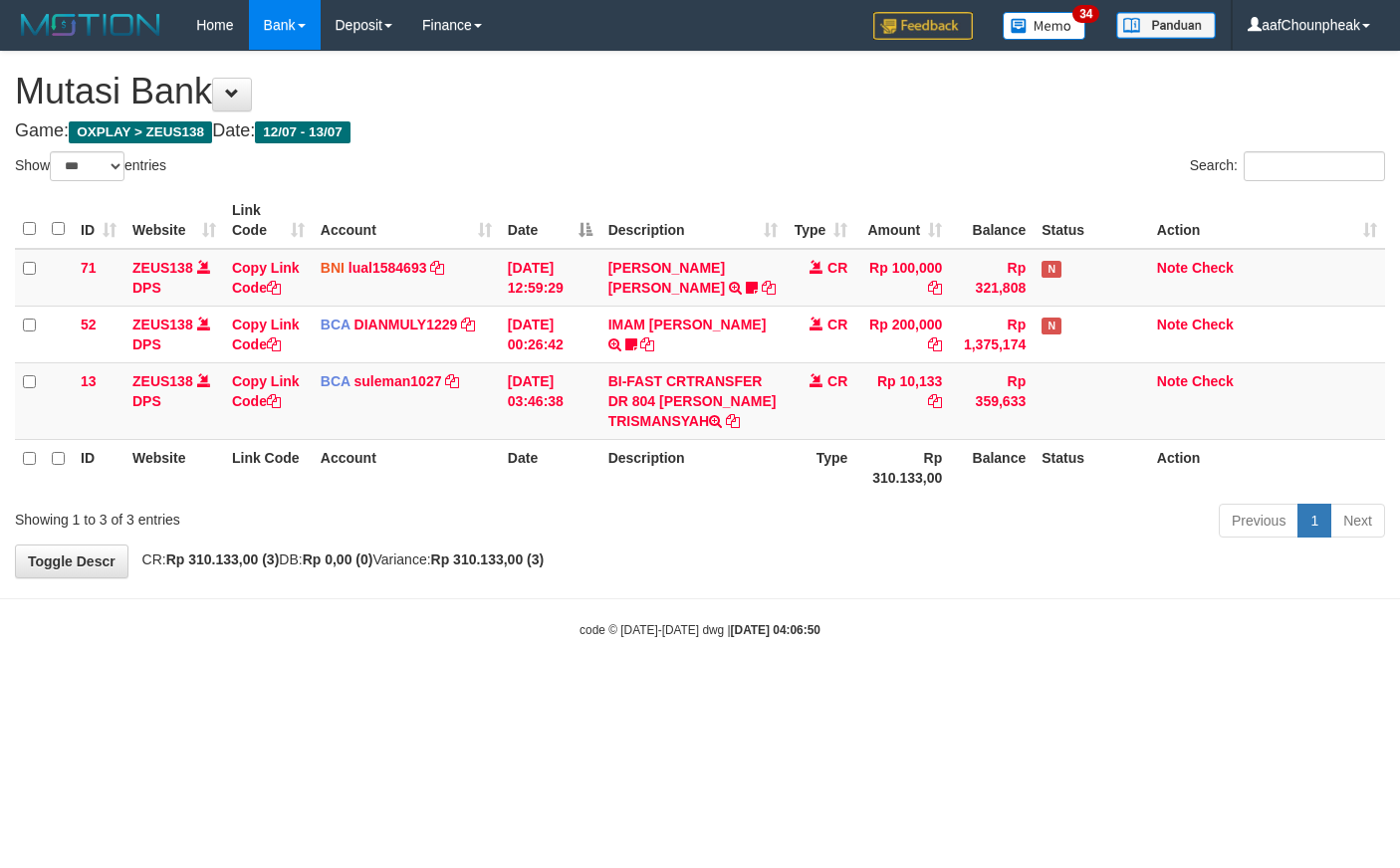 select on "***" 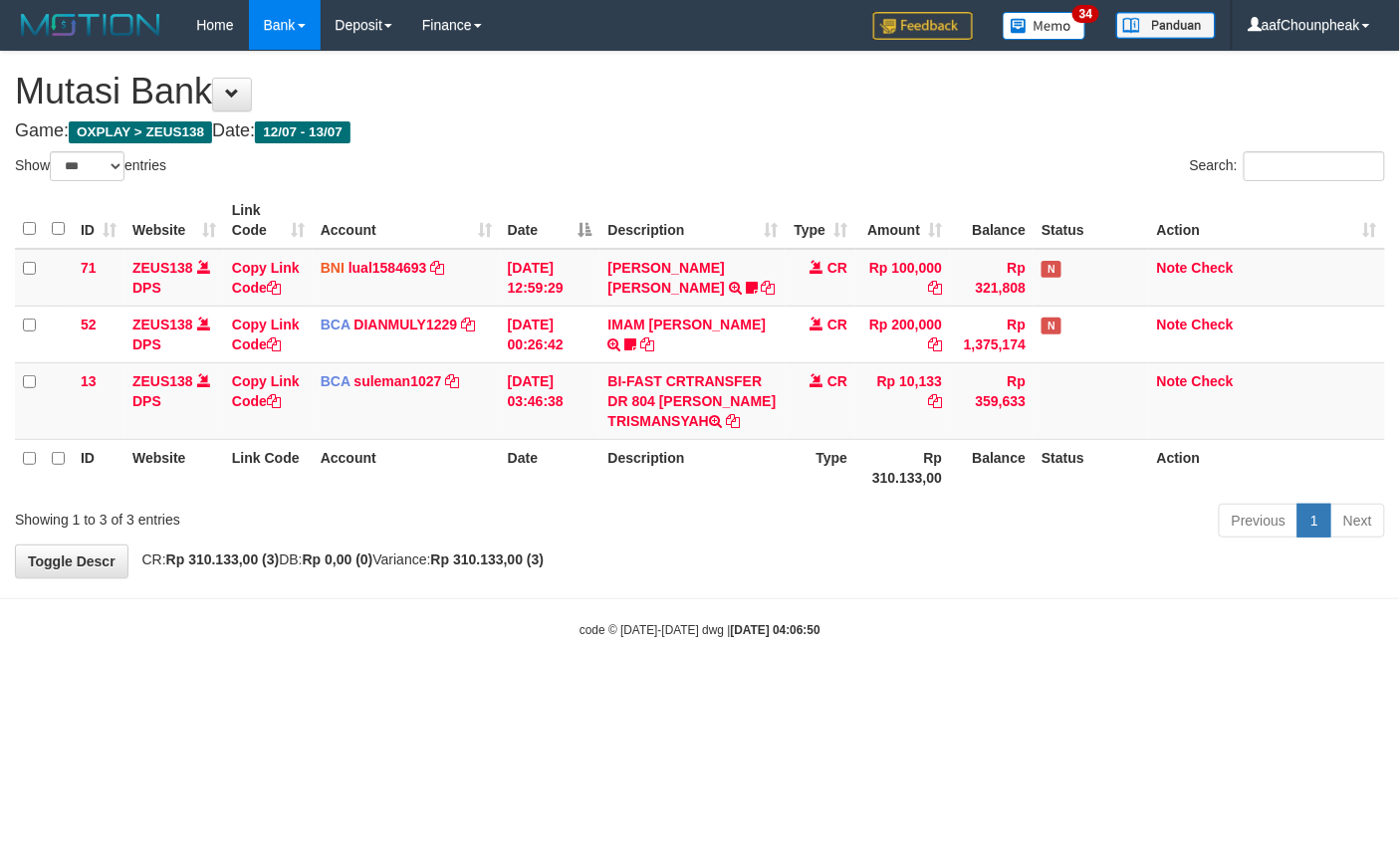 drag, startPoint x: 572, startPoint y: 528, endPoint x: 589, endPoint y: 542, distance: 22.022716 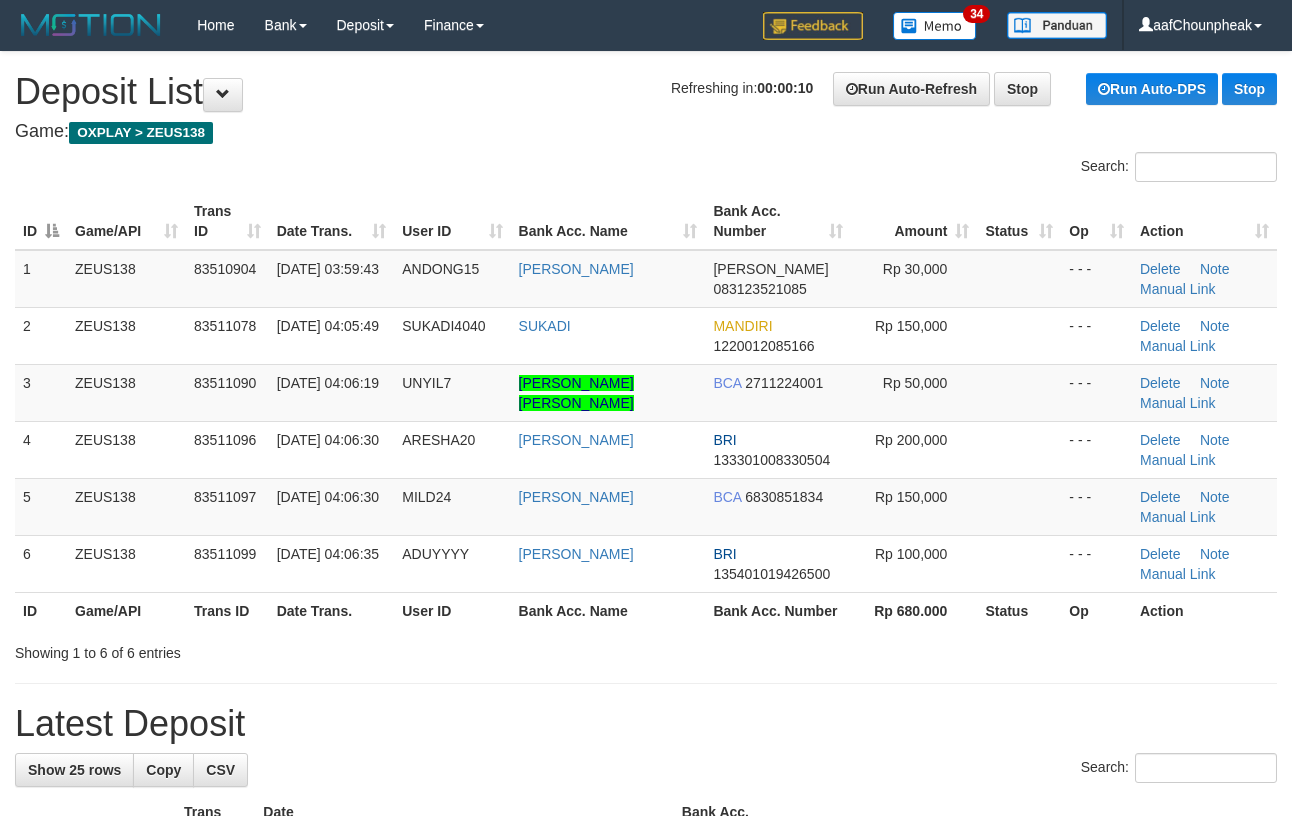scroll, scrollTop: 0, scrollLeft: 0, axis: both 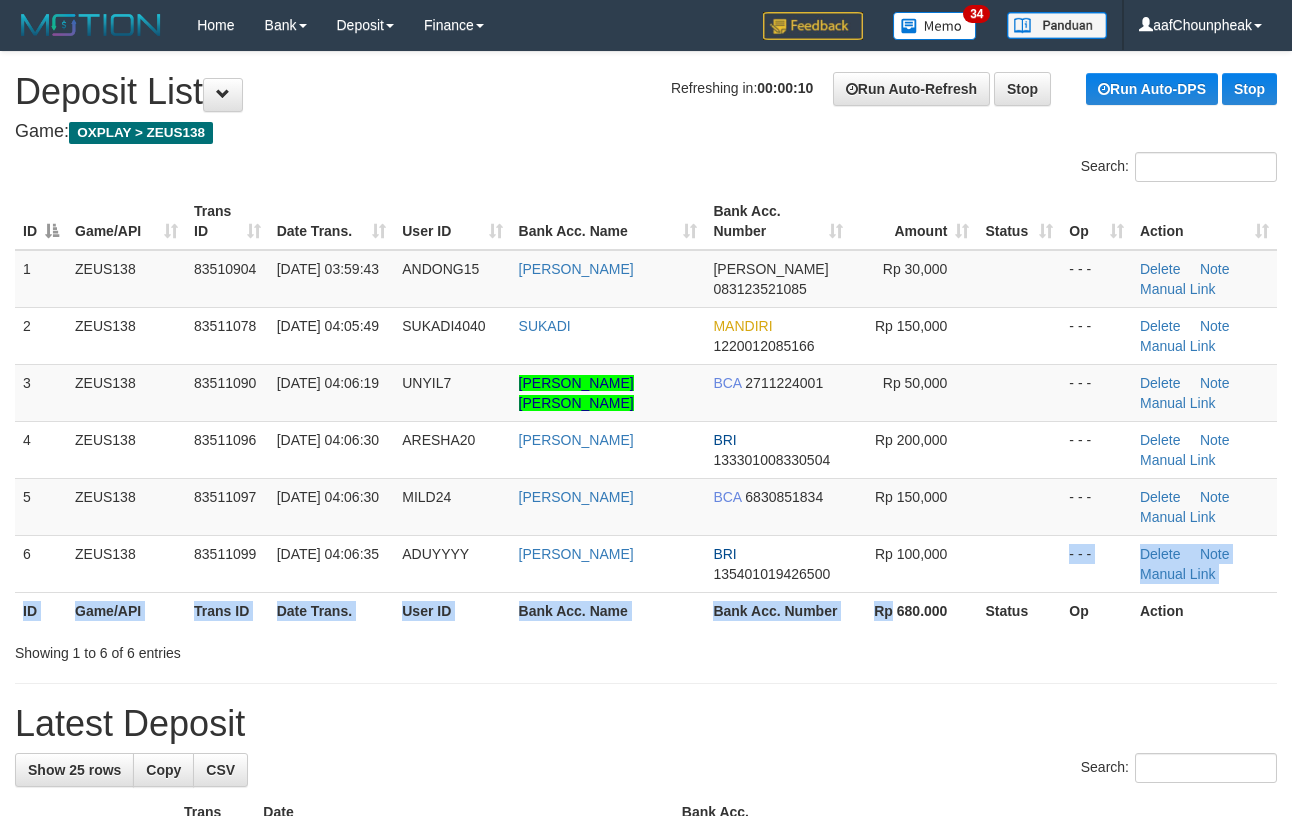 click on "ID Game/API Trans ID Date Trans. User ID Bank Acc. Name Bank Acc. Number Amount Status Op Action
1
ZEUS138
83510904
13/07/2025 03:59:43
ANDONG15
RENDY ZAMORANO
DANA
083123521085
Rp 30,000
- - -
Delete
Note
Manual Link
2
ZEUS138
83511078
13/07/2025 04:05:49
SUKADI4040
SUKADI
MANDIRI
1220012085166
Rp 150,000
- - -" at bounding box center (646, 411) 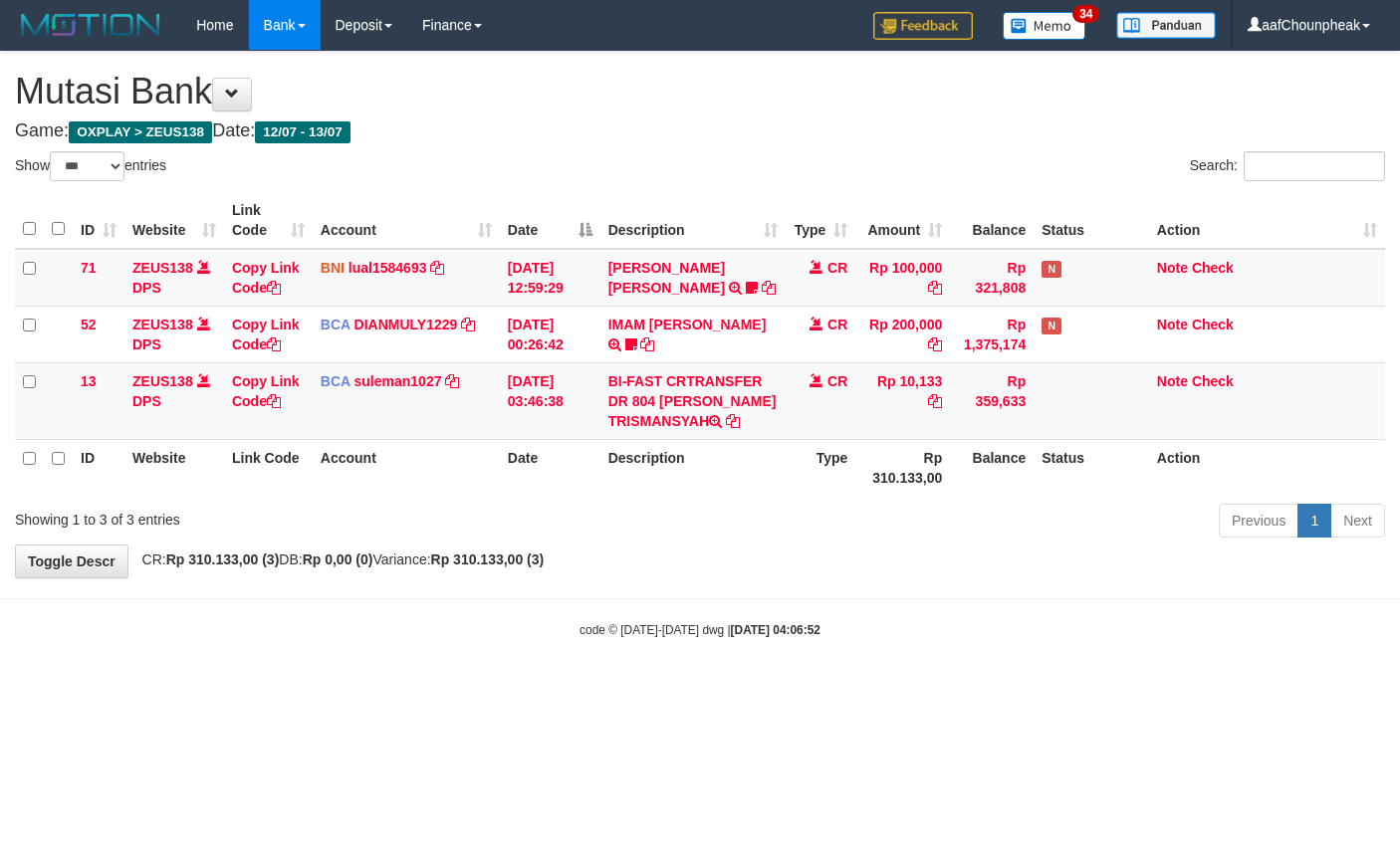 select on "***" 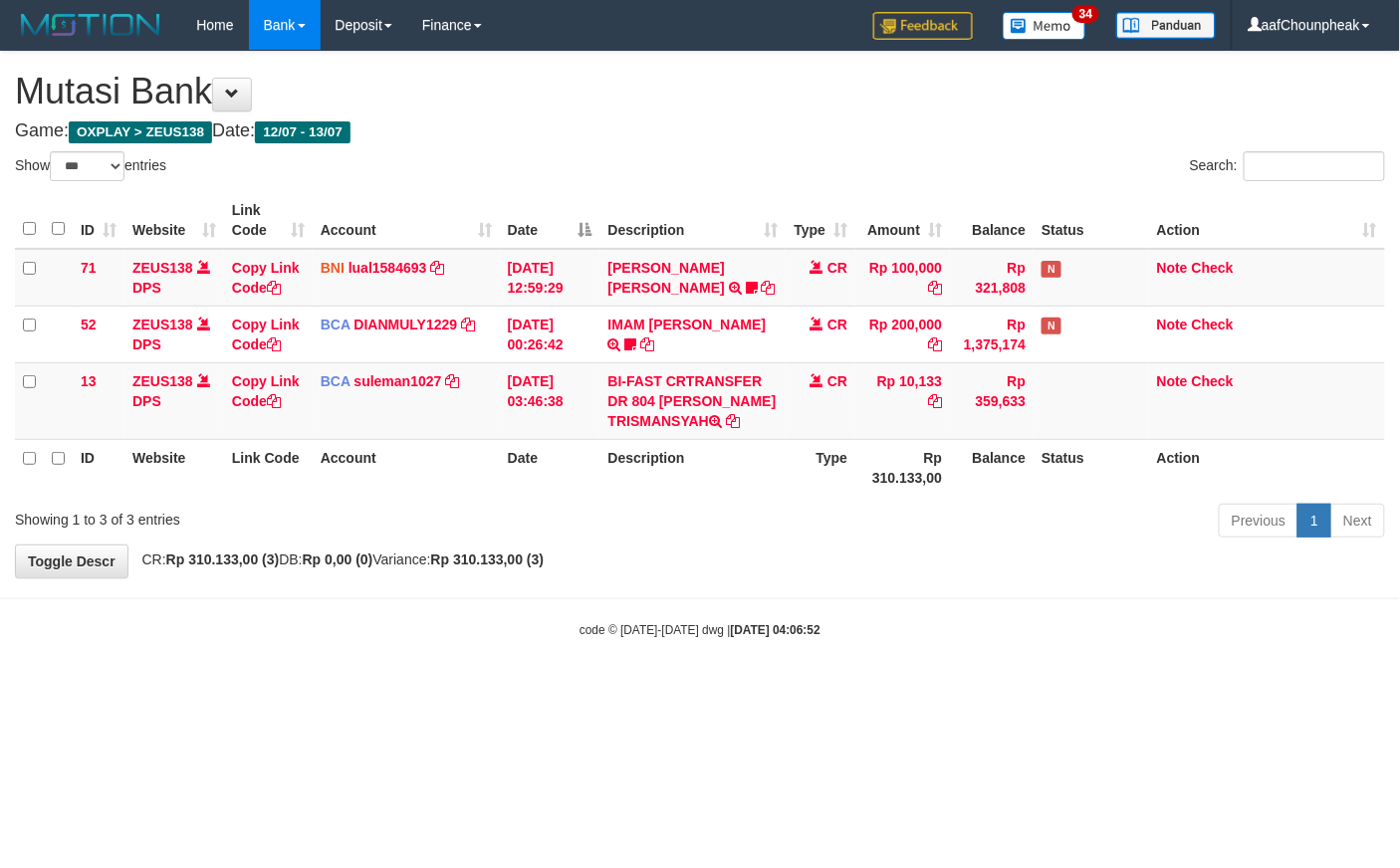 click on "Toggle navigation
Home
Bank
Account List
Mutasi Bank
Search
Note Mutasi
Deposit
DPS List
History
Finance
Financial Data
aafChounpheak
My Profile
Log Out
34" at bounding box center (700, 344) 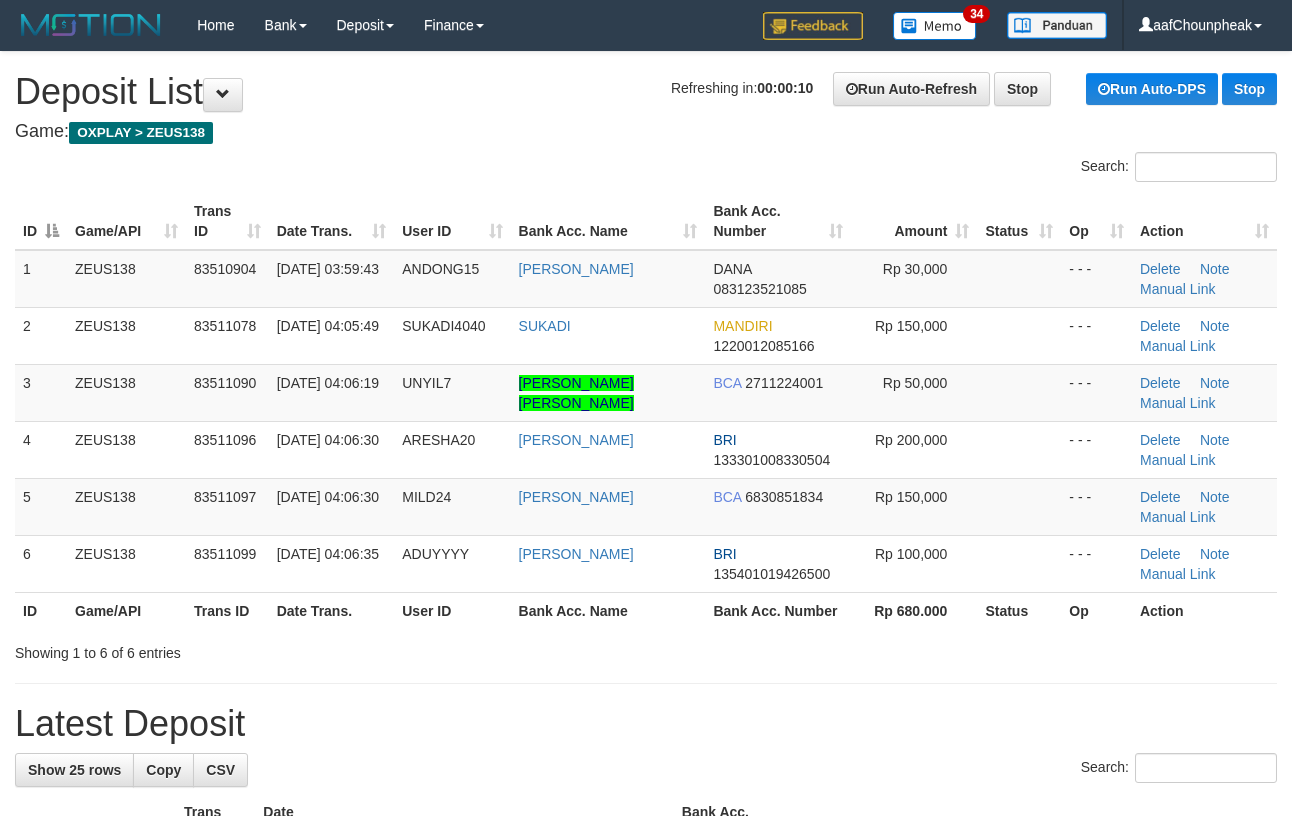 scroll, scrollTop: 0, scrollLeft: 0, axis: both 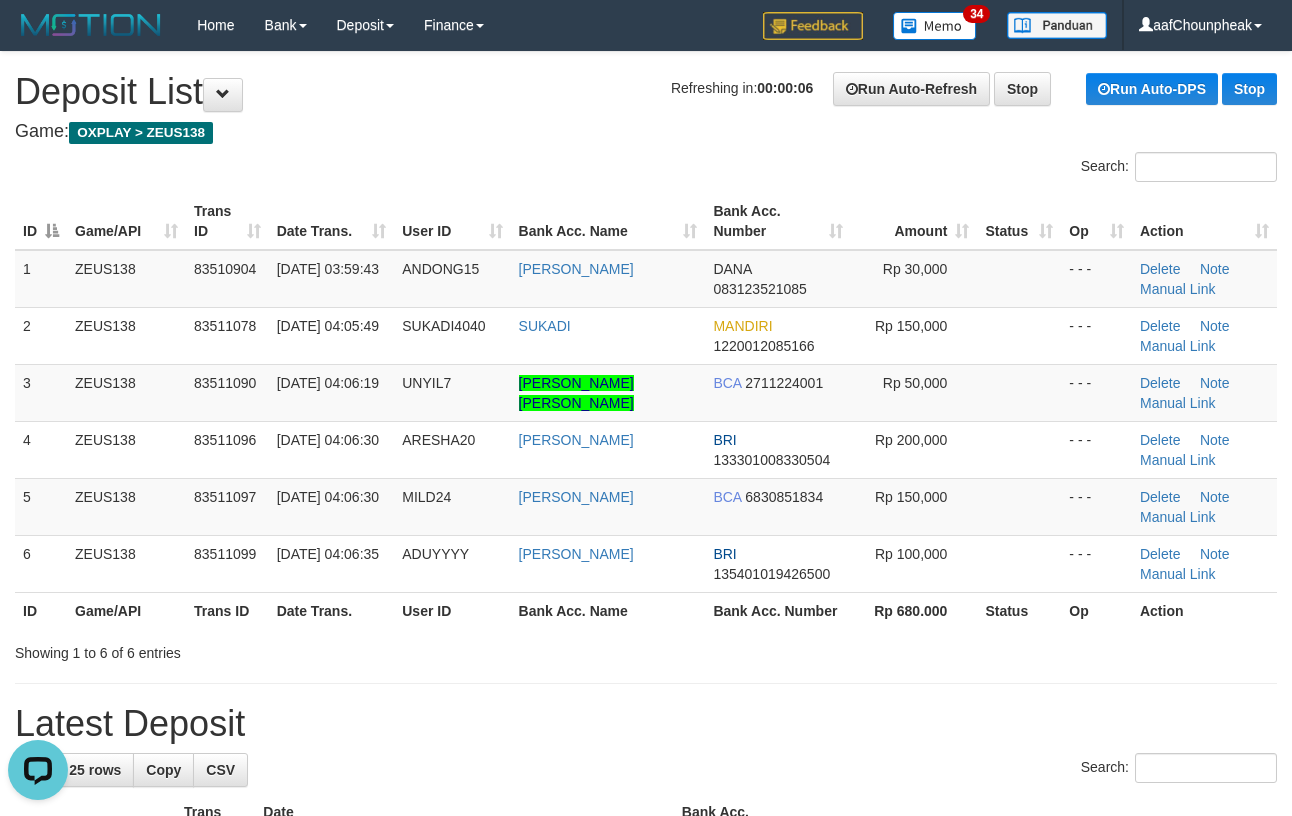 click on "**********" at bounding box center (646, 1231) 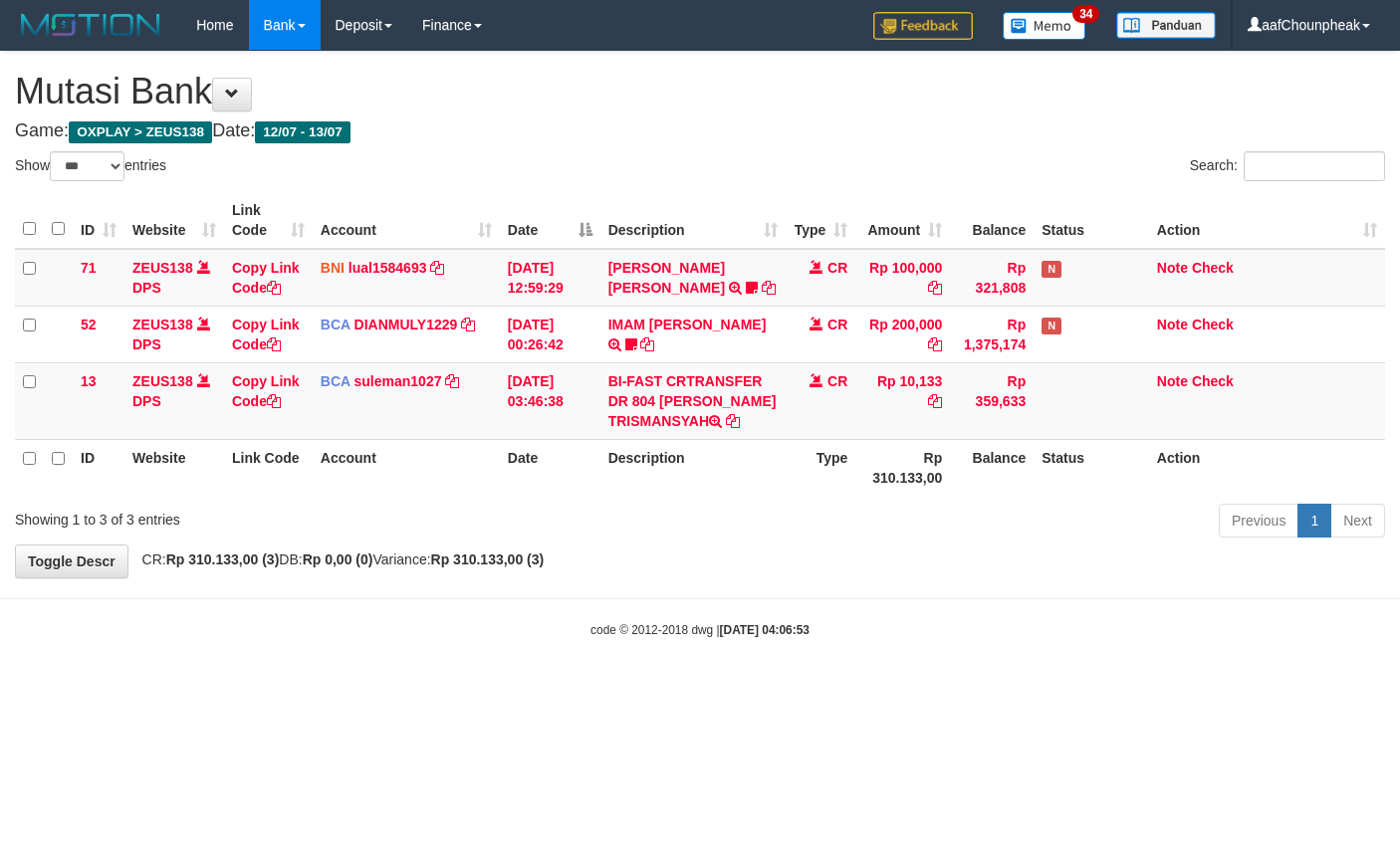 select on "***" 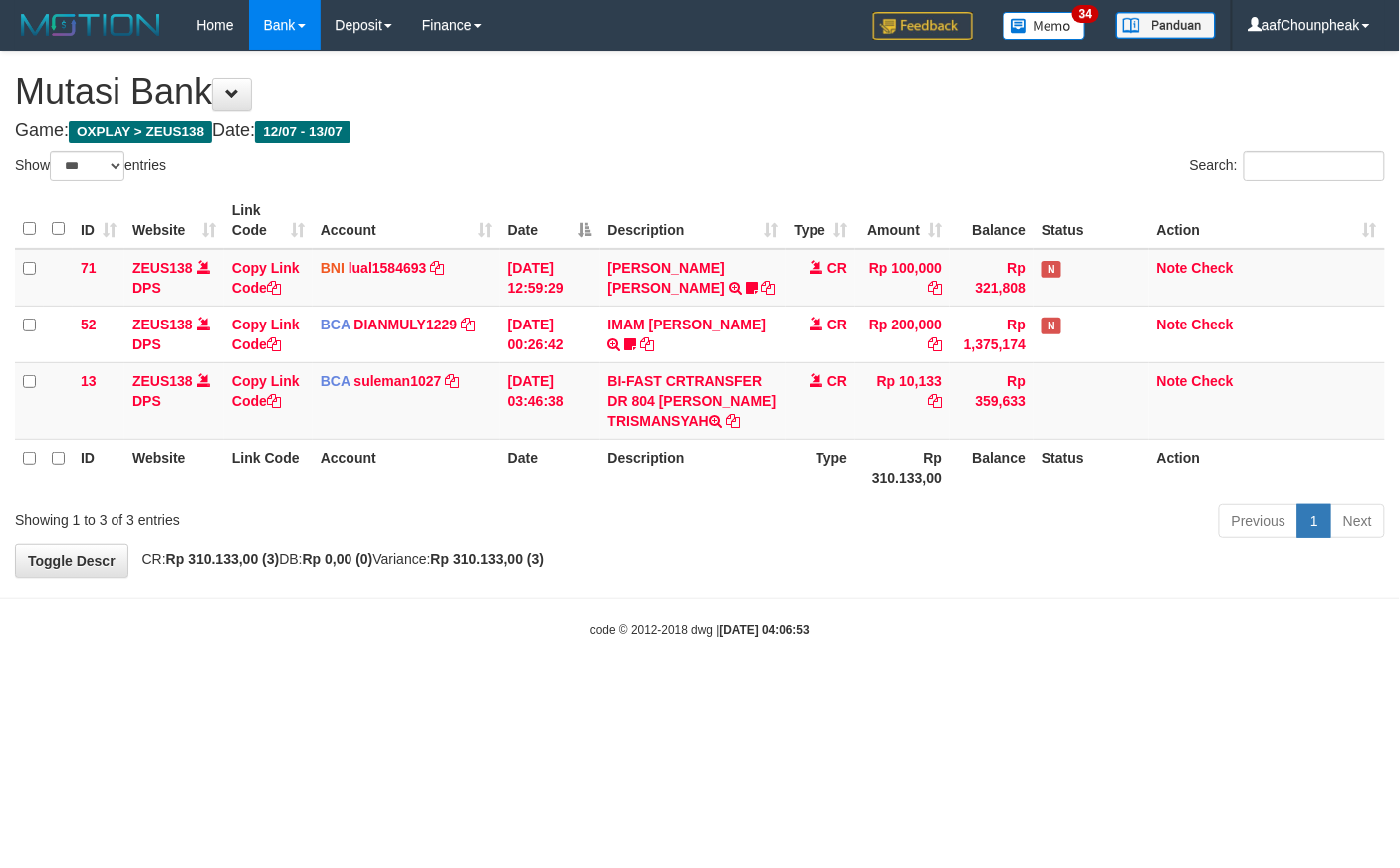 click on "Toggle navigation
Home
Bank
Account List
Mutasi Bank
Search
Note Mutasi
Deposit
DPS List
History
Finance
Financial Data
aafChounpheak
My Profile
Log Out
34" at bounding box center (700, 344) 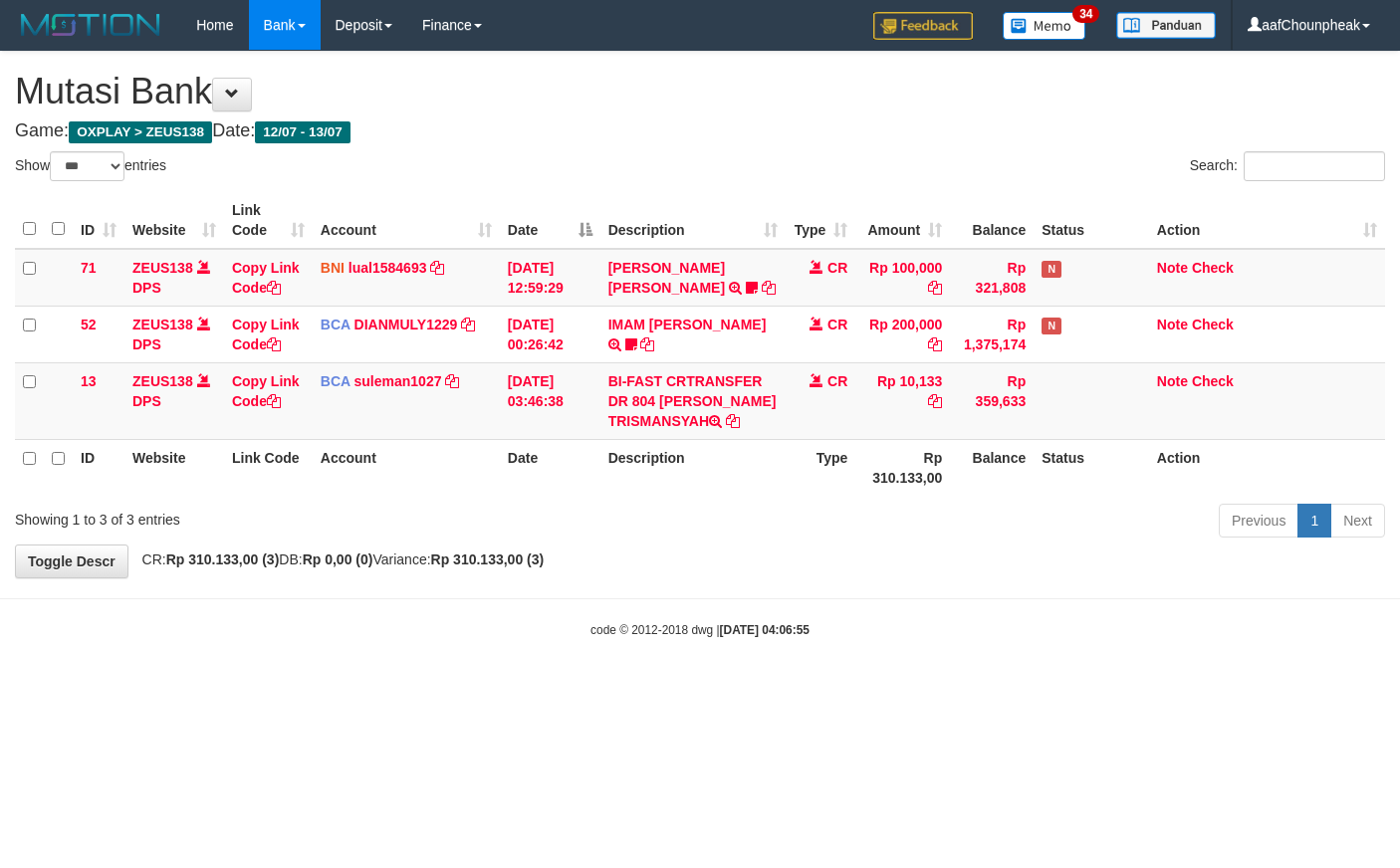 select on "***" 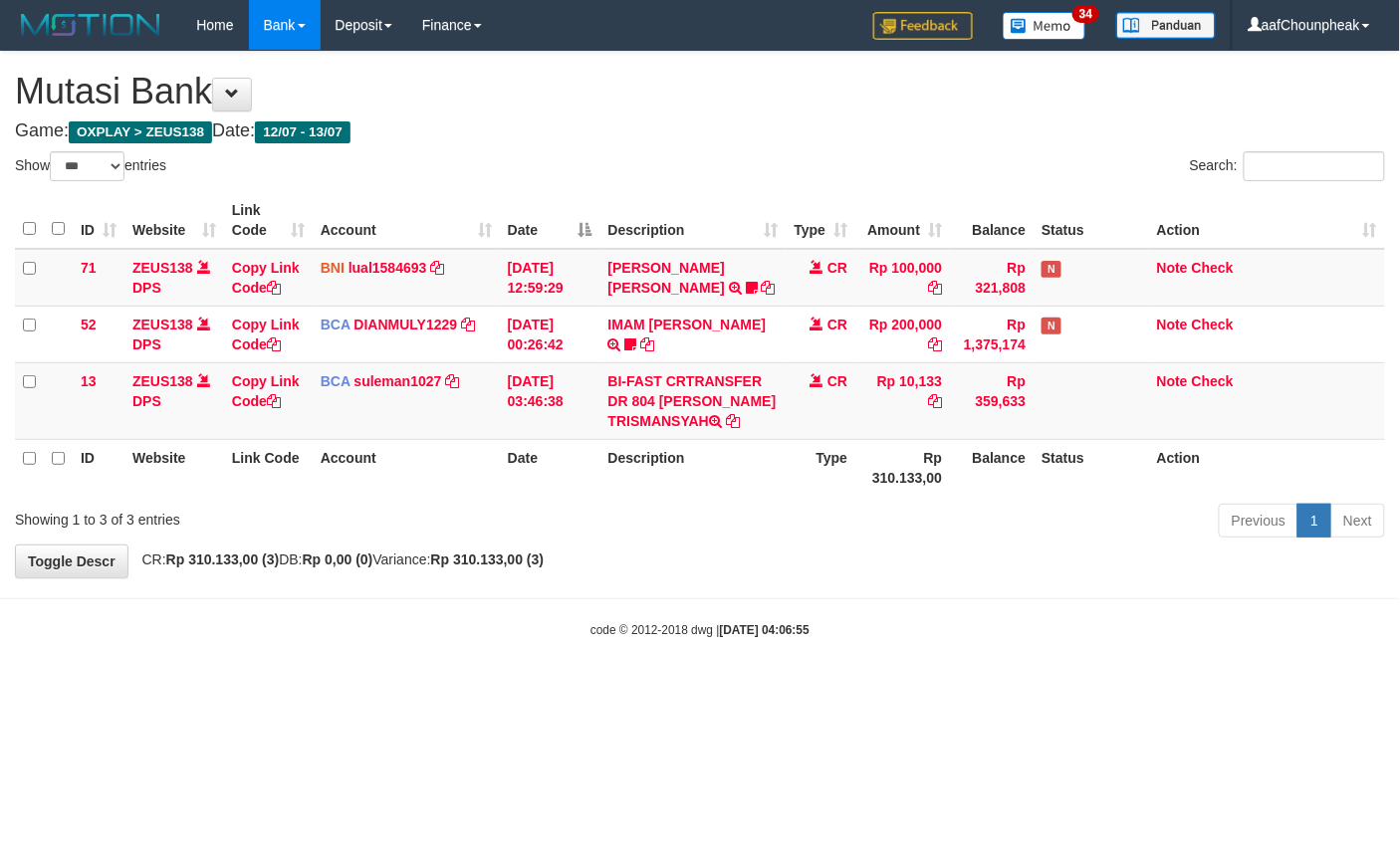 click on "Toggle navigation
Home
Bank
Account List
Mutasi Bank
Search
Note Mutasi
Deposit
DPS List
History
Finance
Financial Data
aafChounpheak
My Profile
Log Out
34" at bounding box center [700, 344] 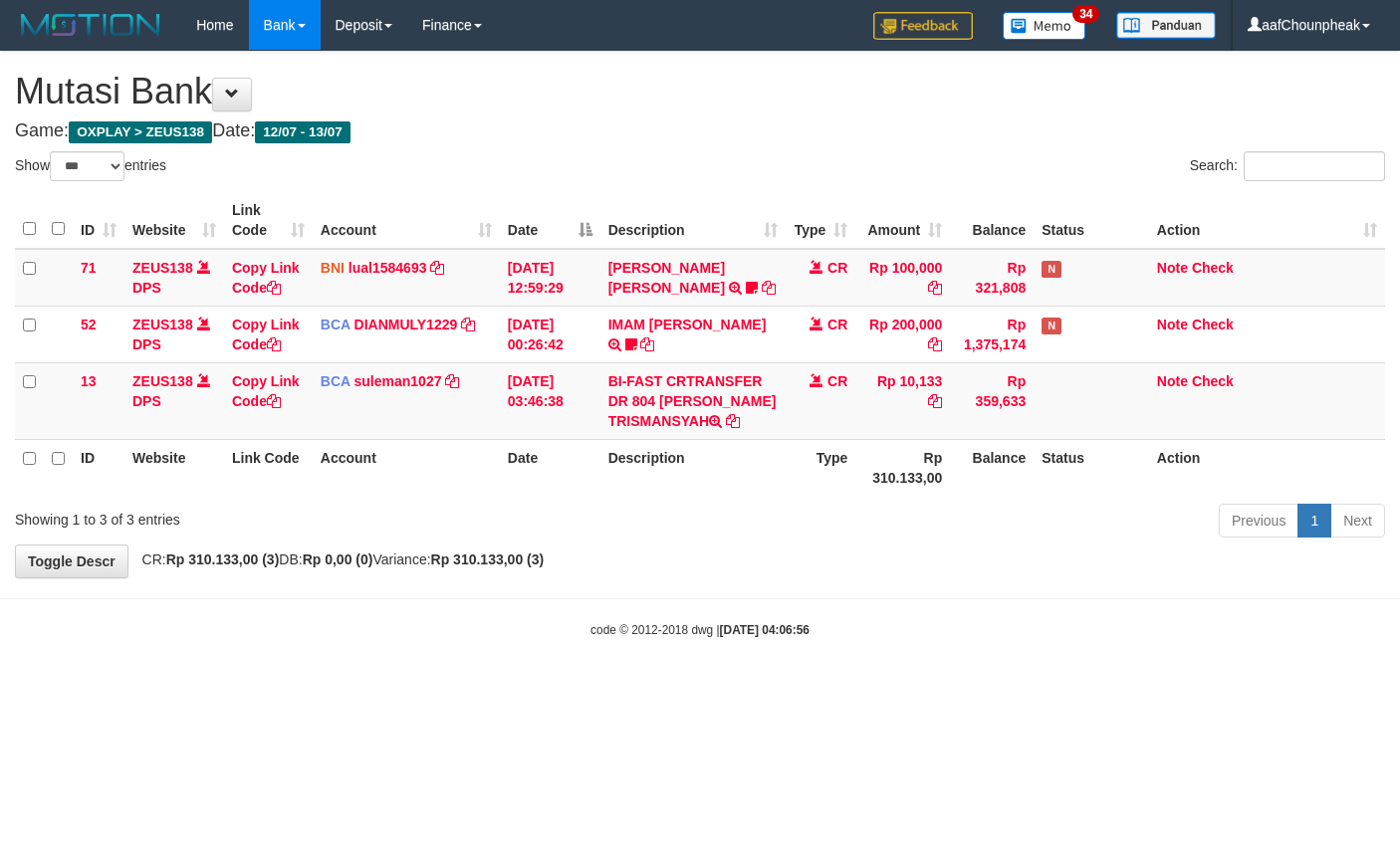 select on "***" 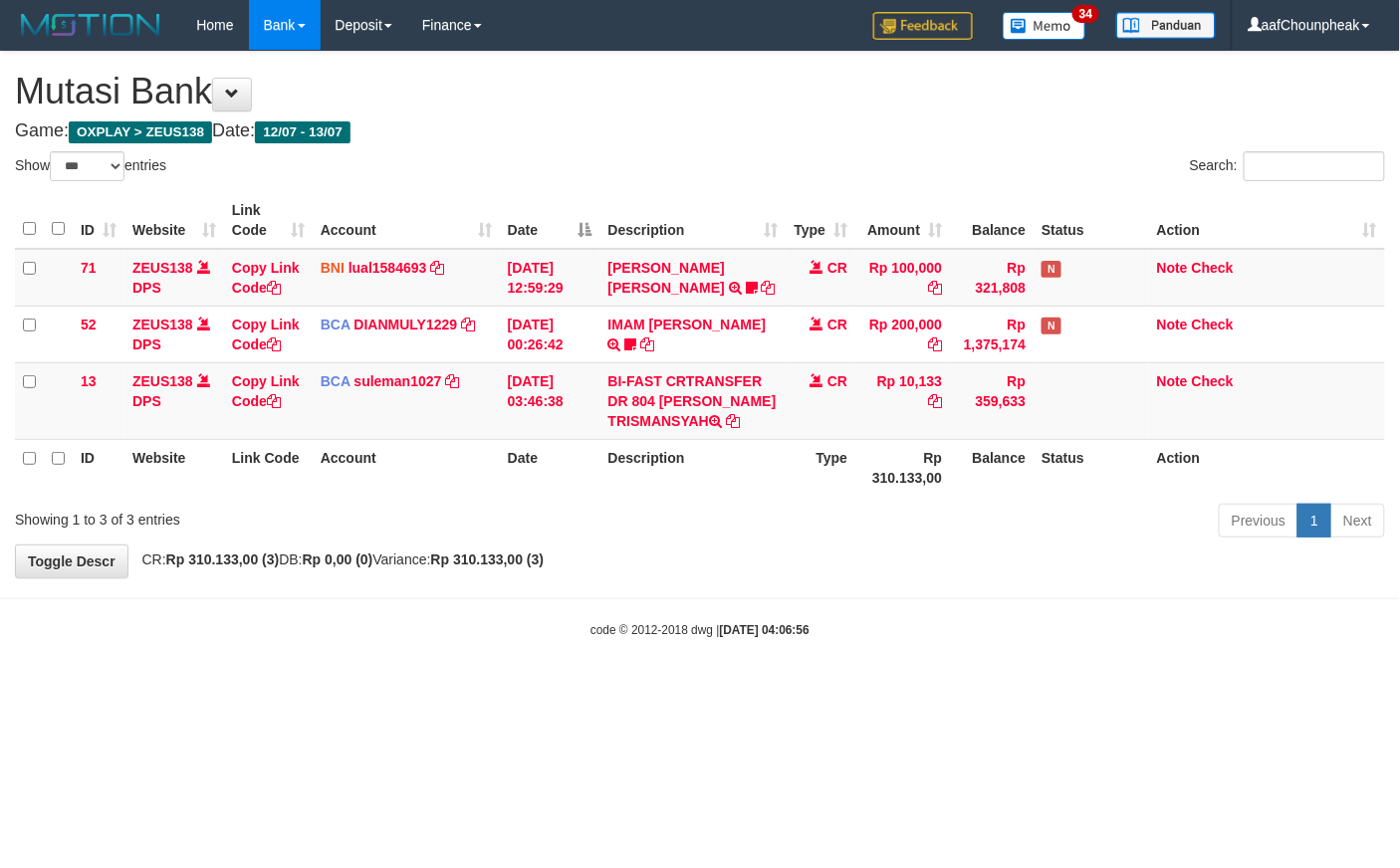 click on "Toggle navigation
Home
Bank
Account List
Mutasi Bank
Search
Note Mutasi
Deposit
DPS List
History
Finance
Financial Data
aafChounpheak
My Profile
Log Out
34" at bounding box center [700, 344] 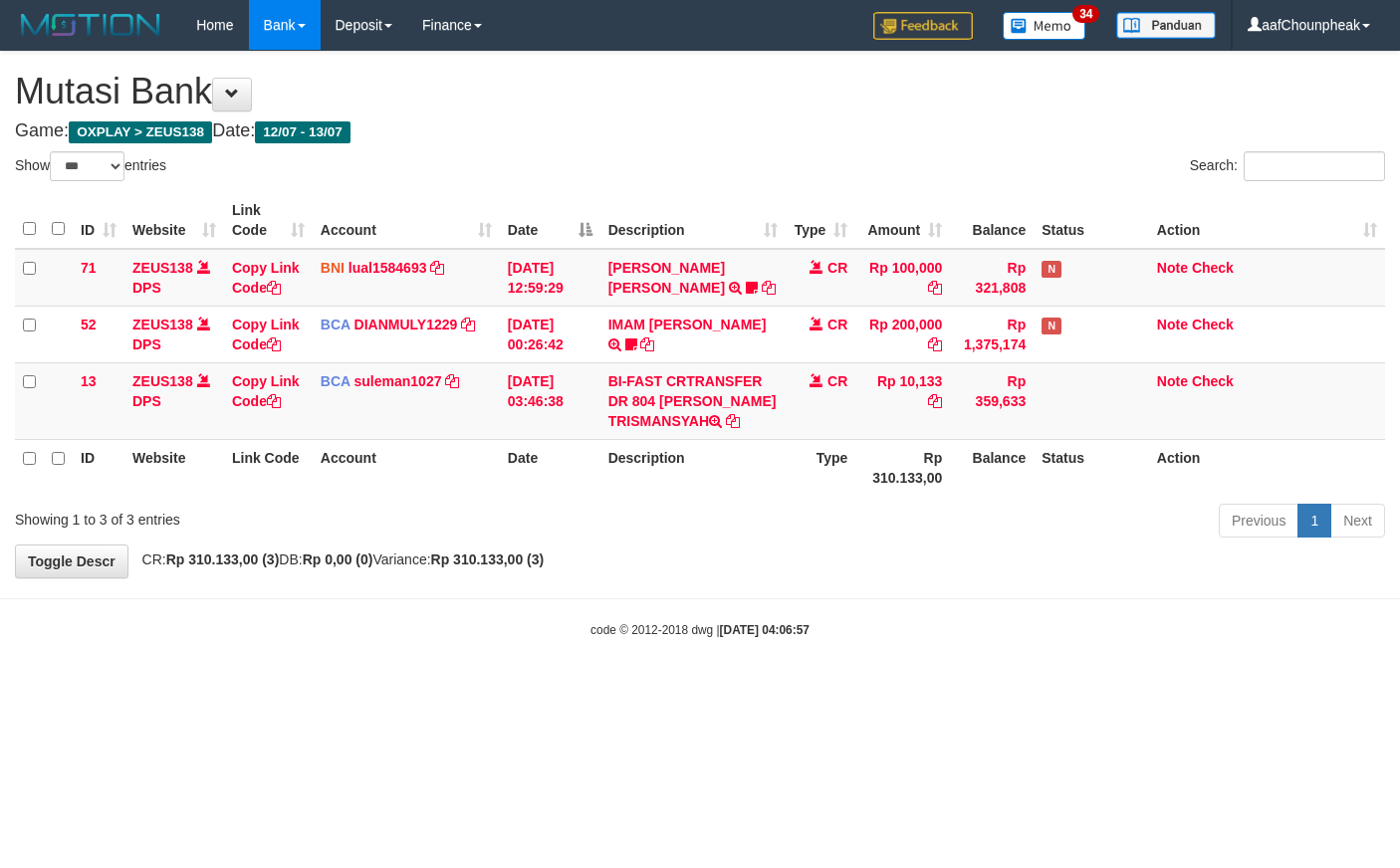 select on "***" 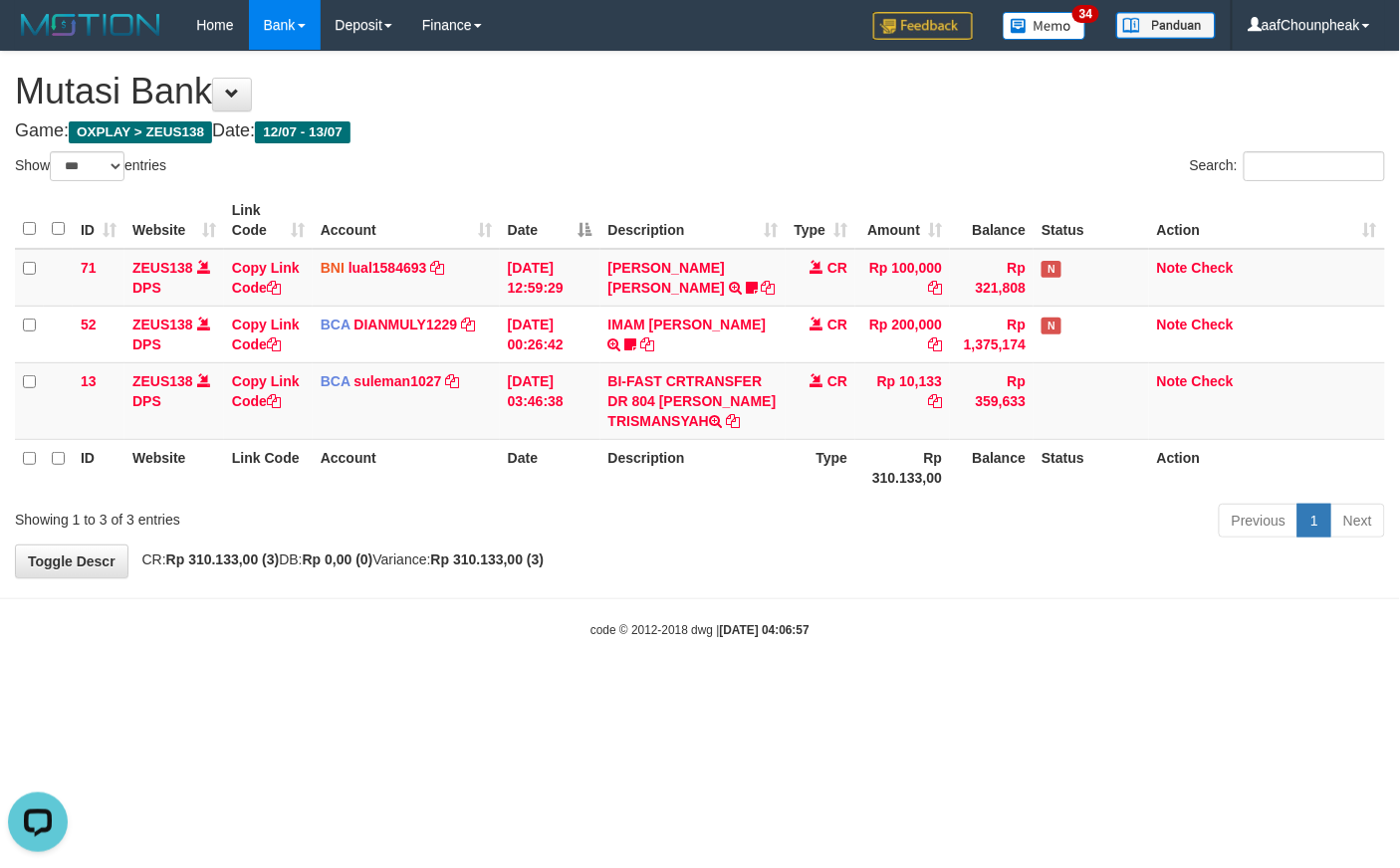 scroll, scrollTop: 0, scrollLeft: 0, axis: both 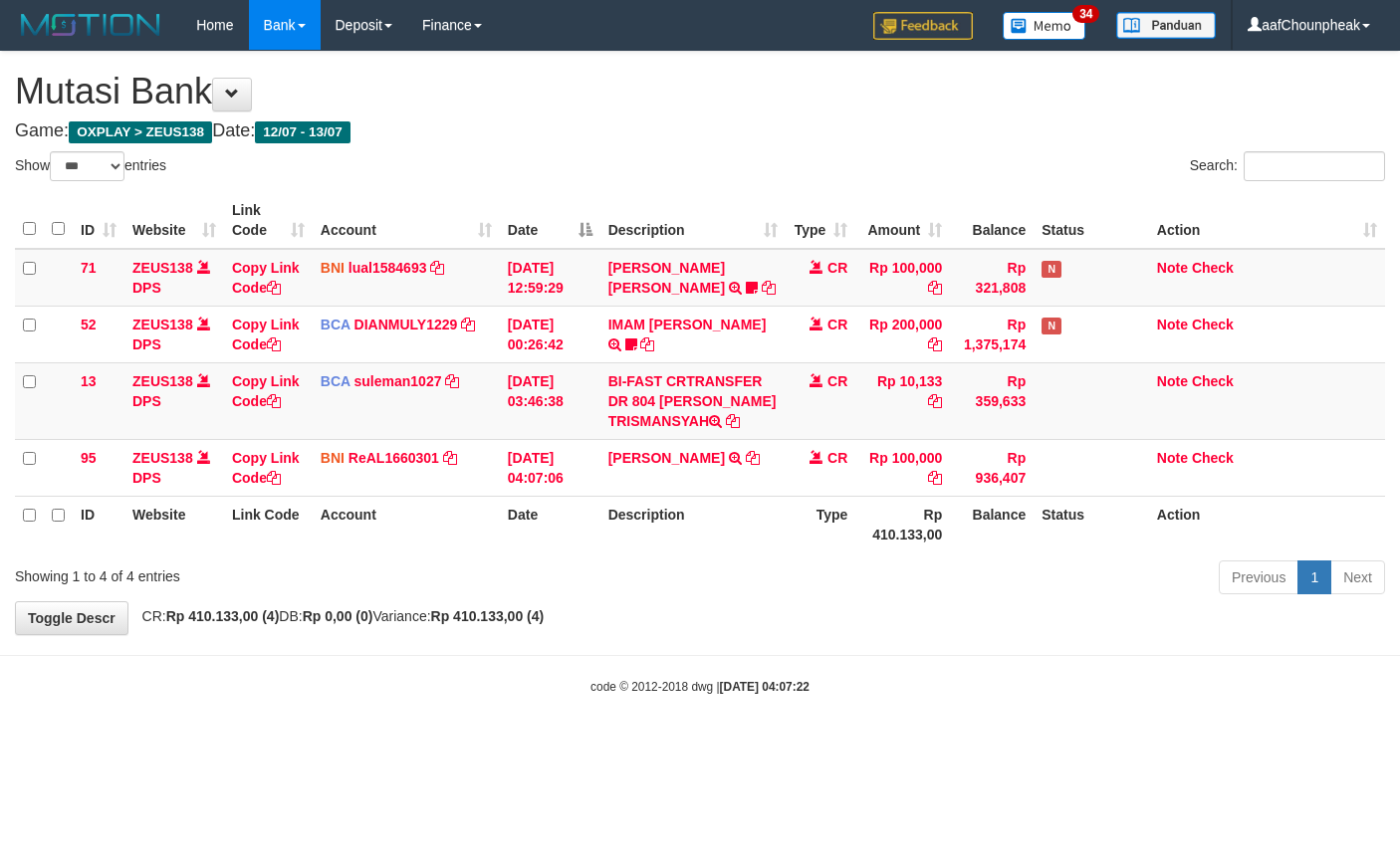select on "***" 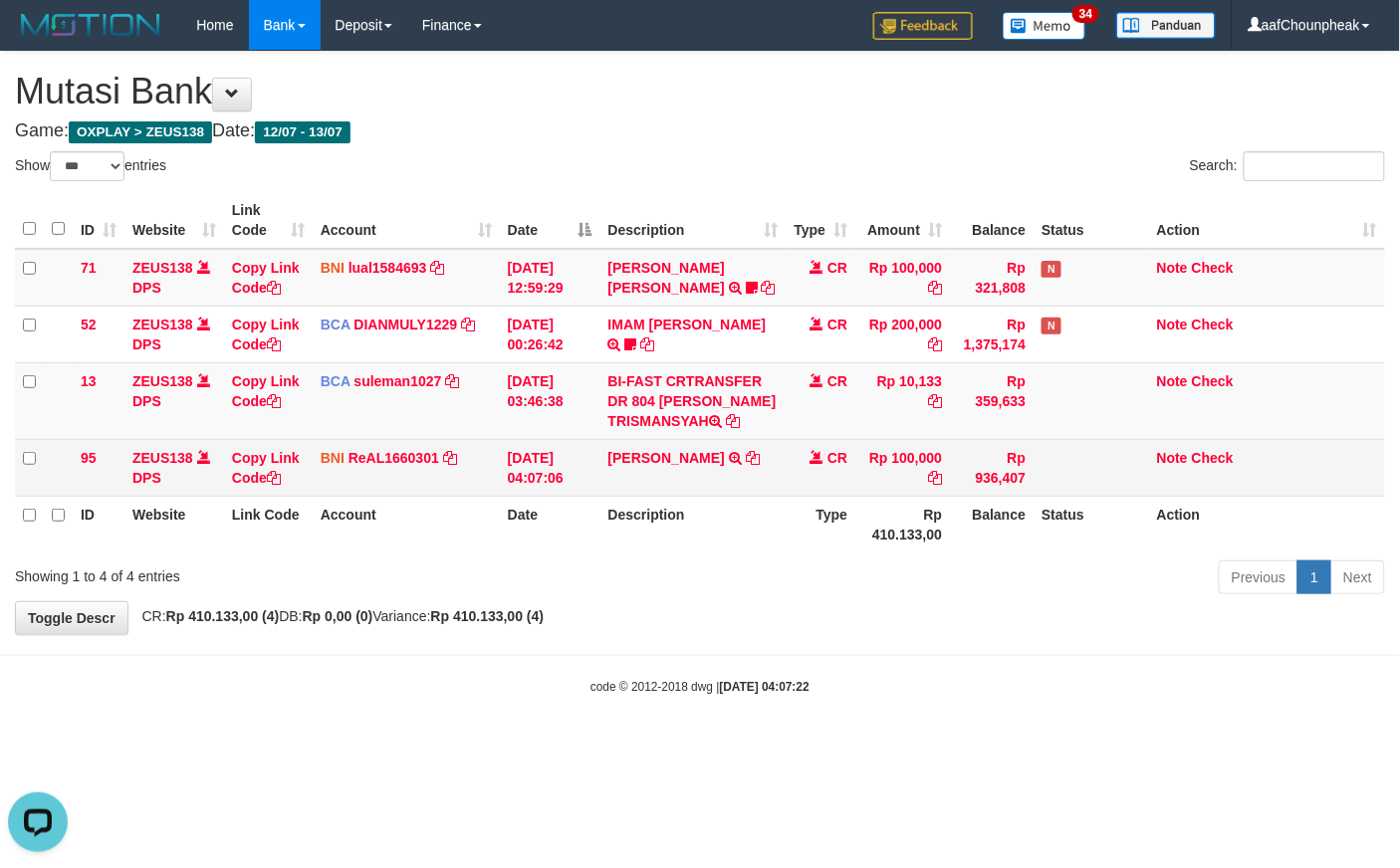 scroll, scrollTop: 0, scrollLeft: 0, axis: both 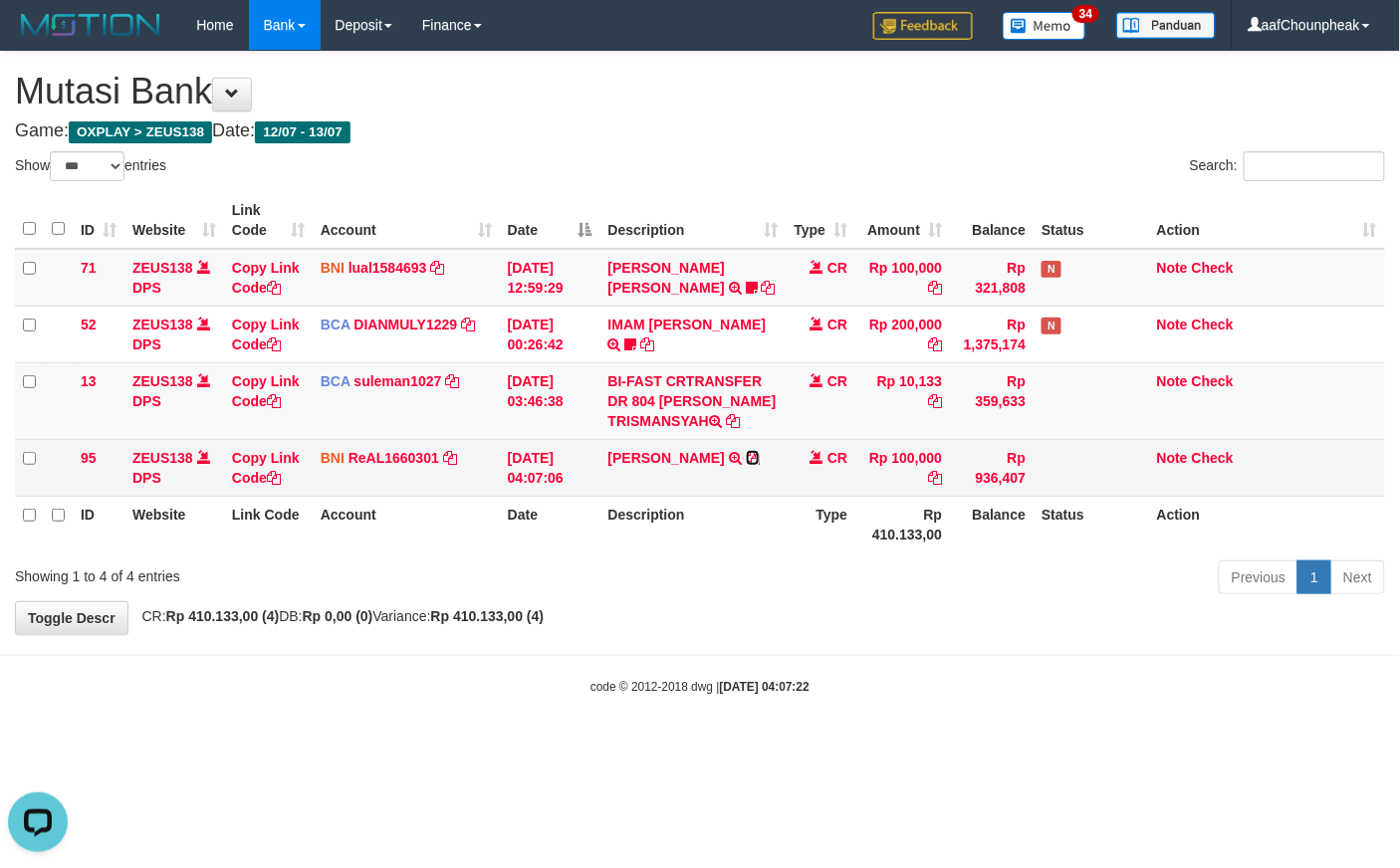 click at bounding box center [753, 458] 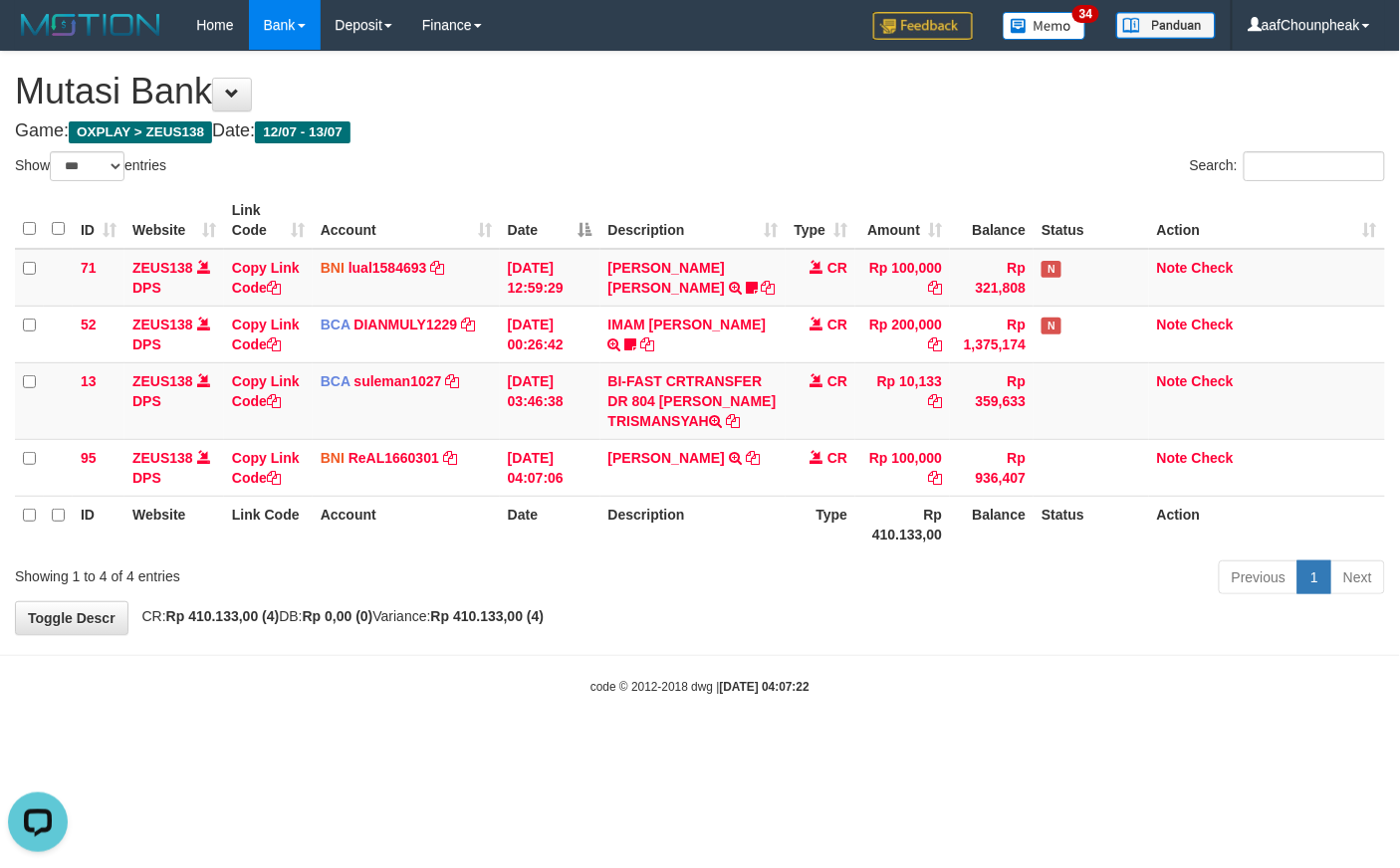 click on "Showing 1 to 4 of 4 entries Previous 1 Next" at bounding box center (700, 579) 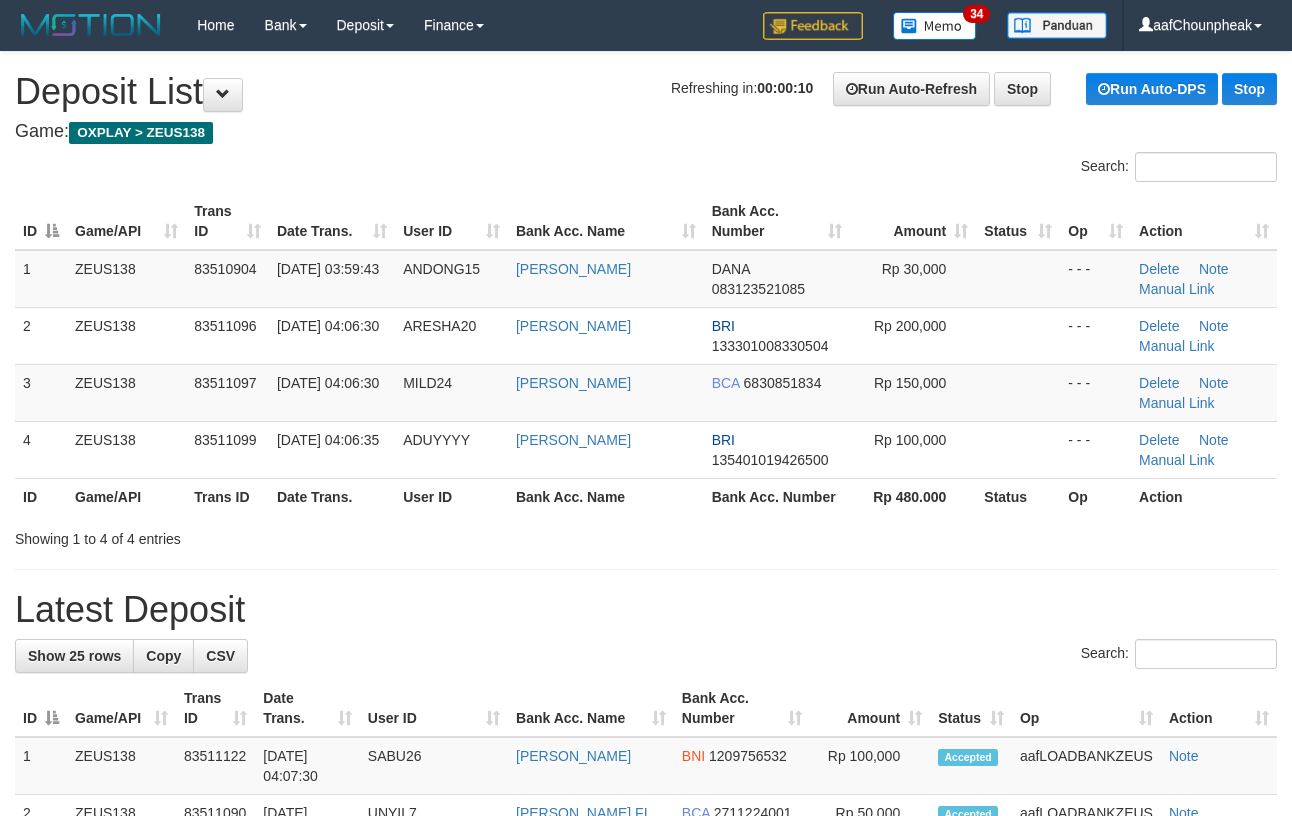 scroll, scrollTop: 0, scrollLeft: 0, axis: both 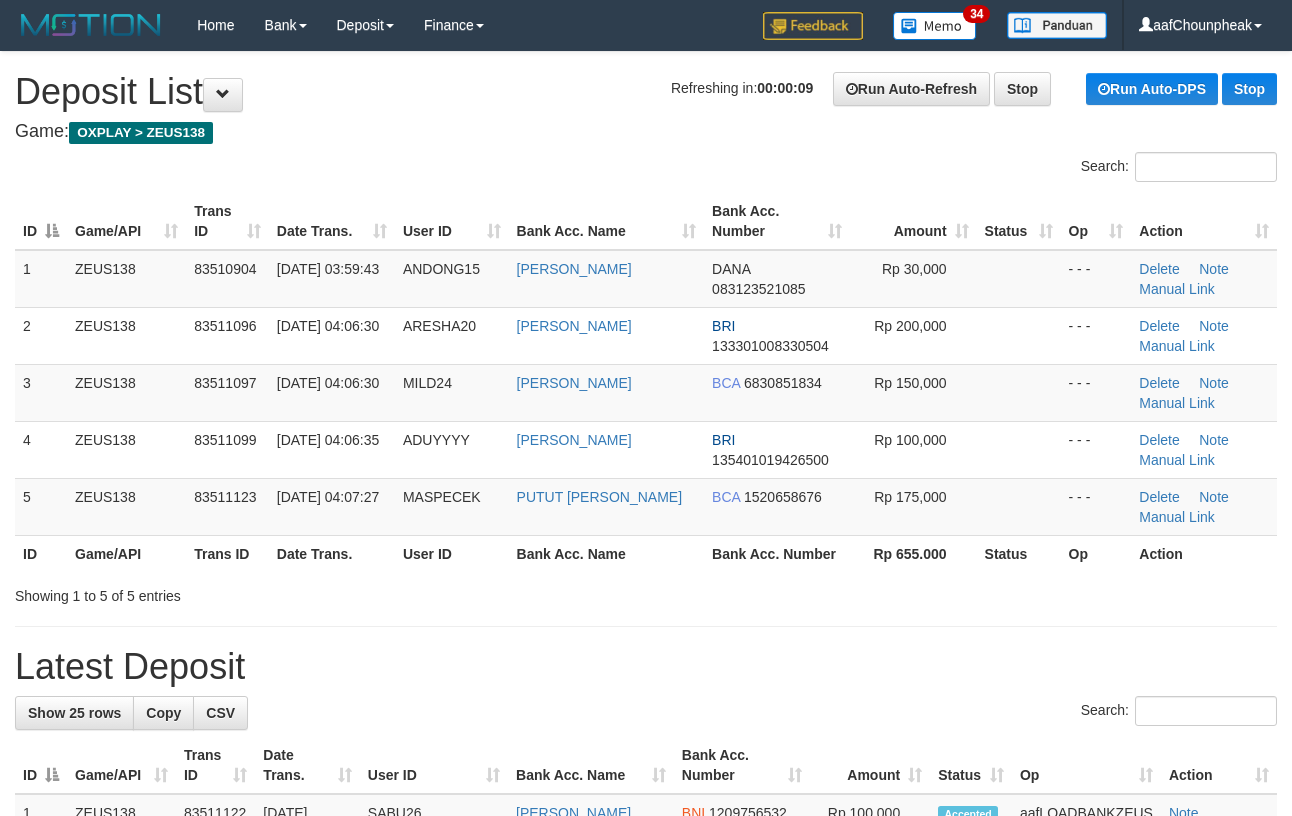 click on "**********" at bounding box center [646, 1202] 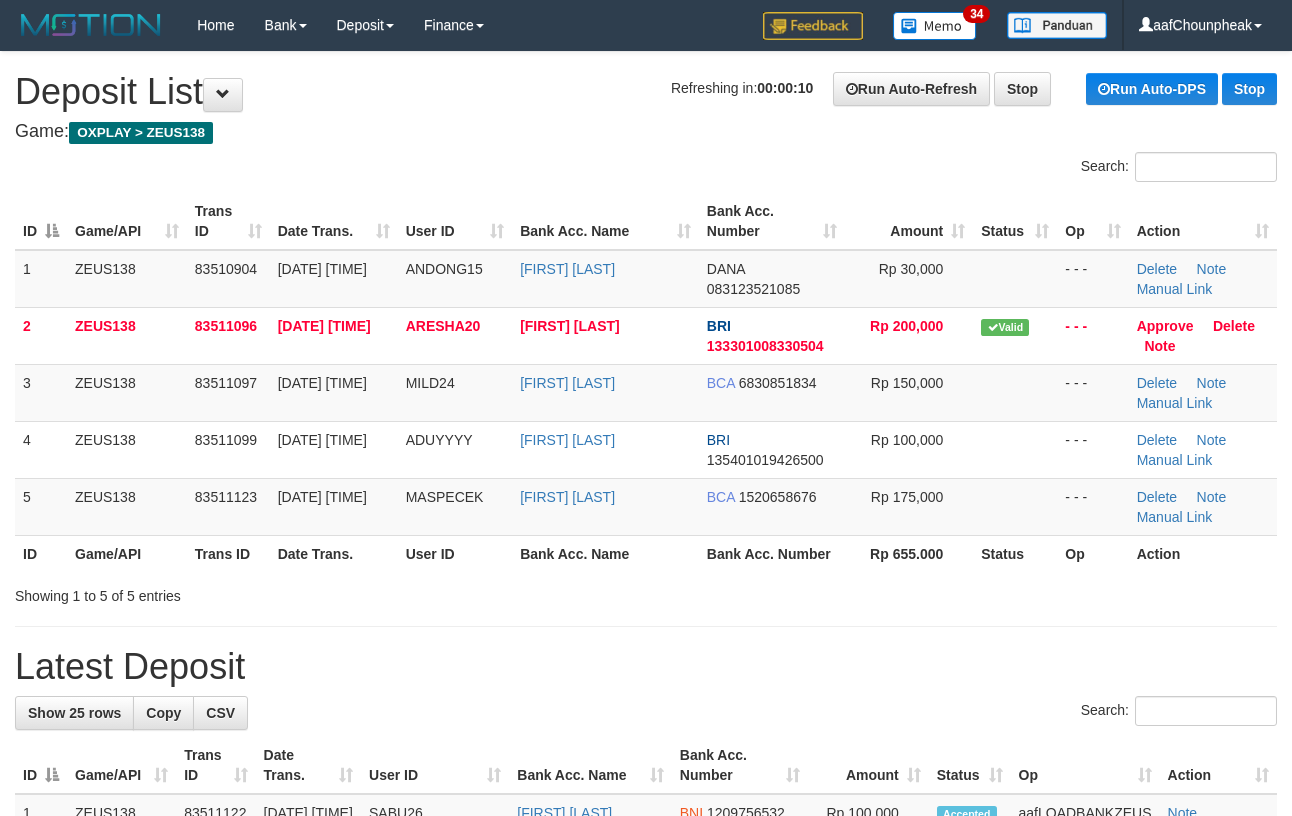 scroll, scrollTop: 0, scrollLeft: 0, axis: both 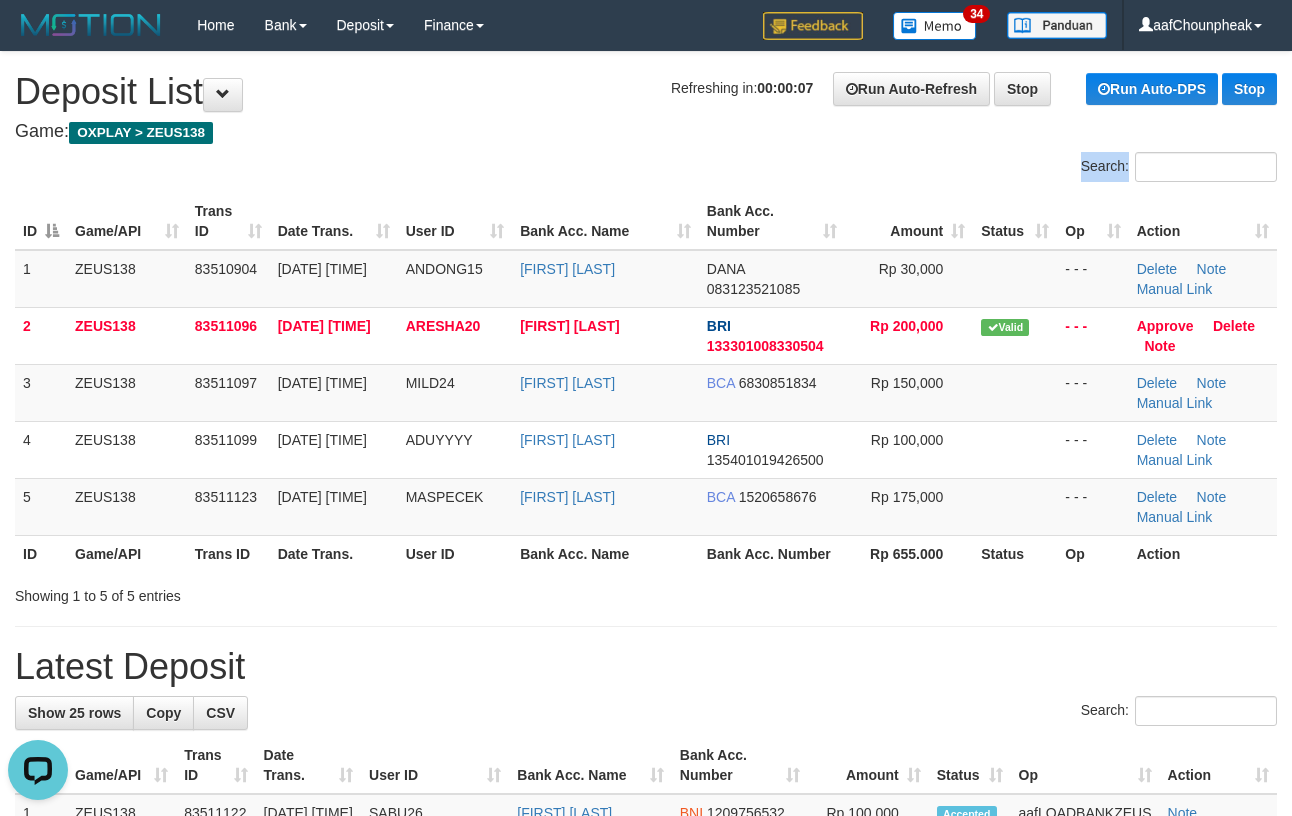 drag, startPoint x: 518, startPoint y: 160, endPoint x: 530, endPoint y: 186, distance: 28.635643 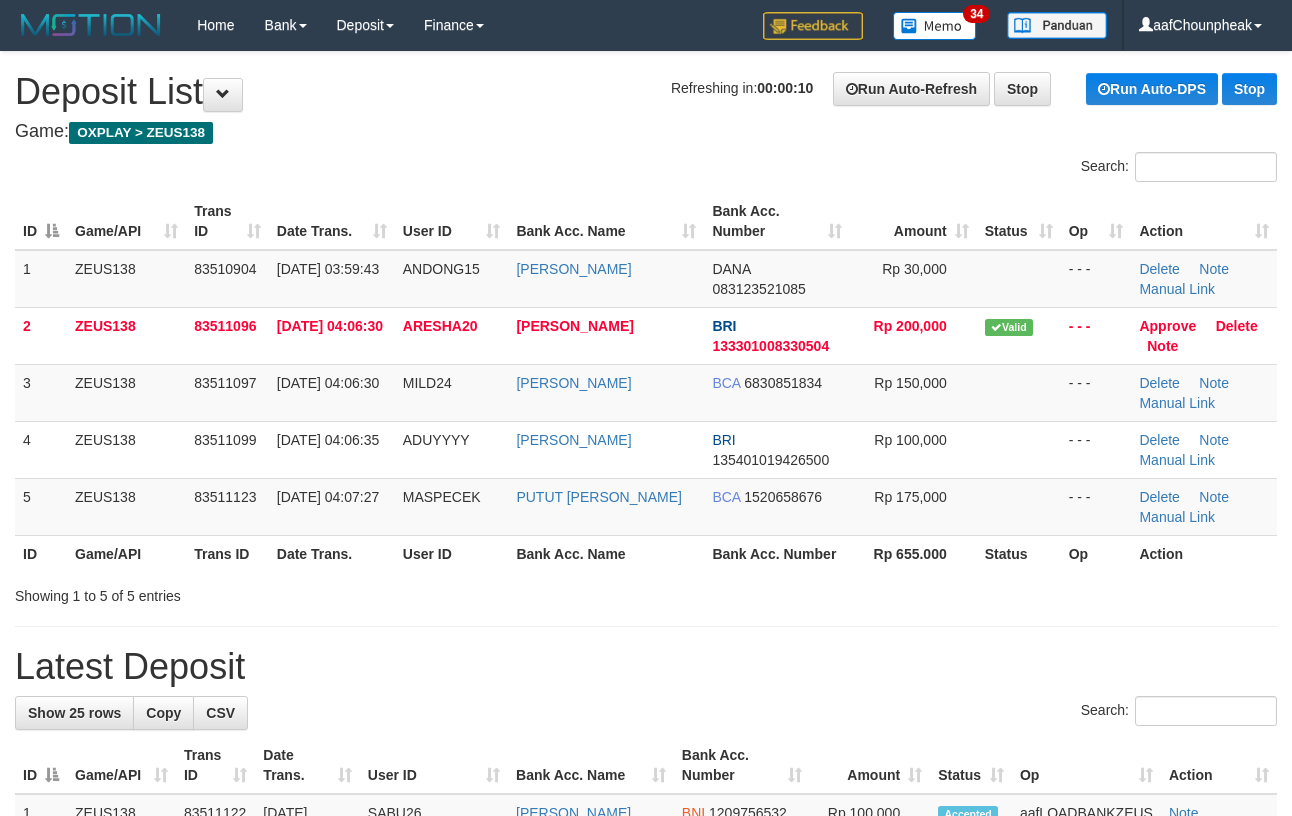 scroll, scrollTop: 0, scrollLeft: 0, axis: both 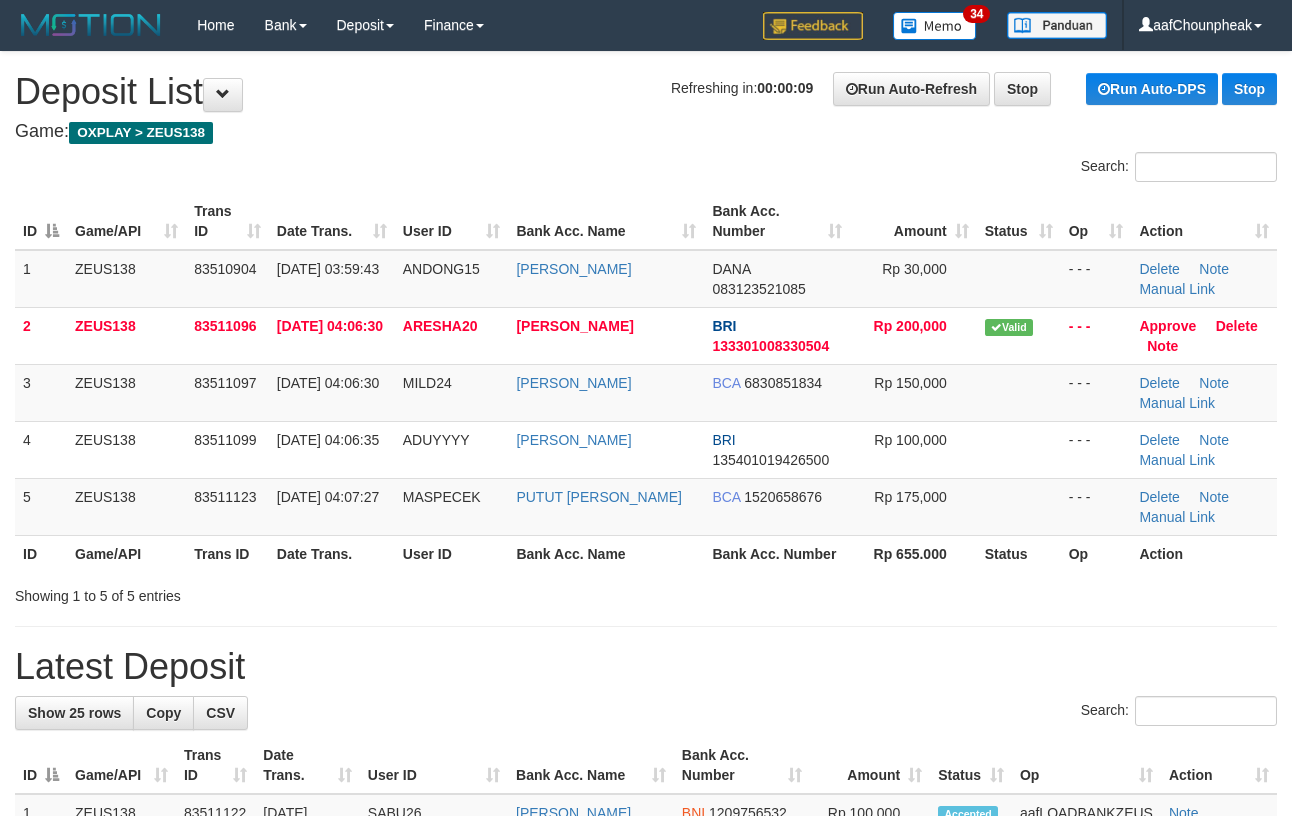 click on "**********" at bounding box center (646, 1202) 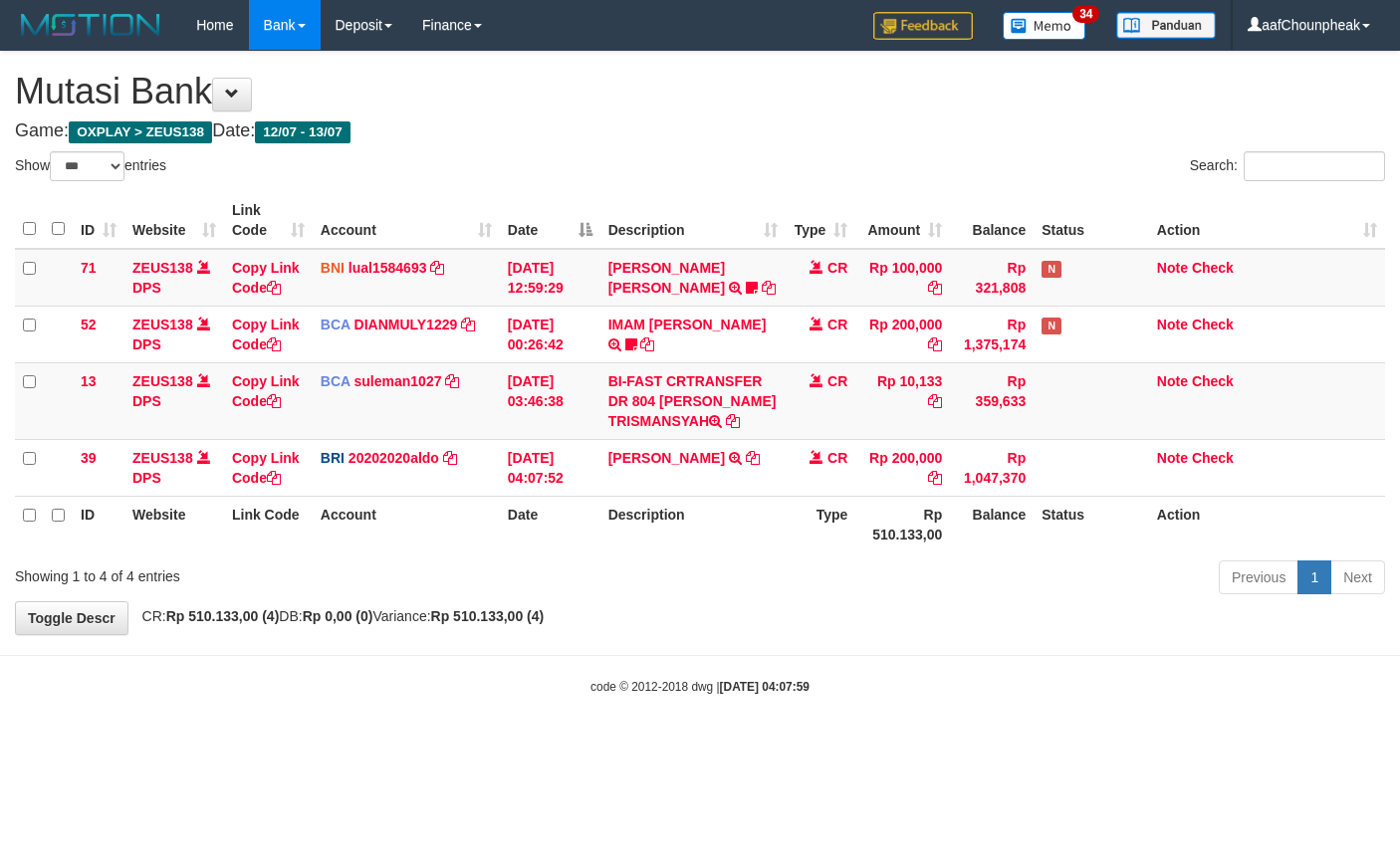 select on "***" 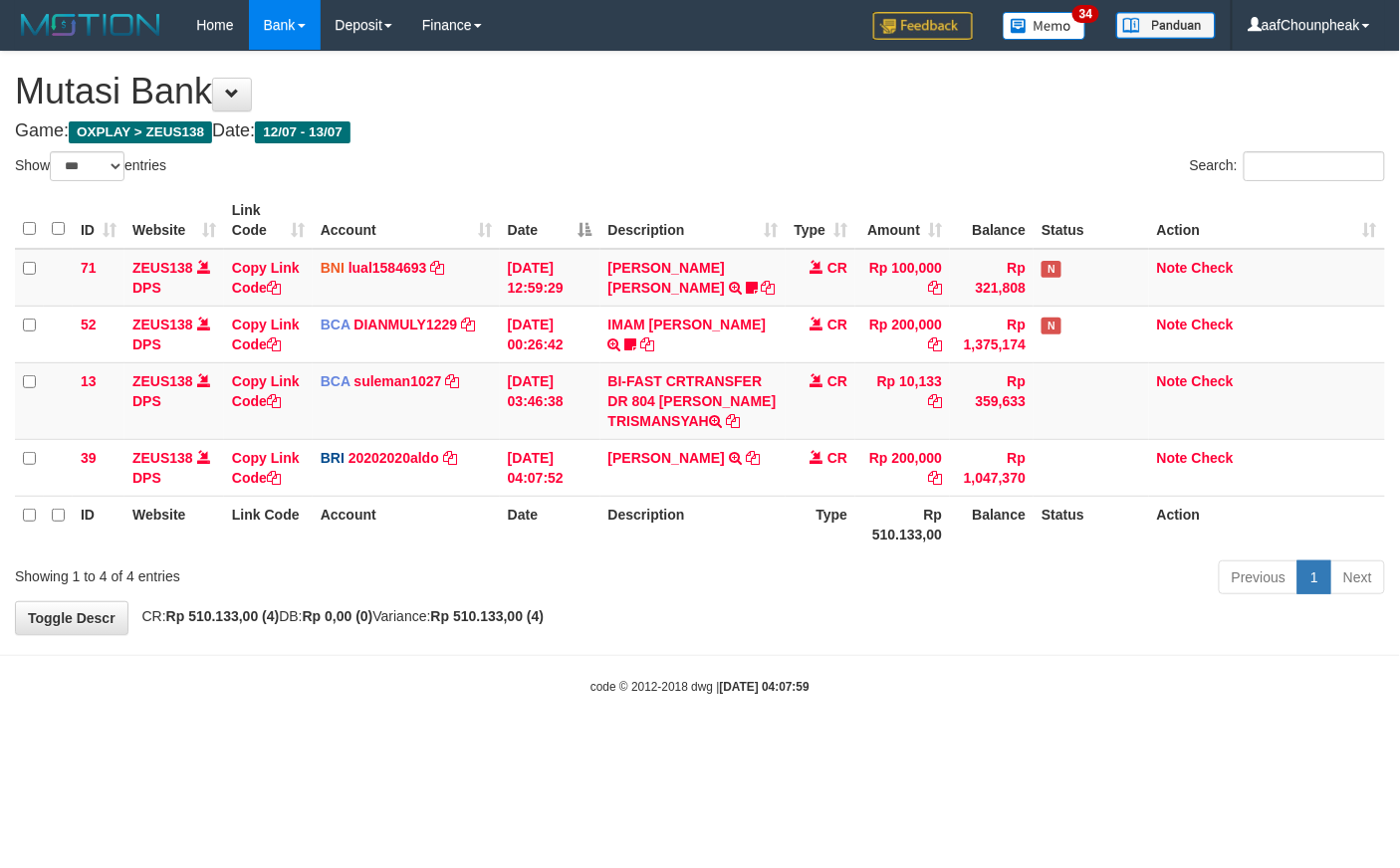 click on "Toggle navigation
Home
Bank
Account List
Mutasi Bank
Search
Note Mutasi
Deposit
DPS List
History
Finance
Financial Data
aafChounpheak
My Profile
Log Out
34" at bounding box center (700, 372) 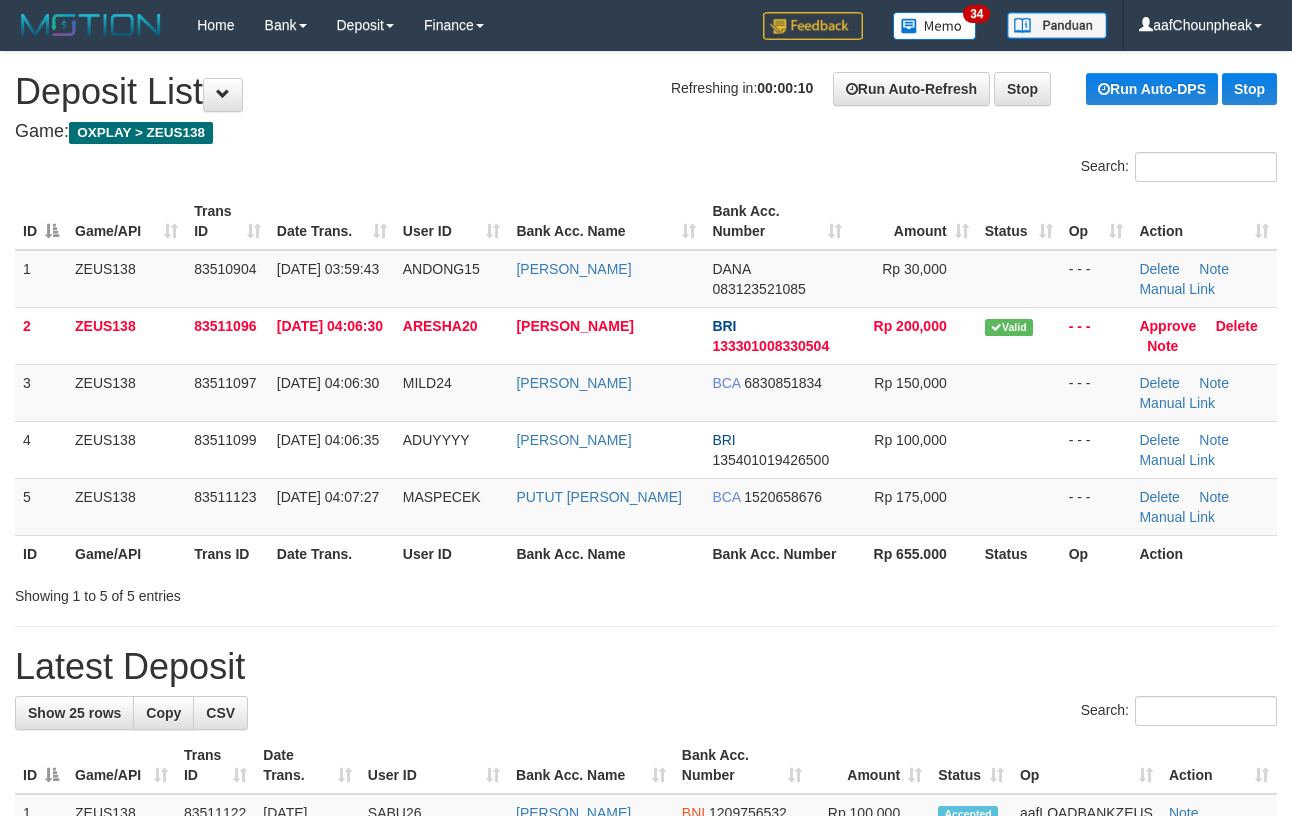 scroll, scrollTop: 0, scrollLeft: 0, axis: both 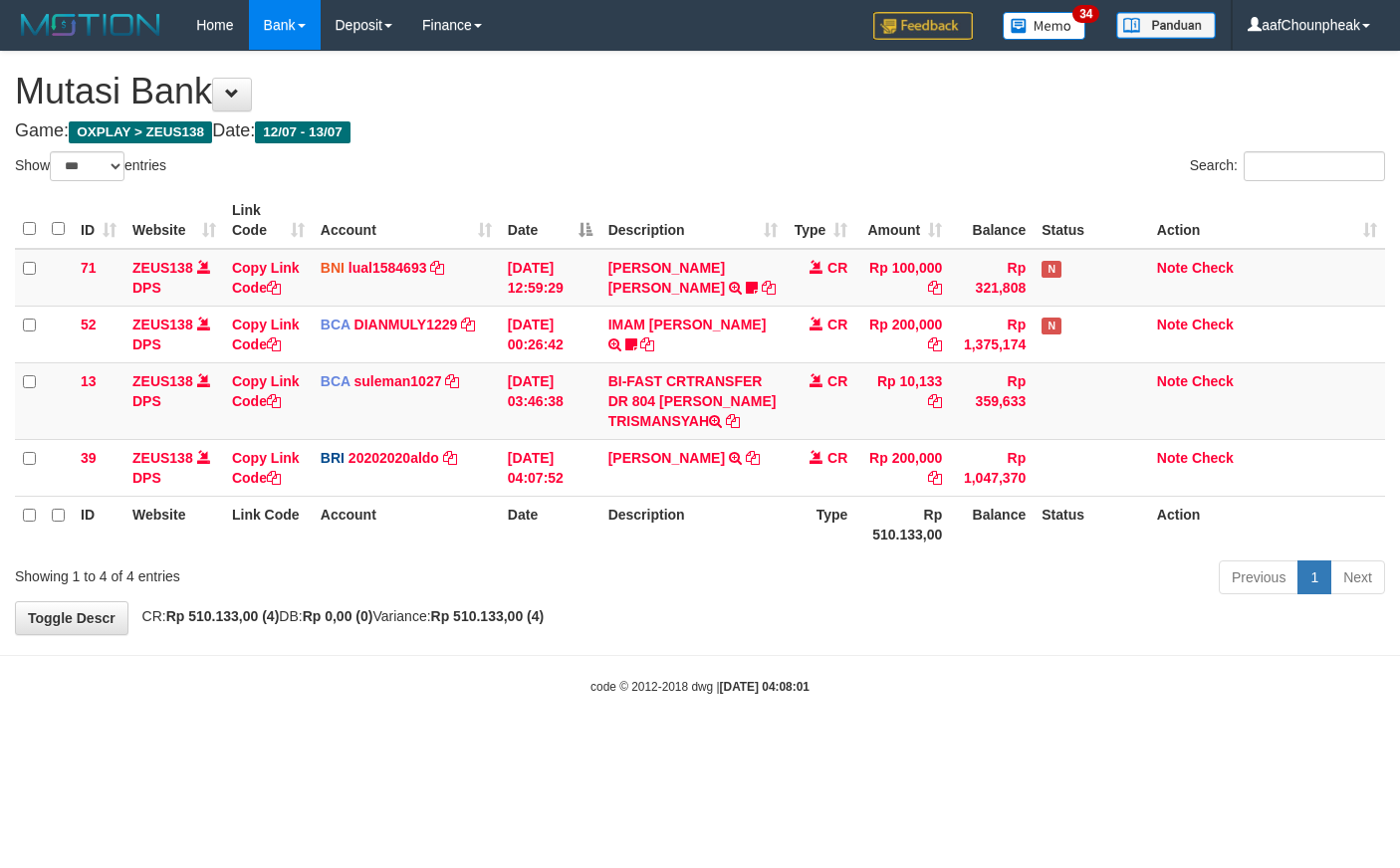 select on "***" 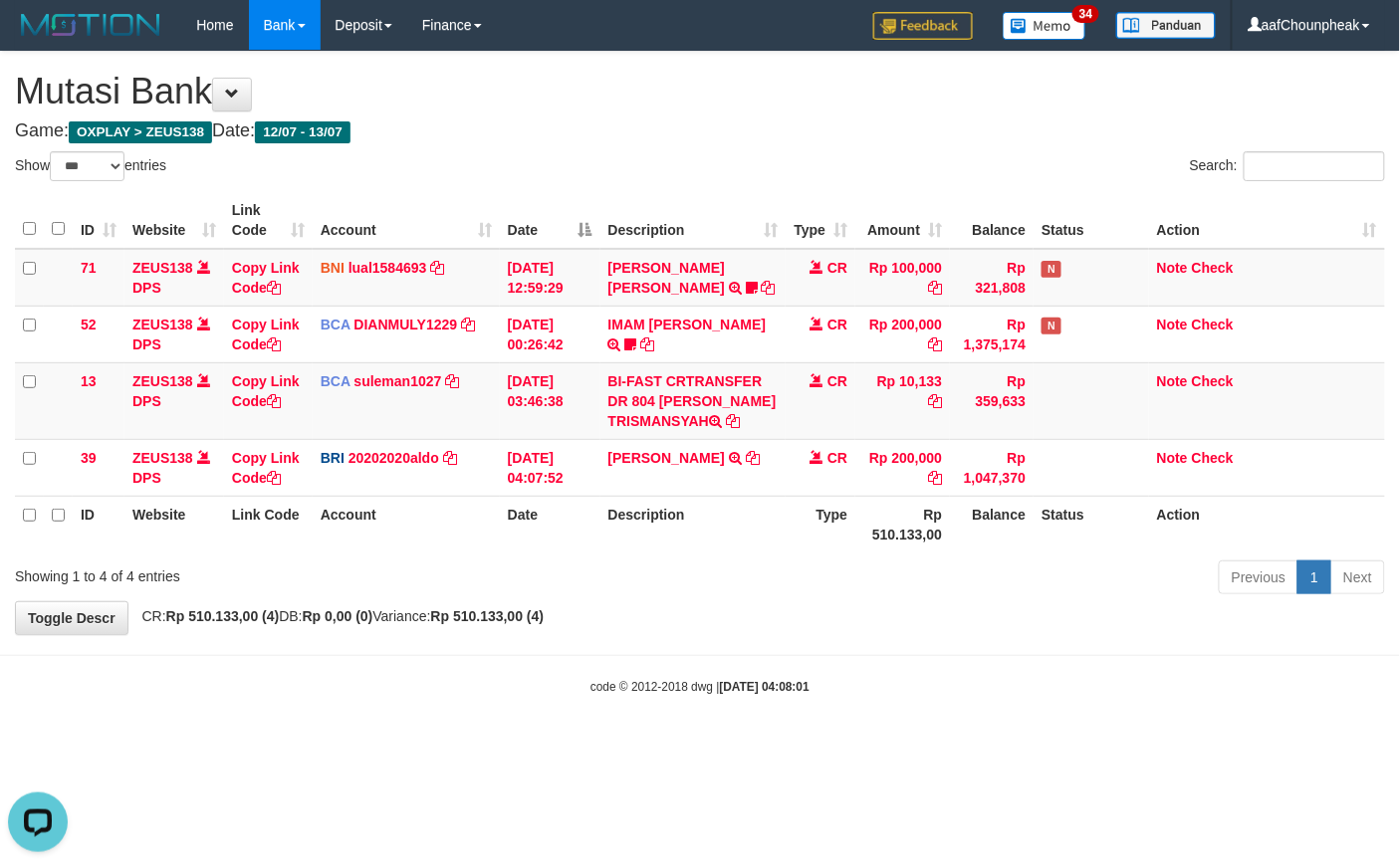 scroll, scrollTop: 0, scrollLeft: 0, axis: both 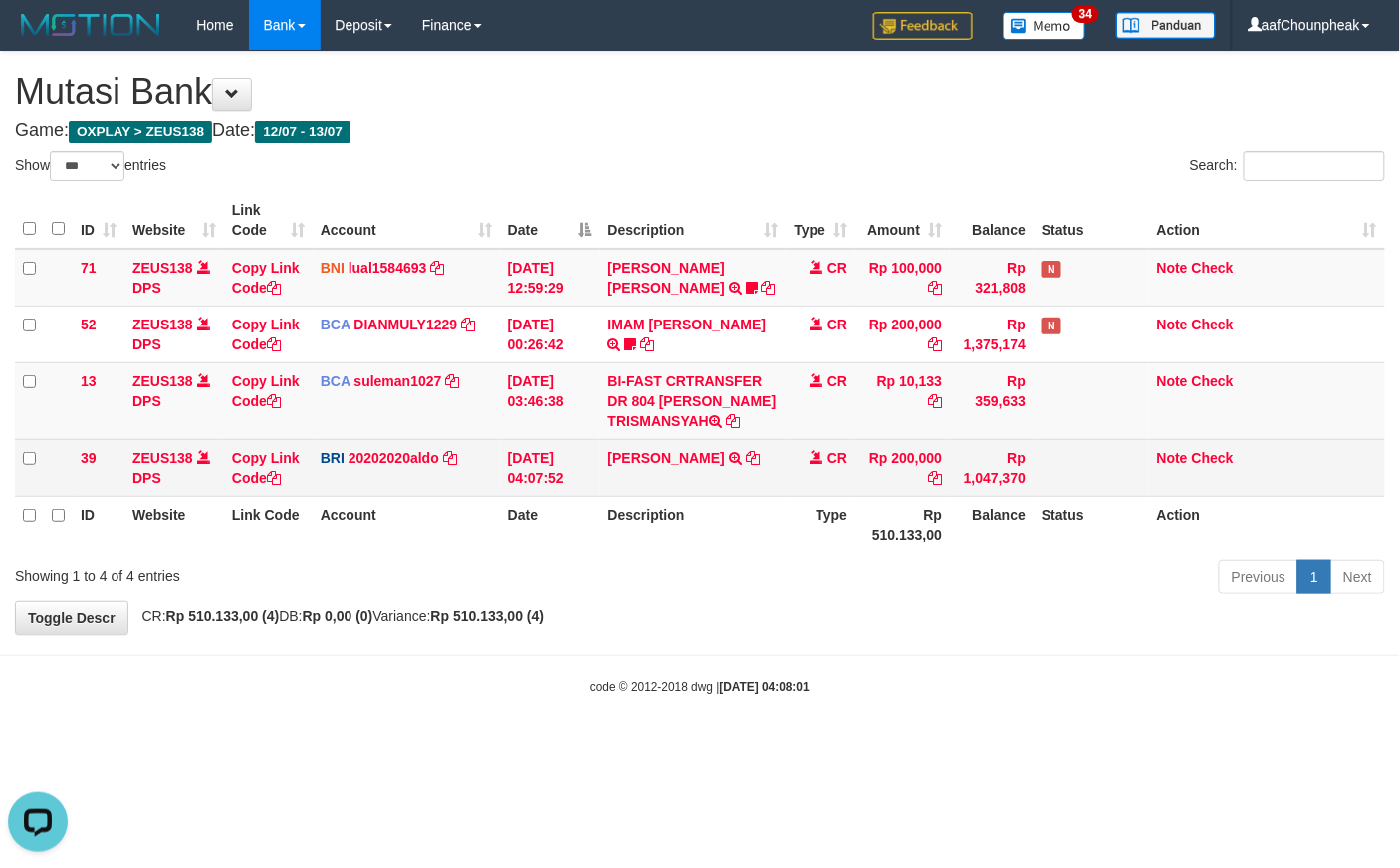 click on "ENDA SWANDANA         TRANSFER NBMB ENDA SWANDANA TO REVALDO SAGITA" at bounding box center [693, 467] 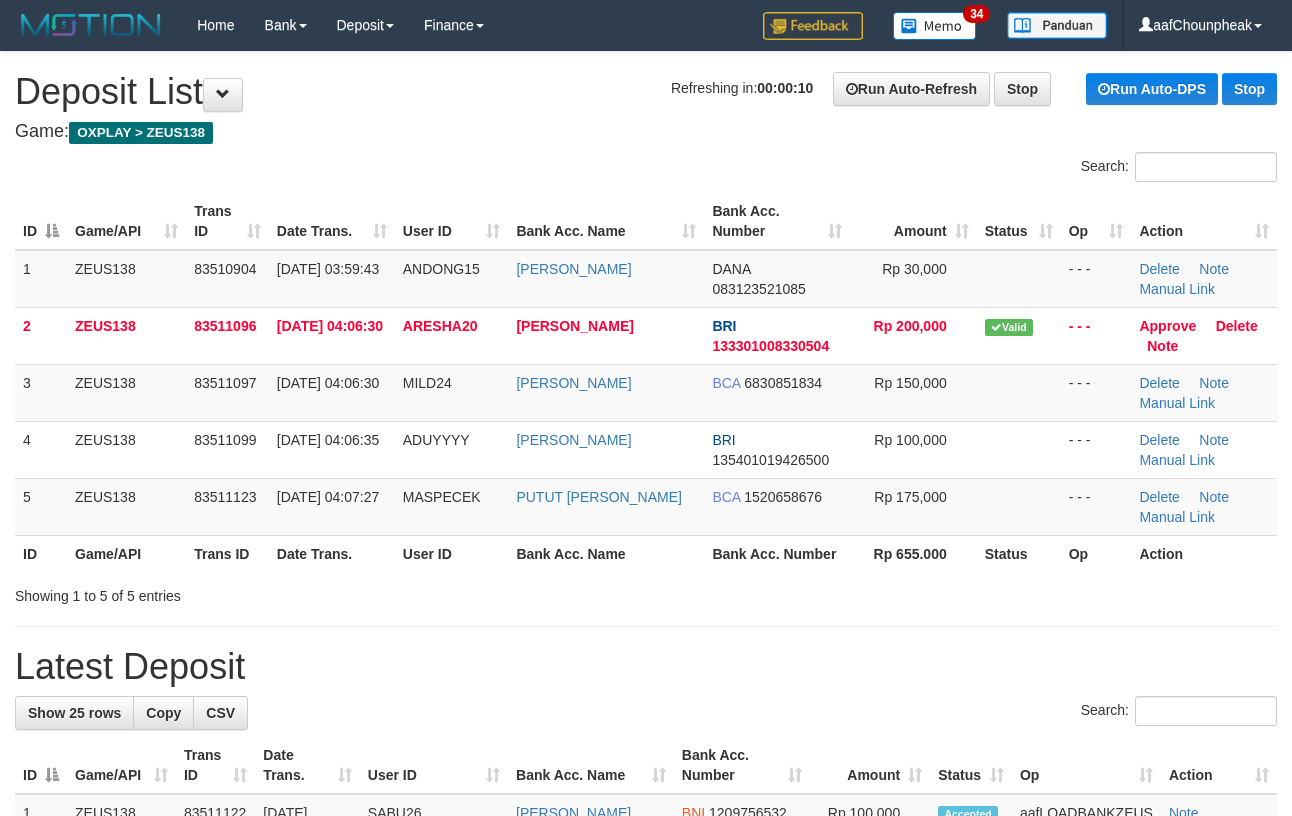scroll, scrollTop: 0, scrollLeft: 0, axis: both 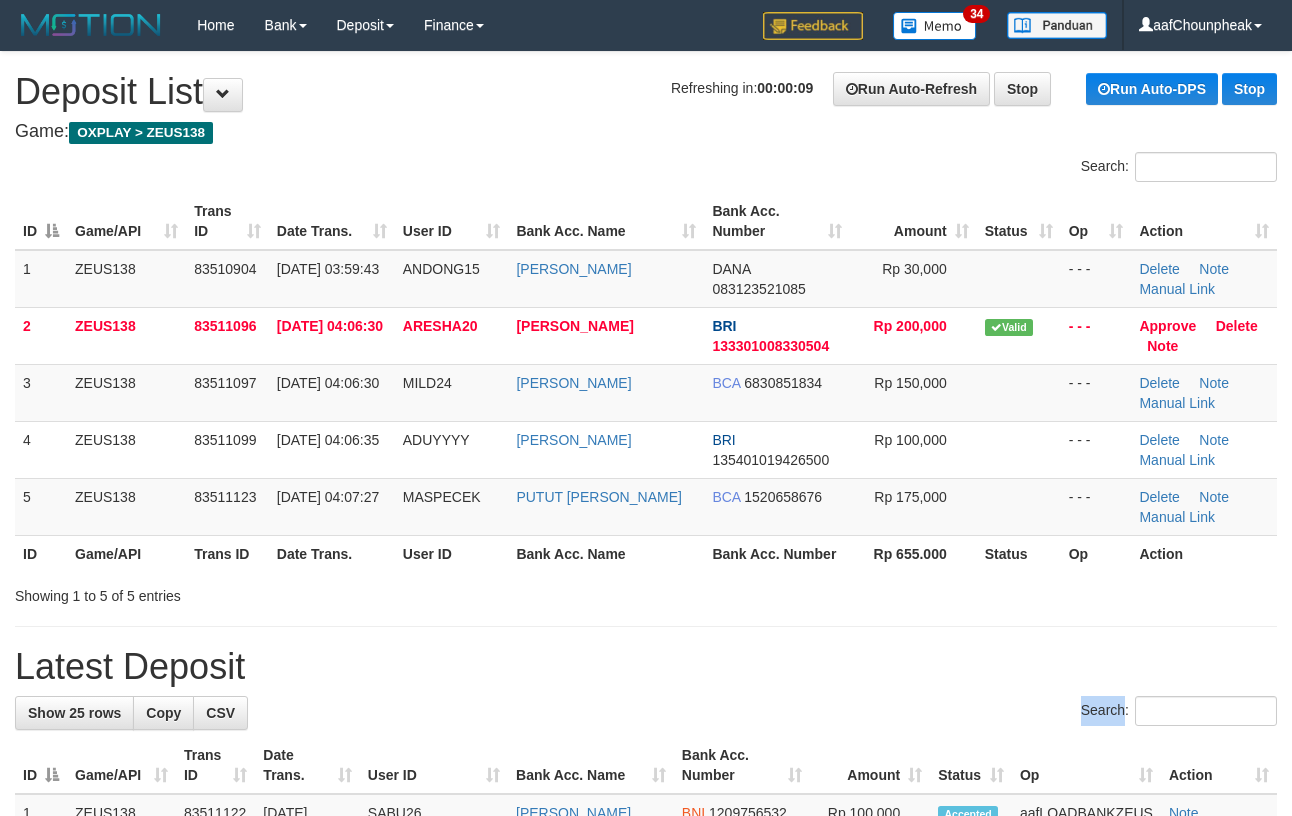 click on "**********" at bounding box center [646, 1202] 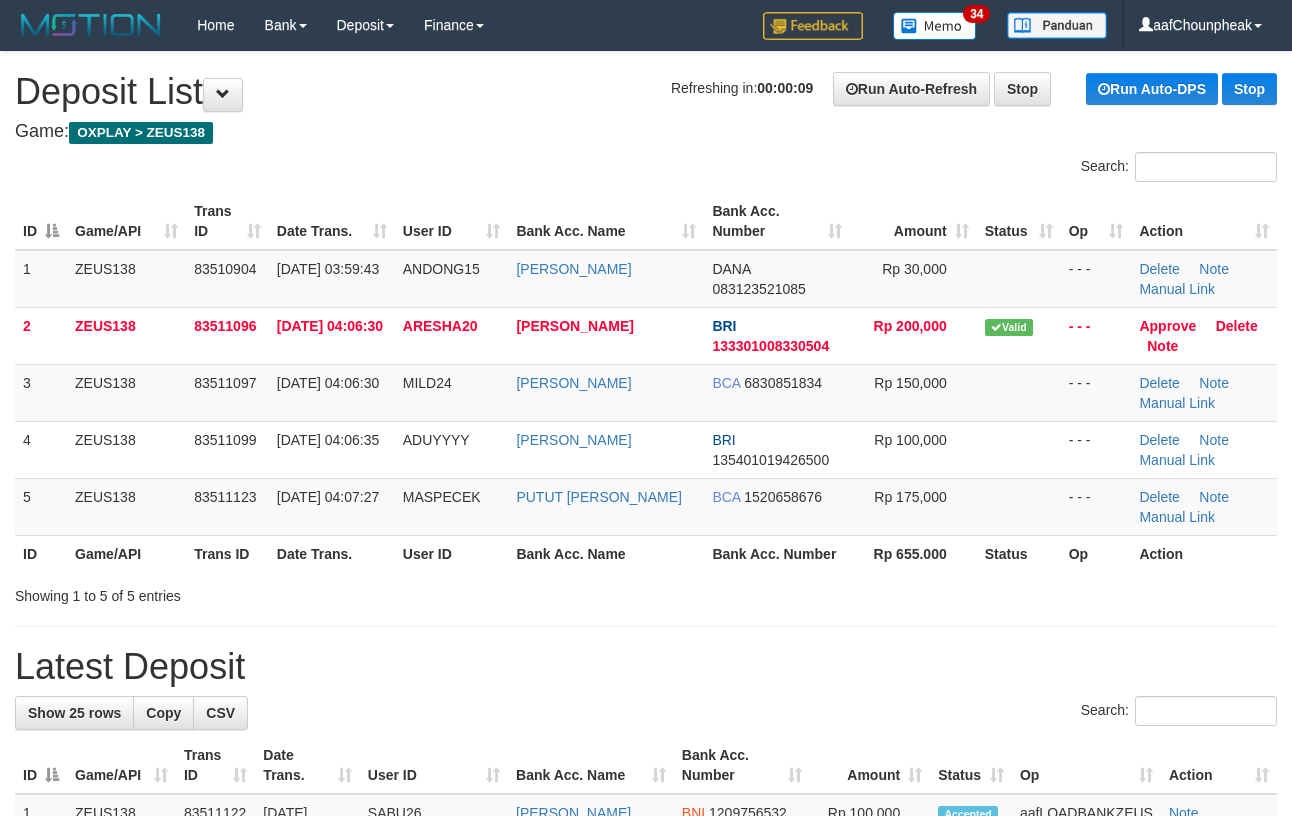 click on "**********" at bounding box center (646, 1202) 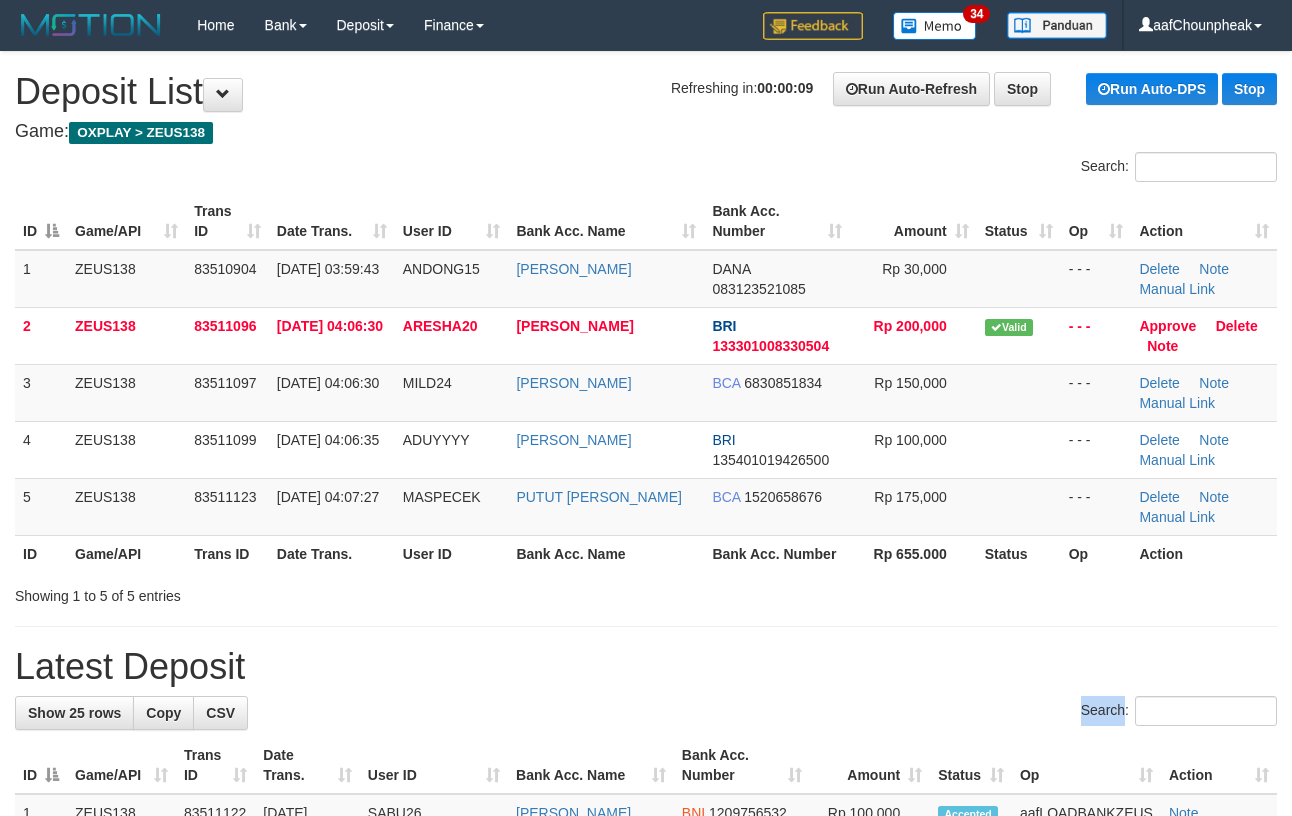 click on "**********" at bounding box center (646, 1202) 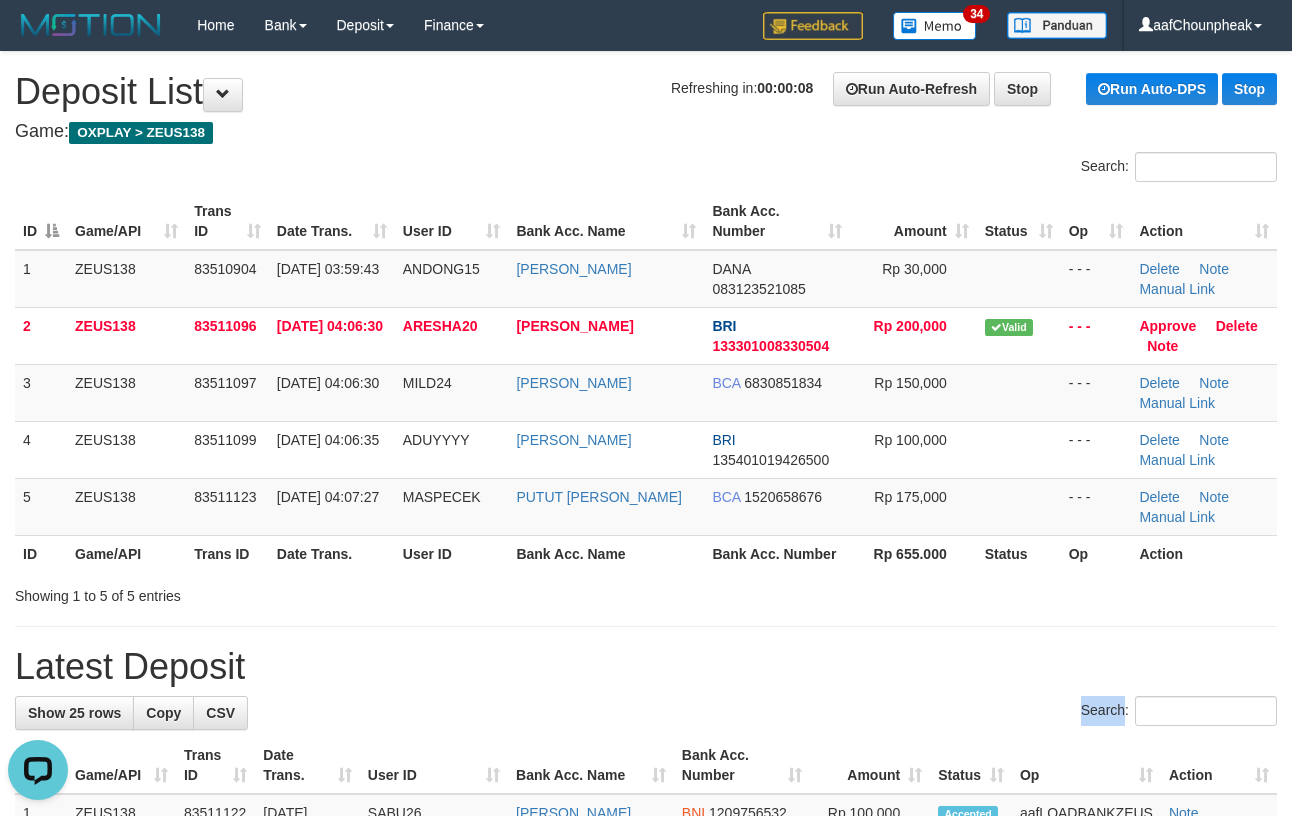 scroll, scrollTop: 0, scrollLeft: 0, axis: both 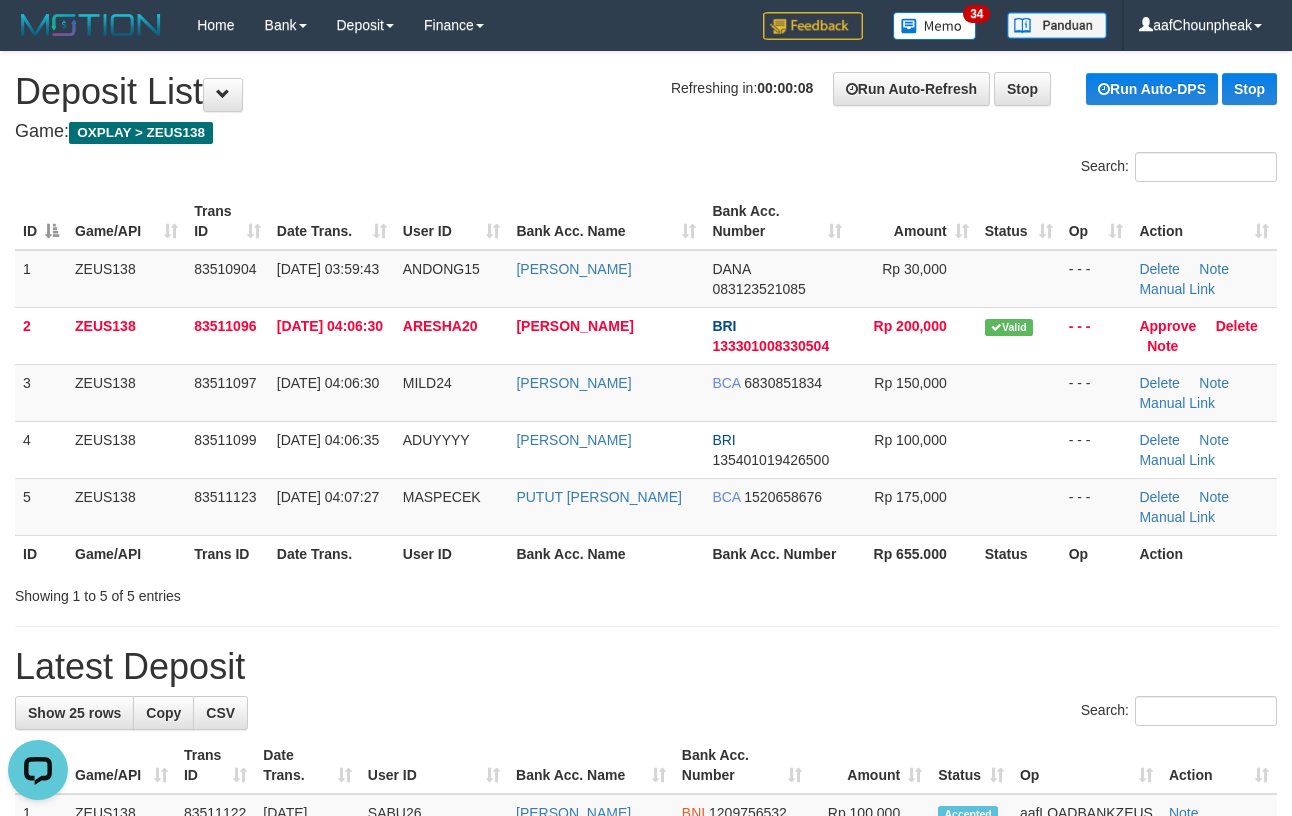 click on "Latest Deposit" at bounding box center [646, 667] 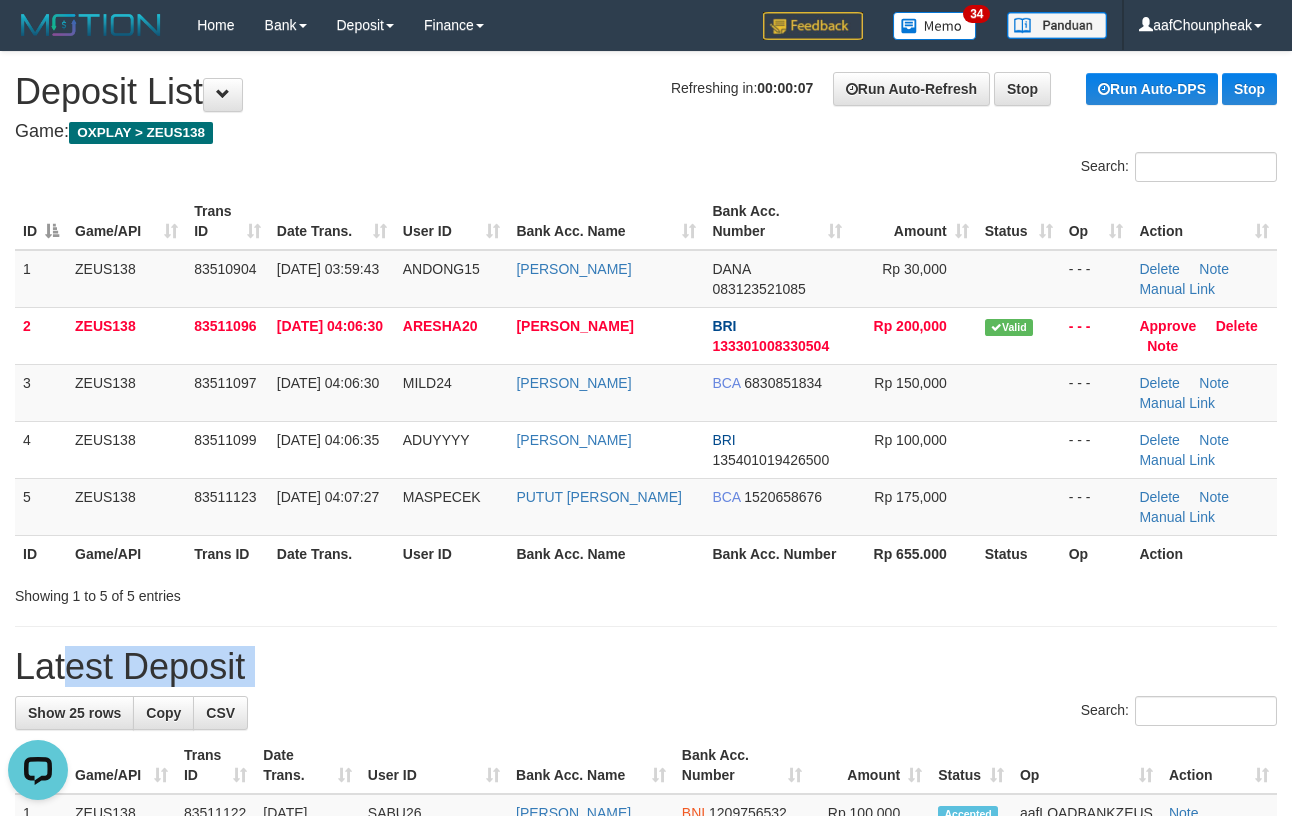 click on "Latest Deposit" at bounding box center [646, 667] 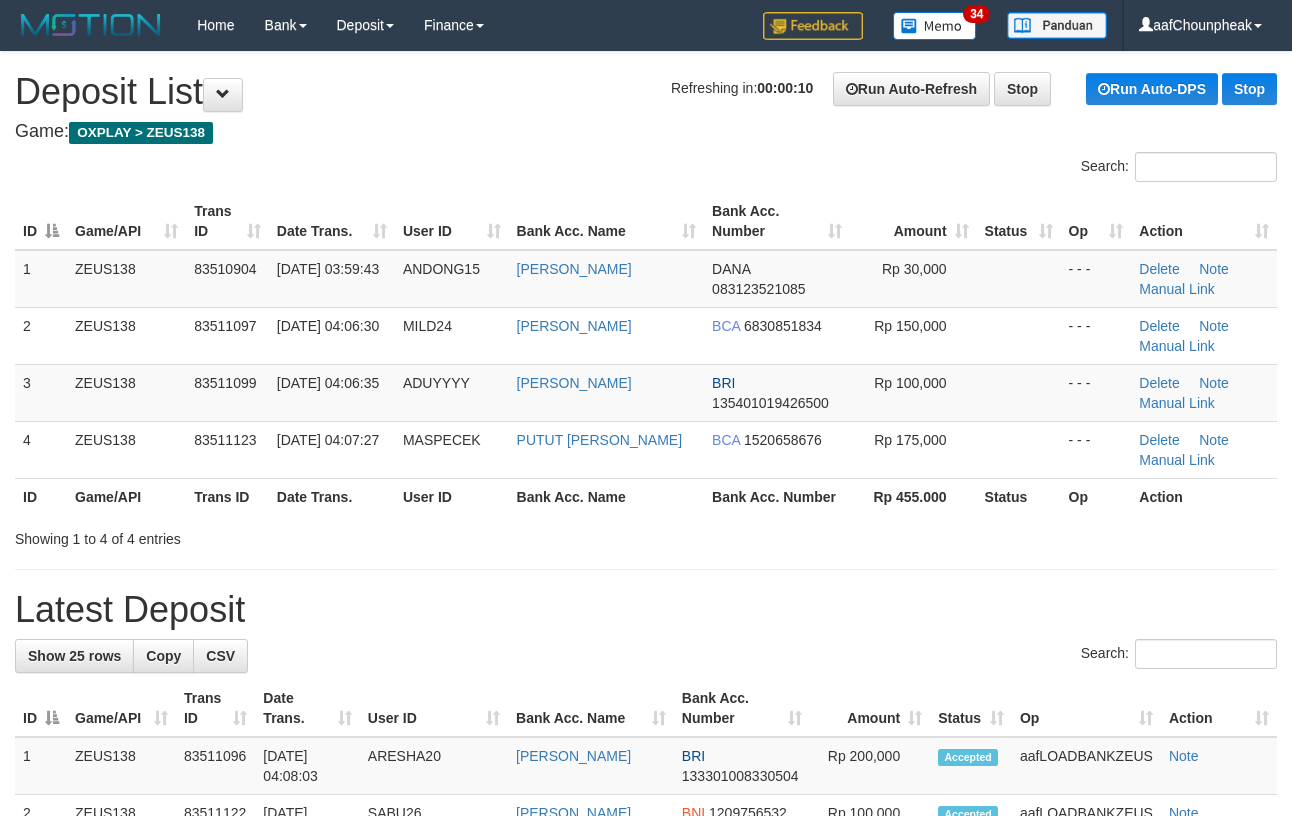 scroll, scrollTop: 0, scrollLeft: 0, axis: both 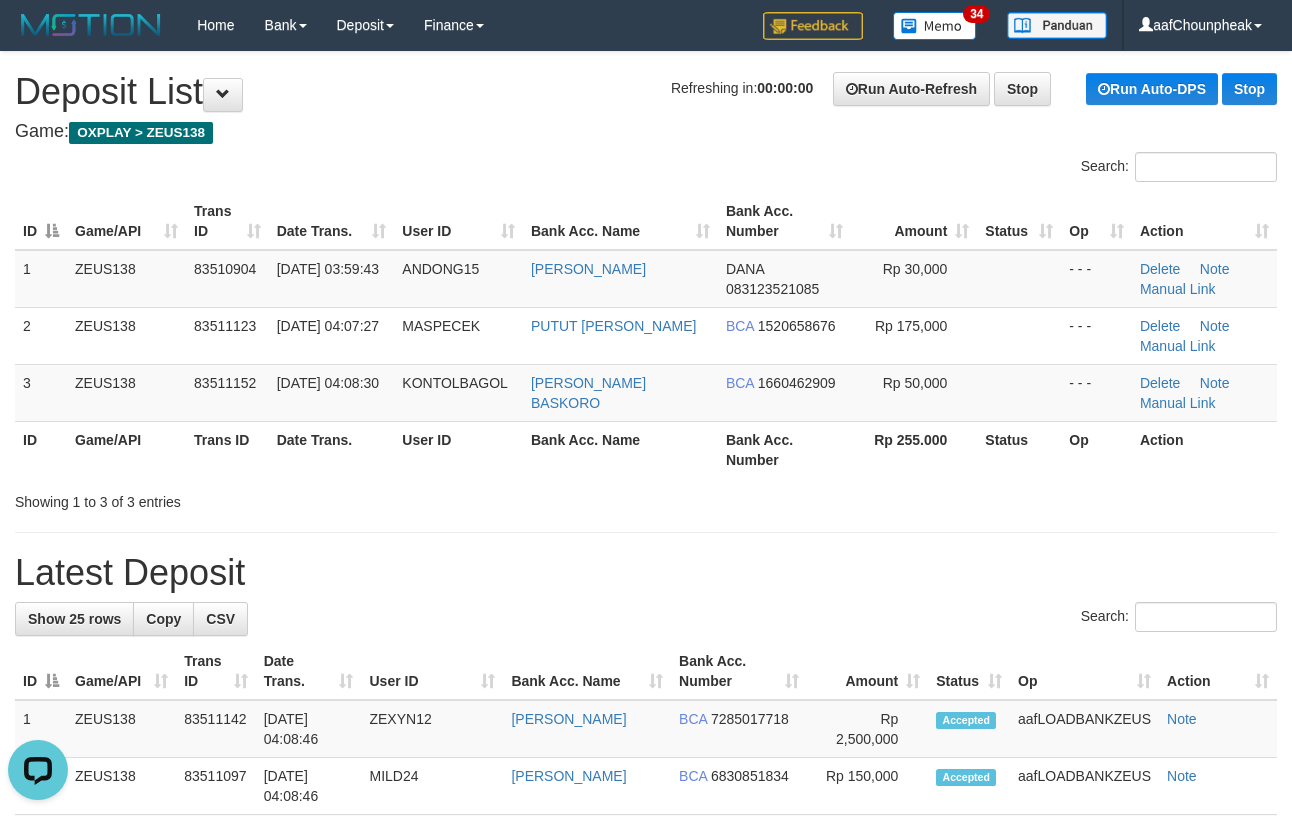 drag, startPoint x: 608, startPoint y: 218, endPoint x: 605, endPoint y: 198, distance: 20.22375 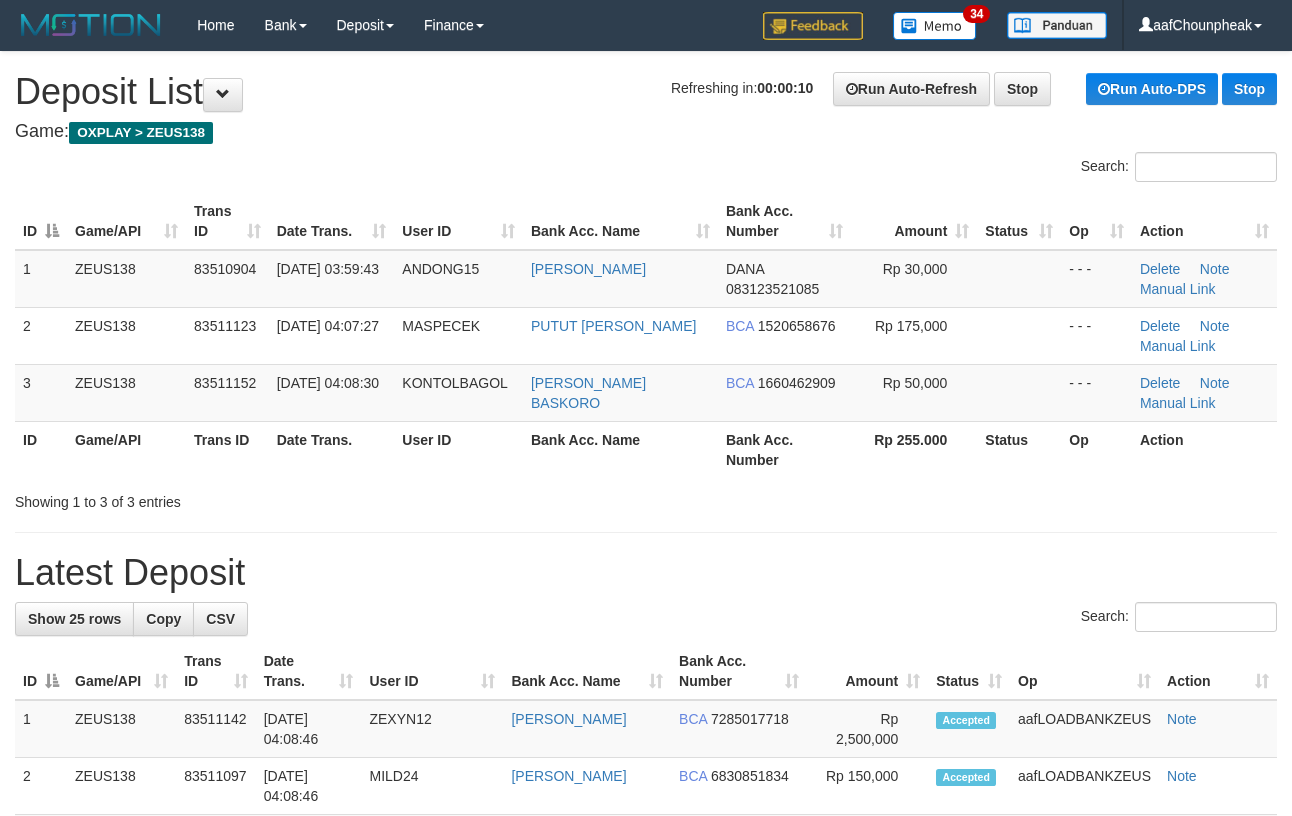 scroll, scrollTop: 0, scrollLeft: 0, axis: both 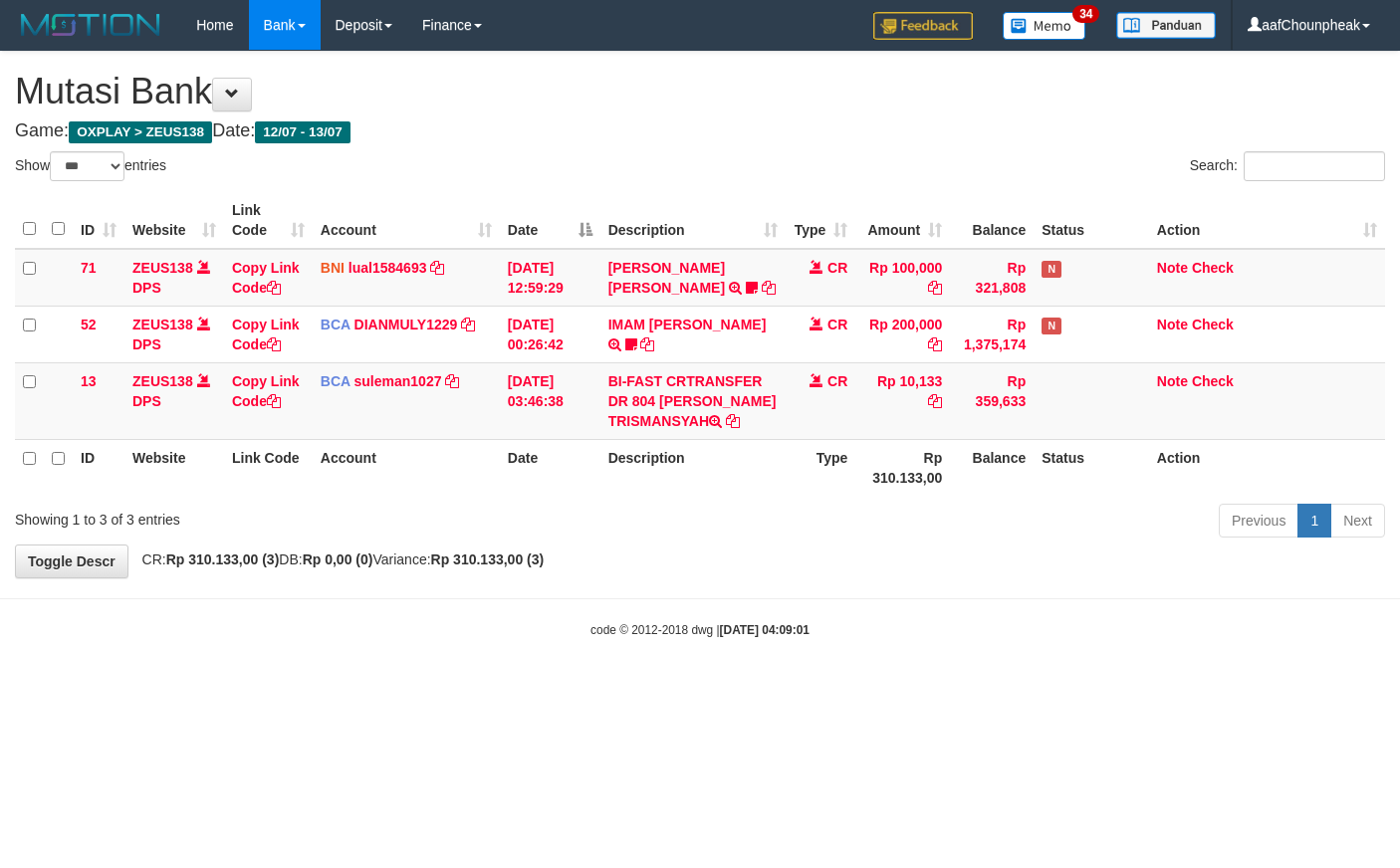 select on "***" 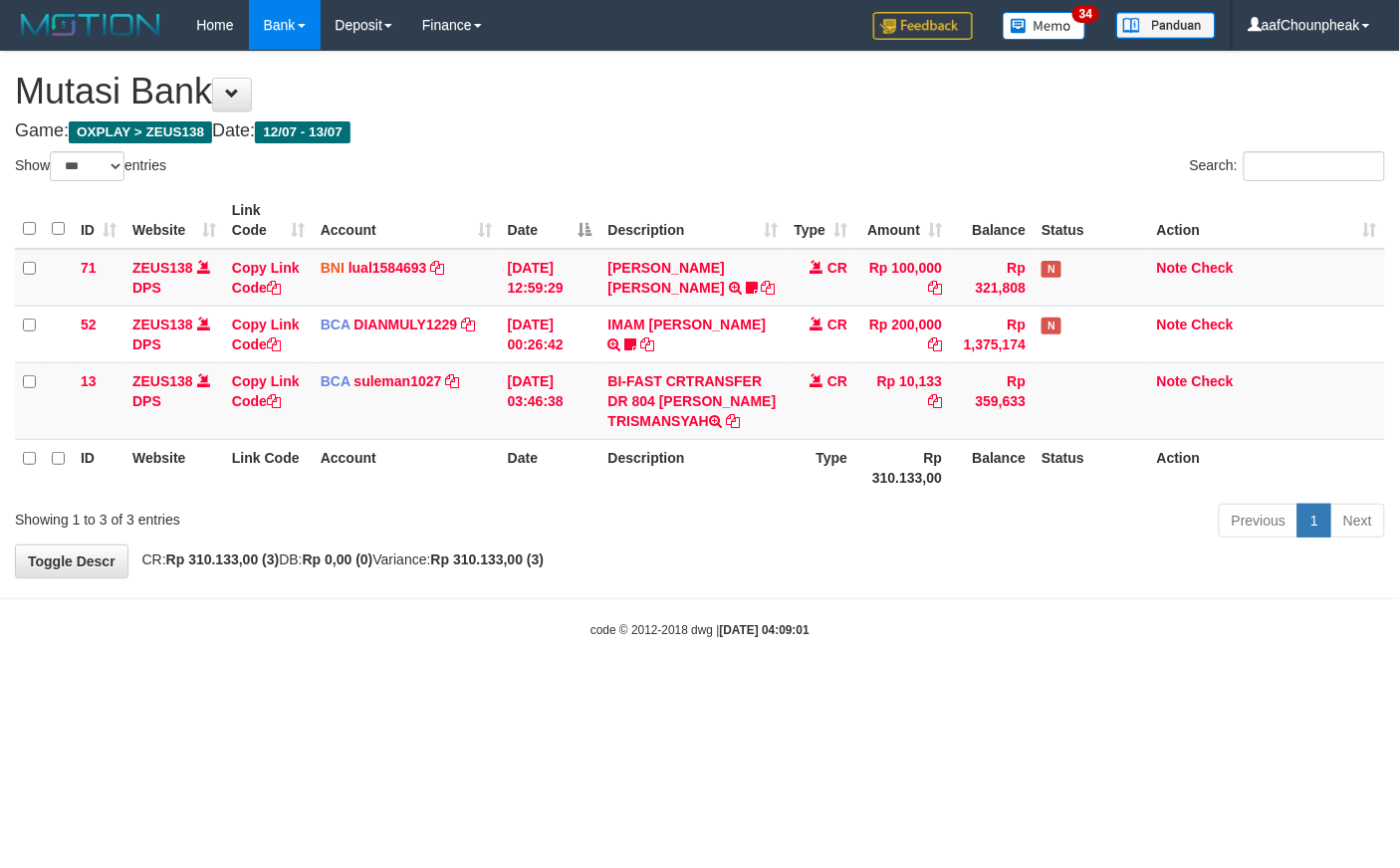 click on "Toggle navigation
Home
Bank
Account List
Mutasi Bank
Search
Note Mutasi
Deposit
DPS List
History
Finance
Financial Data
aafChounpheak
My Profile
Log Out
34" at bounding box center (700, 344) 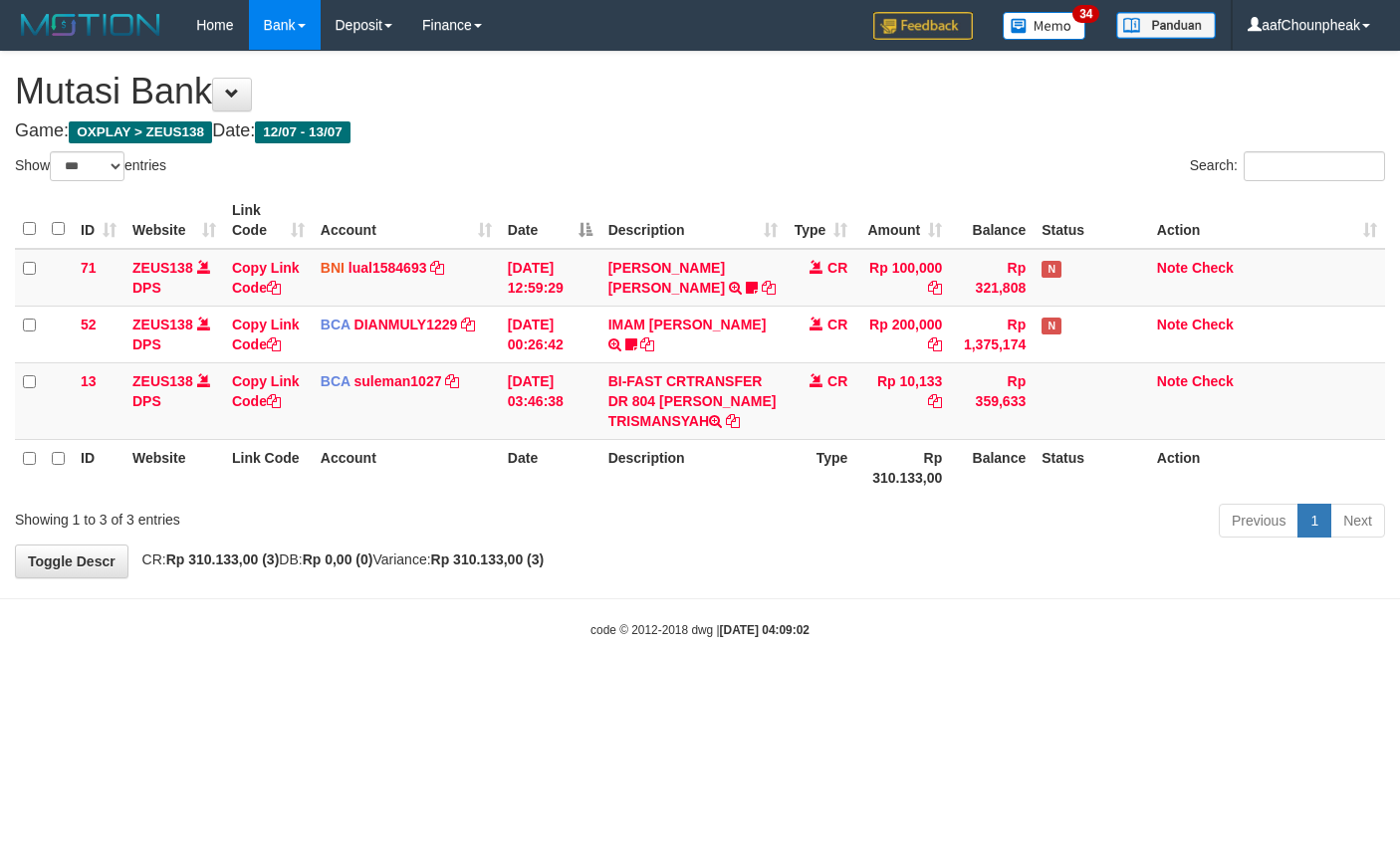 select on "***" 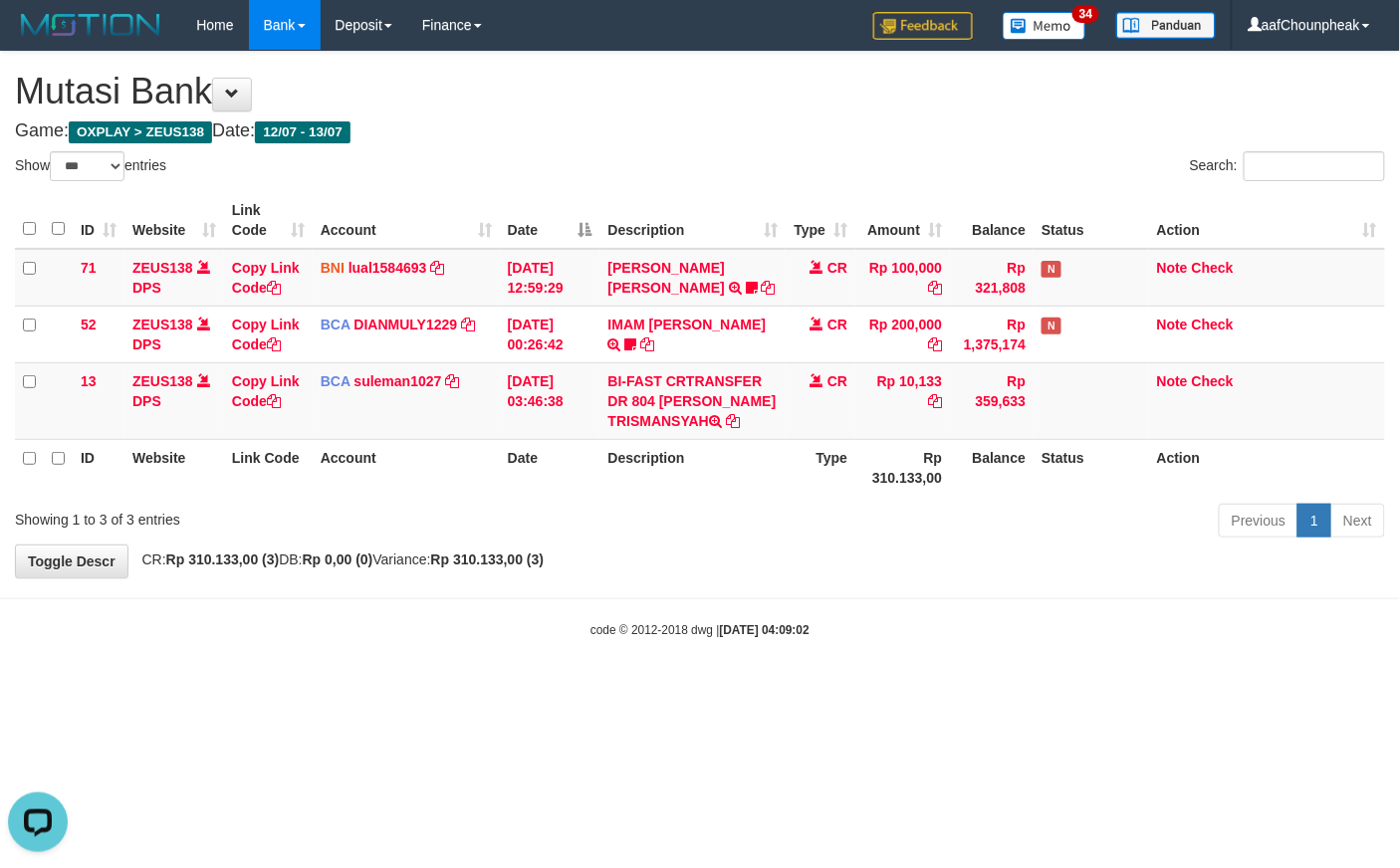 scroll, scrollTop: 0, scrollLeft: 0, axis: both 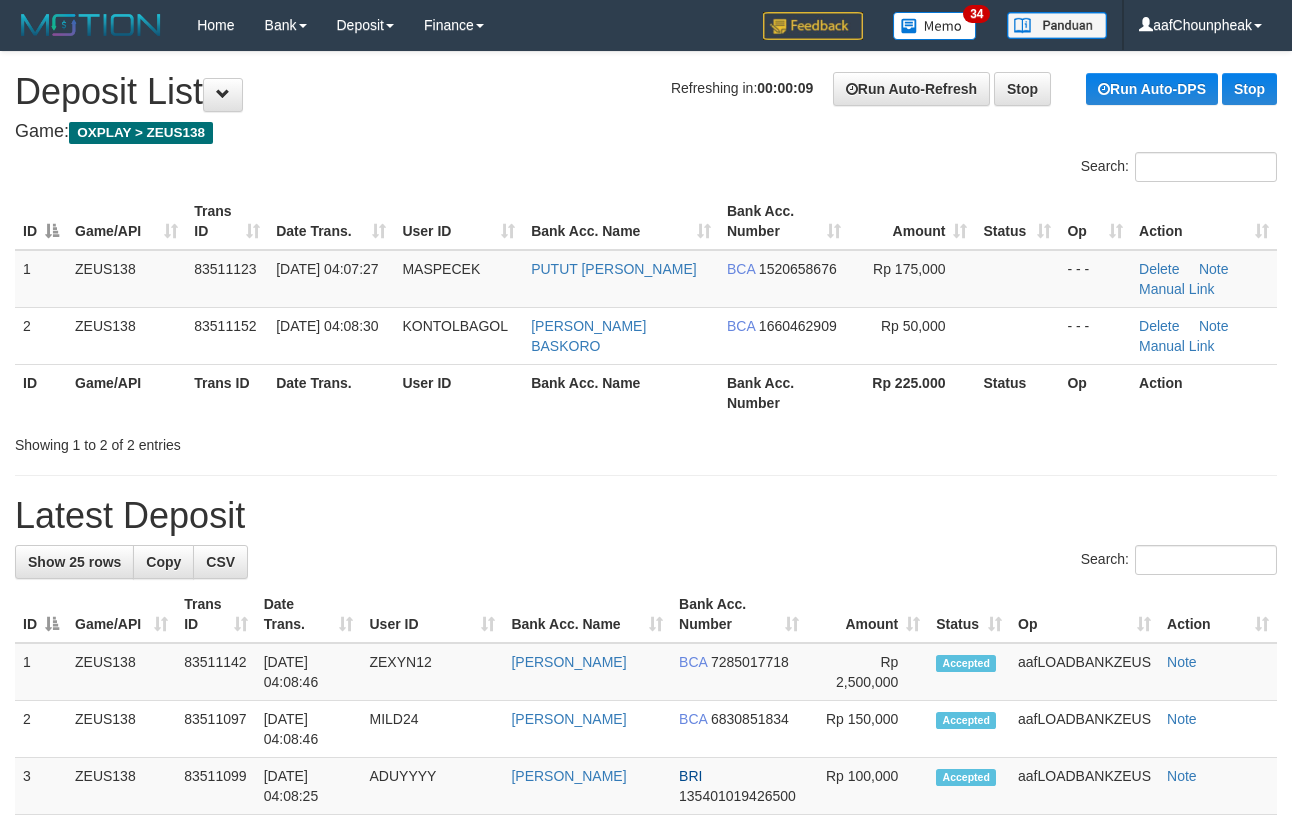 click on "Search:" at bounding box center (646, 562) 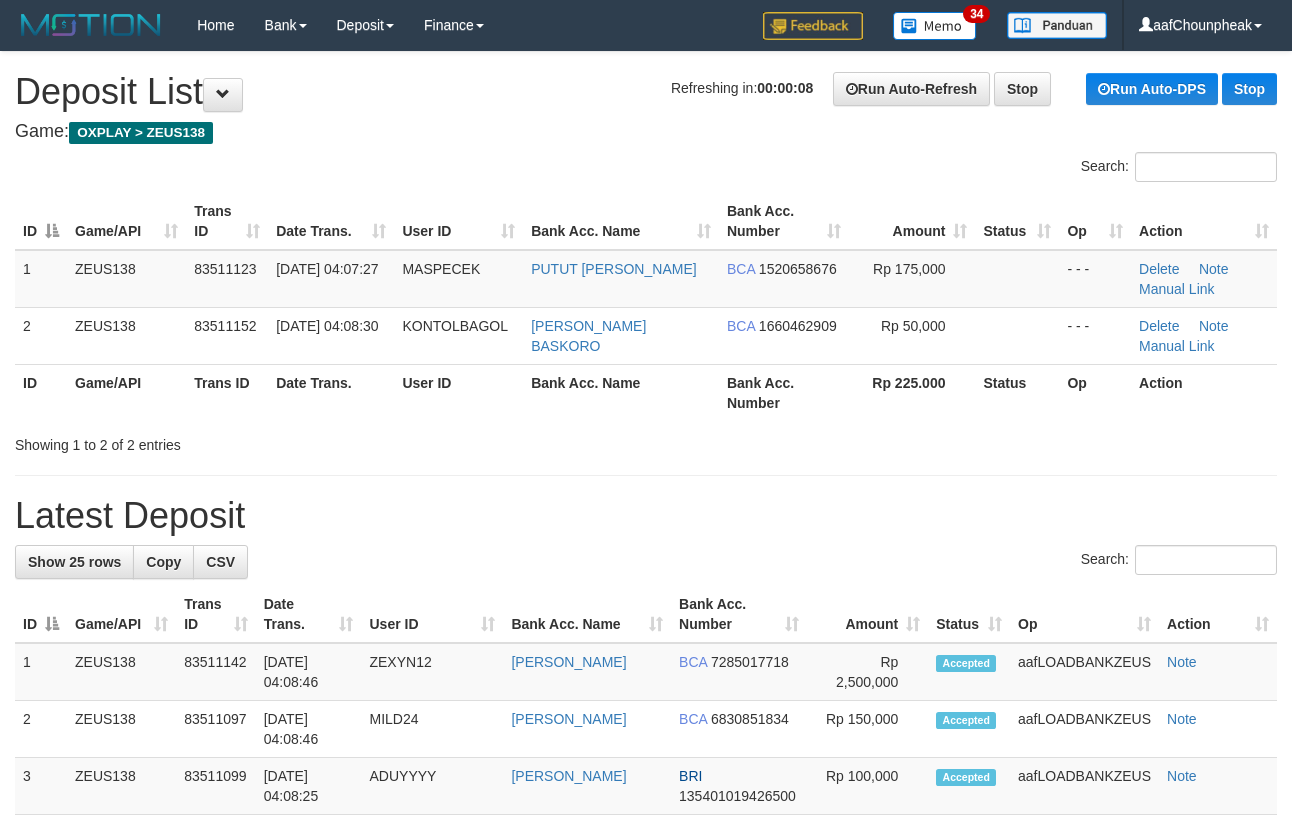 click on "Latest Deposit" at bounding box center (646, 516) 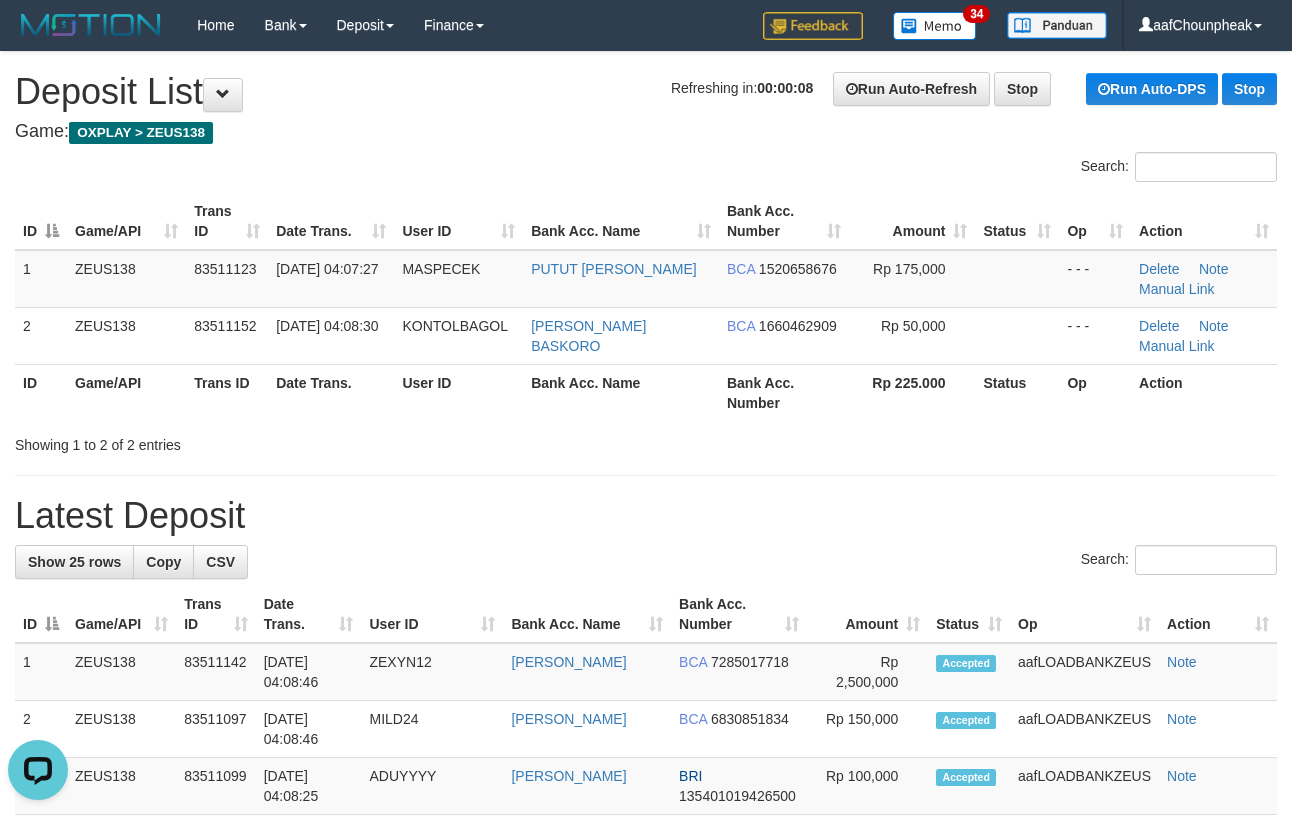 scroll, scrollTop: 0, scrollLeft: 0, axis: both 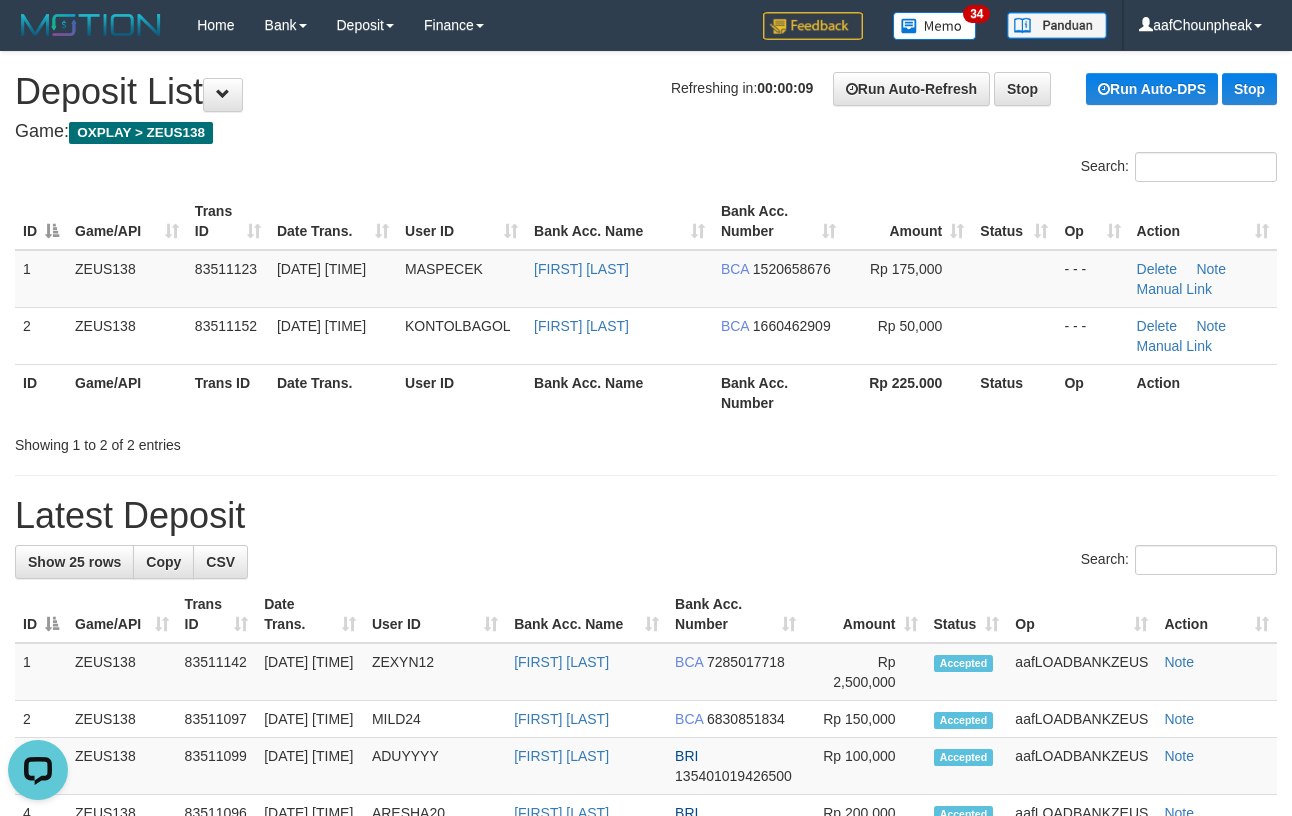 click on "Latest Deposit" at bounding box center (646, 516) 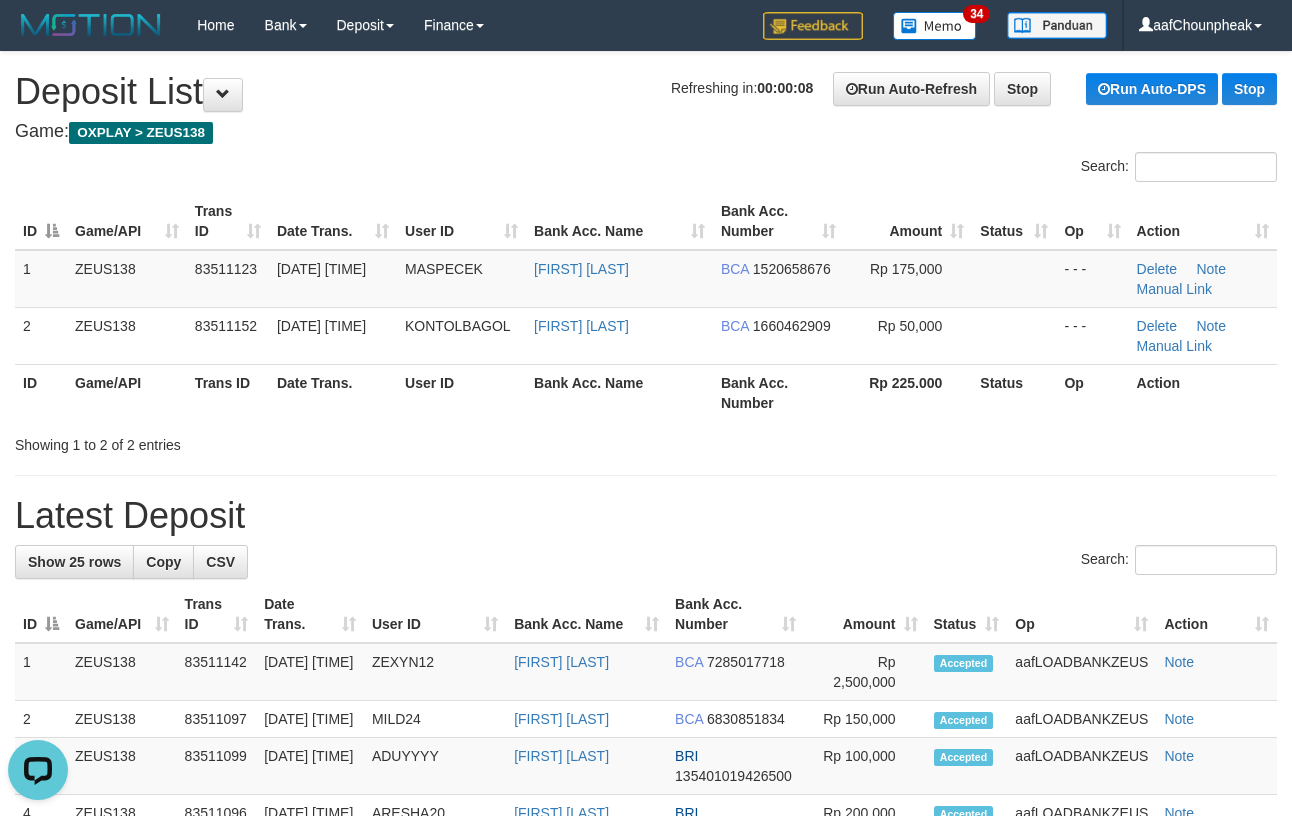 click on "Latest Deposit" at bounding box center (646, 516) 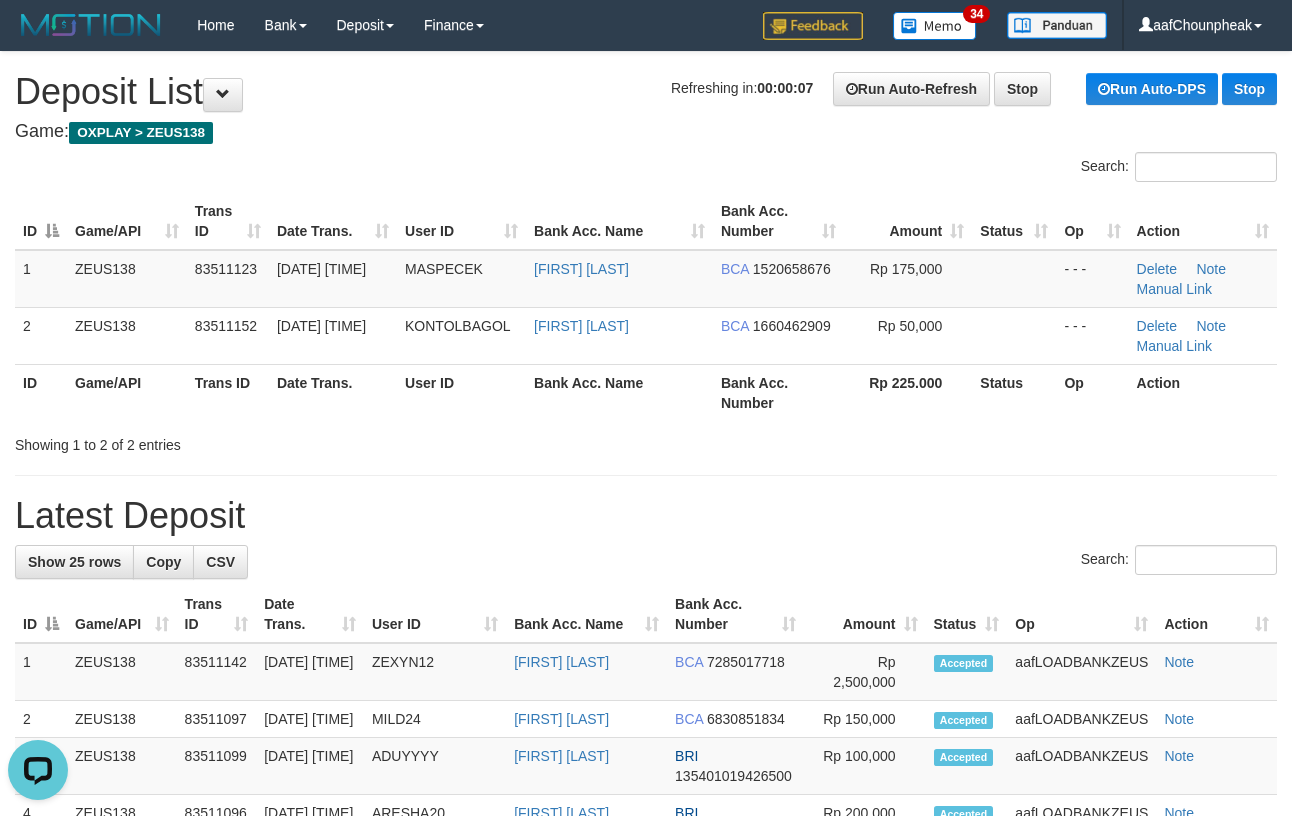 click on "Latest Deposit" at bounding box center [646, 516] 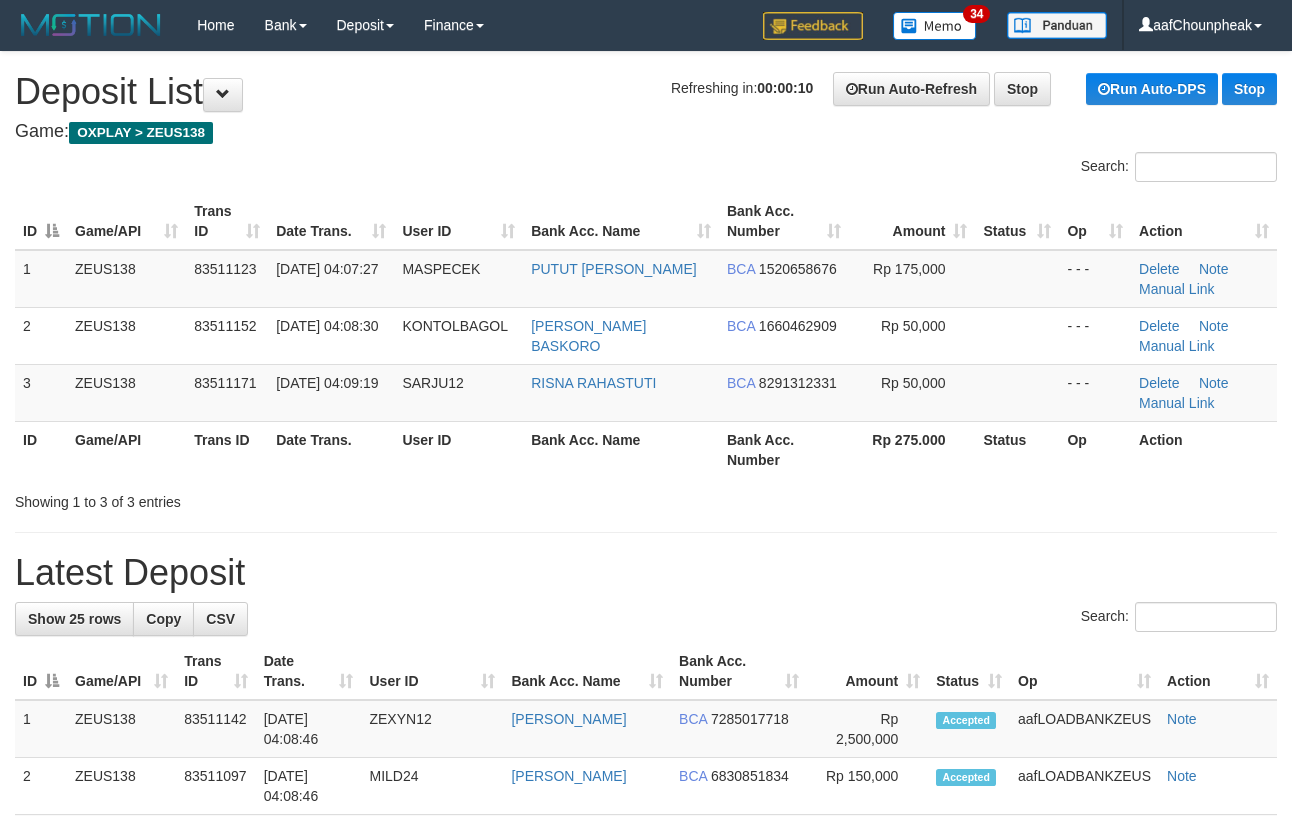 scroll, scrollTop: 0, scrollLeft: 0, axis: both 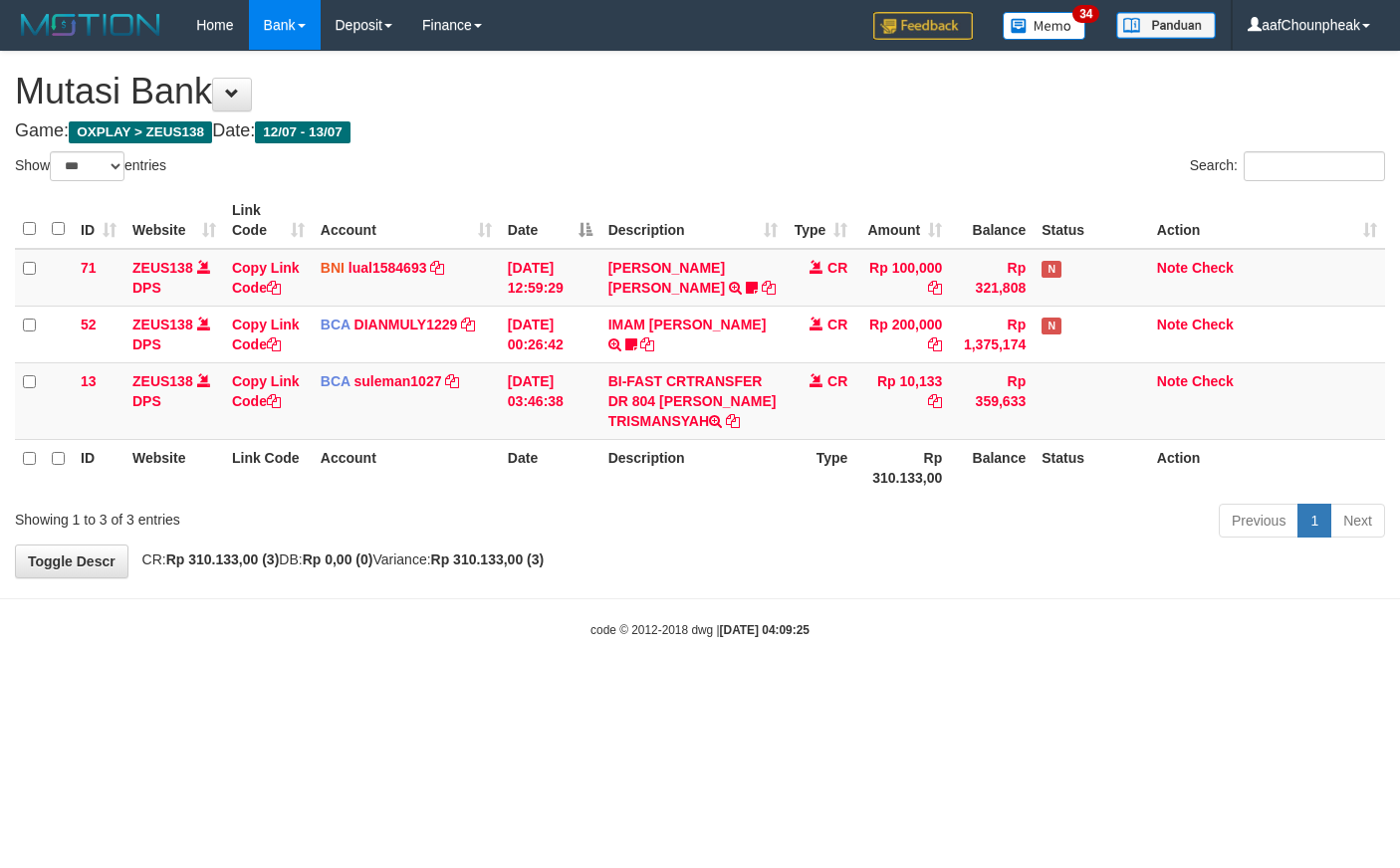 select on "***" 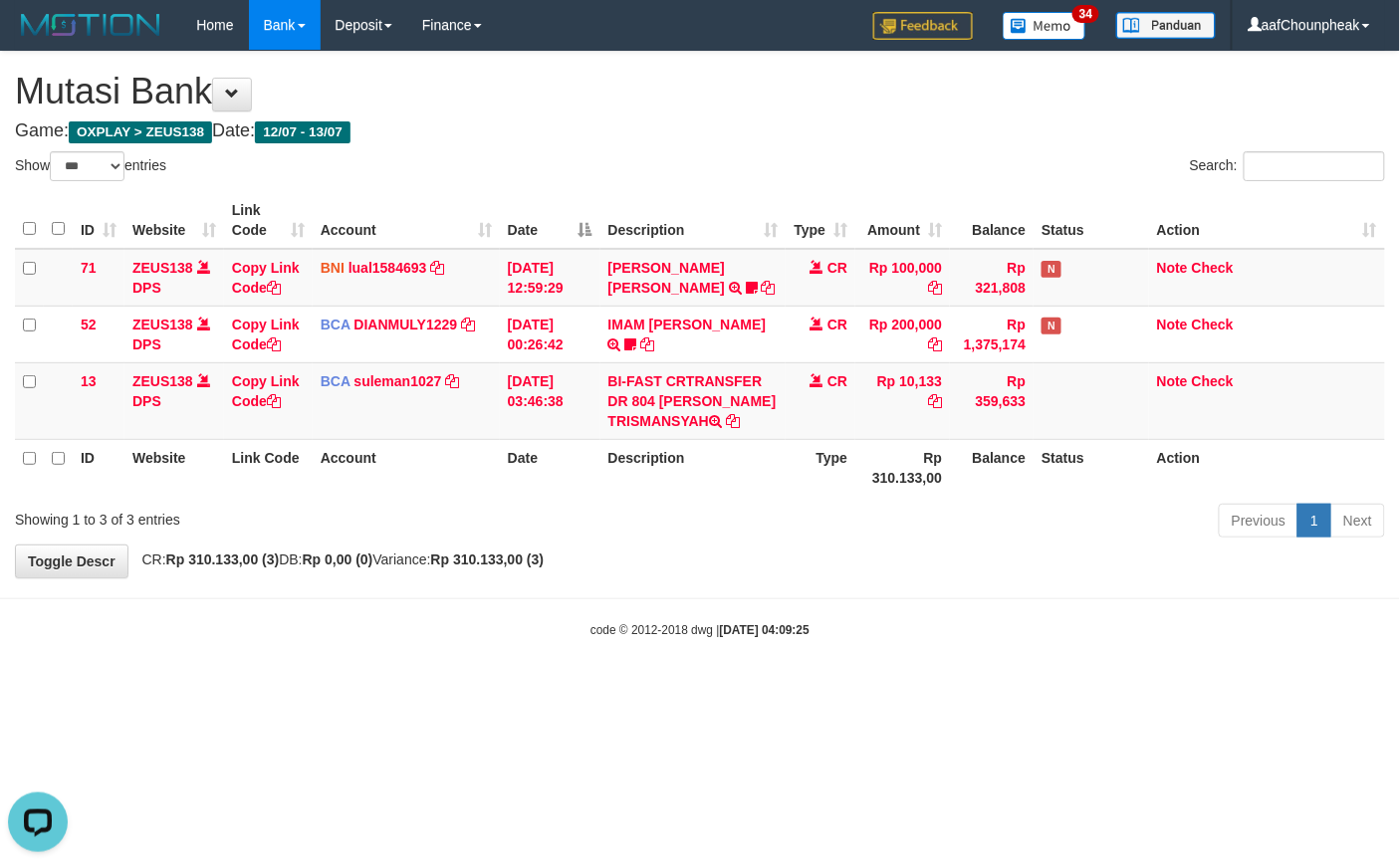 scroll, scrollTop: 0, scrollLeft: 0, axis: both 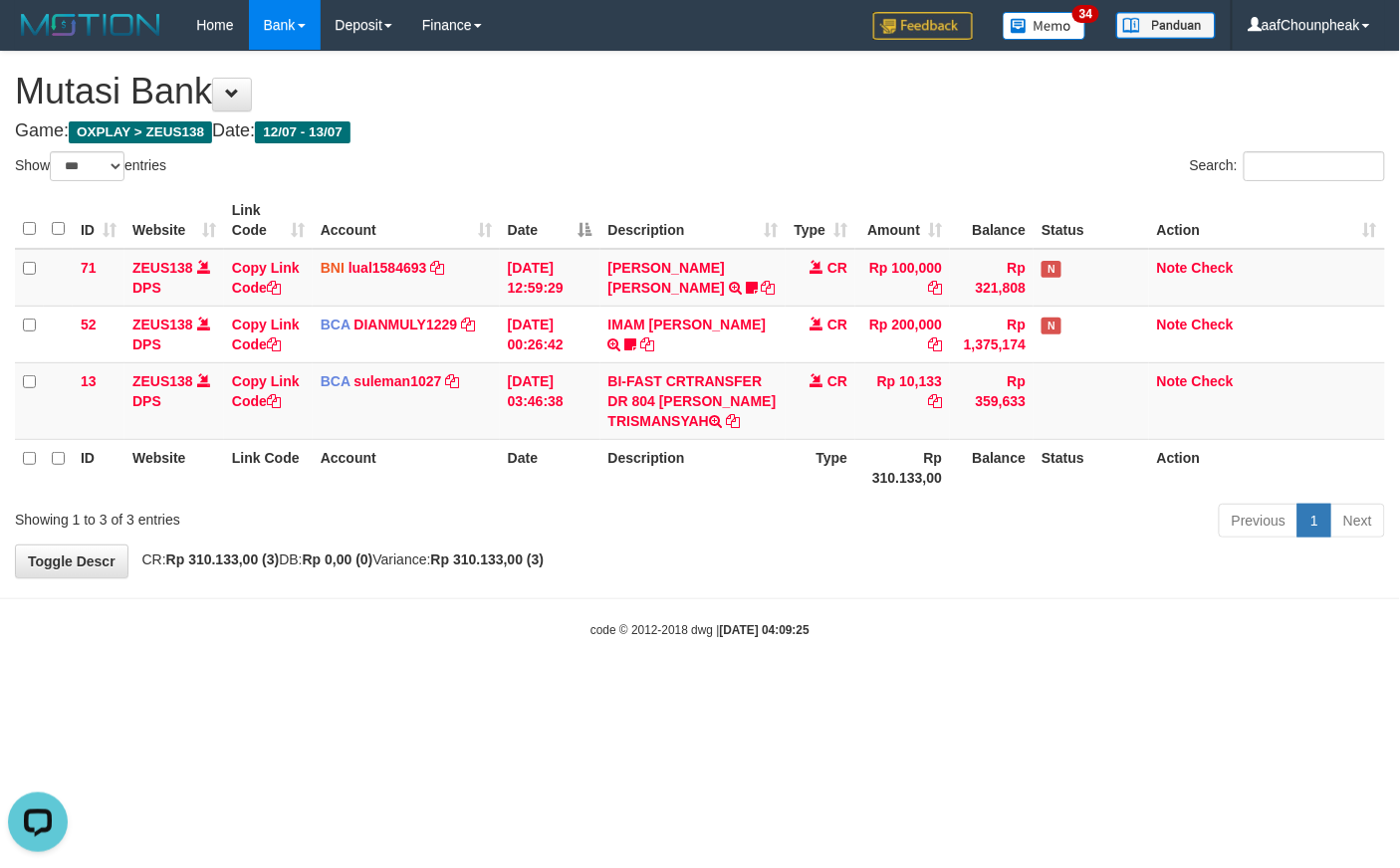 drag, startPoint x: 1103, startPoint y: 613, endPoint x: 1045, endPoint y: 603, distance: 58.855756 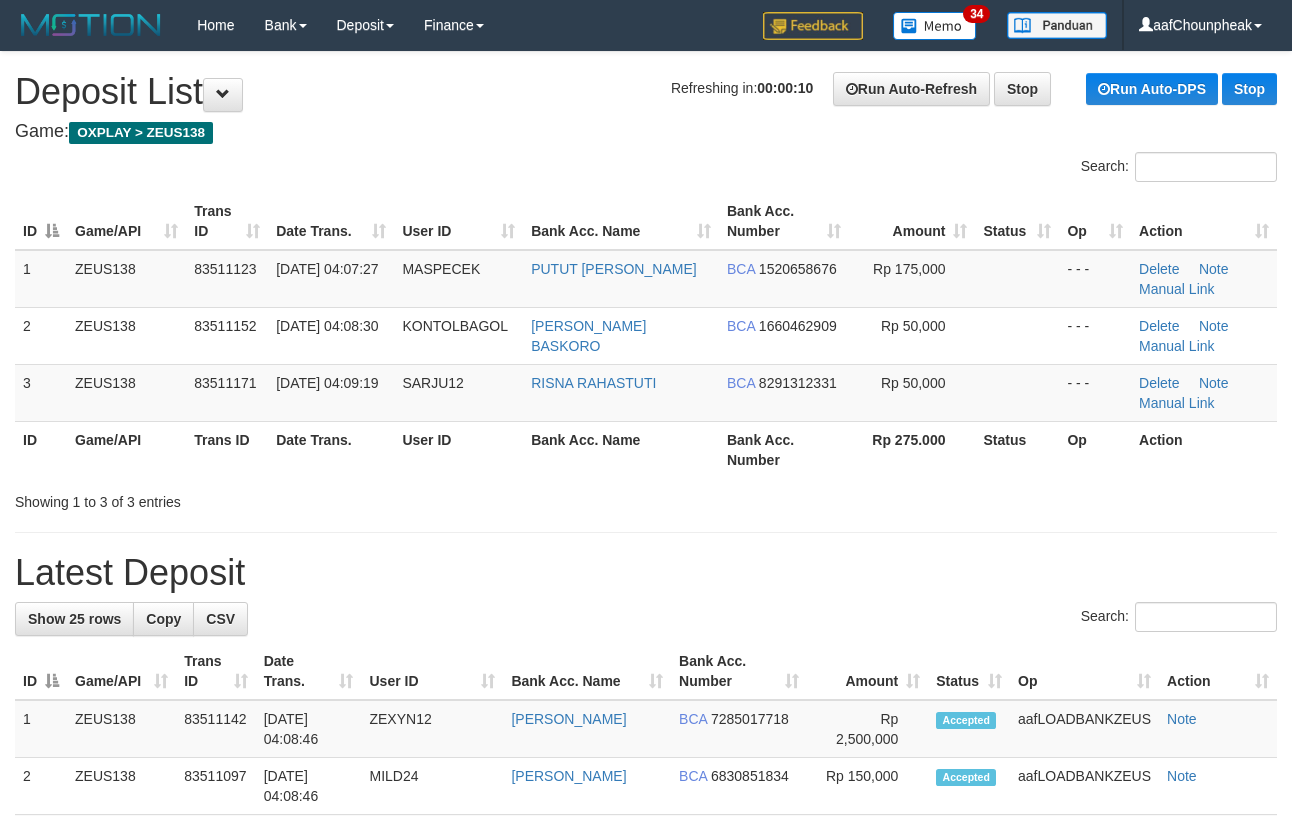 scroll, scrollTop: 0, scrollLeft: 0, axis: both 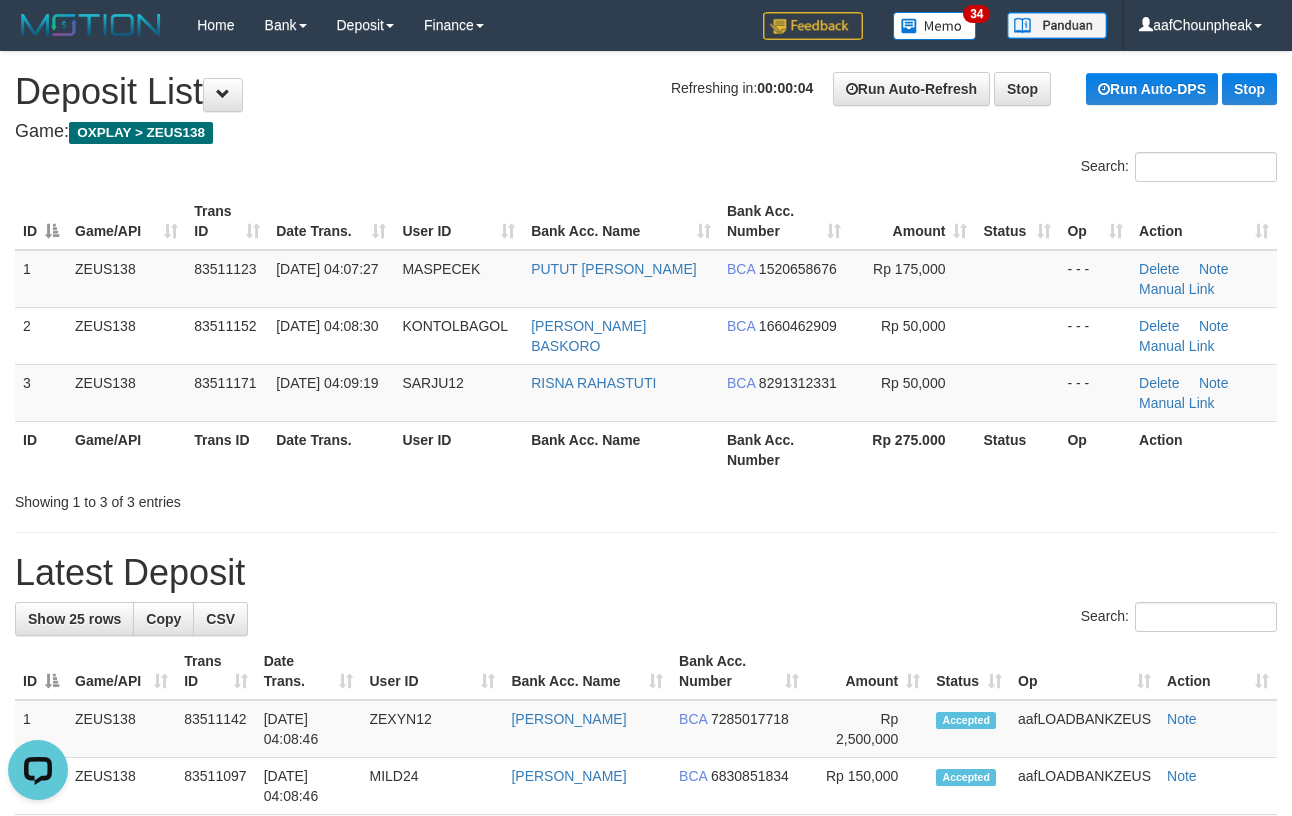 click on "ID Game/API Trans ID Date Trans. User ID Bank Acc. Name Bank Acc. Number Amount Status Op Action
1
ZEUS138
83511123
13/07/2025 04:07:27
MASPECEK
PUTUT VERONIKA
BCA
1520658676
Rp 175,000
- - -
Delete
Note
Manual Link
2
ZEUS138
83511152
13/07/2025 04:08:30
KONTOLBAGOL
BAYUAJI BASKORO
BCA
1660462909
Rp 50,000
- - -
Delete Note" at bounding box center (646, 335) 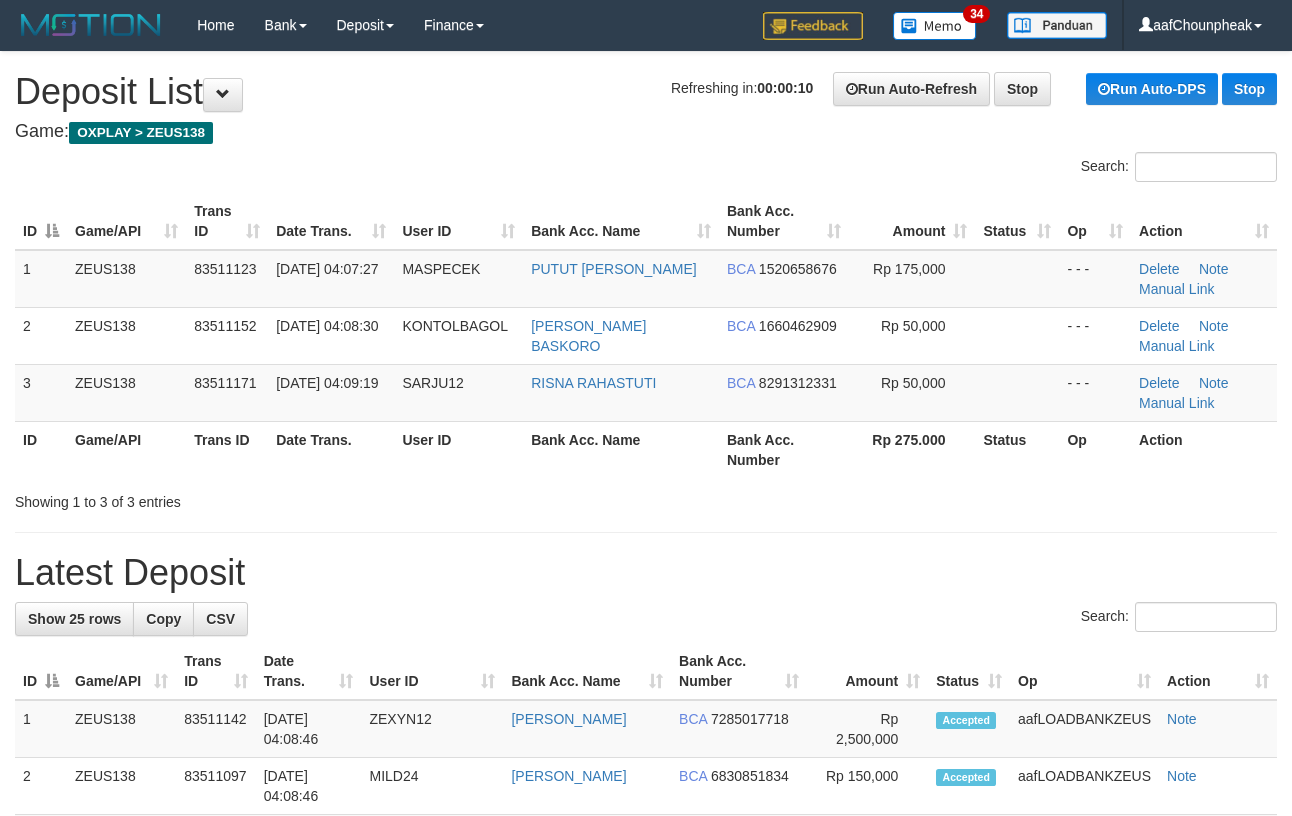 scroll, scrollTop: 0, scrollLeft: 0, axis: both 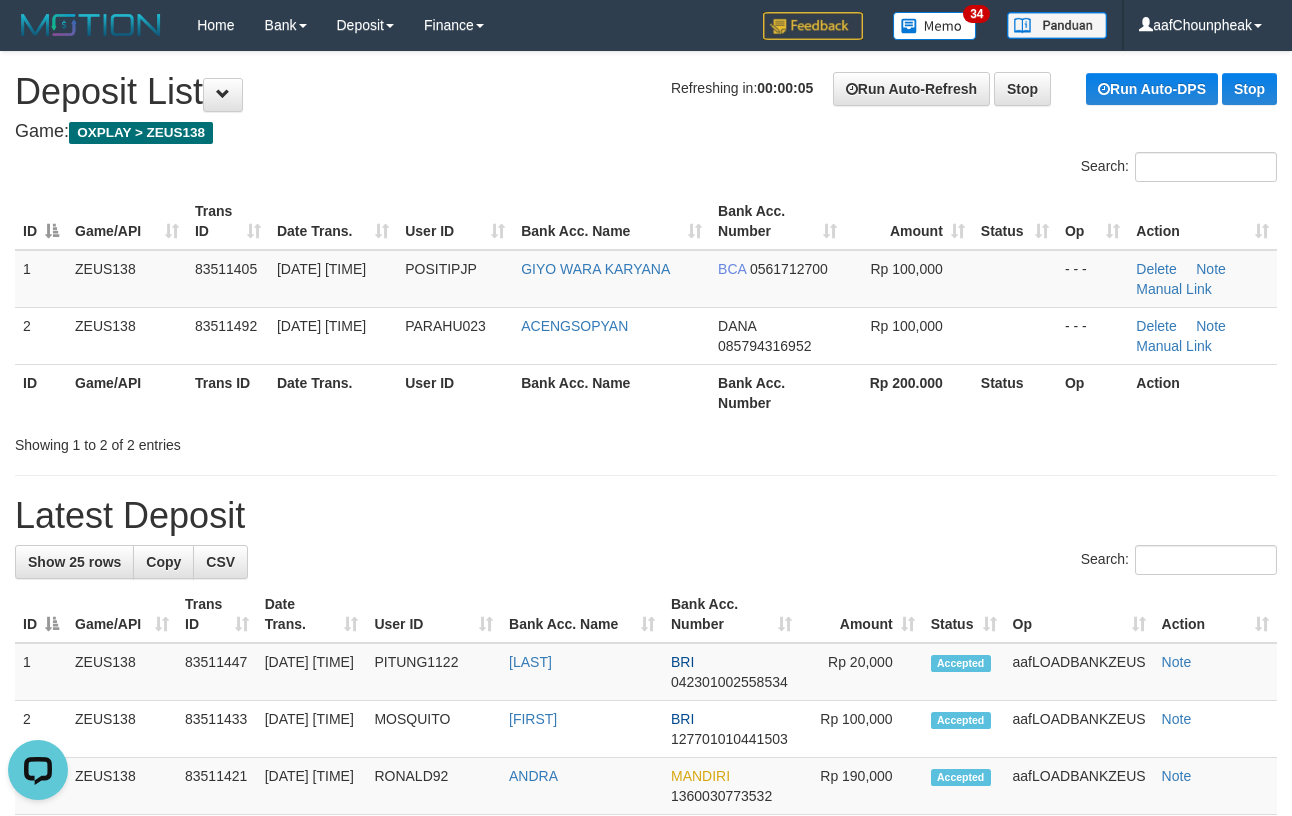 click on "Search:" at bounding box center [646, 169] 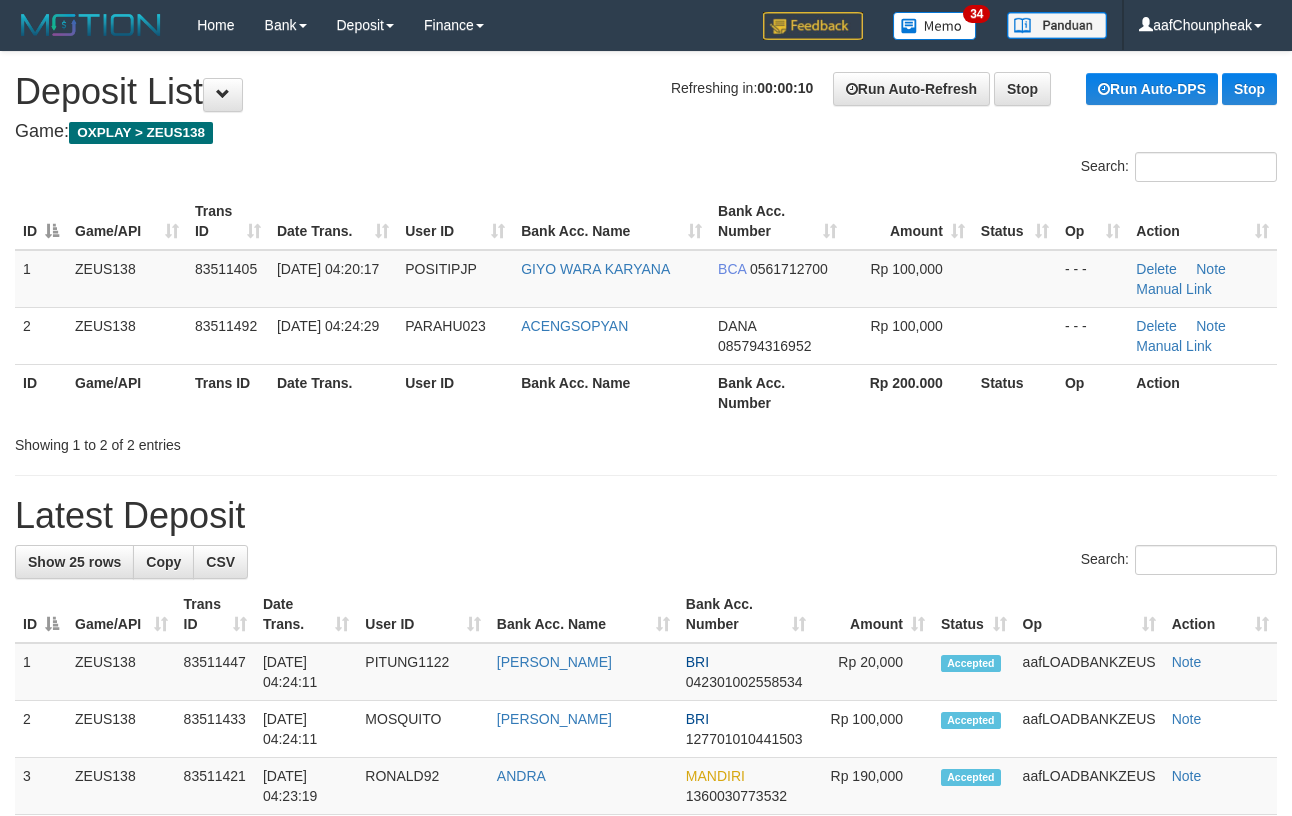 scroll, scrollTop: 0, scrollLeft: 0, axis: both 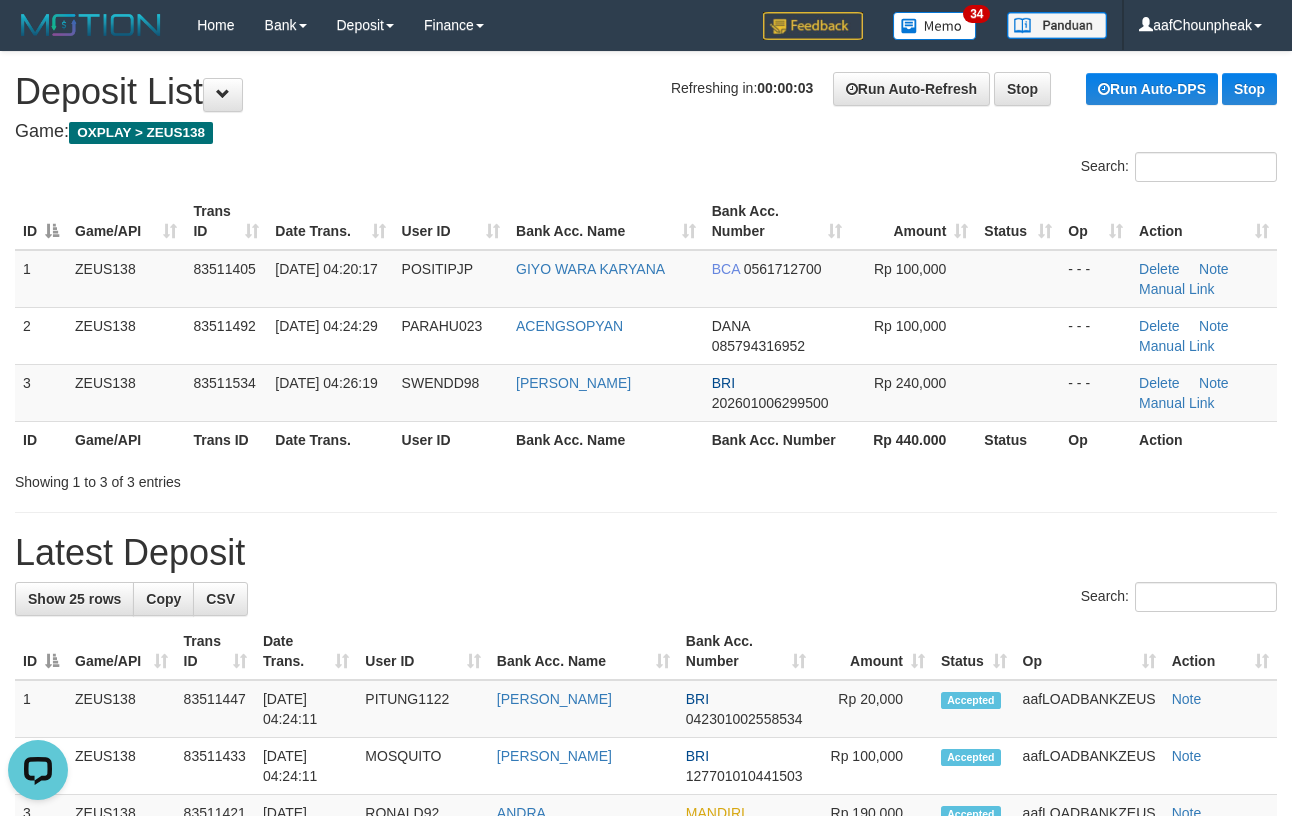 click on "Bank Acc. Name" at bounding box center (606, 221) 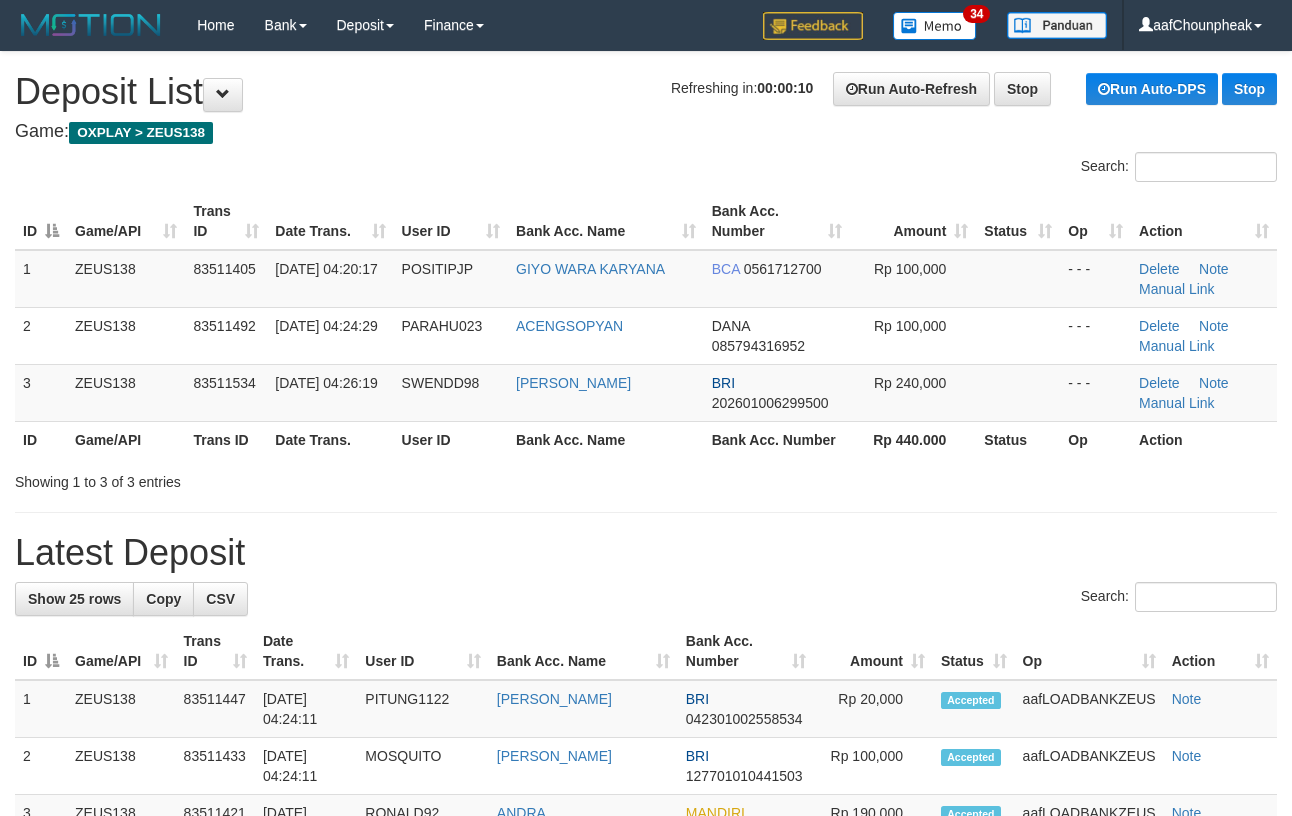 scroll, scrollTop: 0, scrollLeft: 0, axis: both 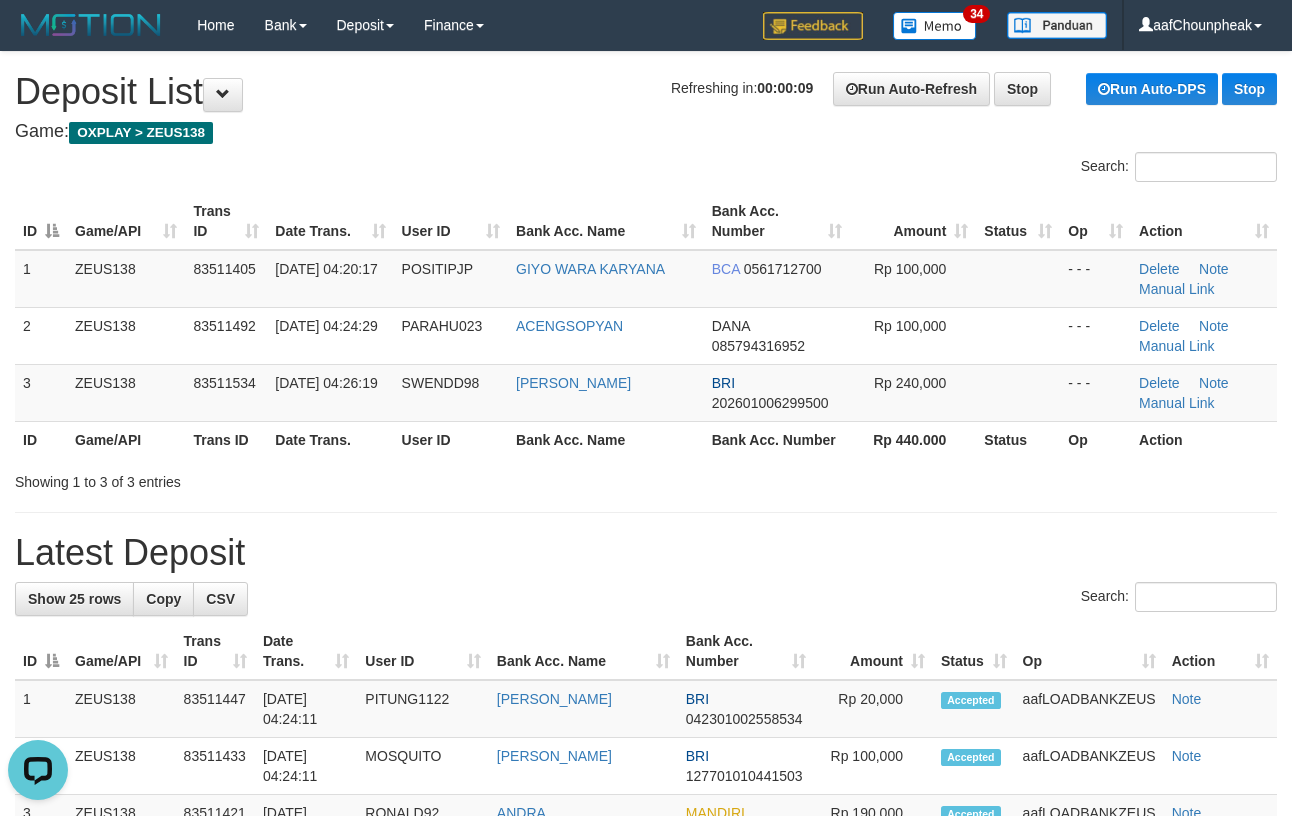 click on "Bank Acc. Name" at bounding box center (583, 651) 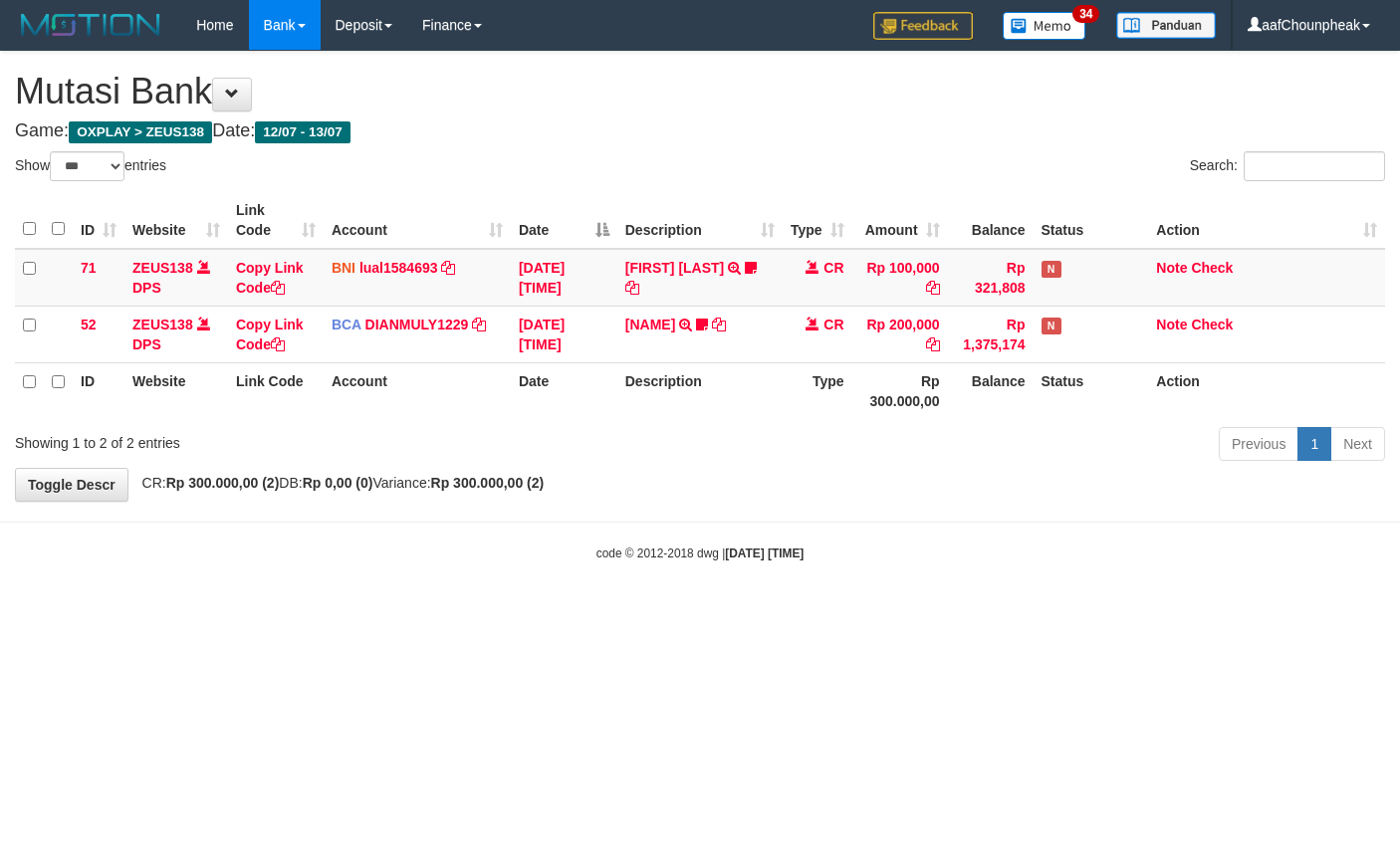 select on "***" 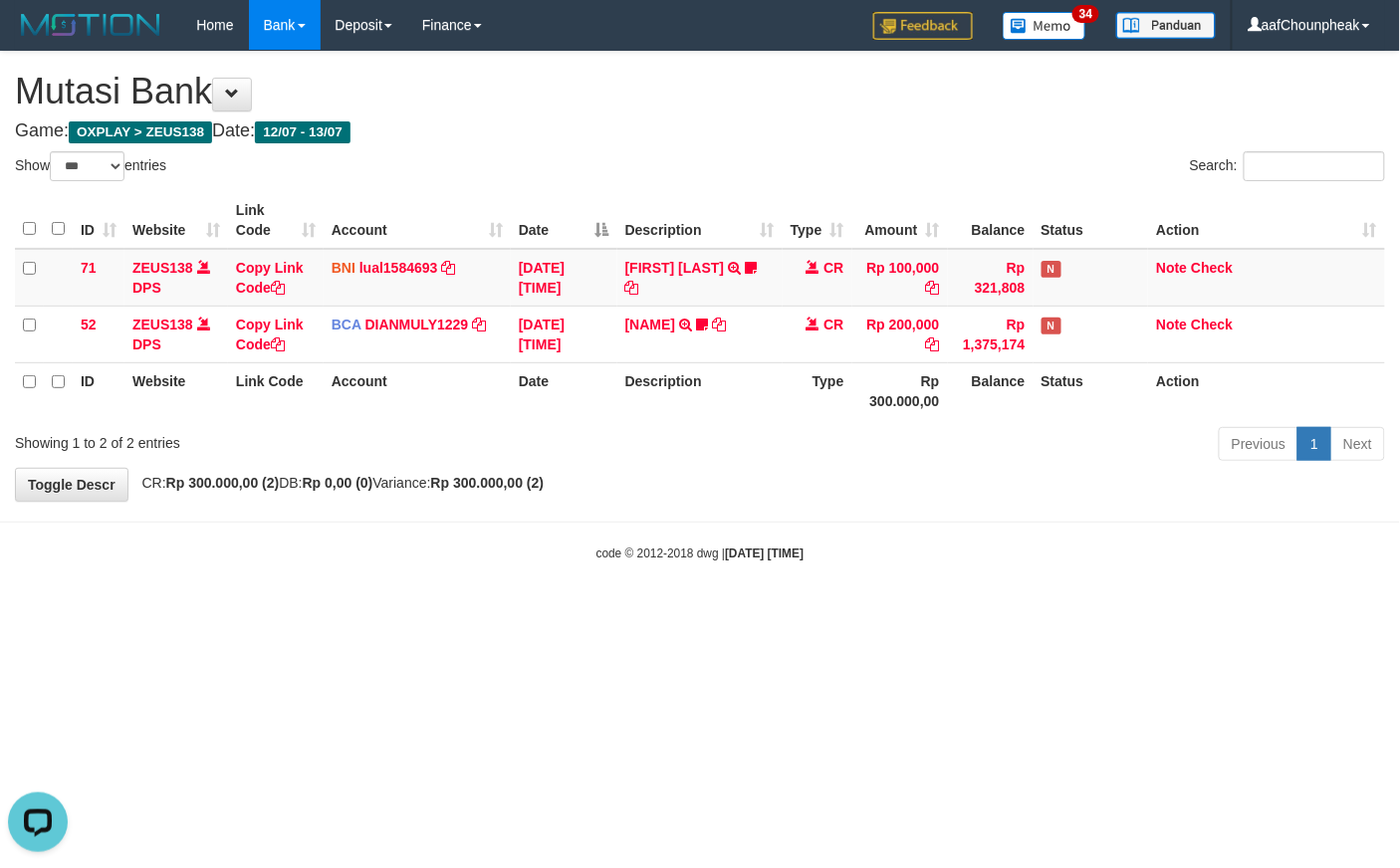 scroll, scrollTop: 0, scrollLeft: 0, axis: both 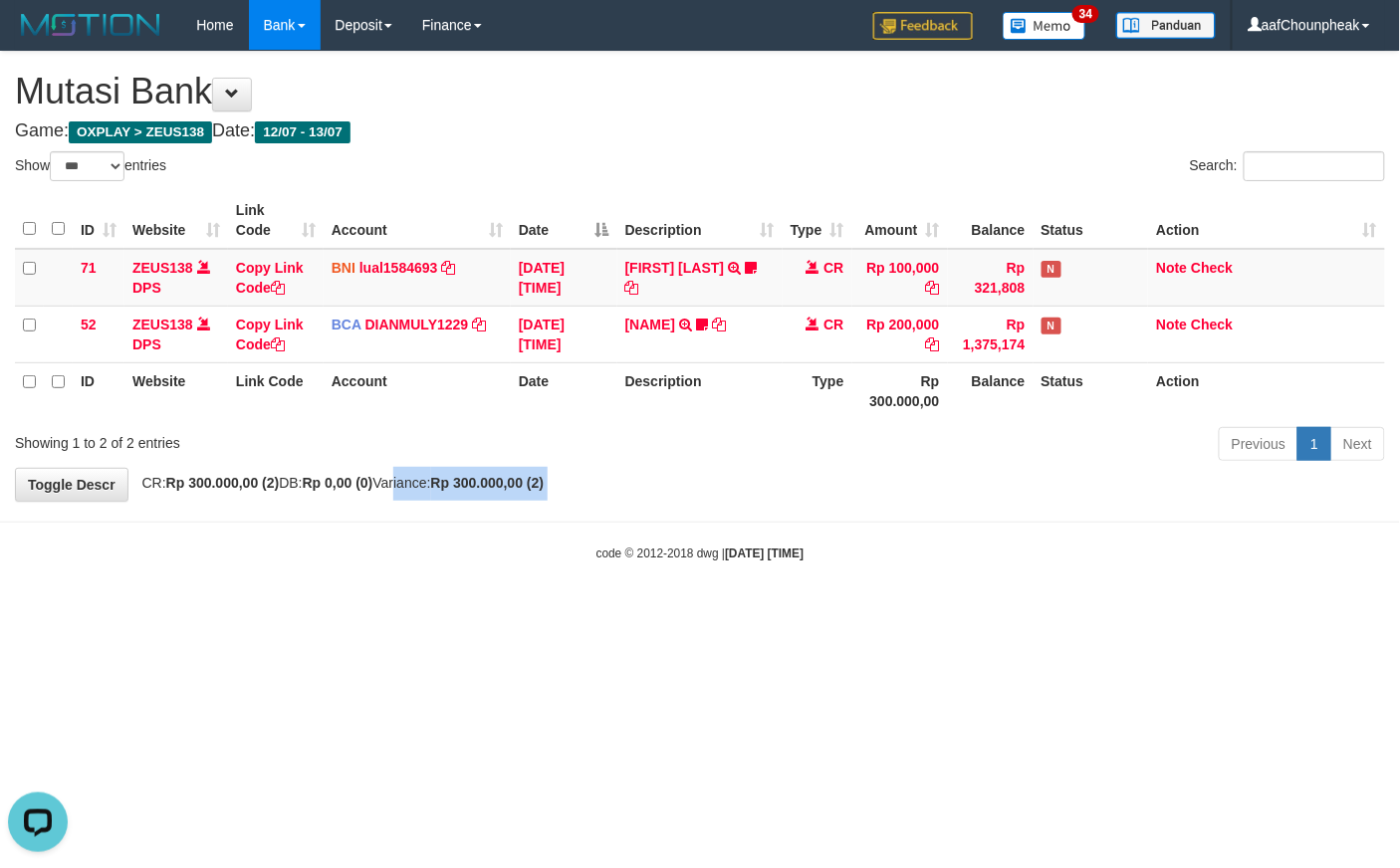 drag, startPoint x: 412, startPoint y: 499, endPoint x: 0, endPoint y: 557, distance: 416.0625 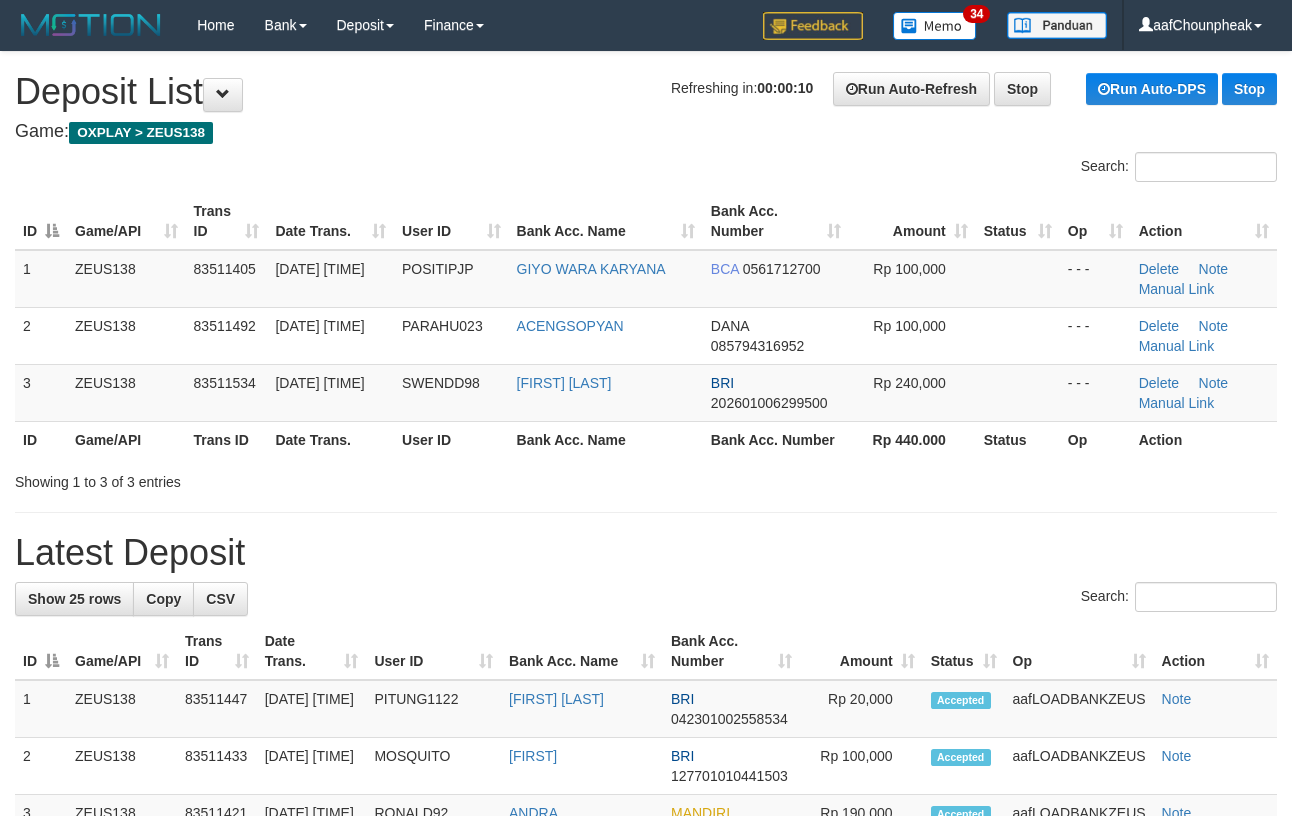 scroll, scrollTop: 0, scrollLeft: 0, axis: both 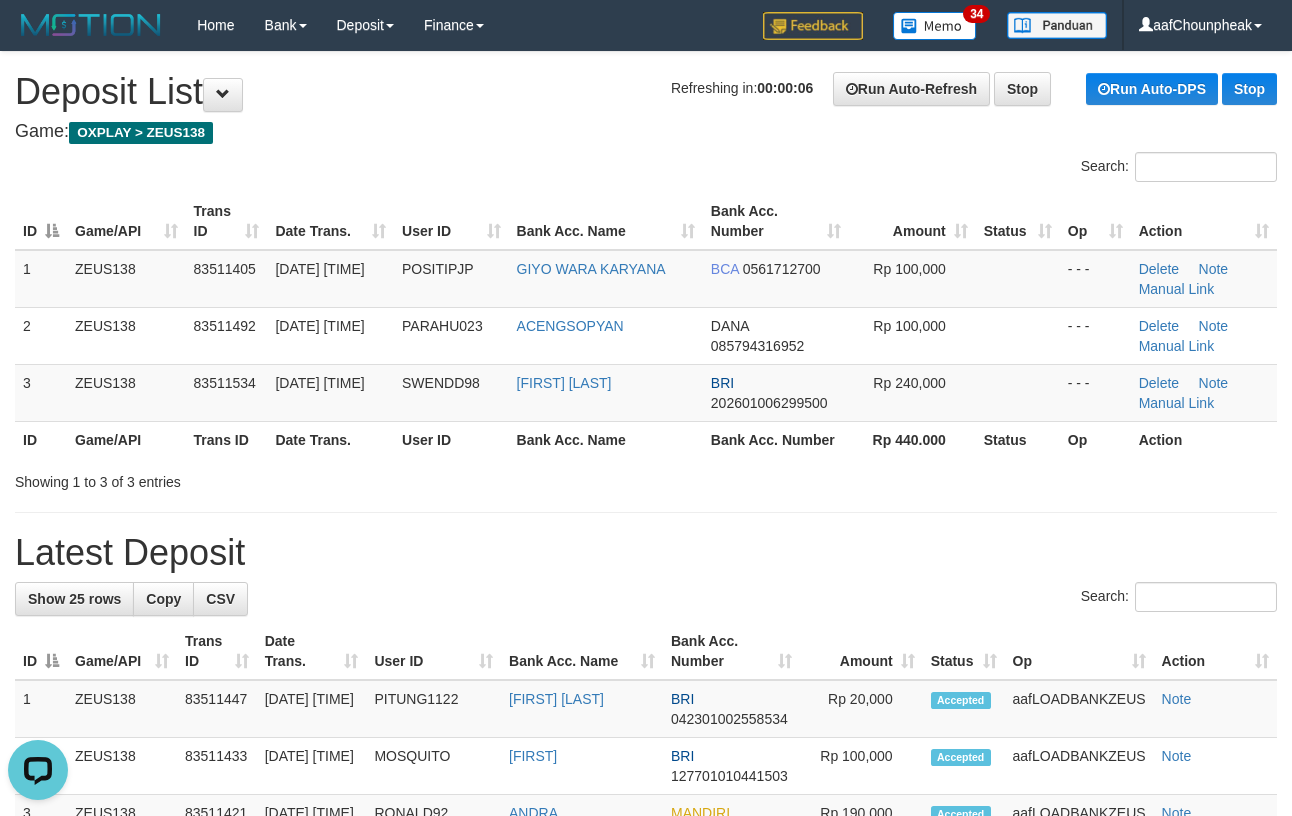 click at bounding box center (323, 152) 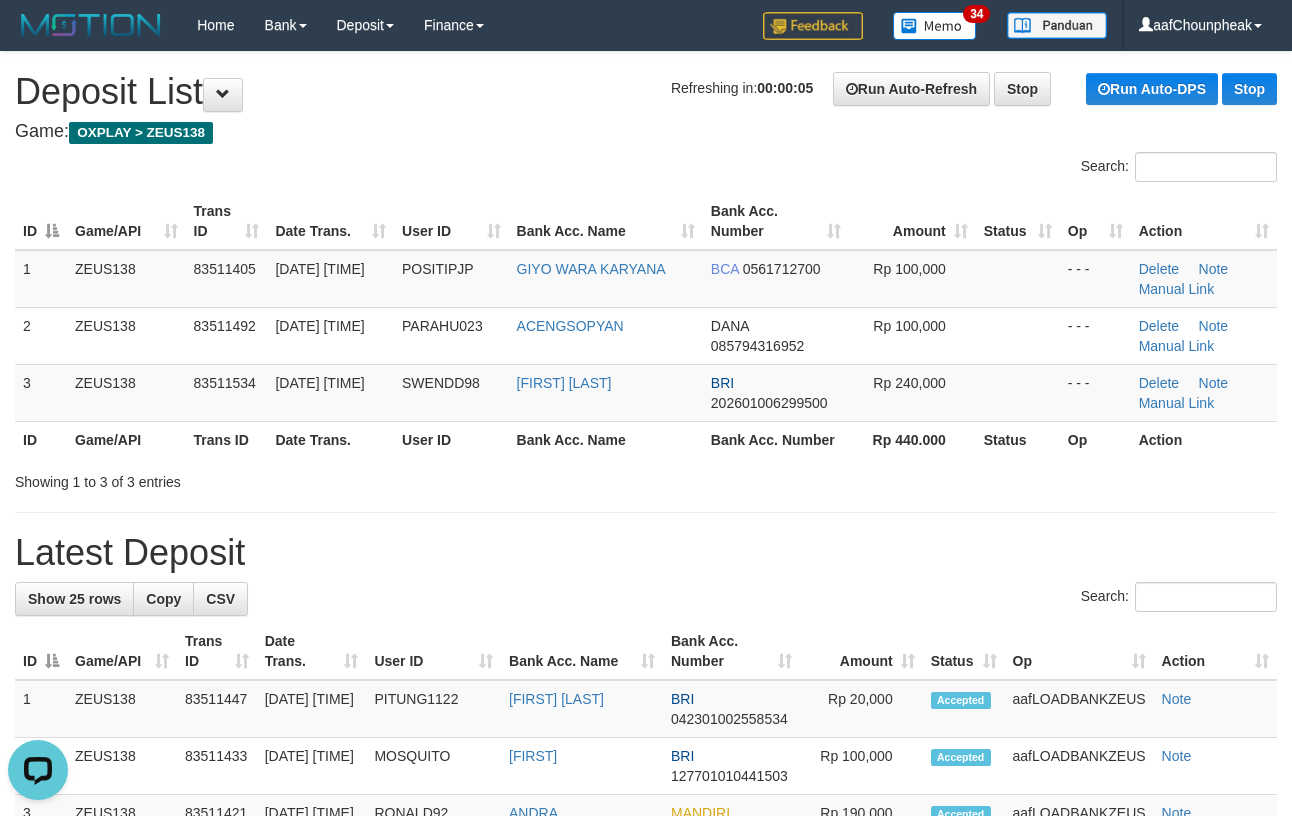click at bounding box center [323, 152] 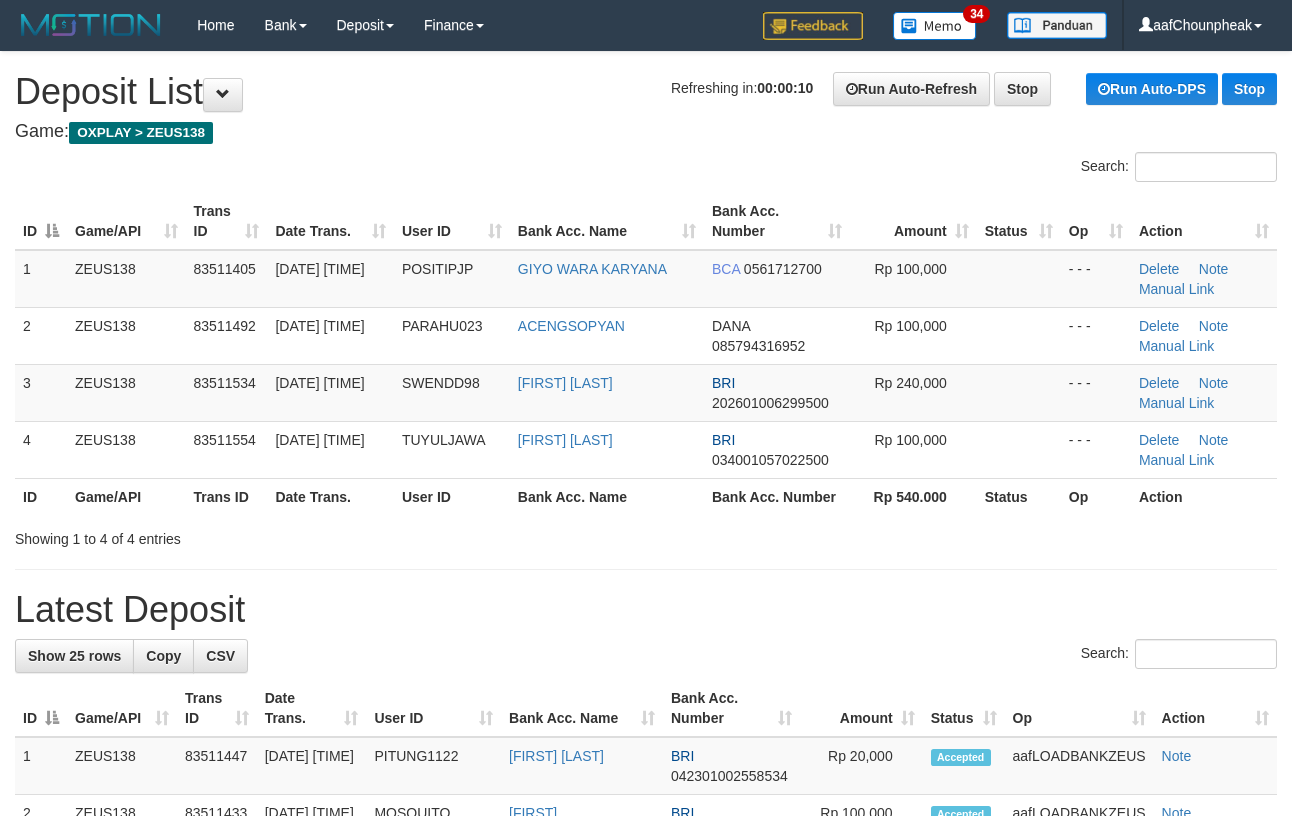 scroll, scrollTop: 0, scrollLeft: 0, axis: both 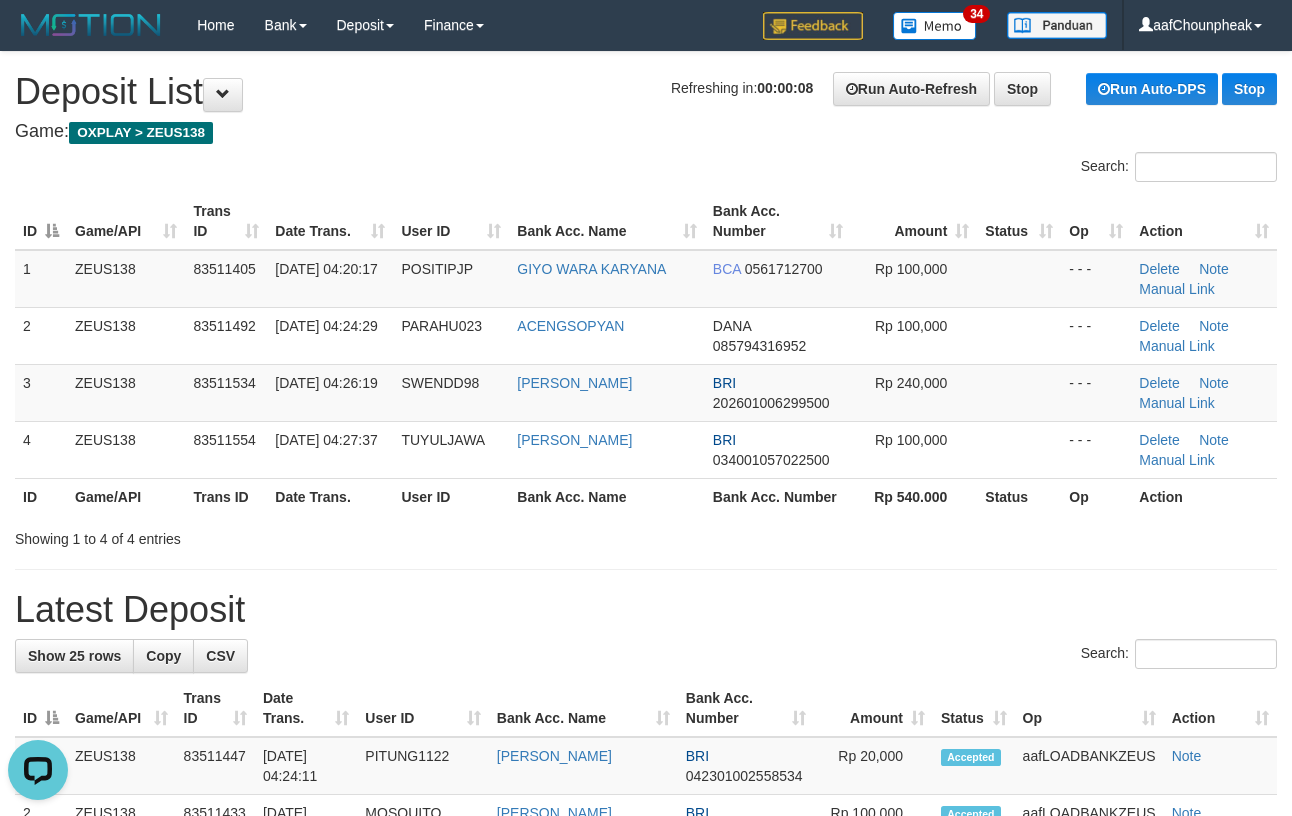click on "Game:   OXPLAY > ZEUS138" at bounding box center [646, 132] 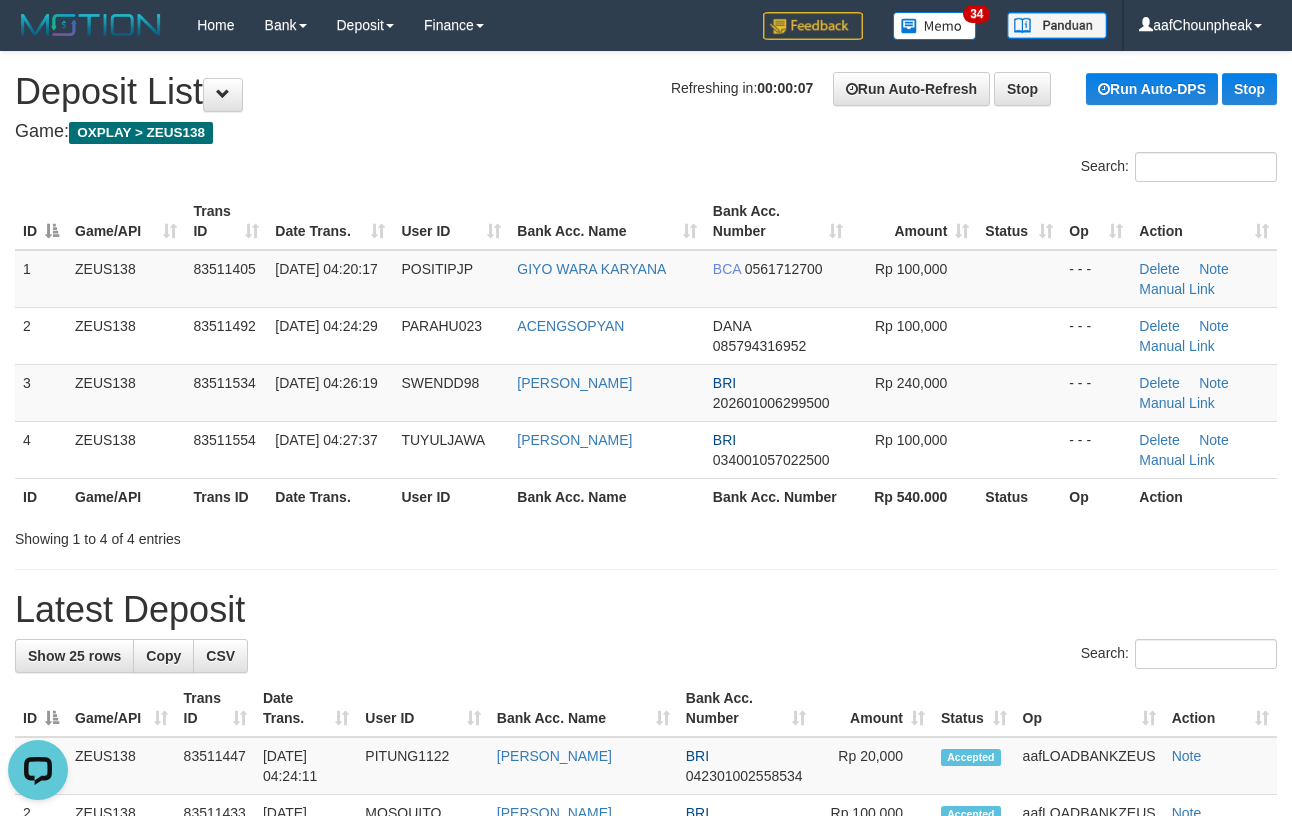 click on "Bank Acc. Number" at bounding box center (746, 708) 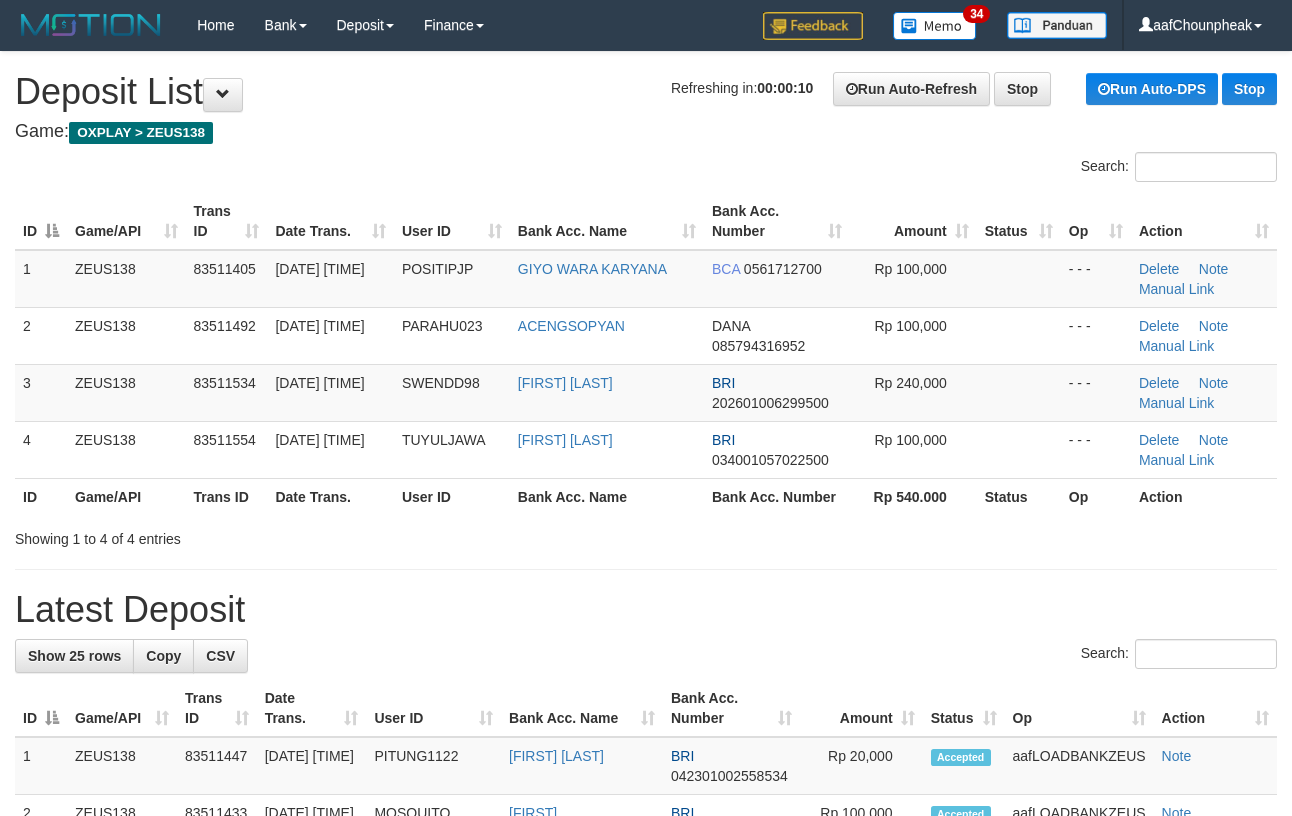 scroll, scrollTop: 0, scrollLeft: 0, axis: both 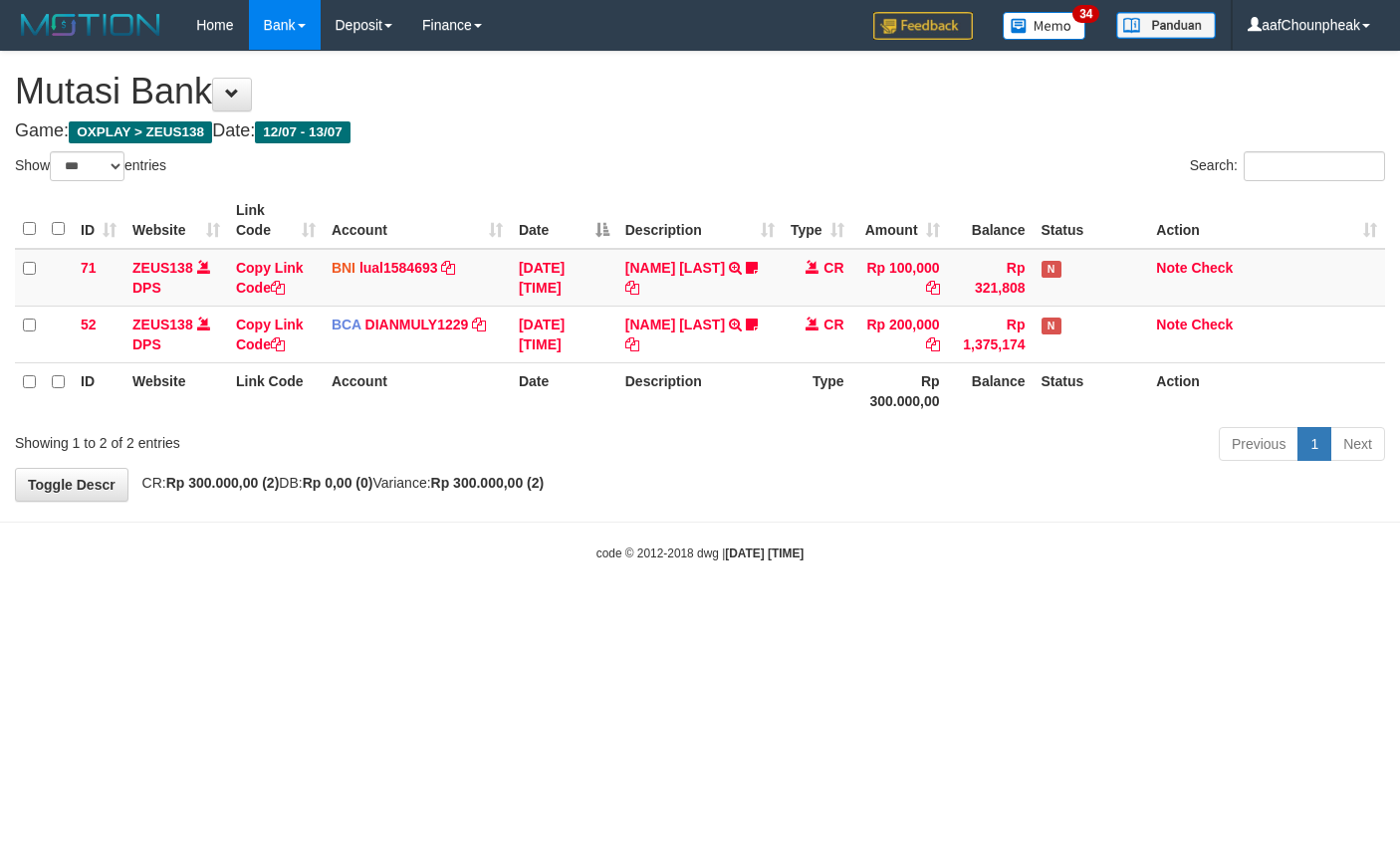 select on "***" 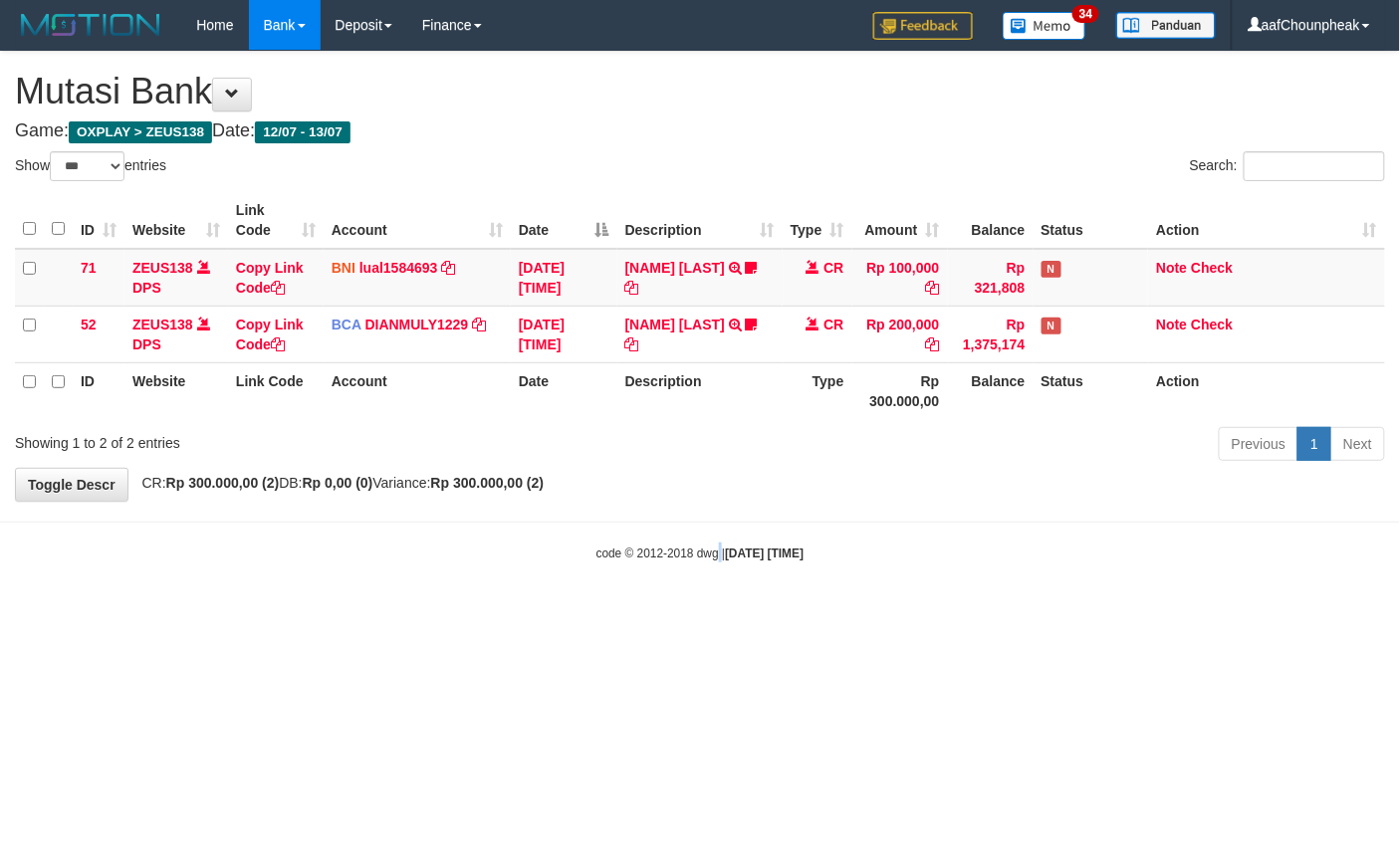 click on "code © 2012-2018 dwg |  2025/07/13 04:28:06" at bounding box center (700, 553) 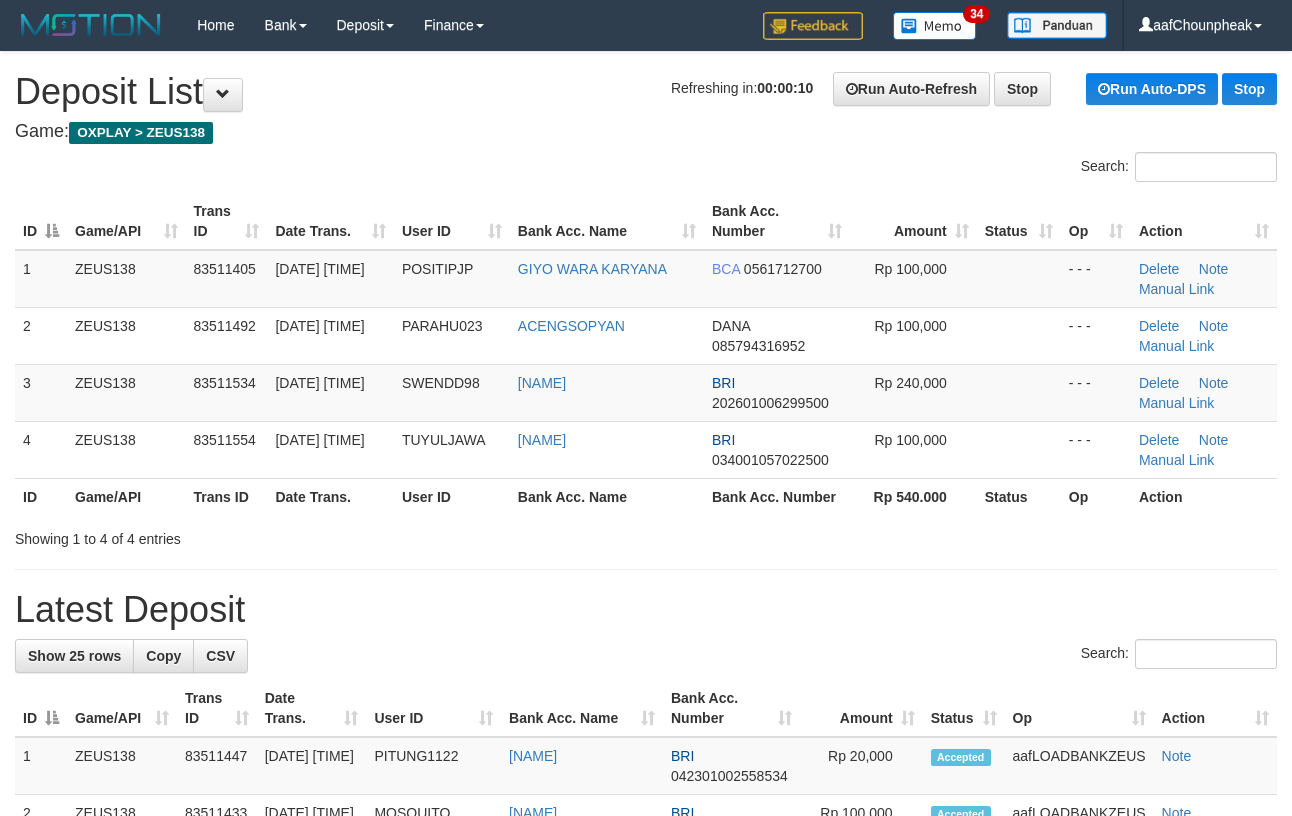 scroll, scrollTop: 0, scrollLeft: 0, axis: both 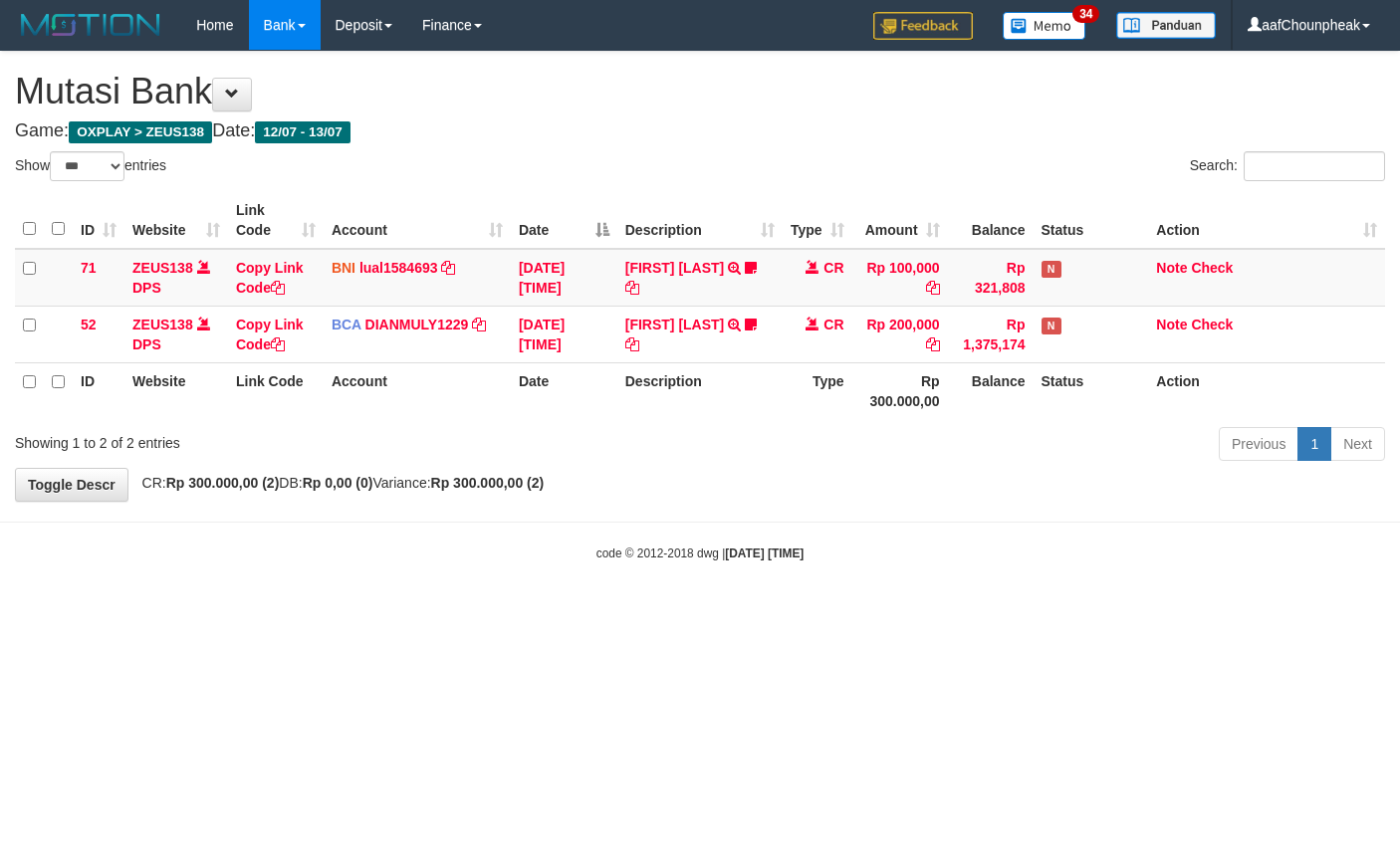 select on "***" 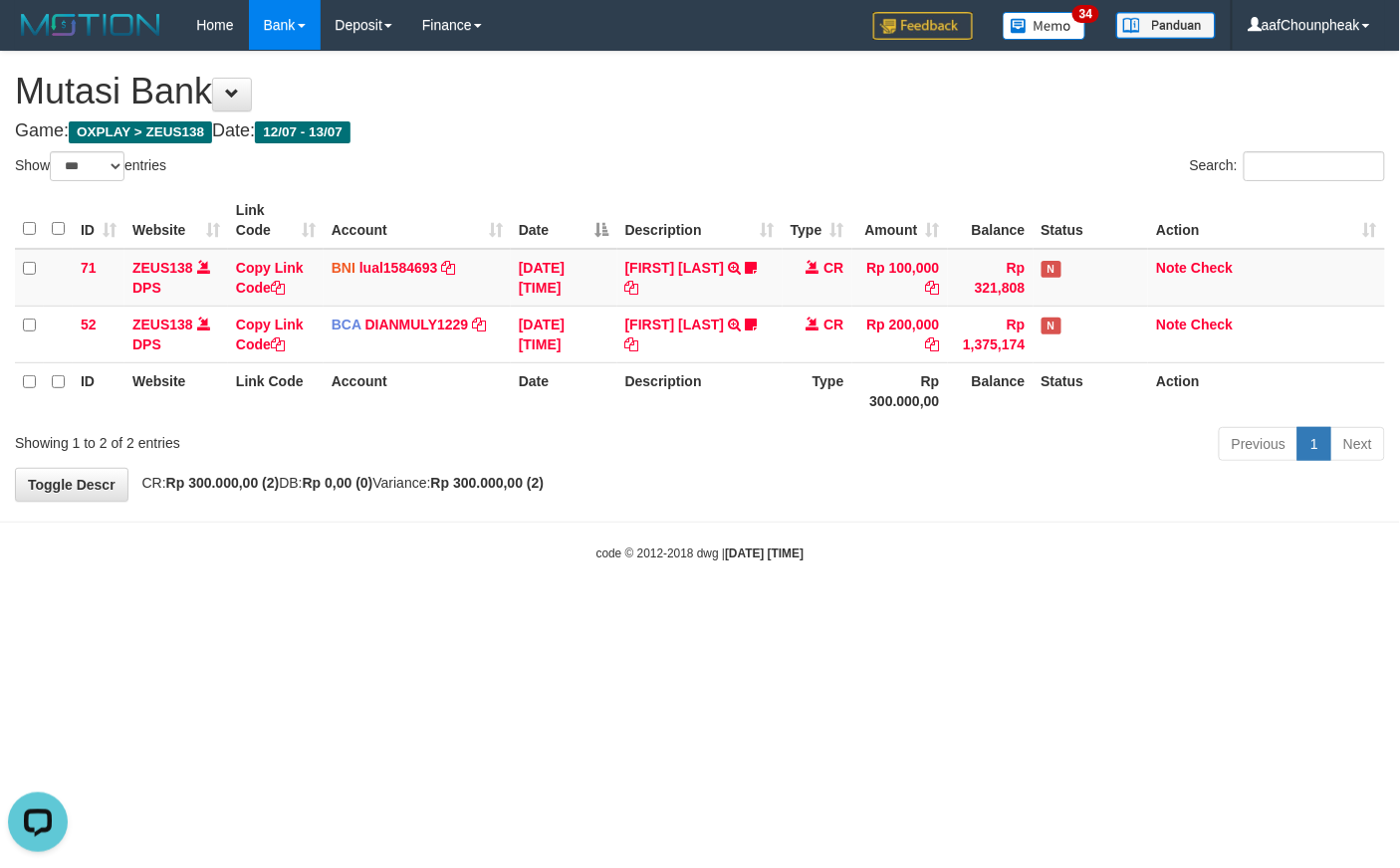 scroll, scrollTop: 0, scrollLeft: 0, axis: both 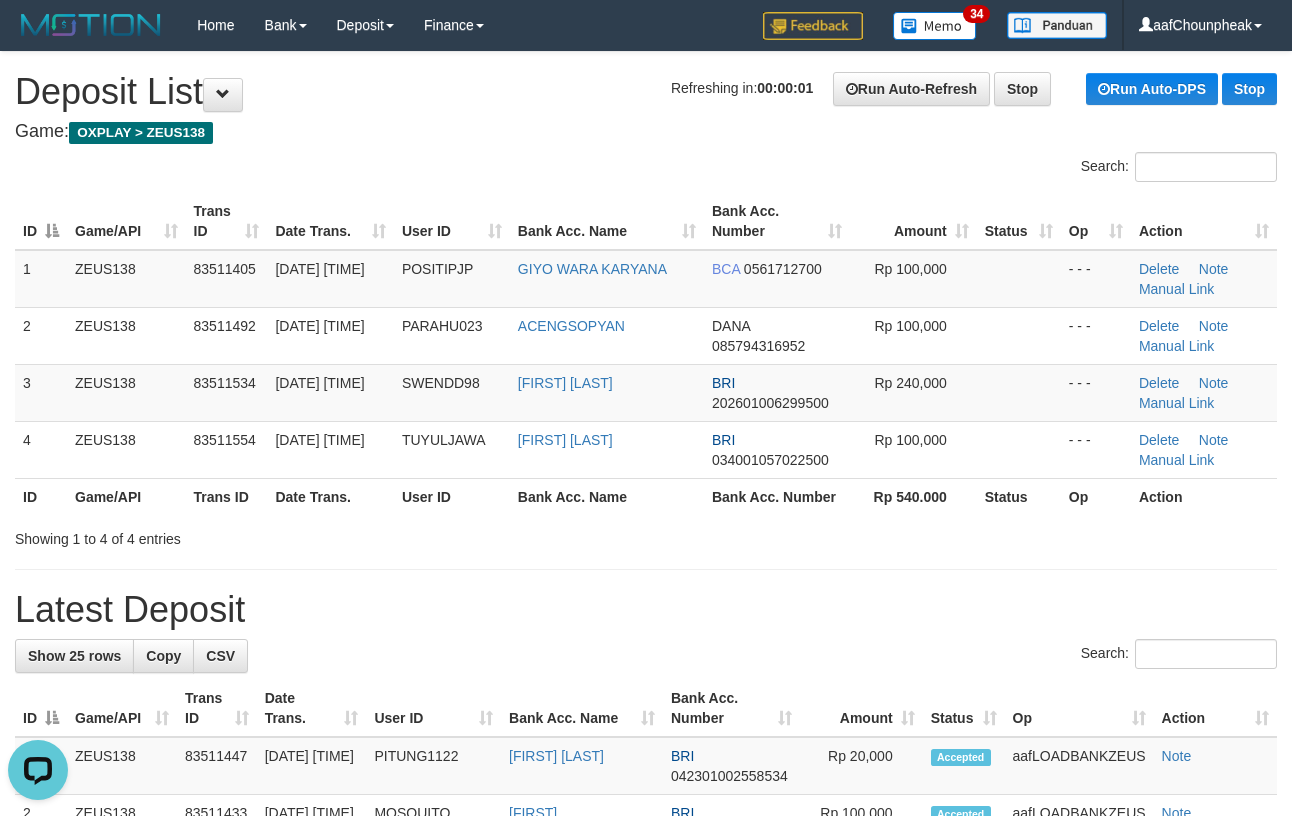 click on "Search:" at bounding box center (646, 169) 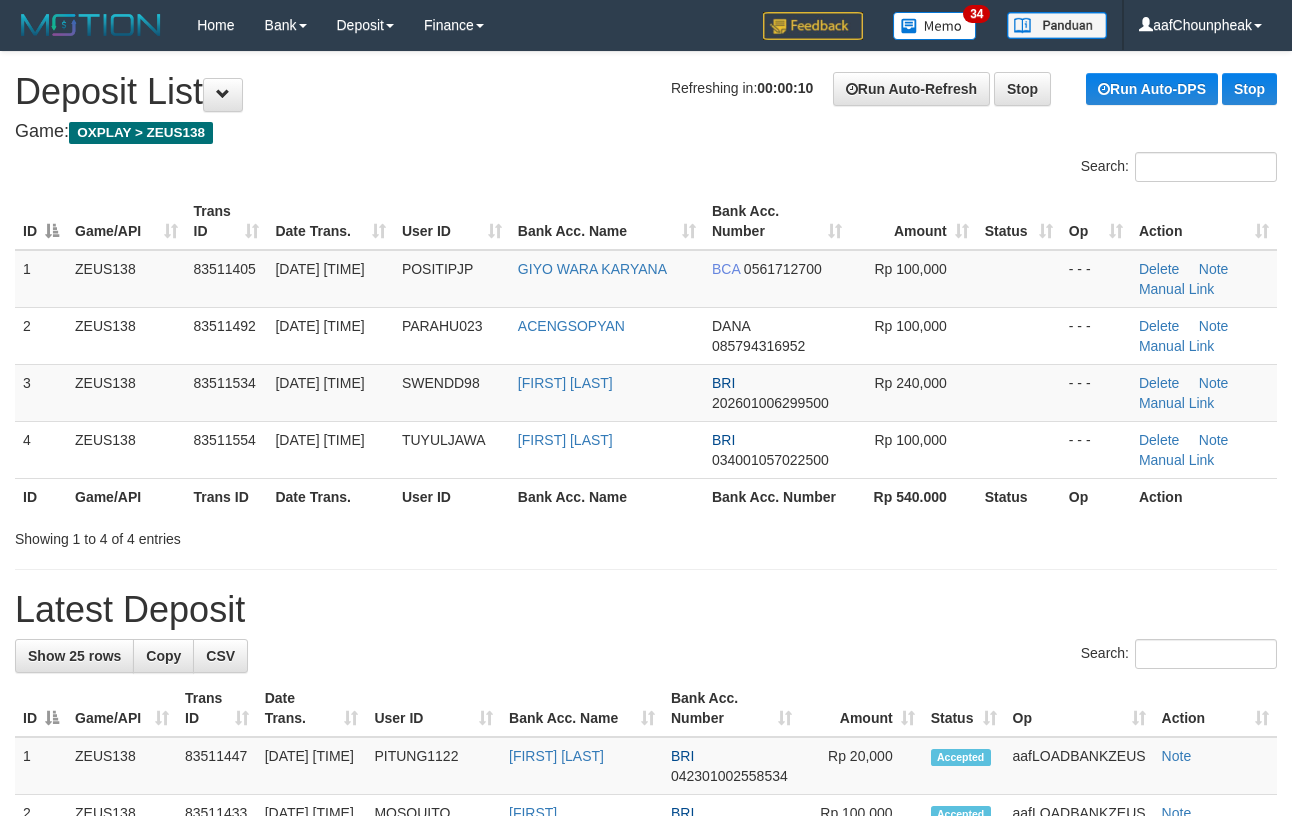 scroll, scrollTop: 0, scrollLeft: 0, axis: both 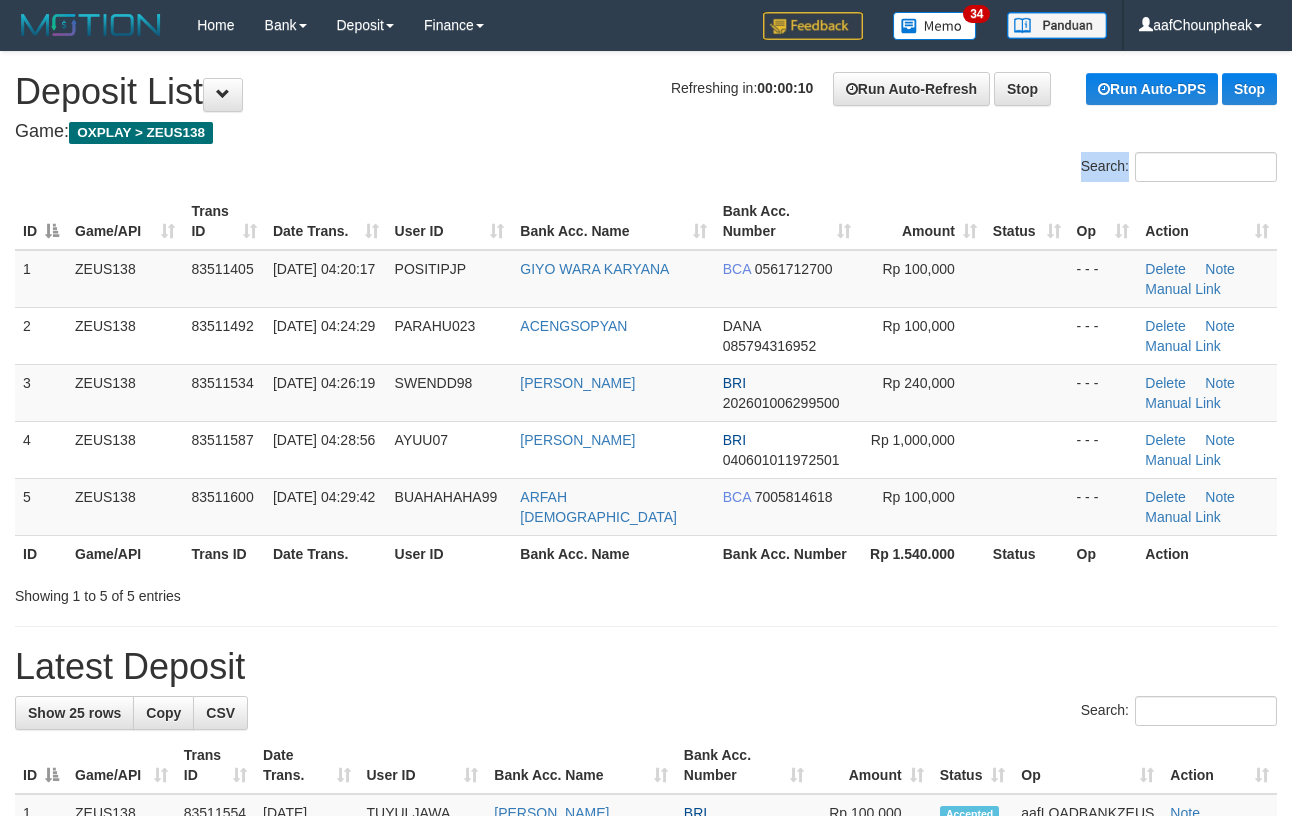 click on "Search:
ID Game/API Trans ID Date Trans. User ID Bank Acc. Name Bank Acc. Number Amount Status Op Action
1
ZEUS138
83511405
[DATE] 04:20:17
POSITIPJP
GIYO WARA KARYANA
BCA
0561712700
Rp 100,000
- - -
[GEOGRAPHIC_DATA]
Note
Manual Link
2
ZEUS138
83511492
[DATE] 04:24:29
PARAHU023
ACENGSOPYAN
[PERSON_NAME]
085794316952
Rp 100,000
- - -
Note" at bounding box center [646, 379] 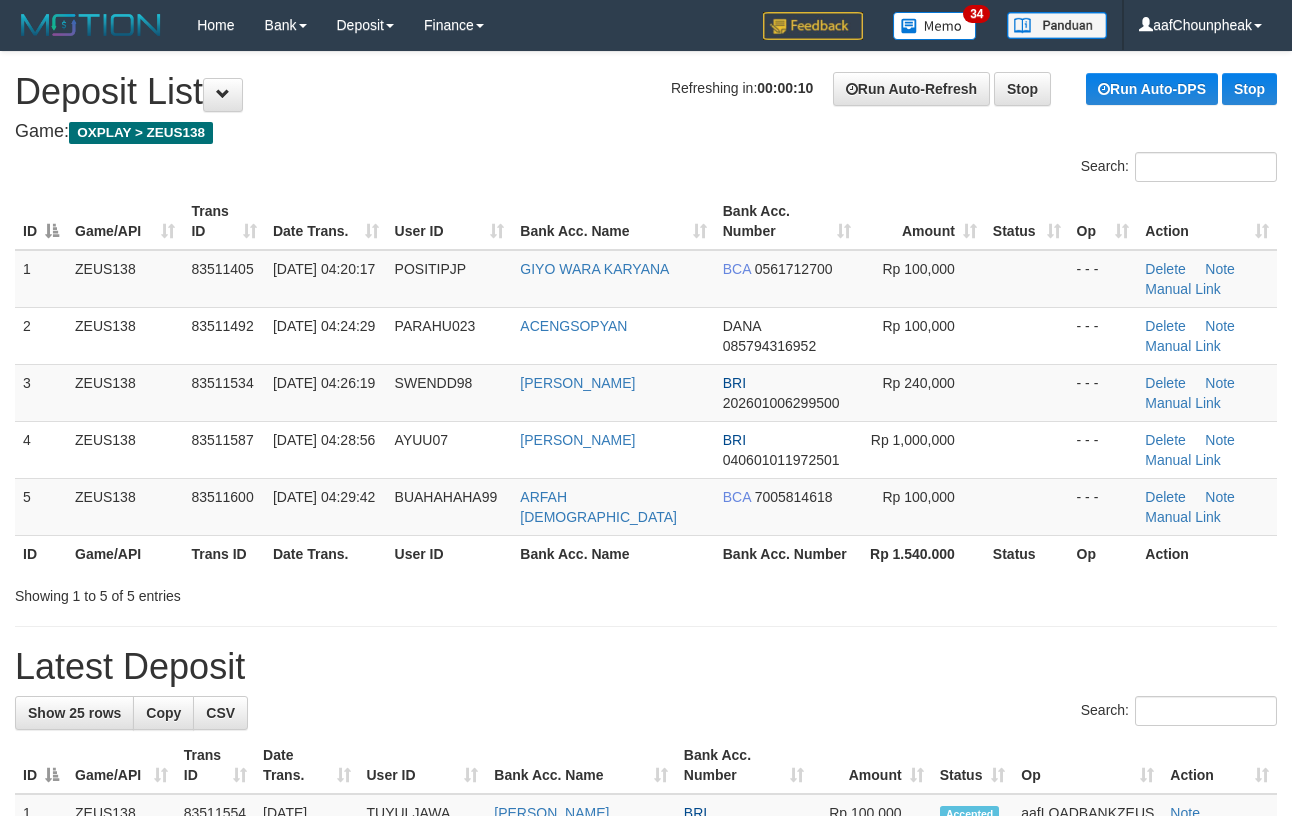 click on "Latest Deposit" at bounding box center [646, 667] 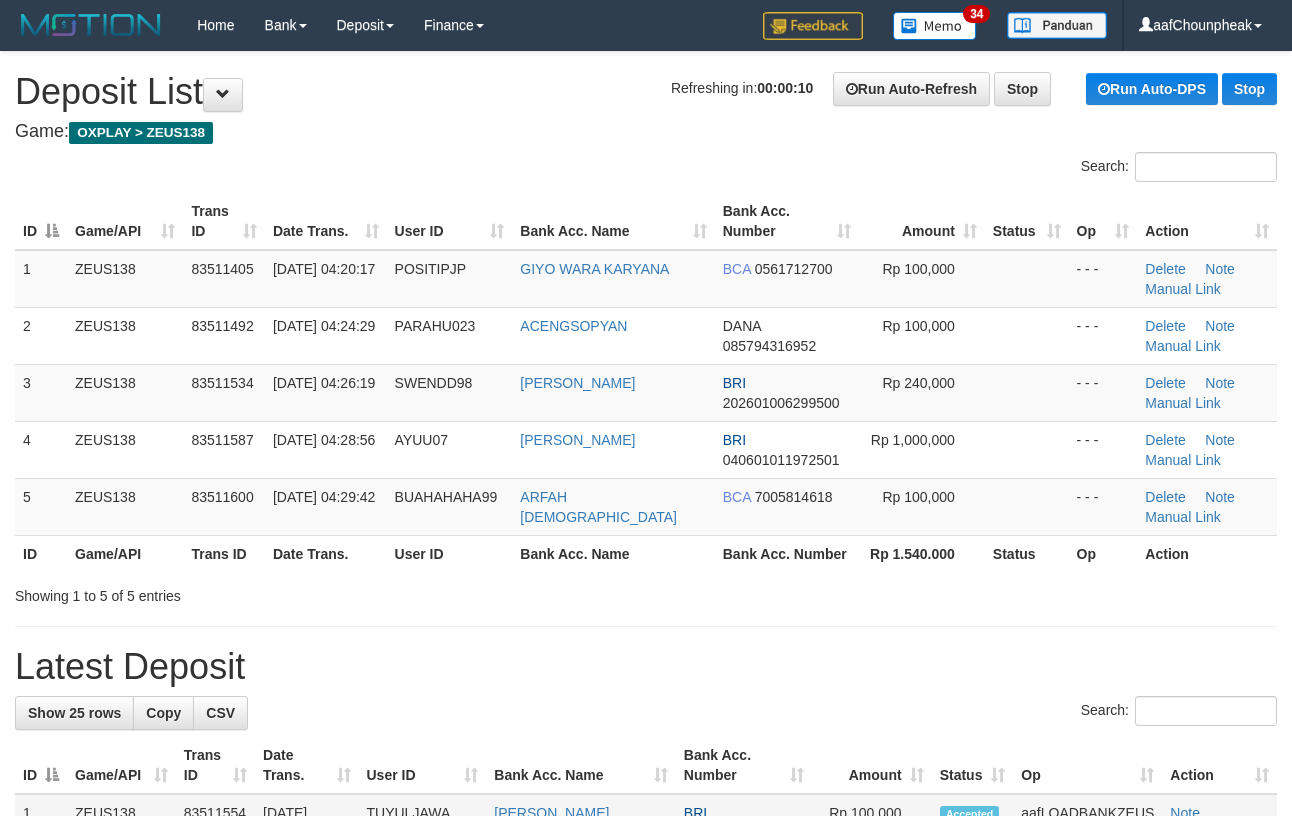click on "**********" at bounding box center [646, 1212] 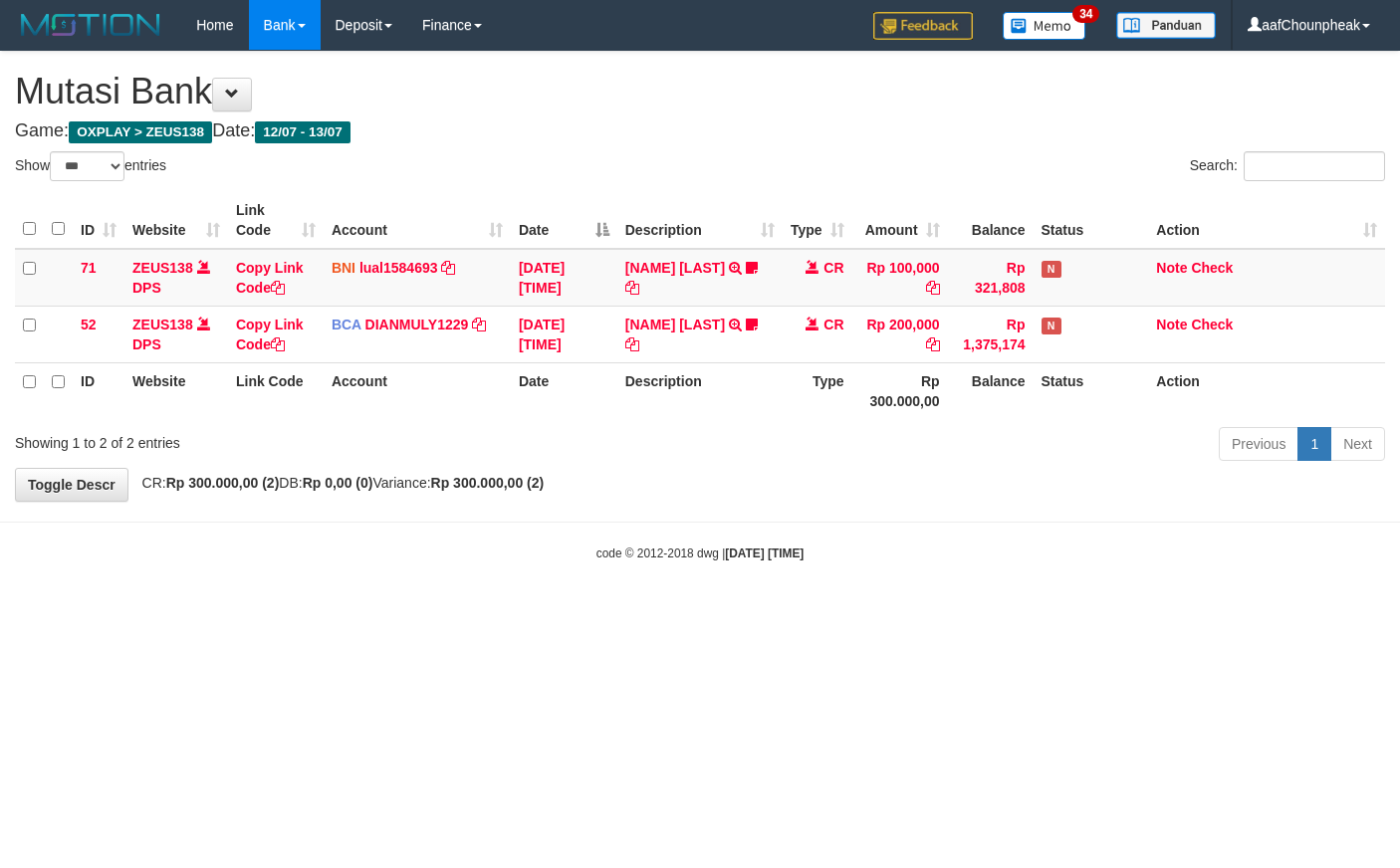 select on "***" 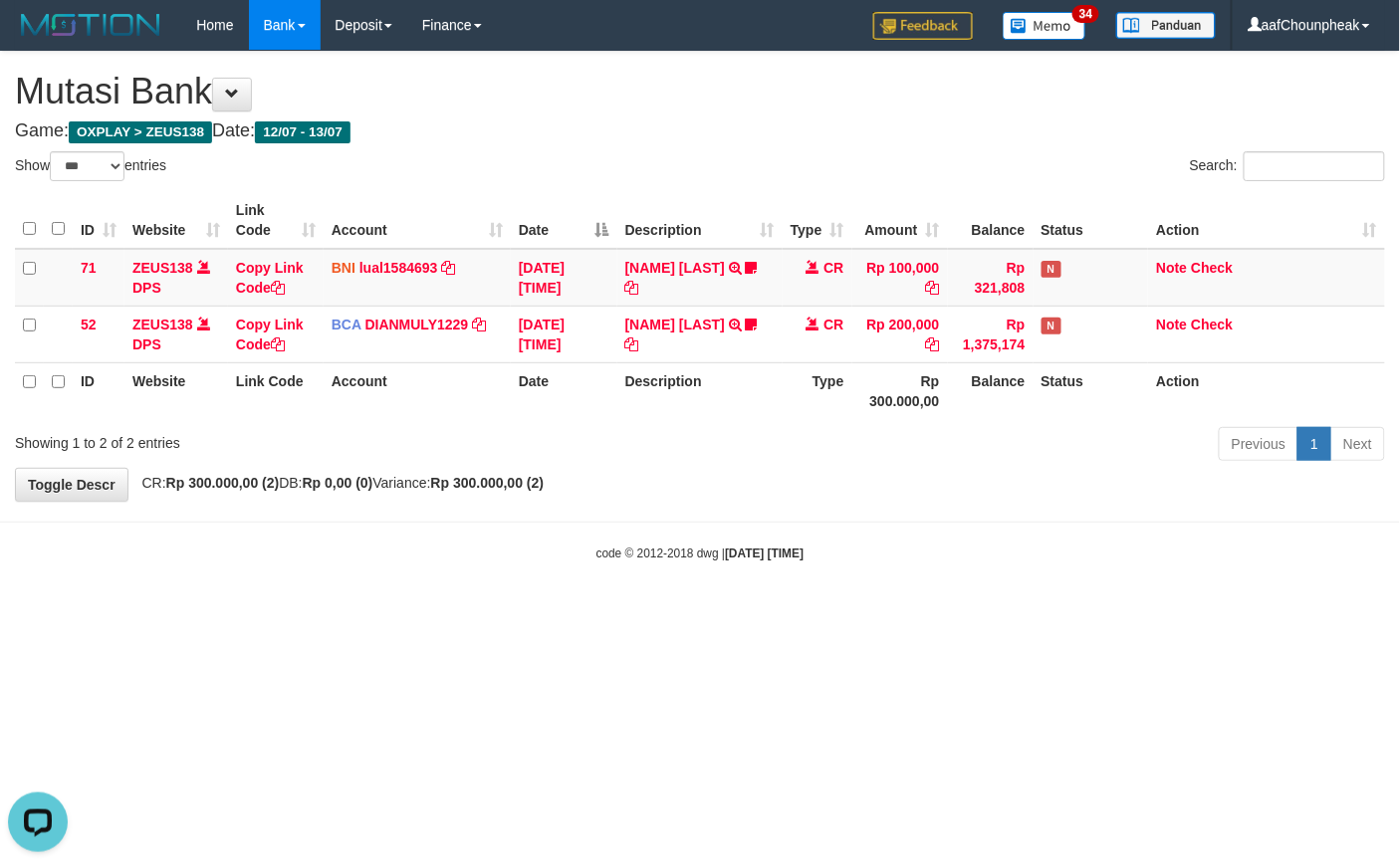scroll, scrollTop: 0, scrollLeft: 0, axis: both 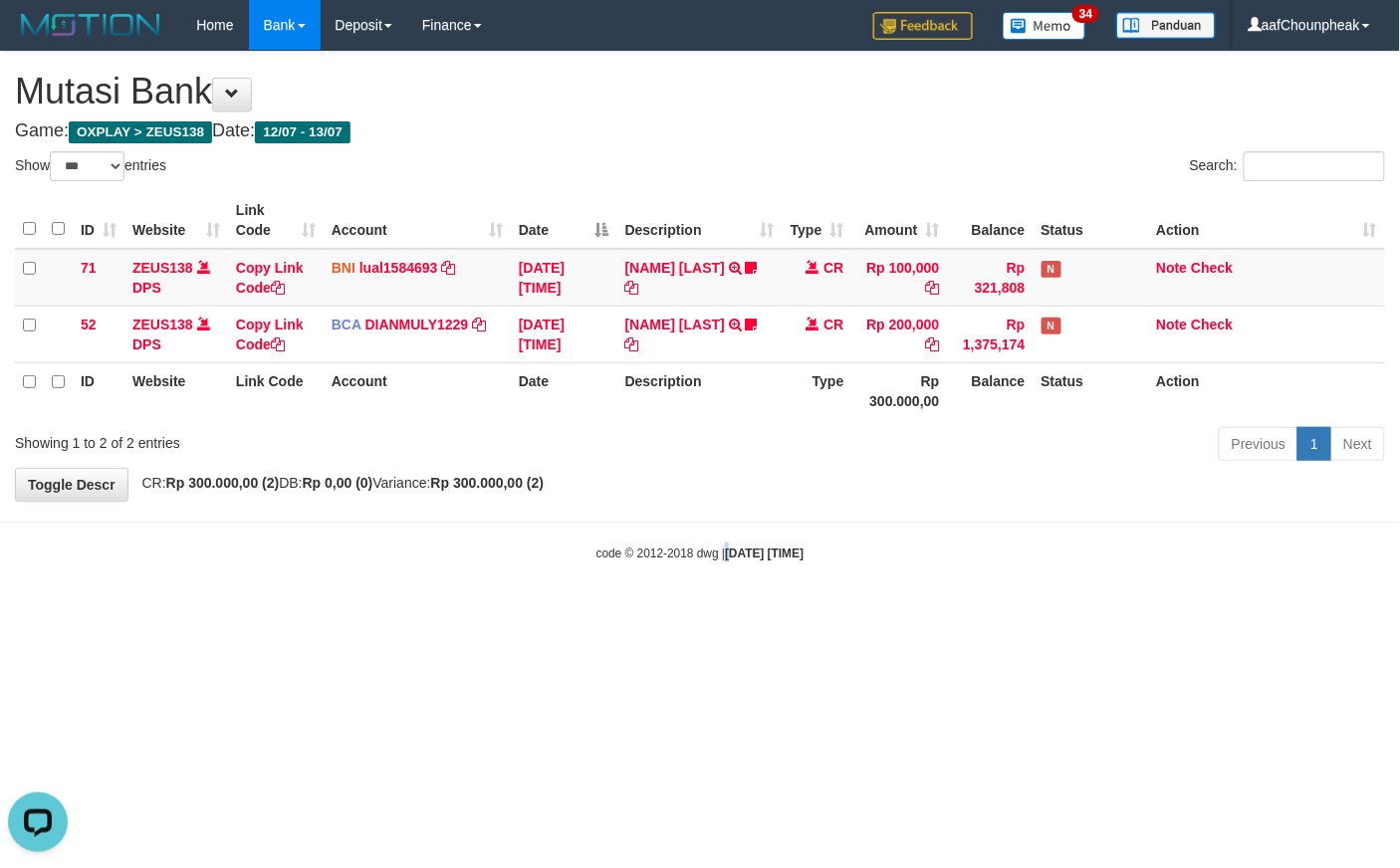 click on "Toggle navigation
Home
Bank
Account List
Mutasi Bank
Search
Note Mutasi
Deposit
DPS List
History
Finance
Financial Data
aafChounpheak
My Profile
Log Out
34" at bounding box center [700, 306] 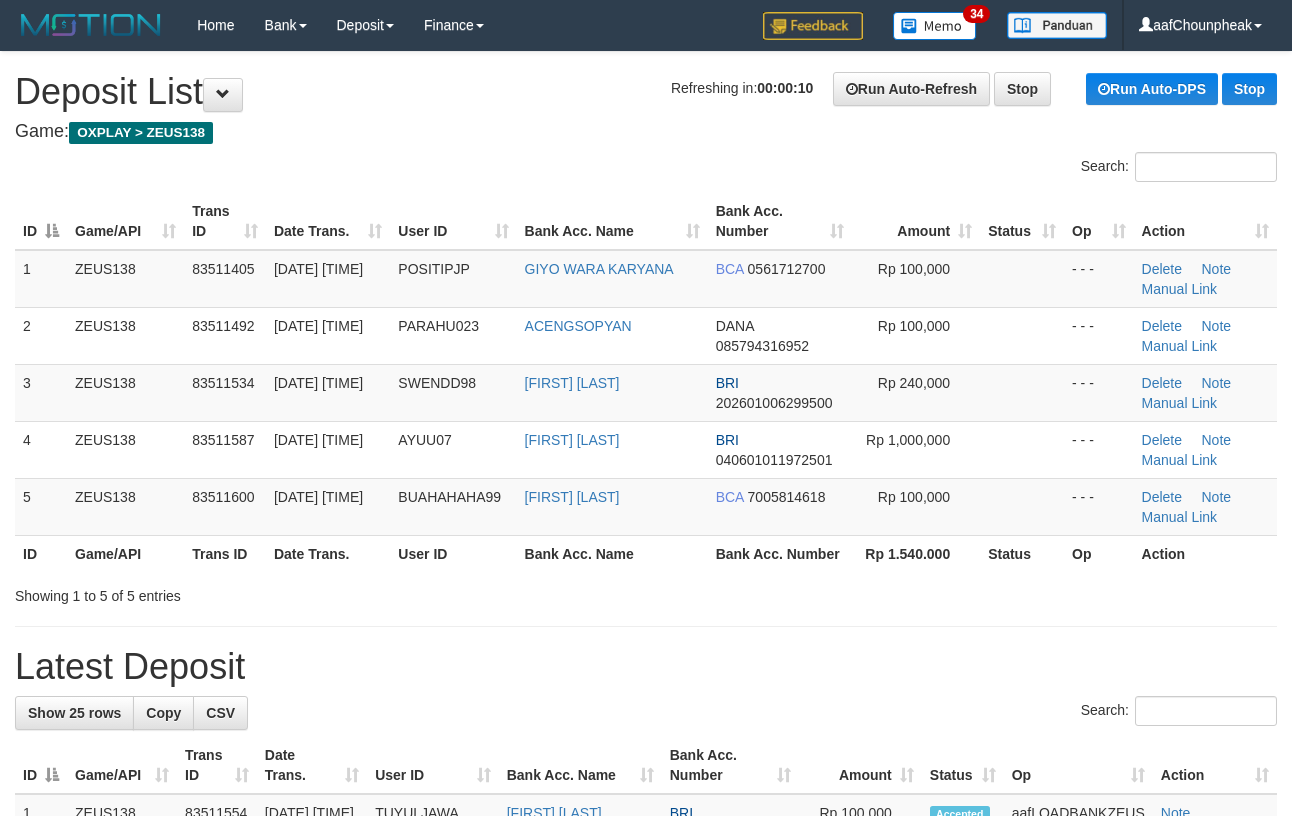 scroll, scrollTop: 0, scrollLeft: 0, axis: both 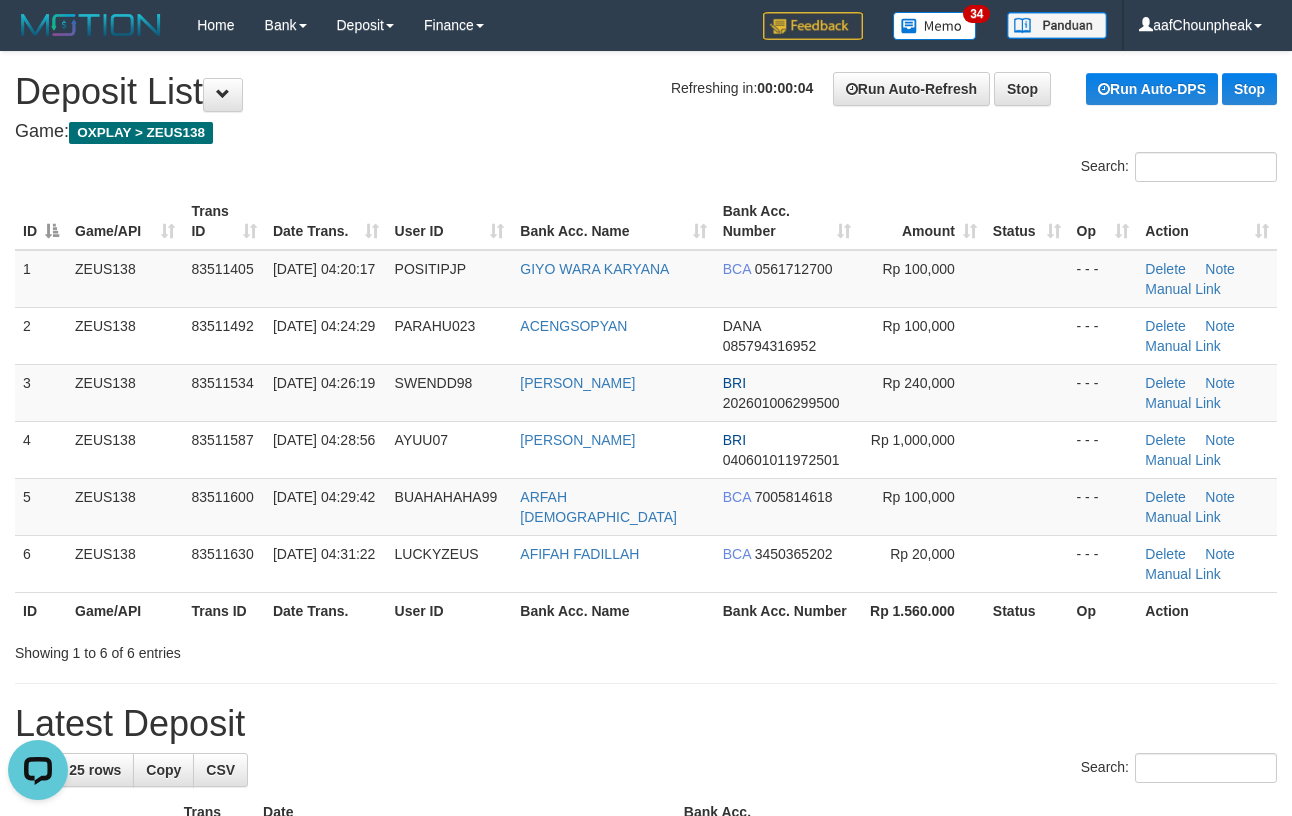 drag, startPoint x: 521, startPoint y: 140, endPoint x: 1301, endPoint y: 253, distance: 788.14276 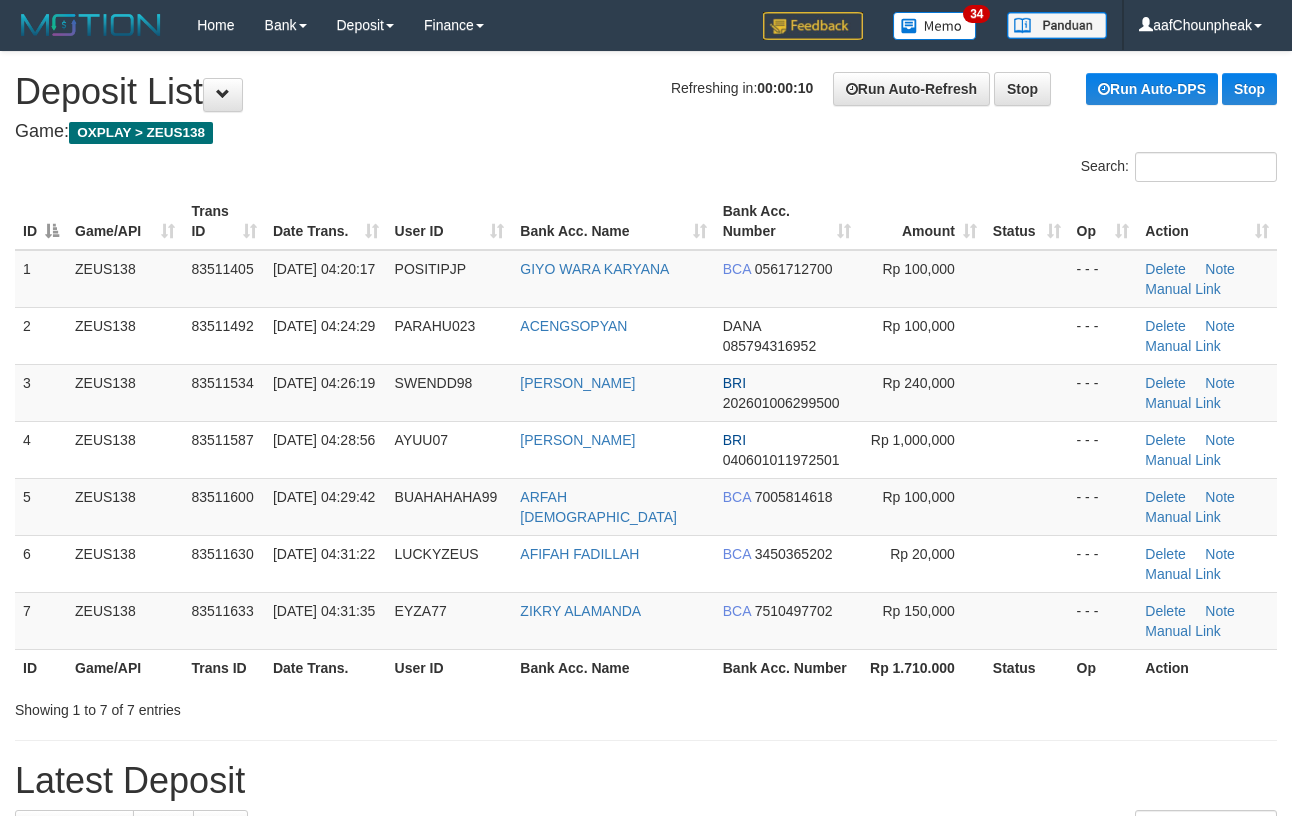 click on "Rp 1.710.000" at bounding box center [922, 667] 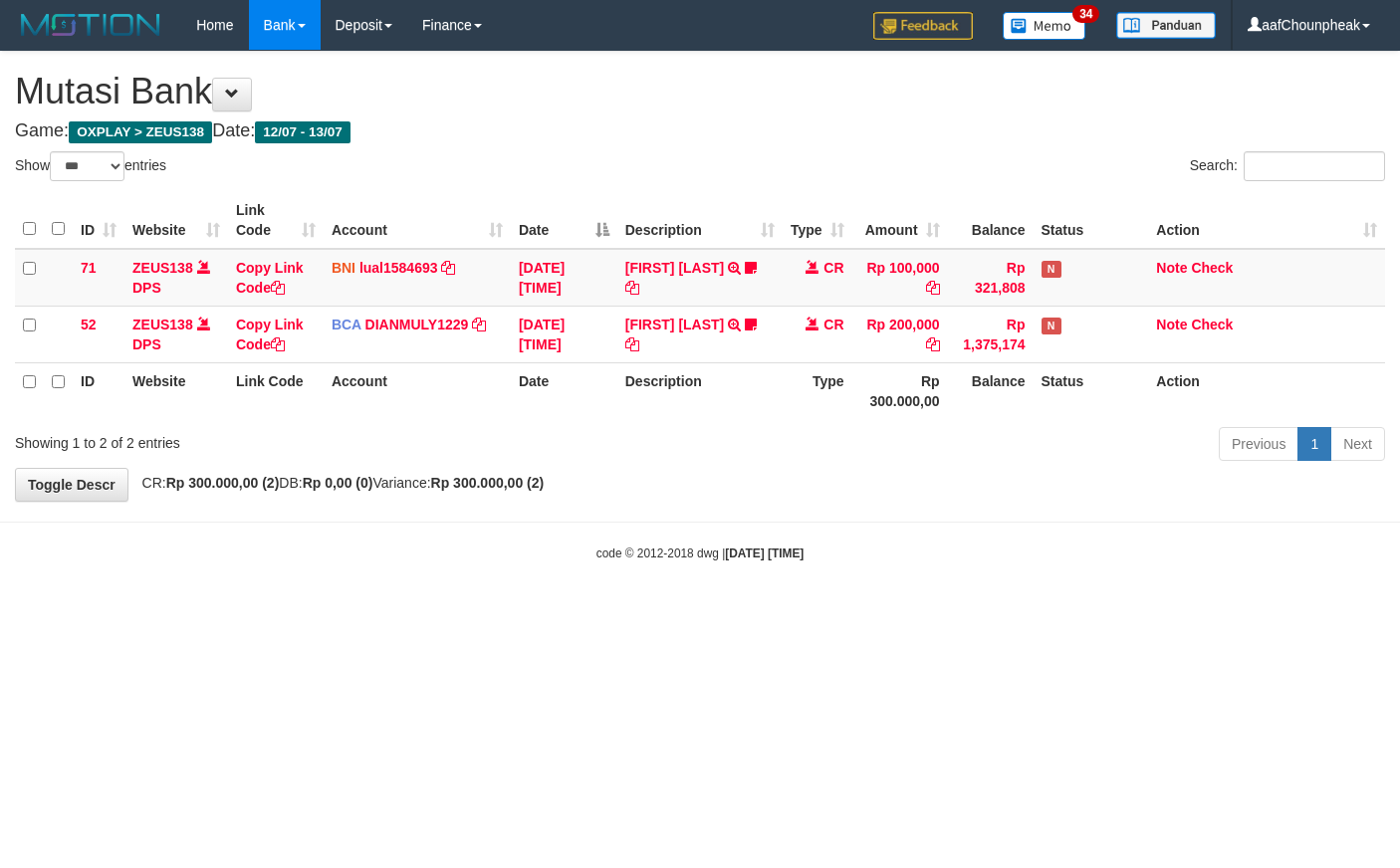 select on "***" 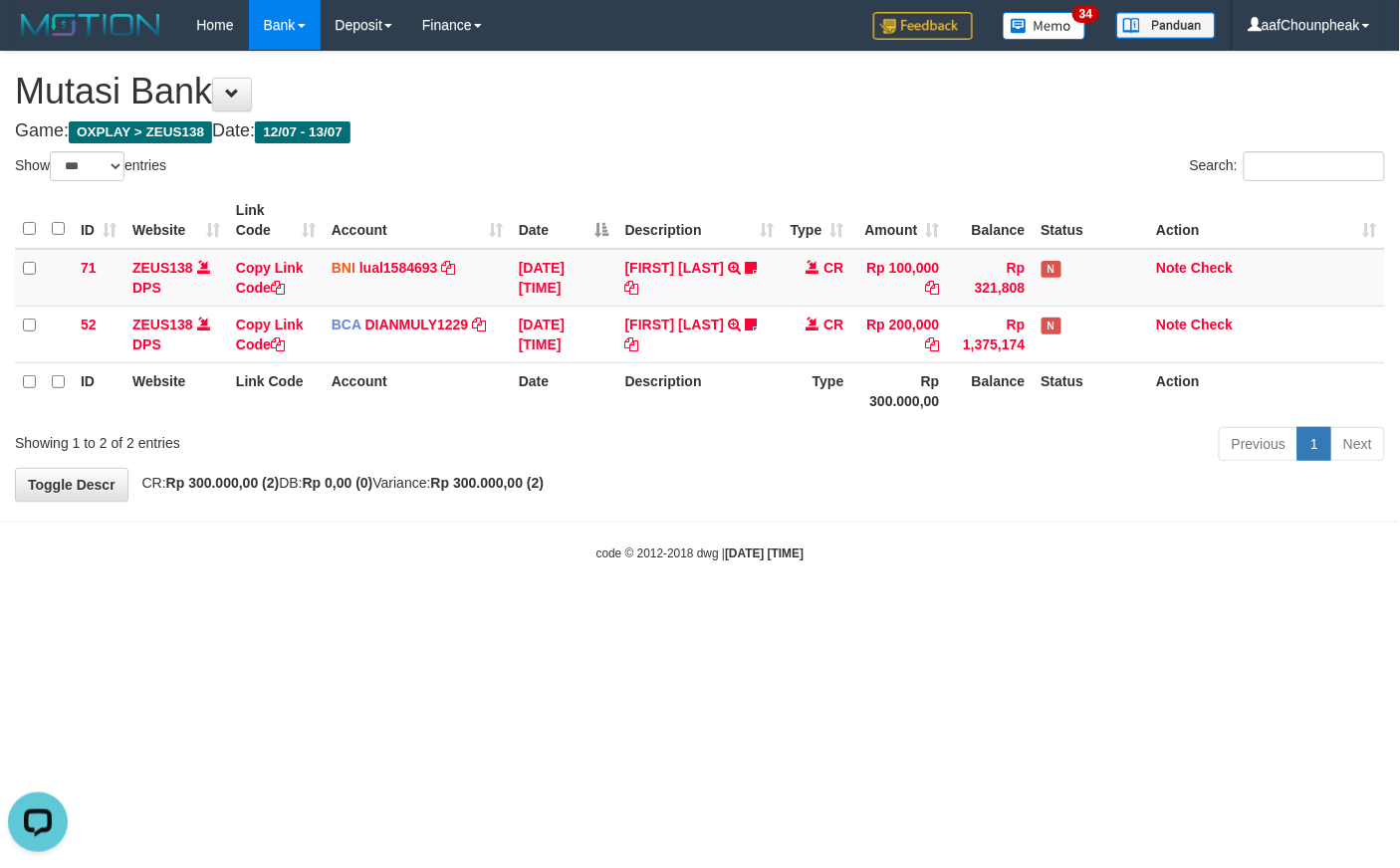 scroll, scrollTop: 0, scrollLeft: 0, axis: both 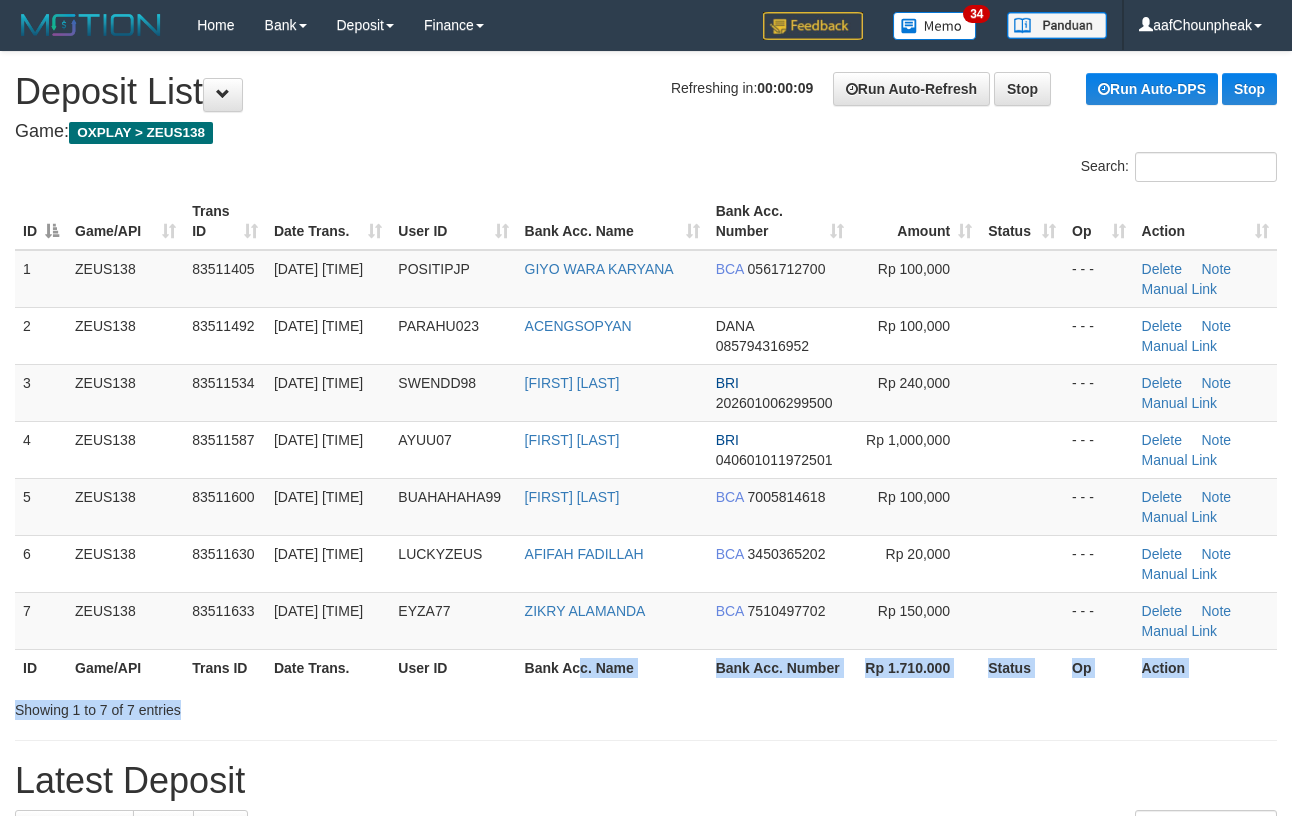 drag, startPoint x: 581, startPoint y: 684, endPoint x: 580, endPoint y: 706, distance: 22.022715 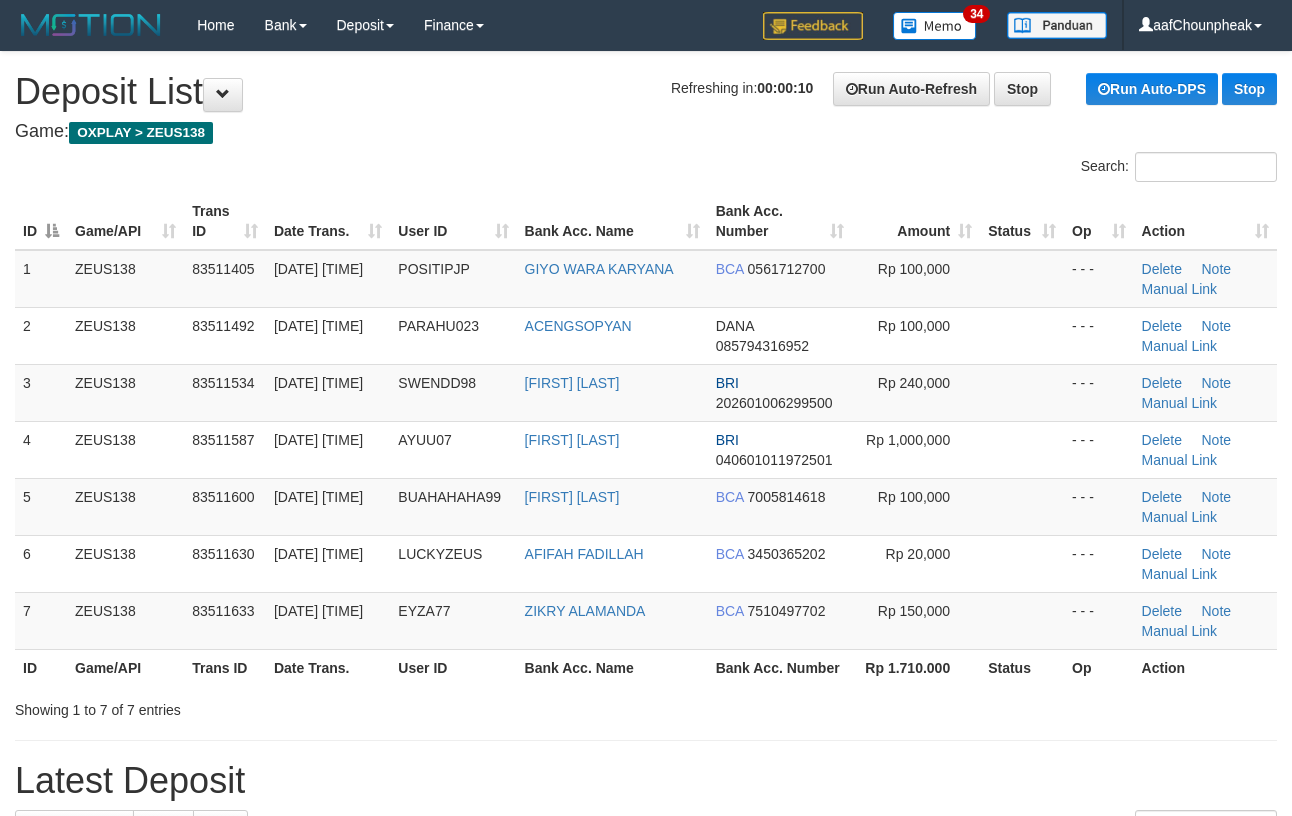 click on "Showing 1 to 7 of 7 entries" at bounding box center (646, 706) 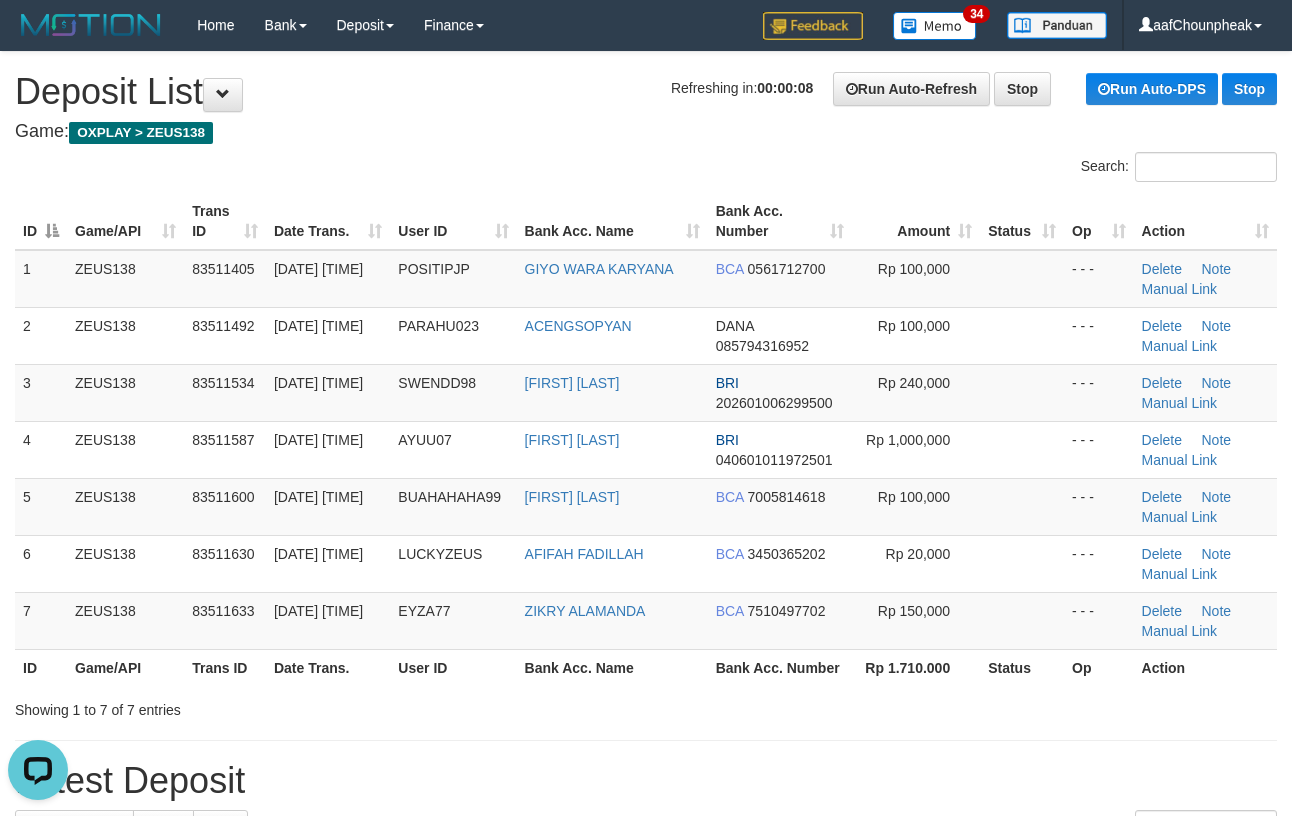 scroll, scrollTop: 0, scrollLeft: 0, axis: both 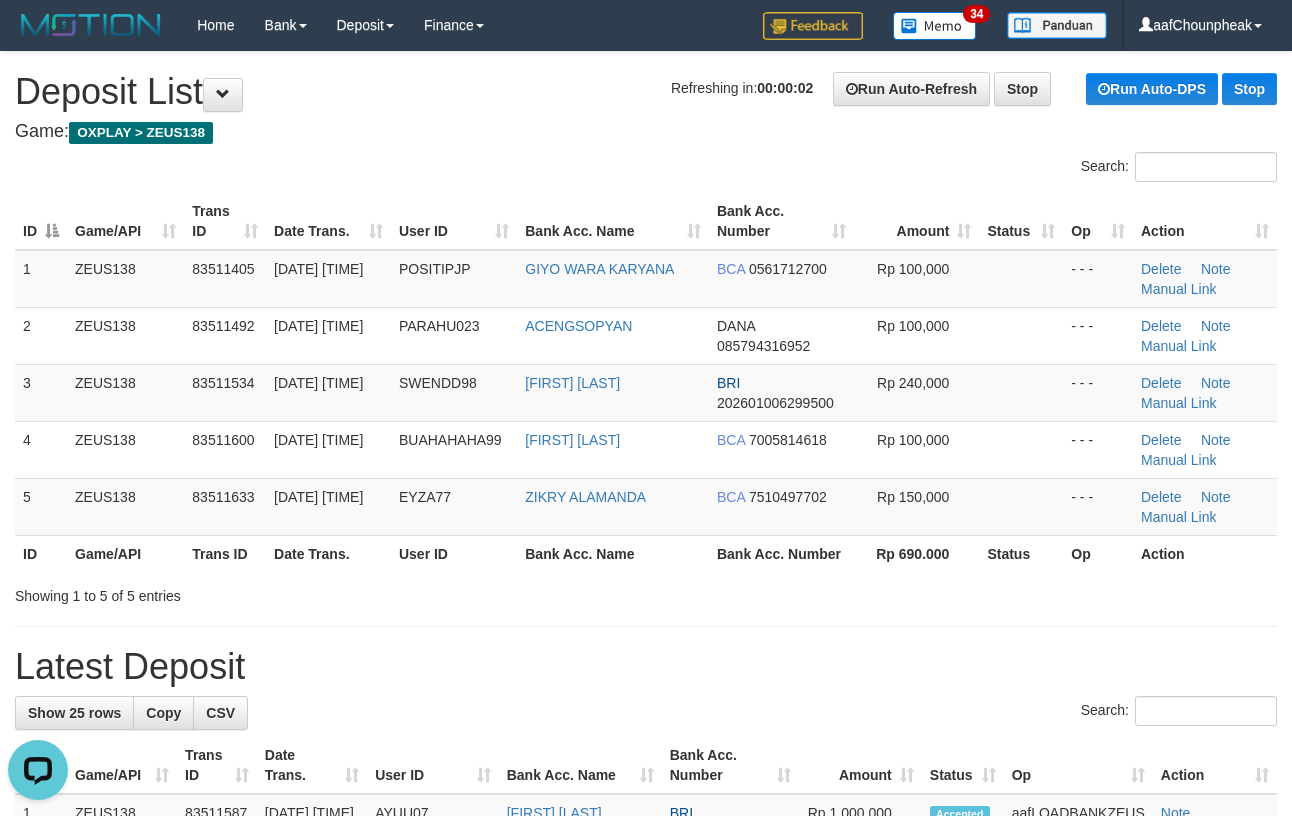 click on "Game:   OXPLAY > ZEUS138" at bounding box center (646, 132) 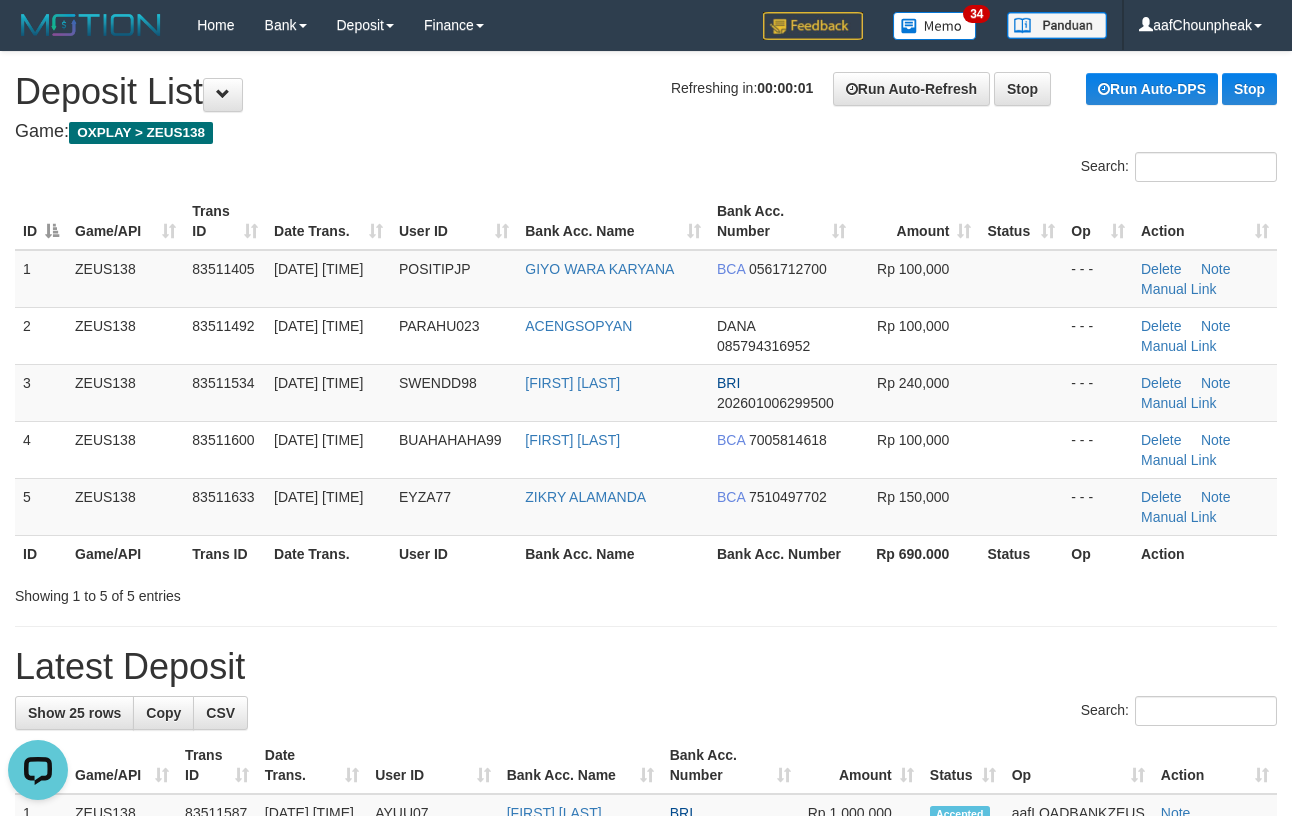 click on "Latest Deposit" at bounding box center [646, 667] 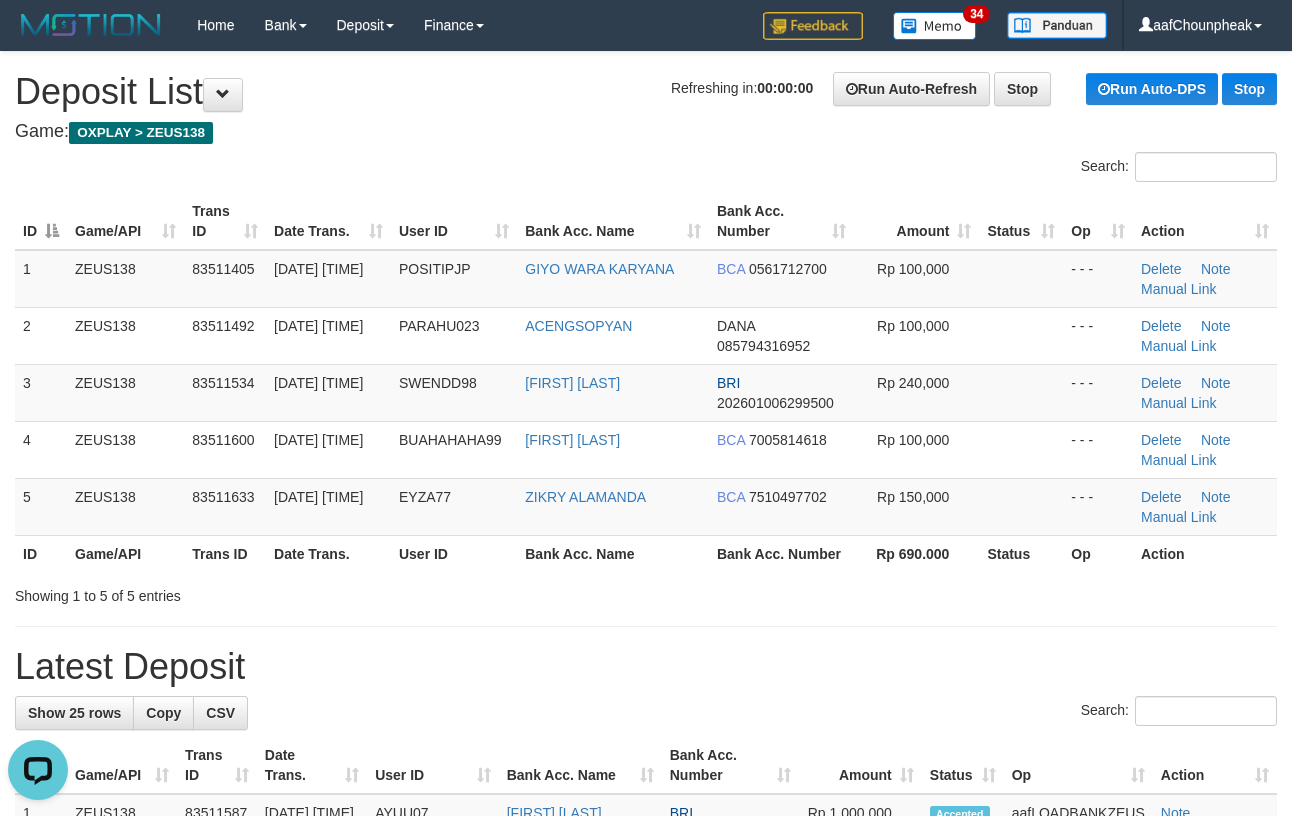 drag, startPoint x: 728, startPoint y: 686, endPoint x: 714, endPoint y: 694, distance: 16.124516 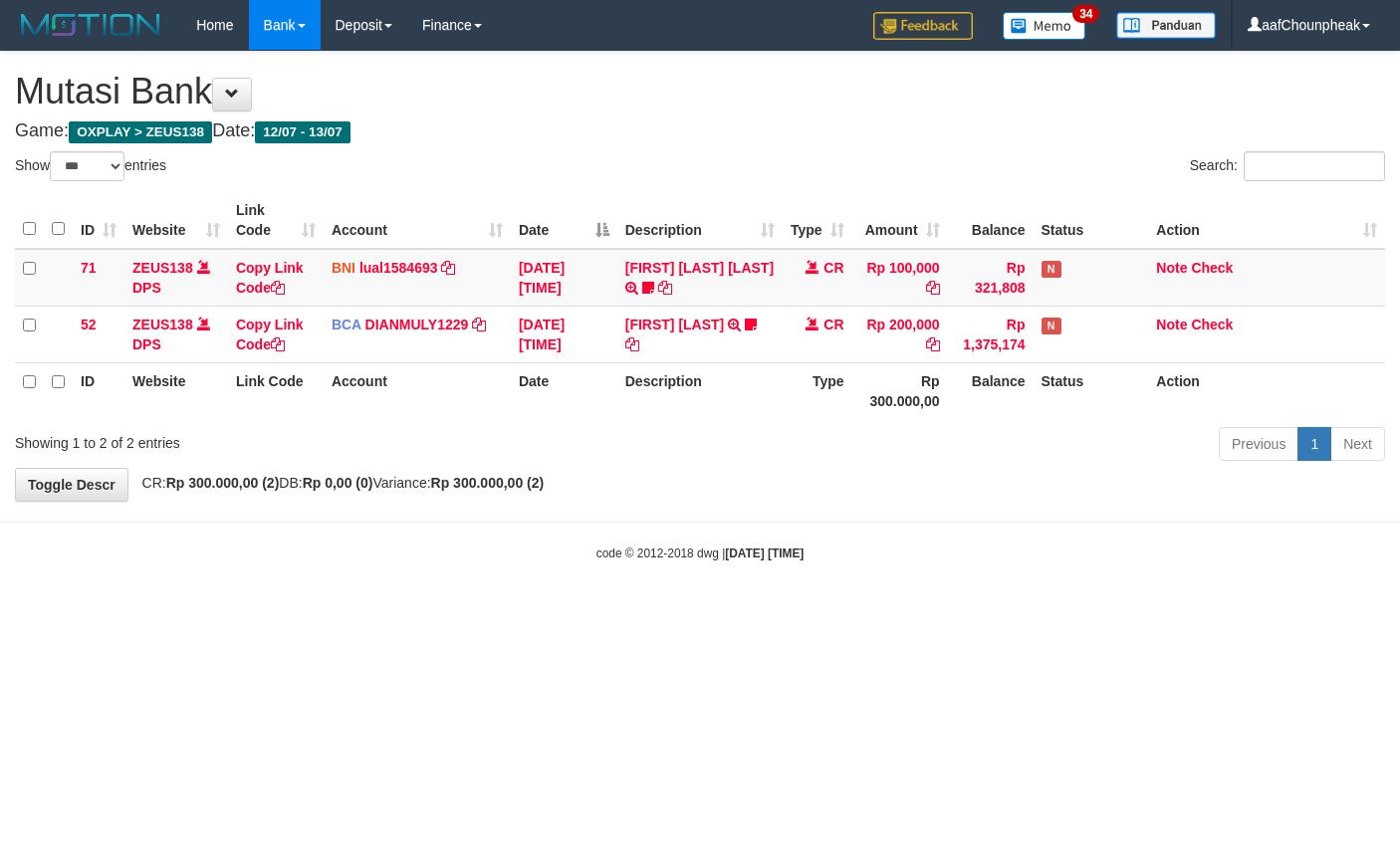 select on "***" 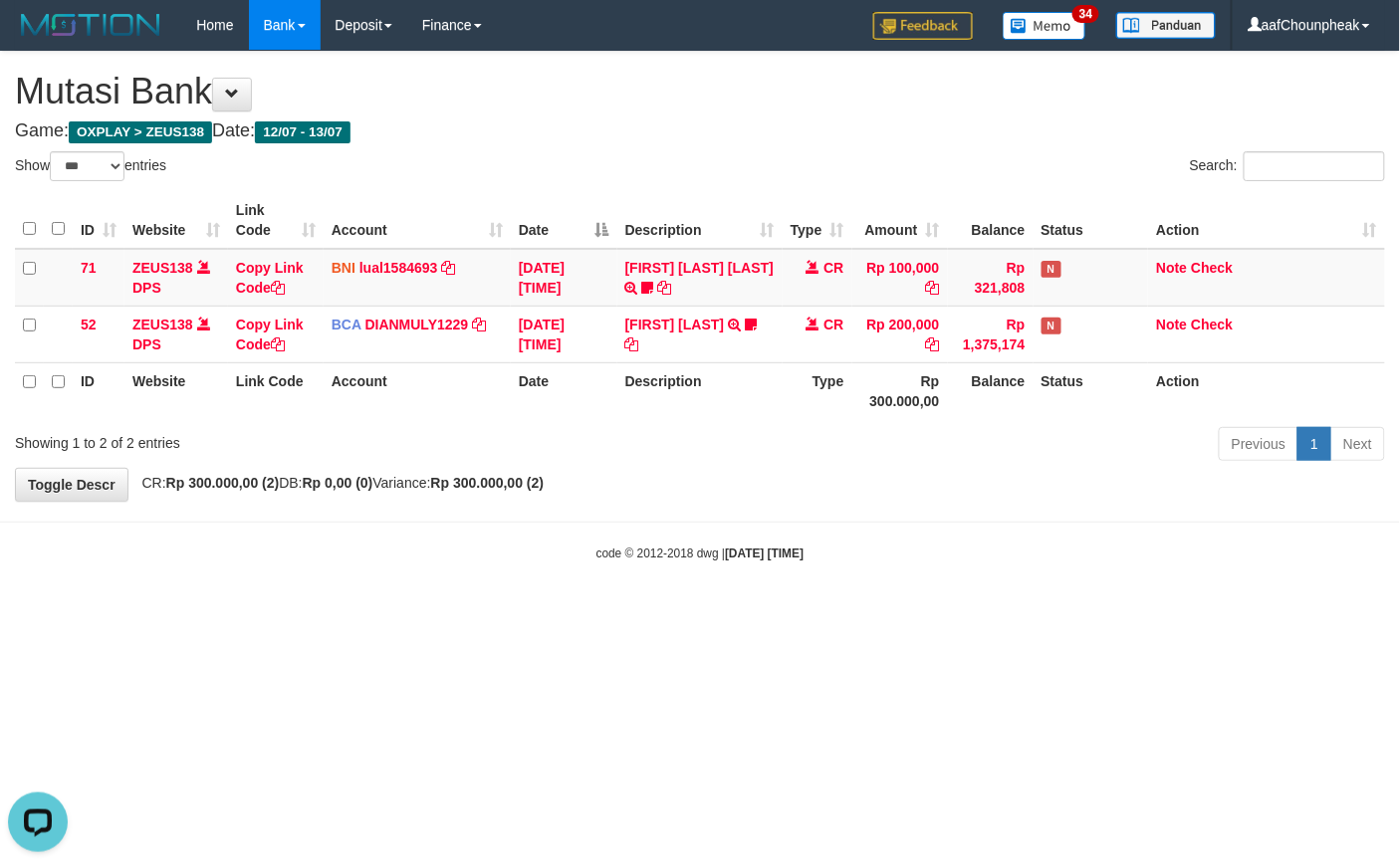 scroll, scrollTop: 0, scrollLeft: 0, axis: both 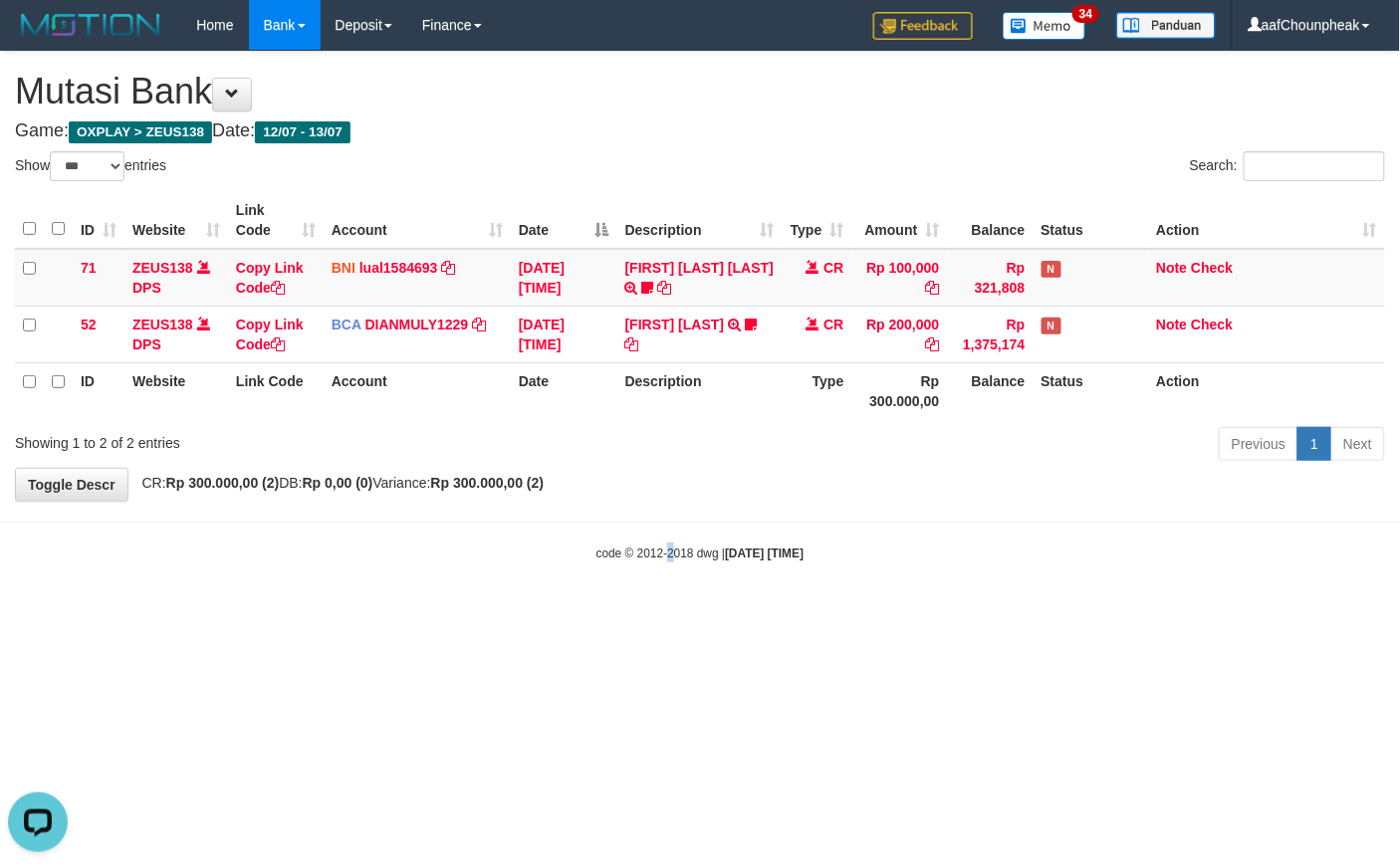click on "Toggle navigation
Home
Bank
Account List
Mutasi Bank
Search
Note Mutasi
Deposit
DPS List
History
Finance
Financial Data
aafChounpheak
My Profile
Log Out
34" at bounding box center (700, 306) 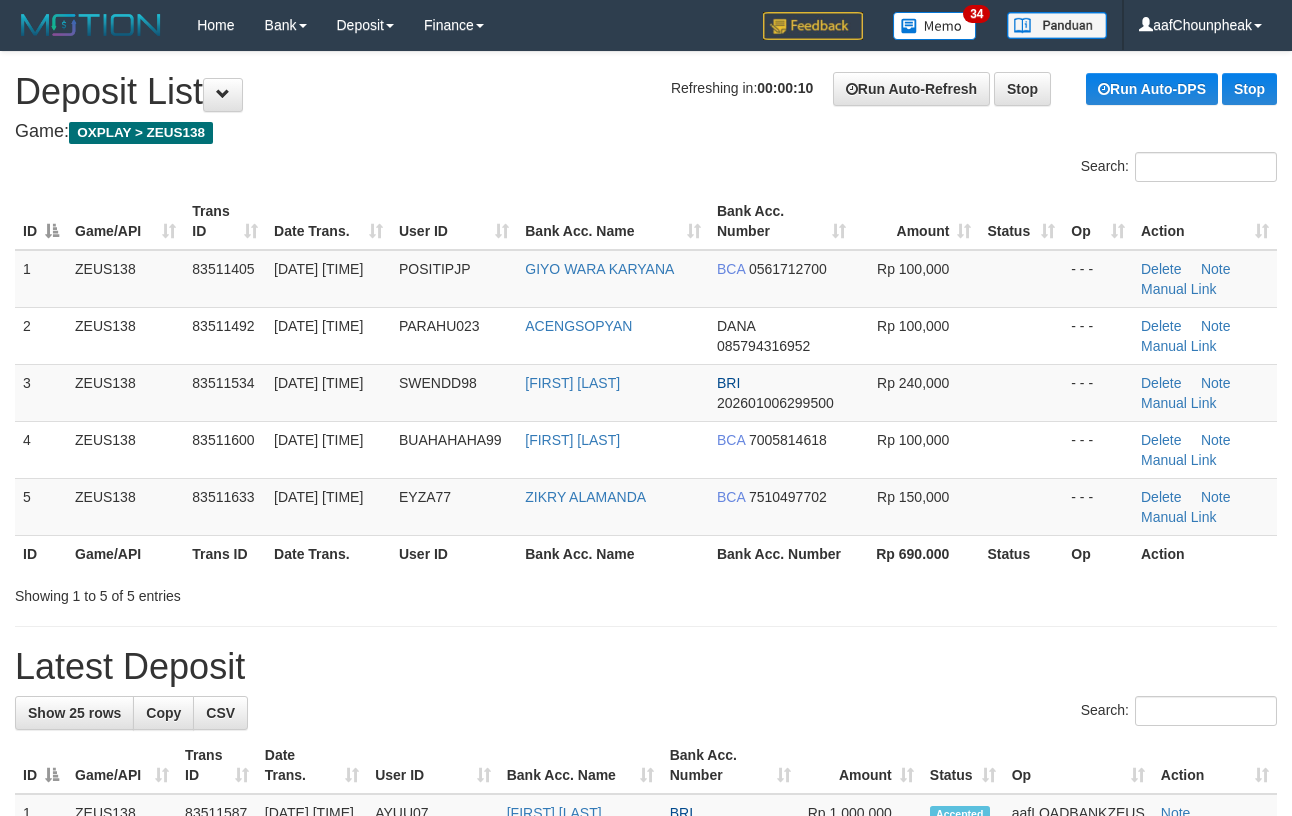 scroll, scrollTop: 0, scrollLeft: 0, axis: both 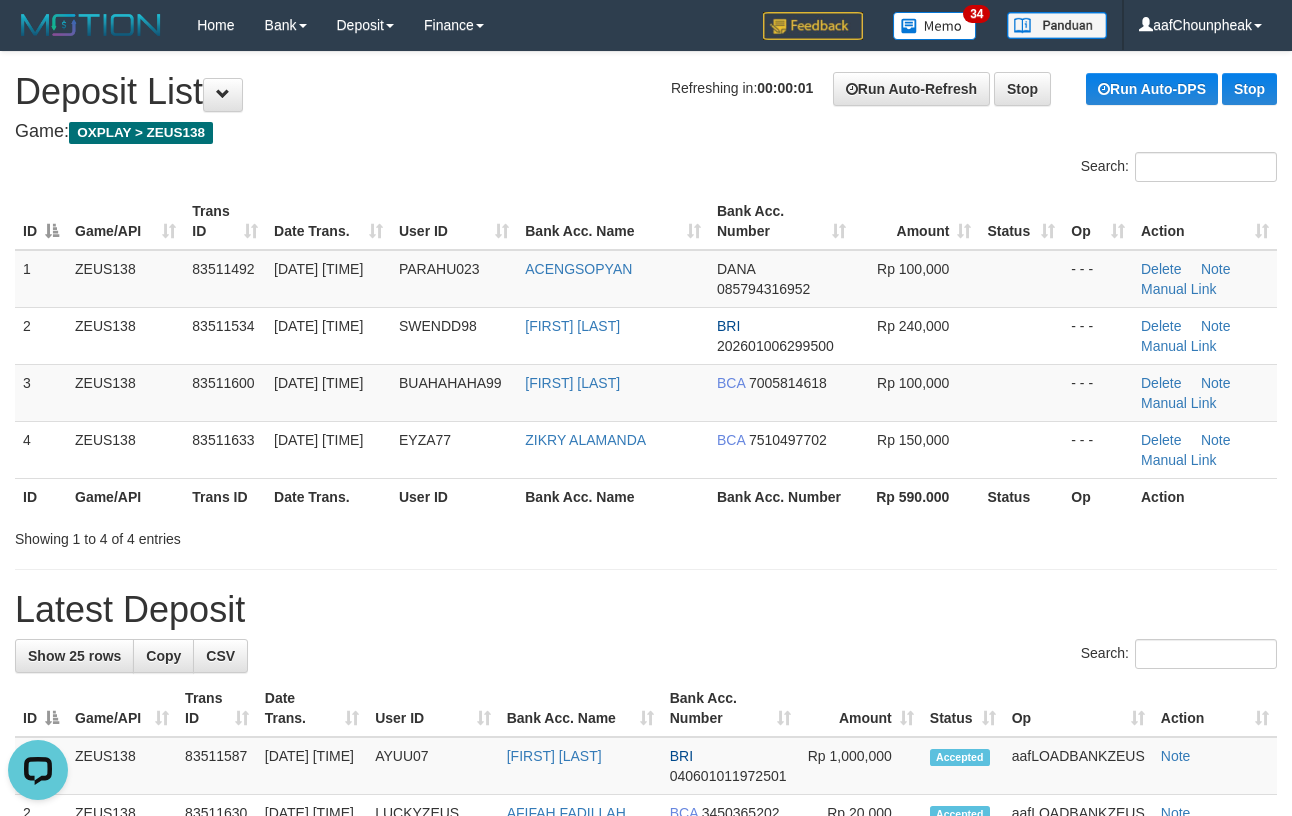 drag, startPoint x: 518, startPoint y: 160, endPoint x: 697, endPoint y: 189, distance: 181.33394 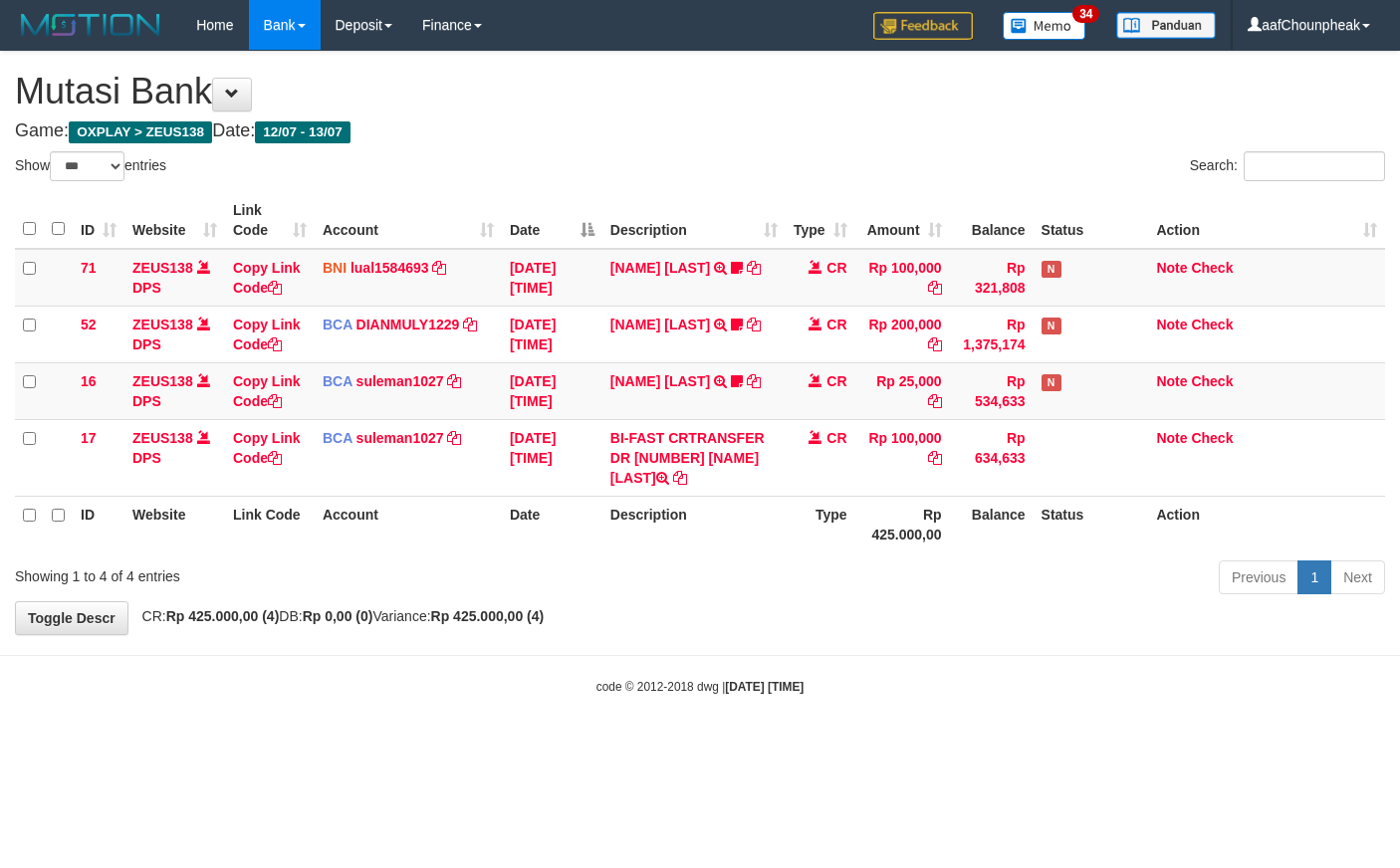 select on "***" 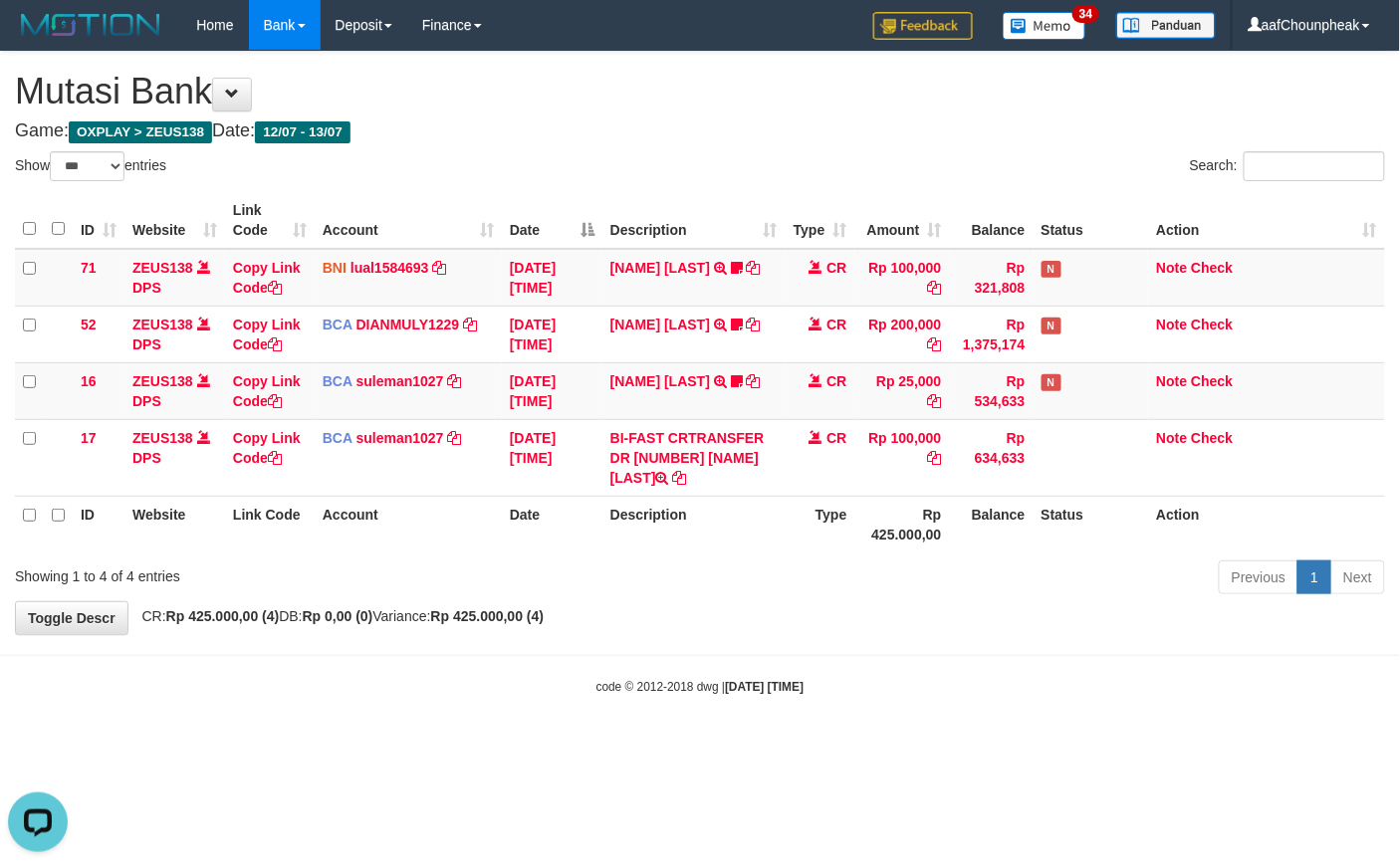 scroll, scrollTop: 0, scrollLeft: 0, axis: both 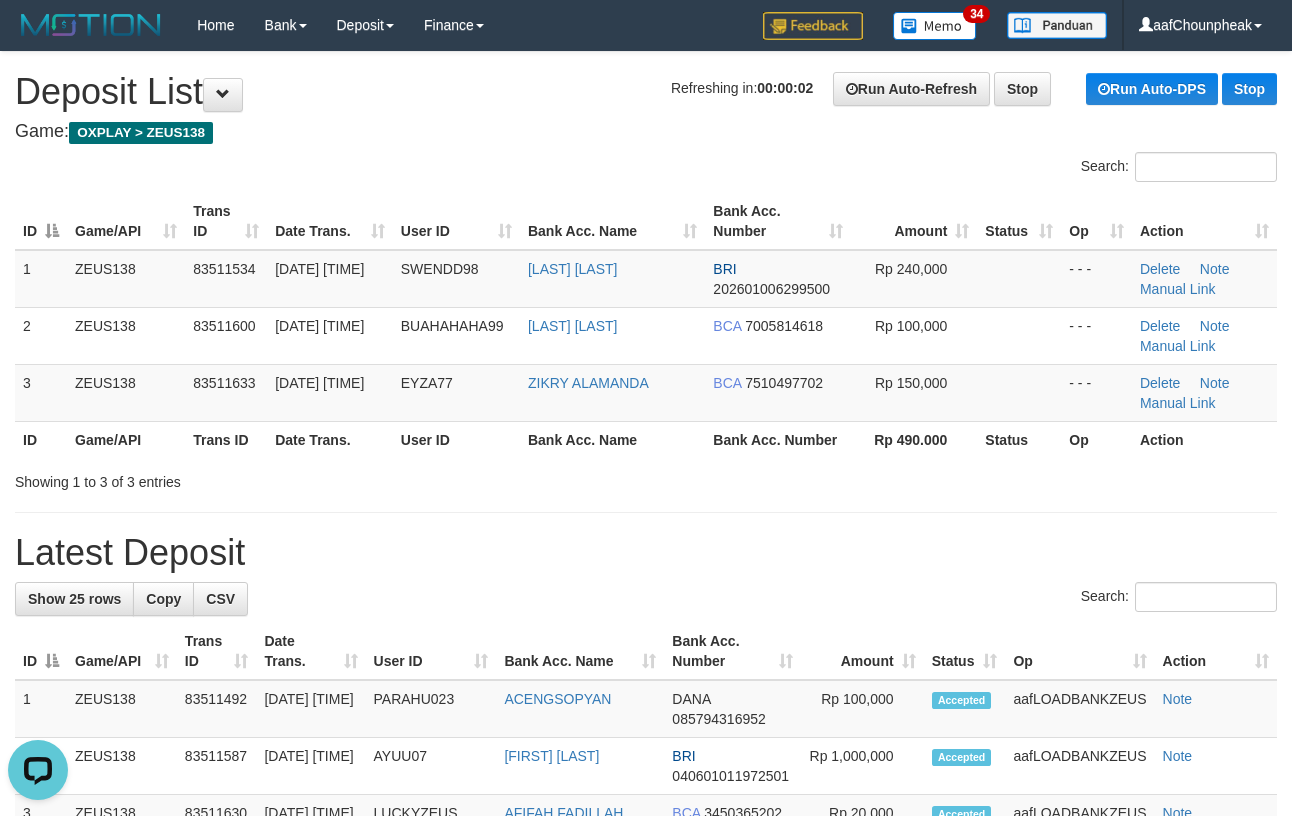 drag, startPoint x: 520, startPoint y: 129, endPoint x: 568, endPoint y: 174, distance: 65.795135 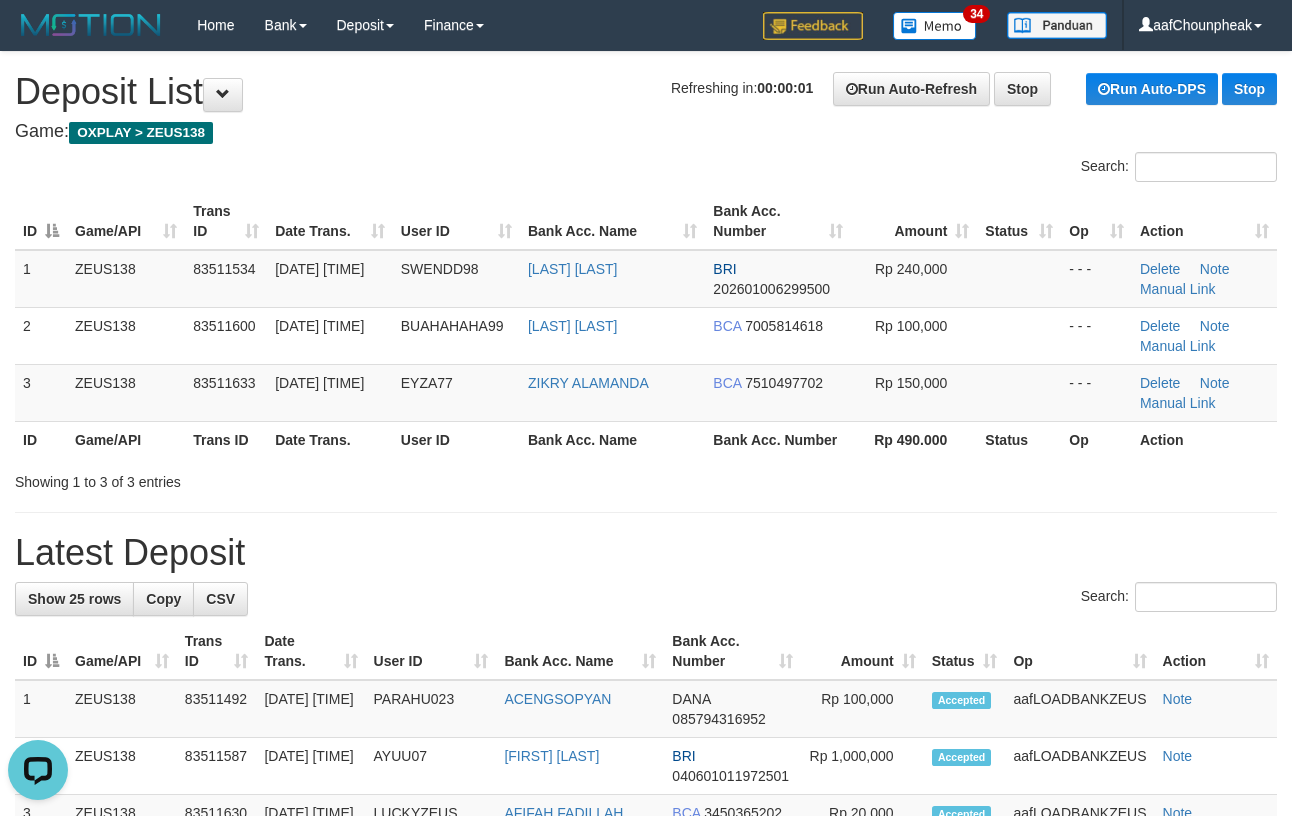 click on "**********" at bounding box center [646, 1005] 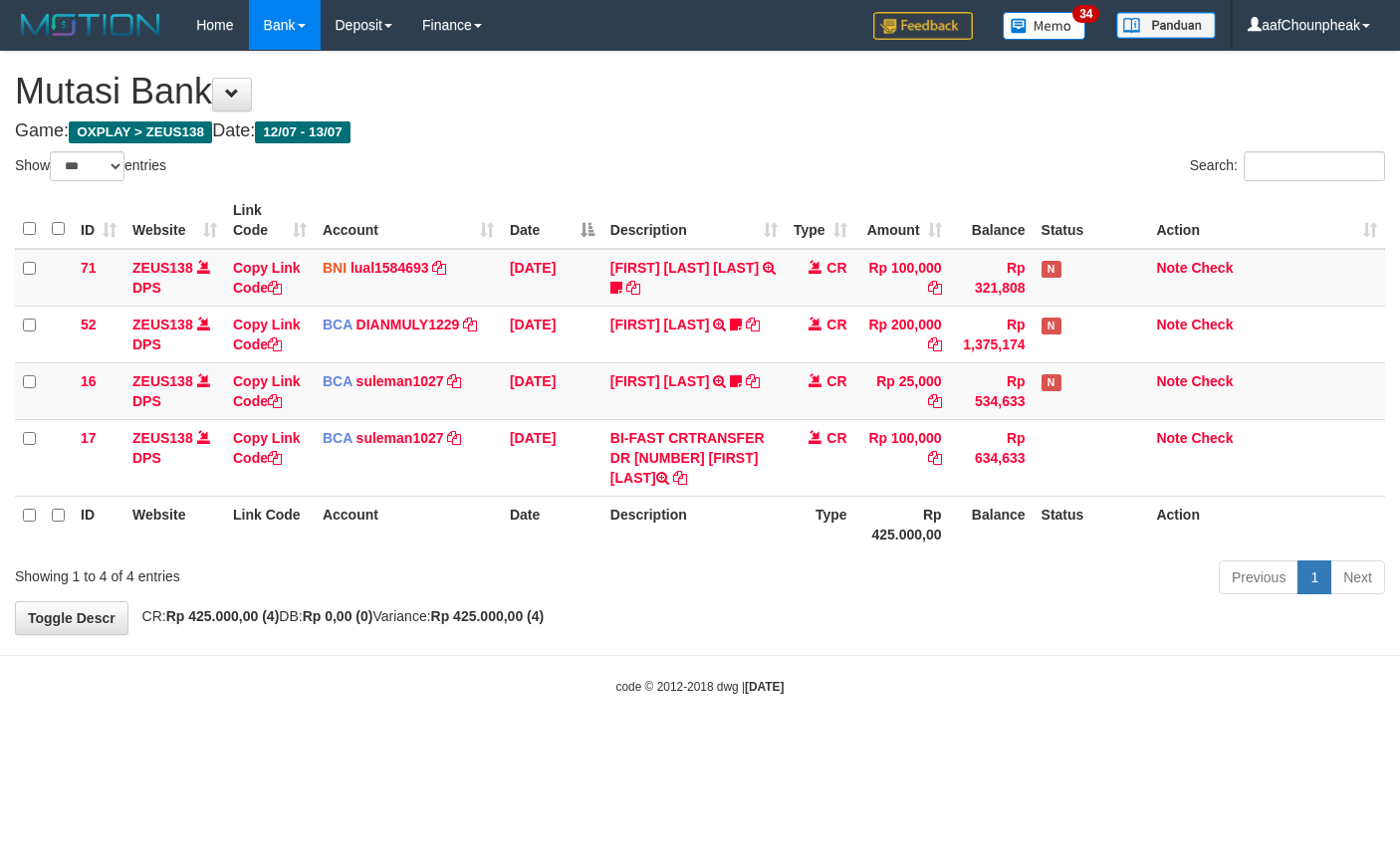 select on "***" 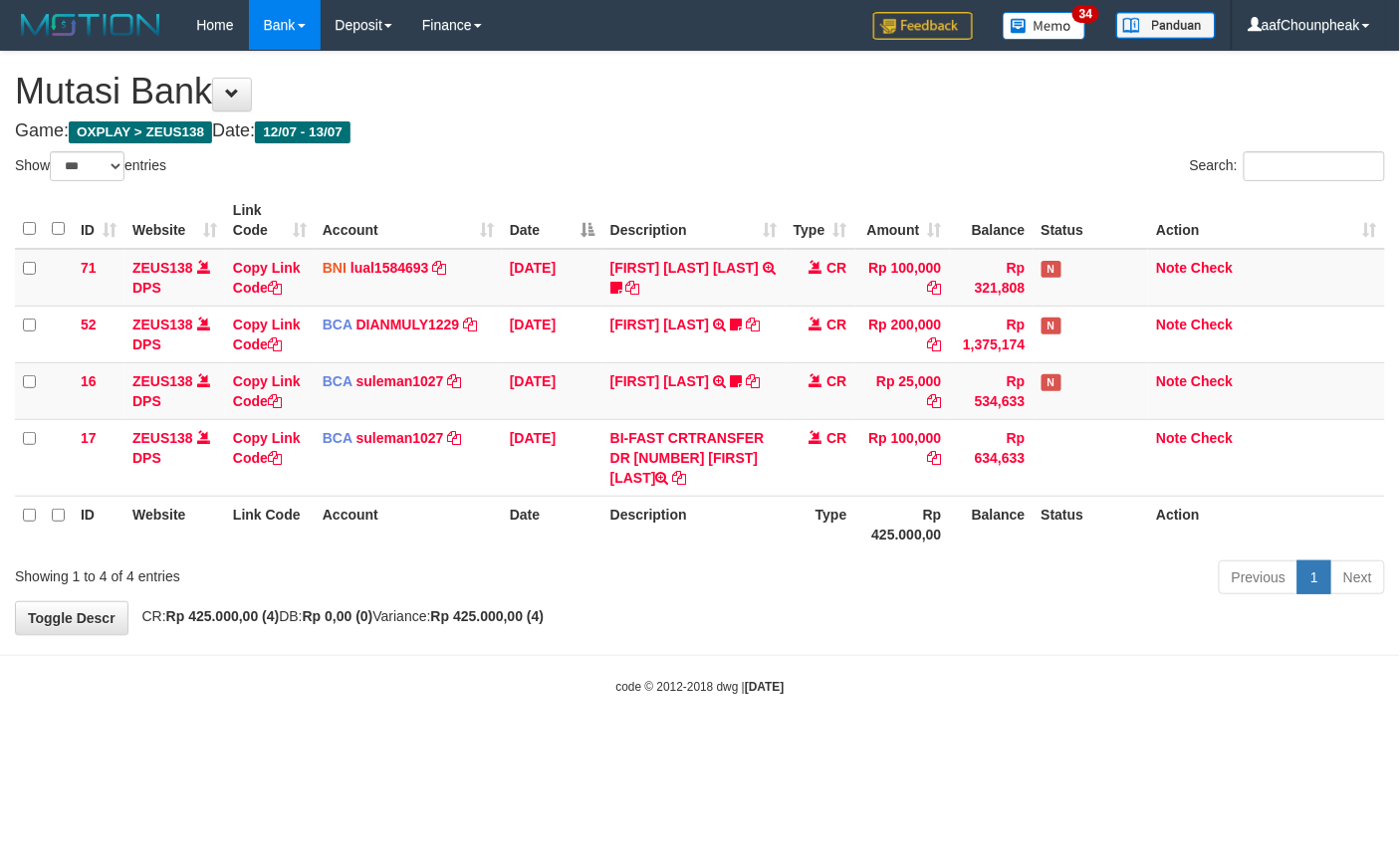 click on "**********" at bounding box center (700, 342) 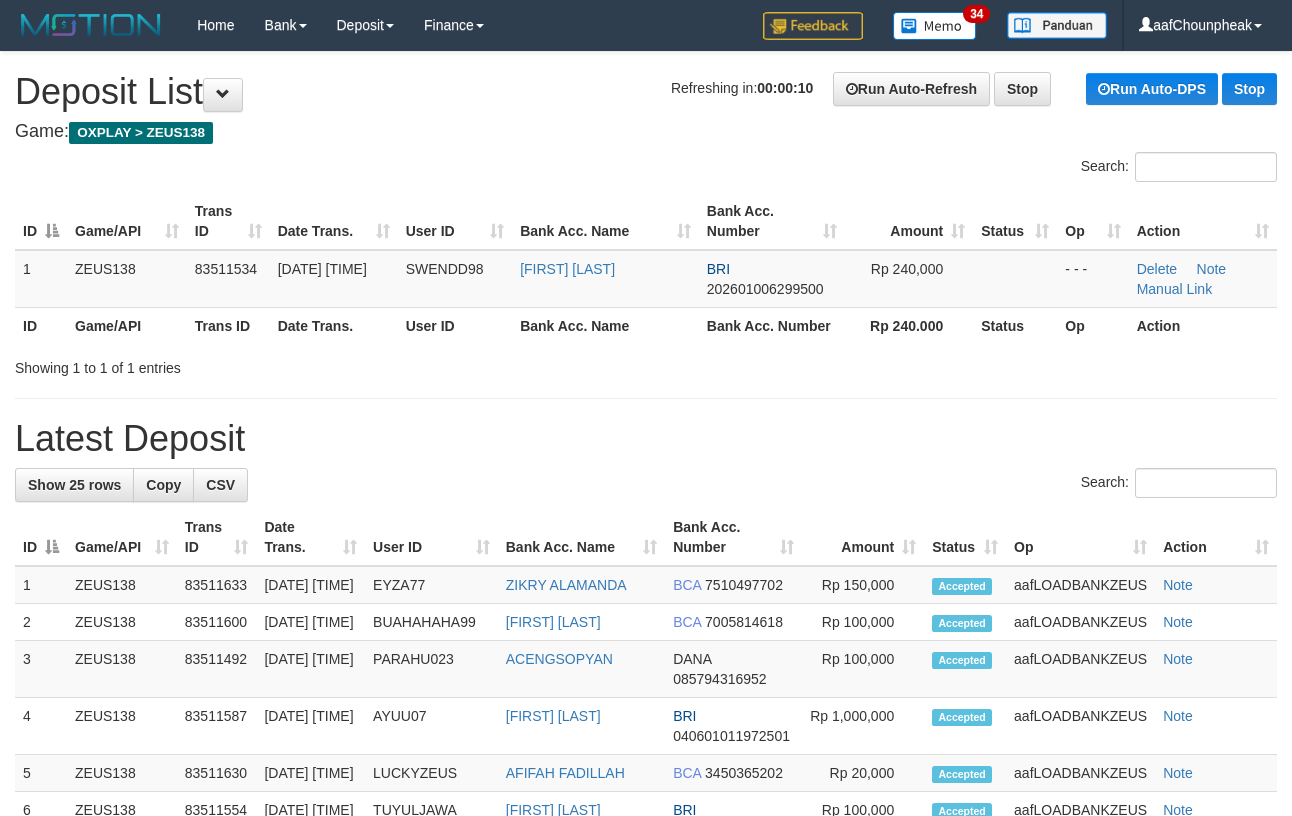 scroll, scrollTop: 0, scrollLeft: 0, axis: both 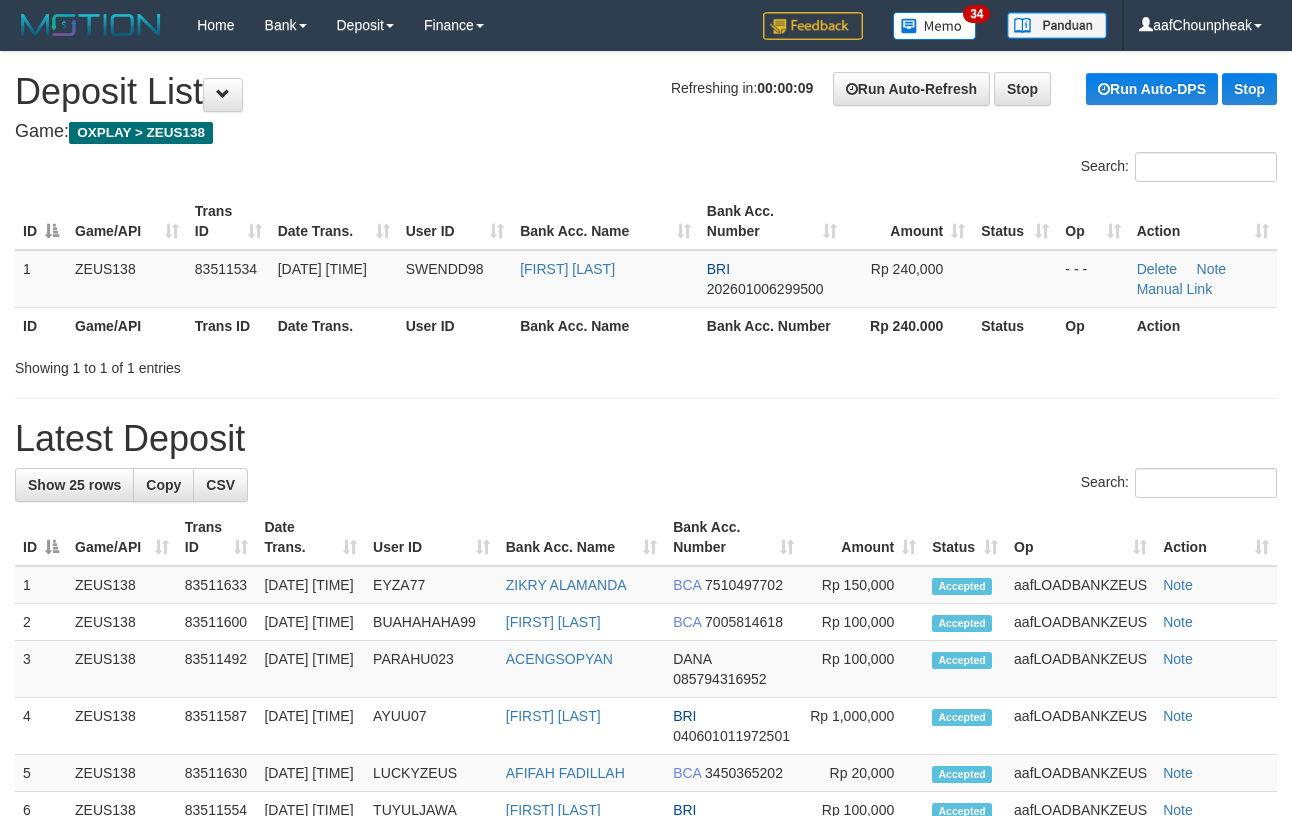click on "Amount" at bounding box center (863, 537) 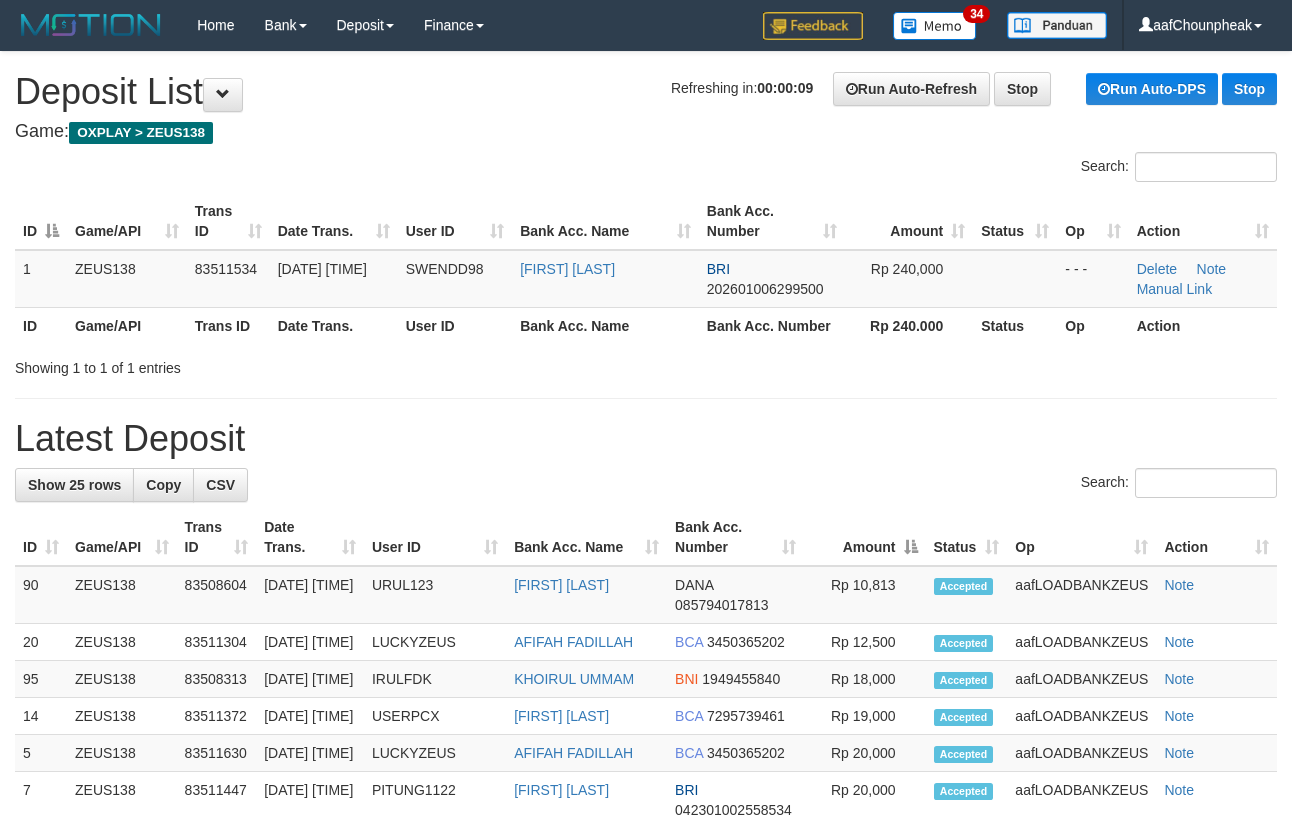 click on "Amount" at bounding box center (865, 537) 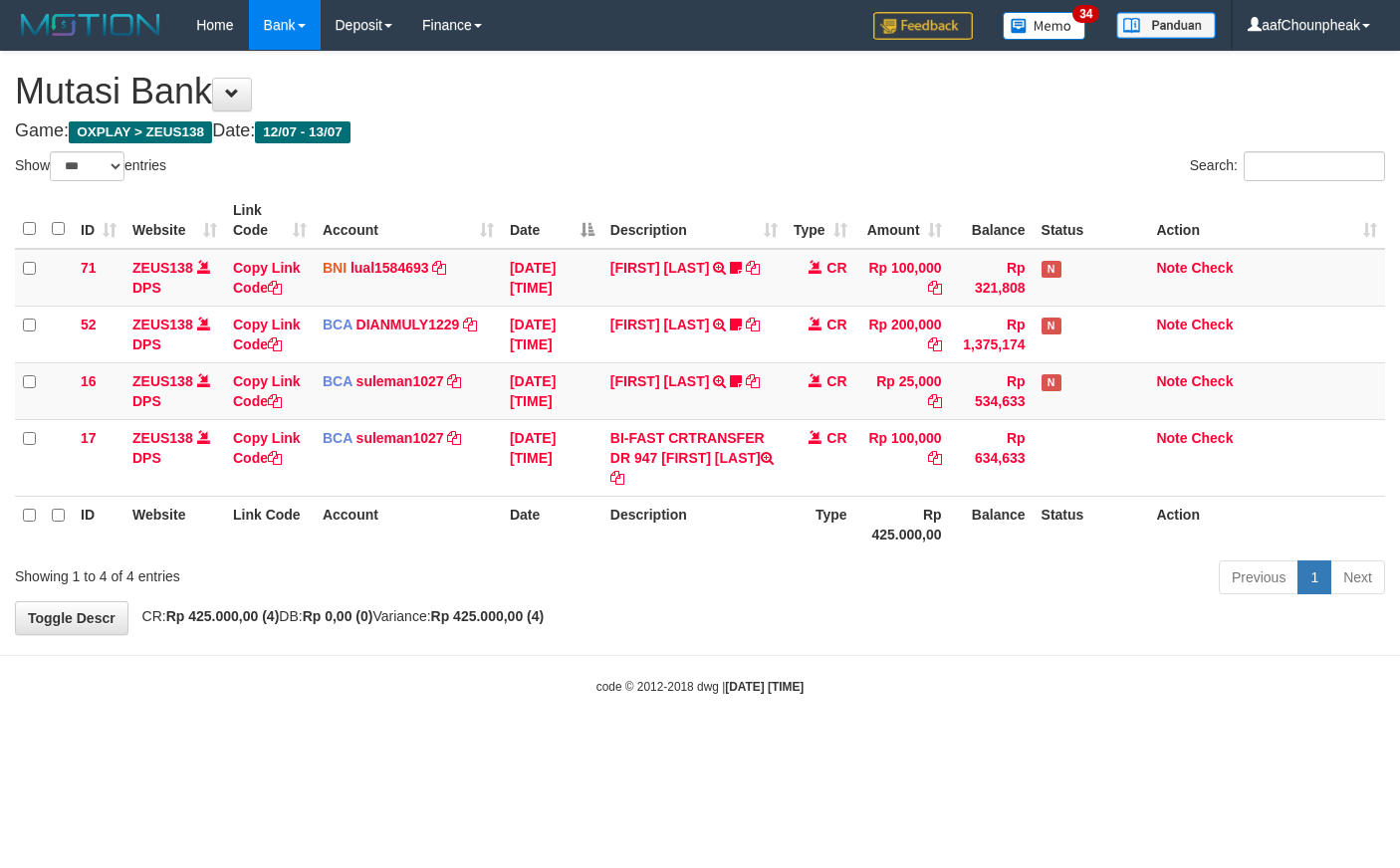select on "***" 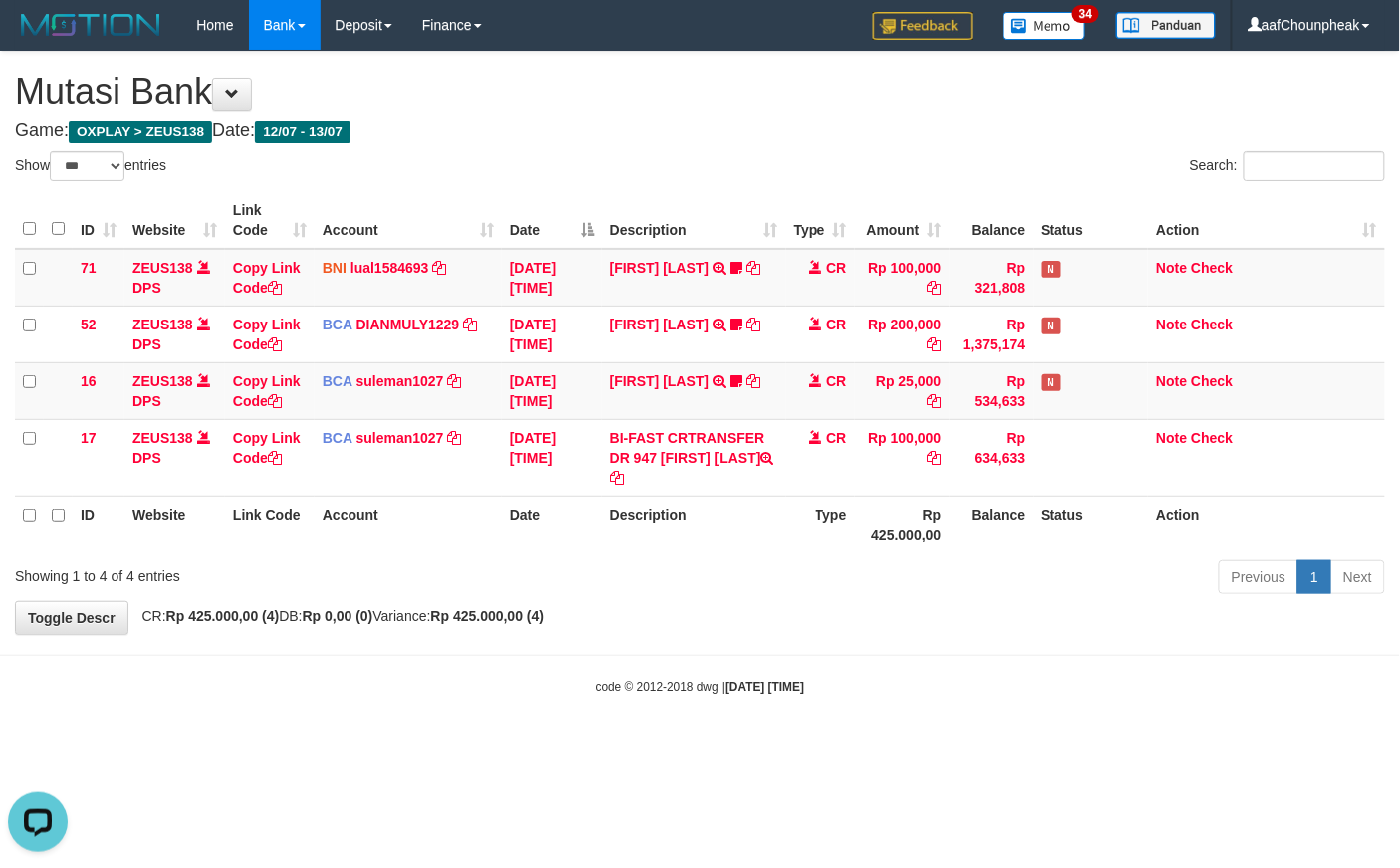 scroll, scrollTop: 0, scrollLeft: 0, axis: both 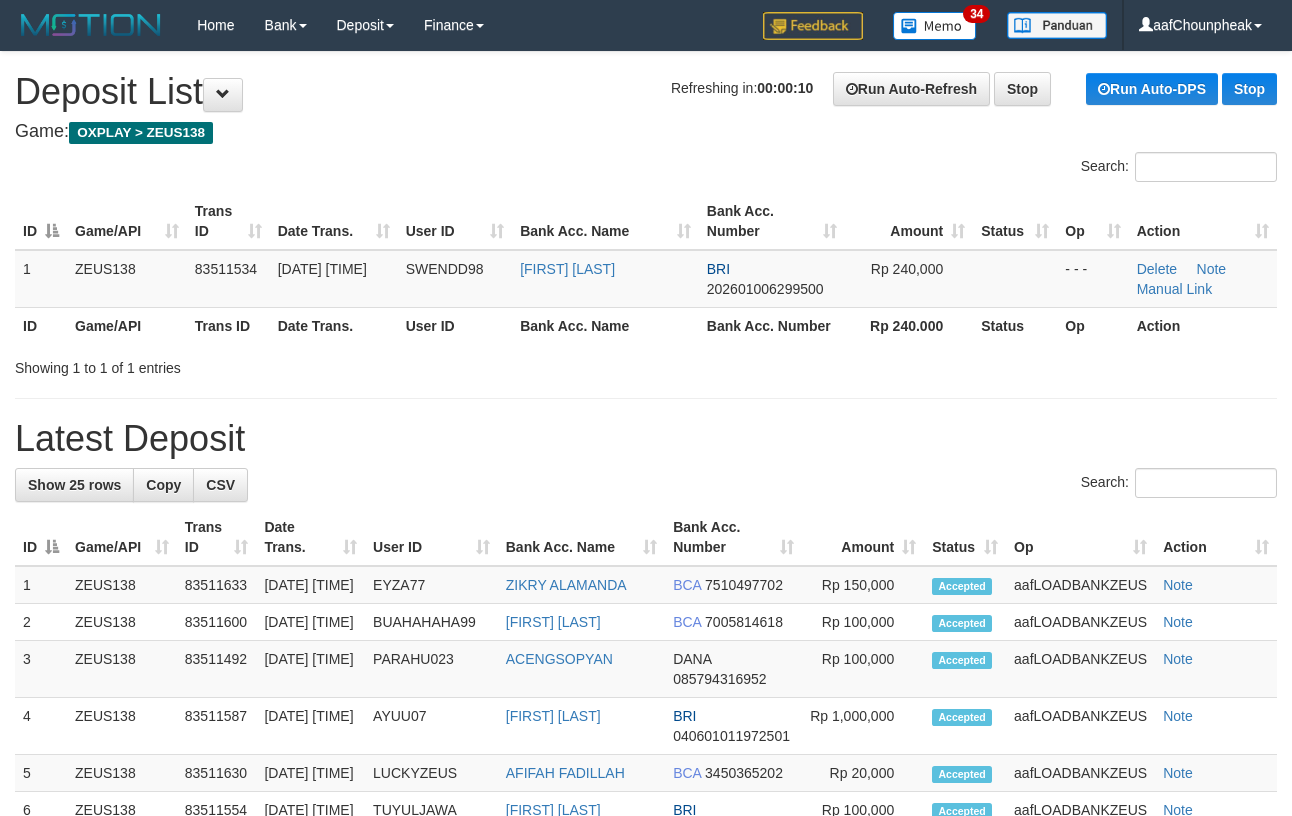 click on "Bank Acc. Number" at bounding box center [733, 537] 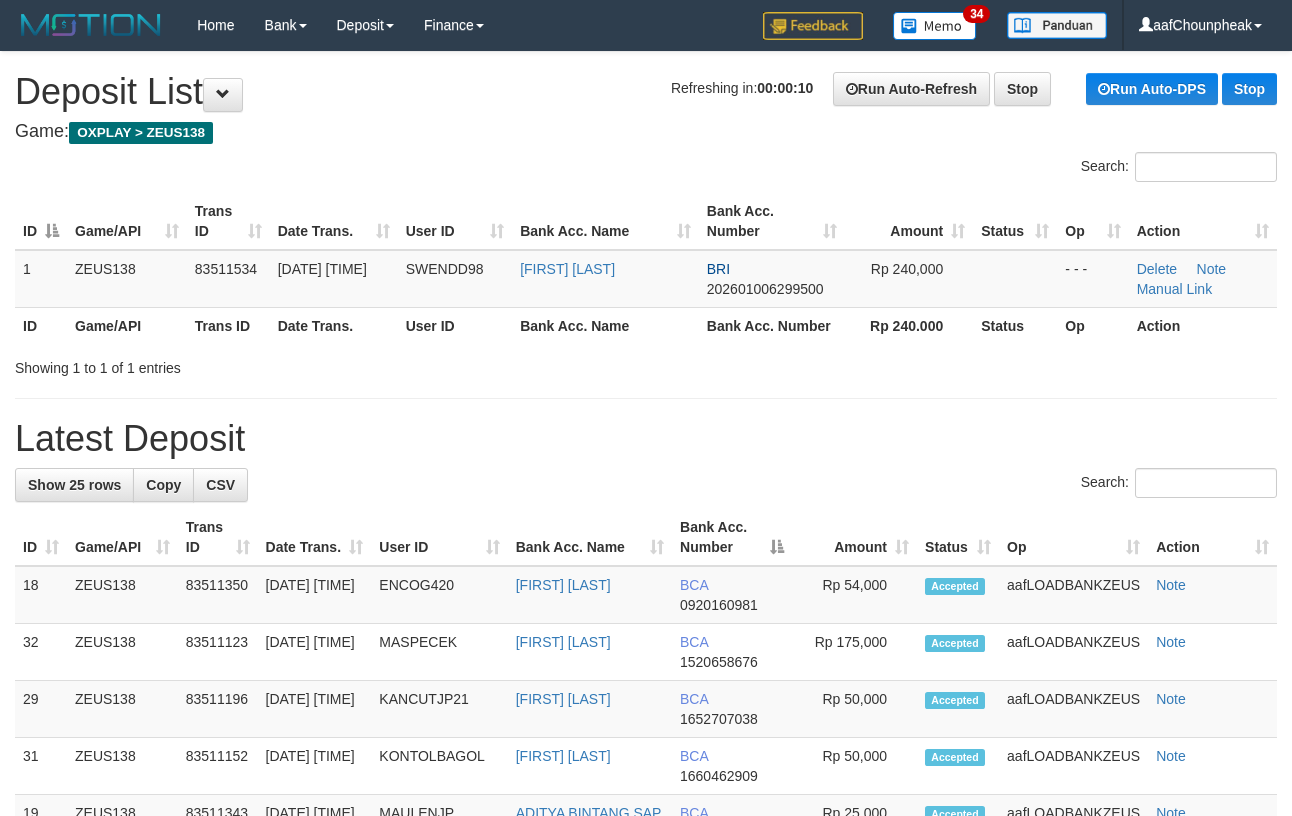 click on "Latest Deposit" at bounding box center (646, 439) 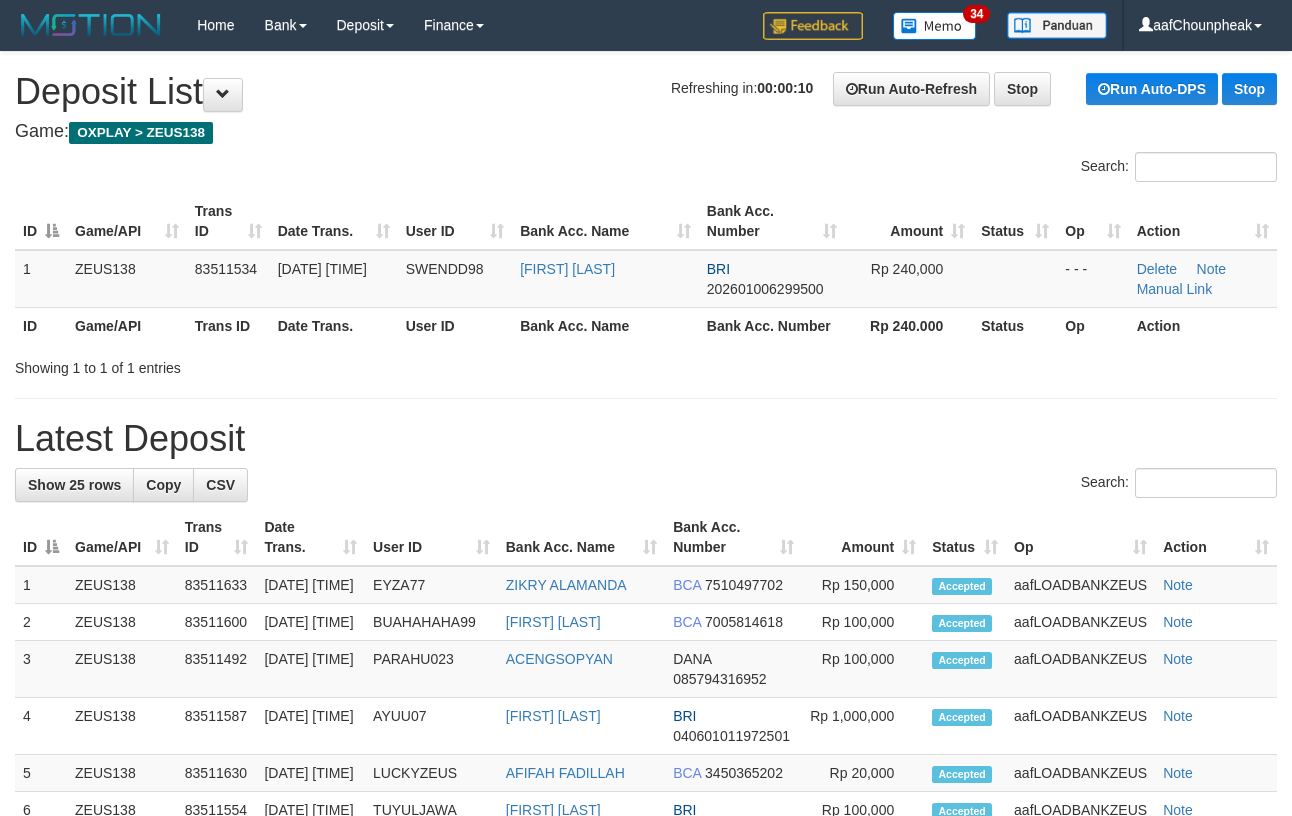 scroll, scrollTop: 0, scrollLeft: 0, axis: both 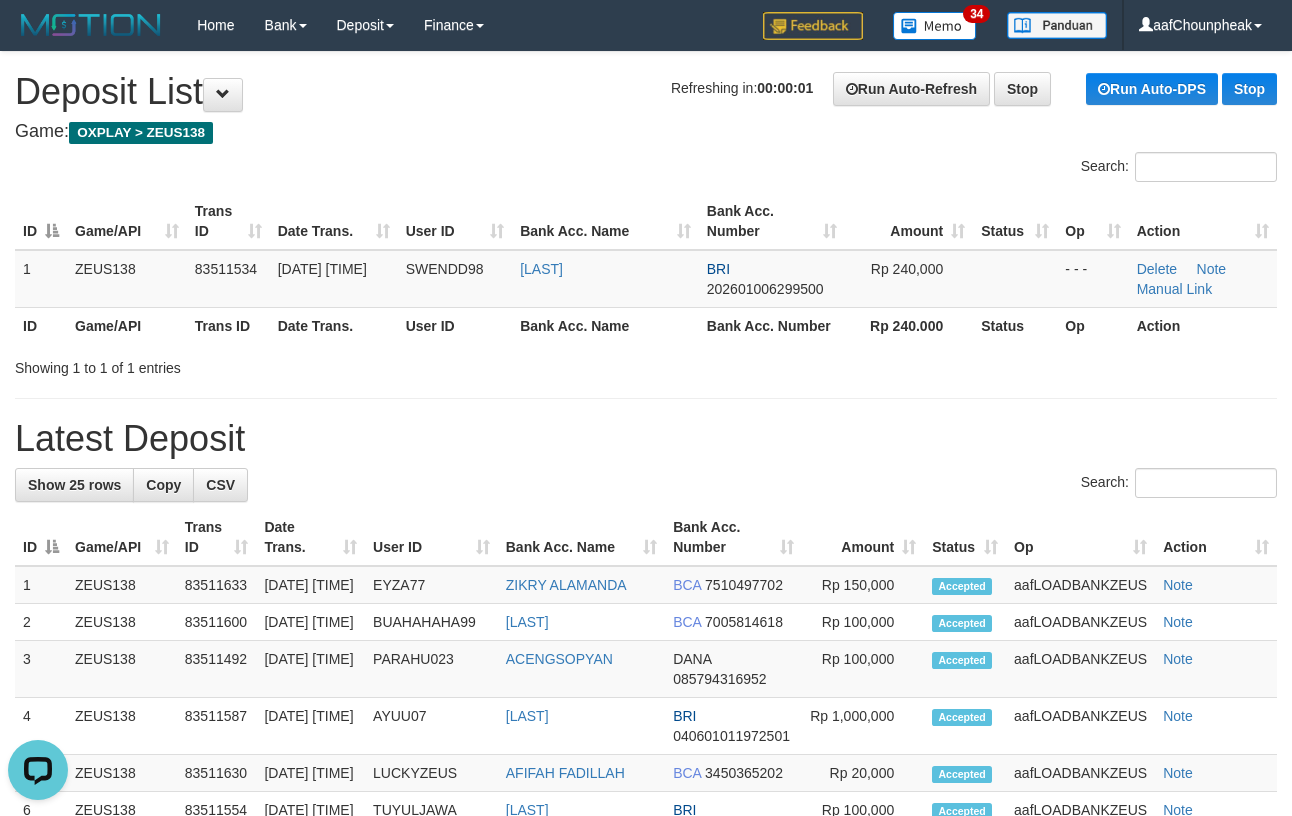 click on "Search:" at bounding box center (646, 169) 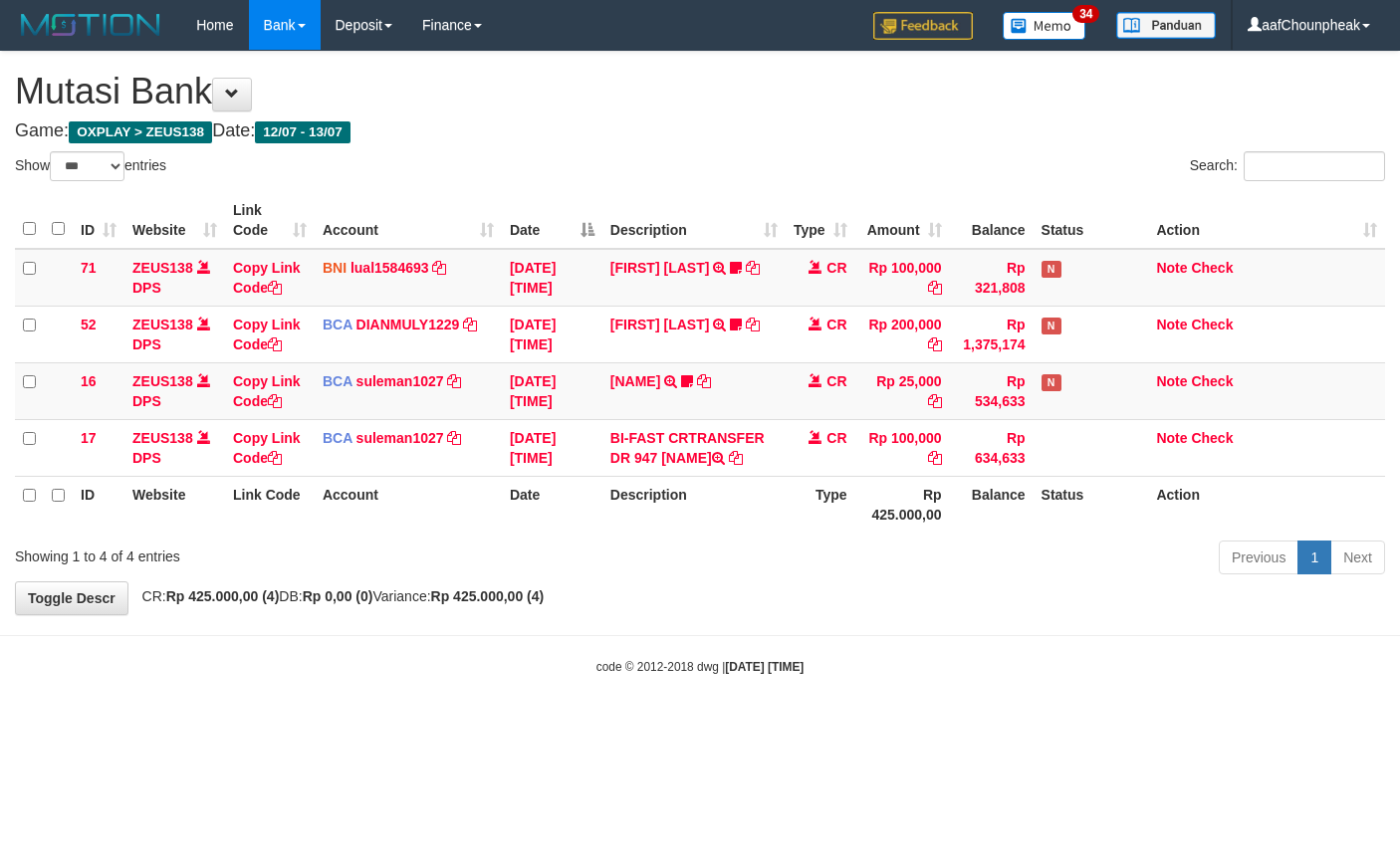 select on "***" 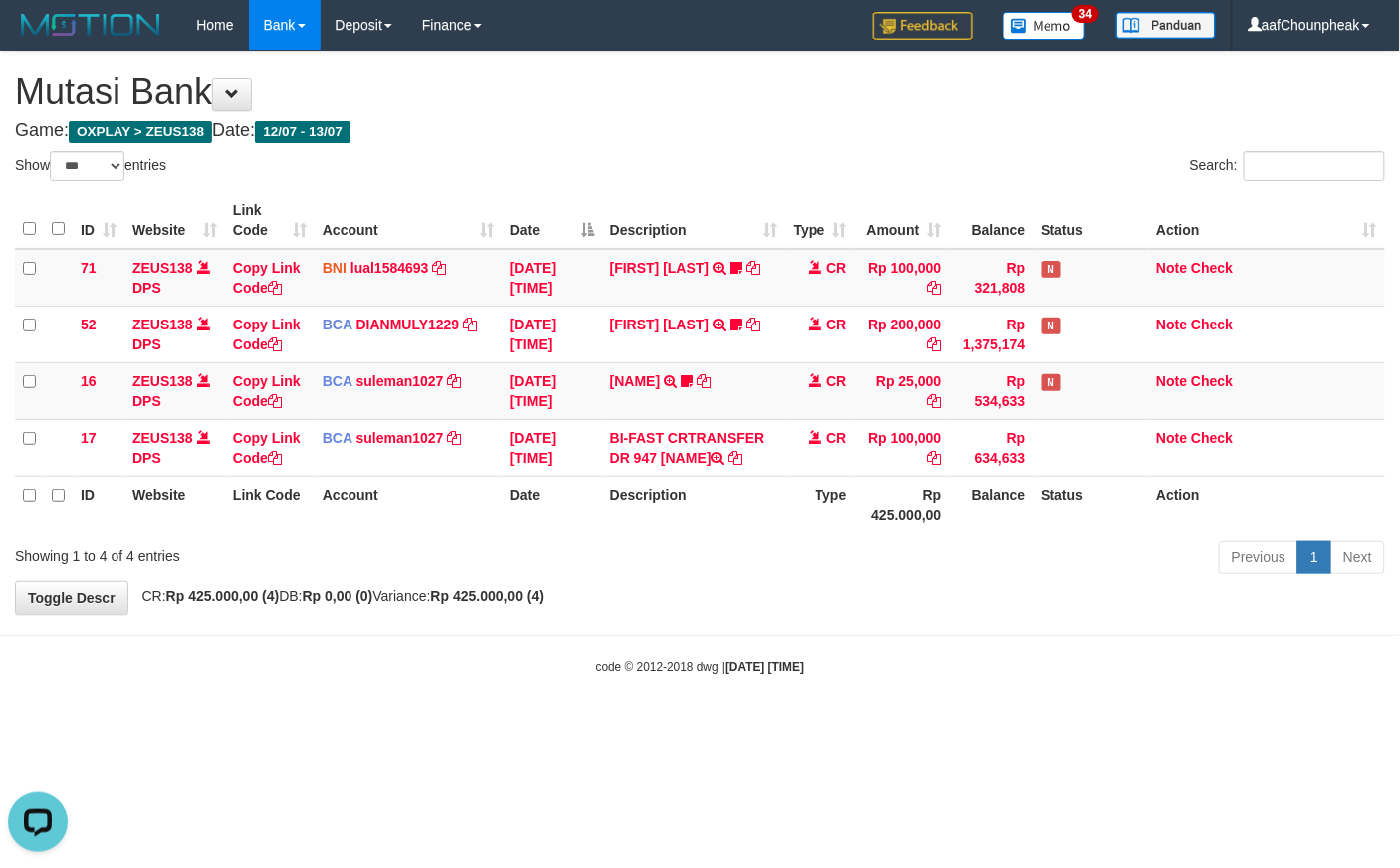 scroll, scrollTop: 0, scrollLeft: 0, axis: both 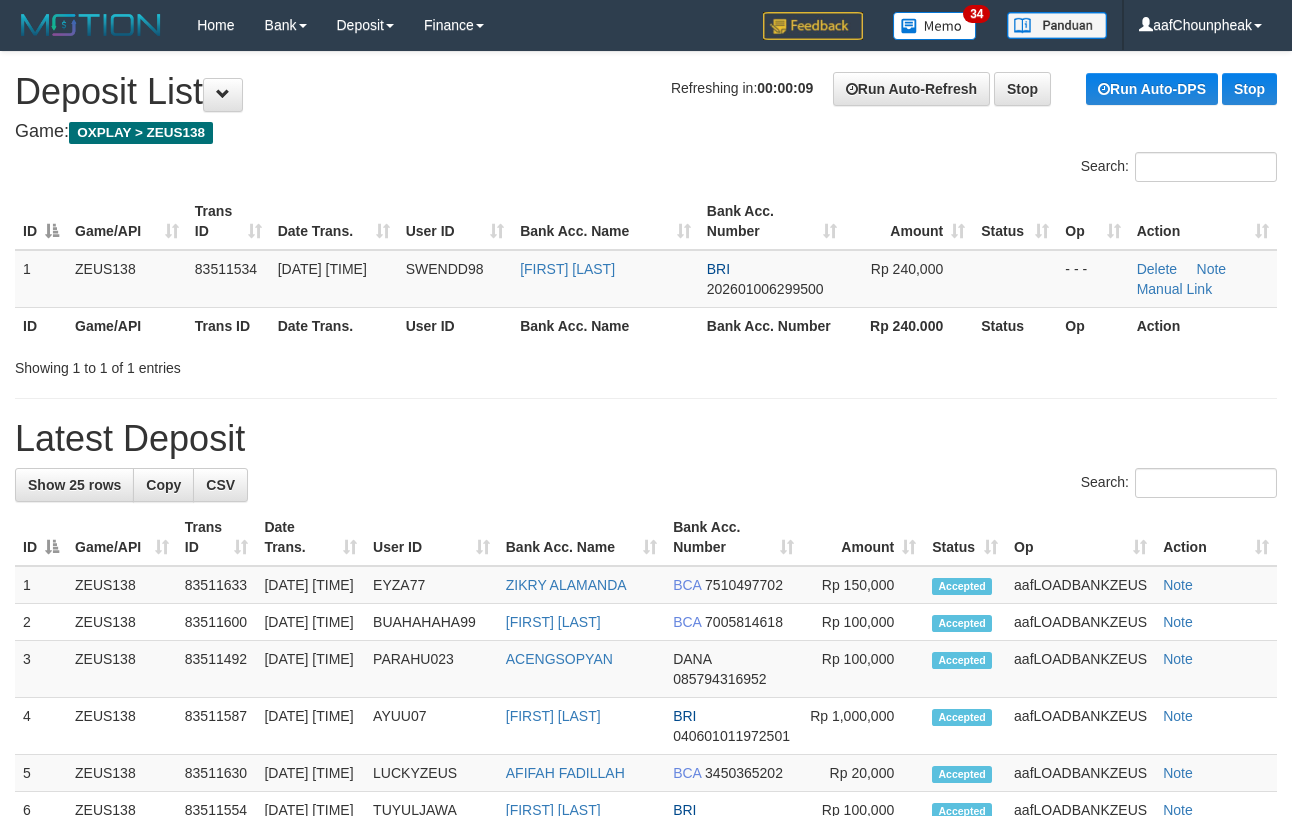 drag, startPoint x: 692, startPoint y: 406, endPoint x: 714, endPoint y: 410, distance: 22.36068 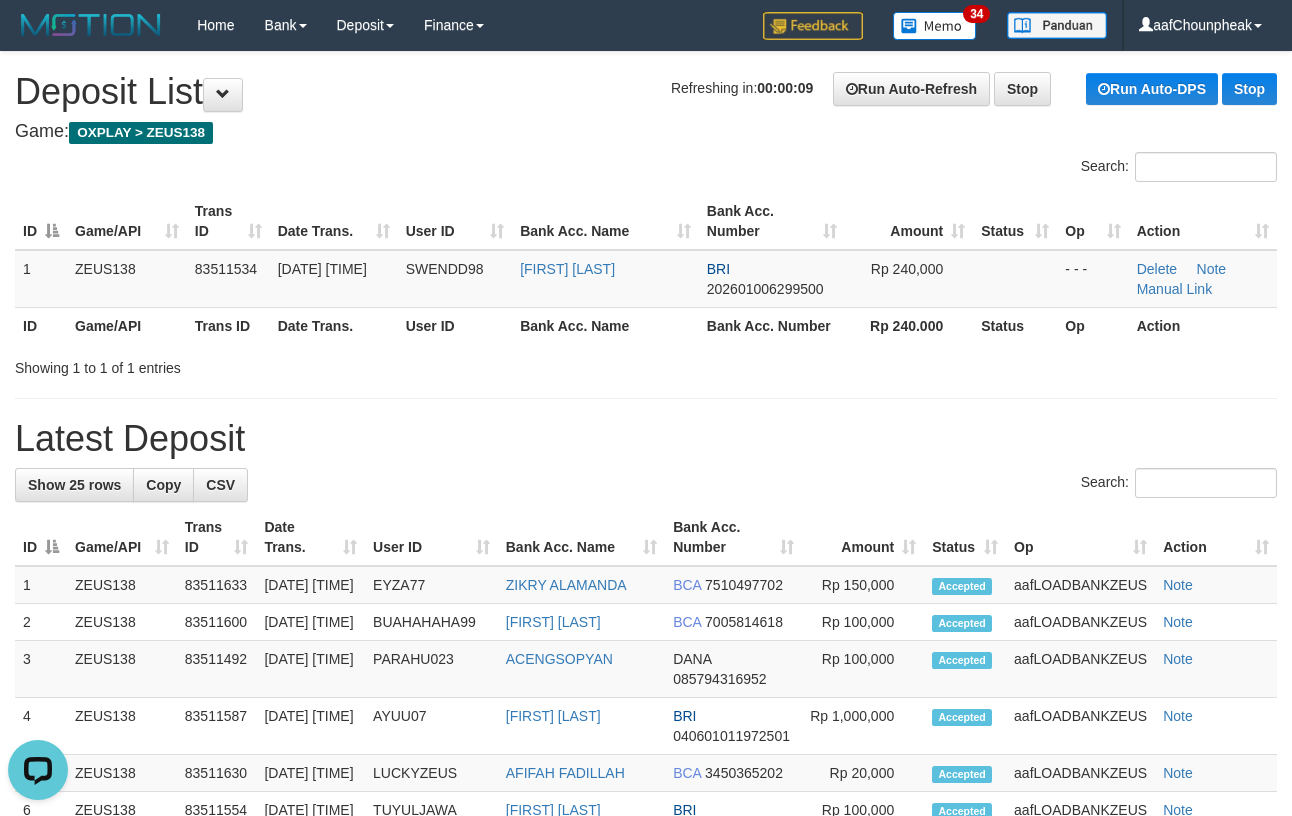 scroll, scrollTop: 0, scrollLeft: 0, axis: both 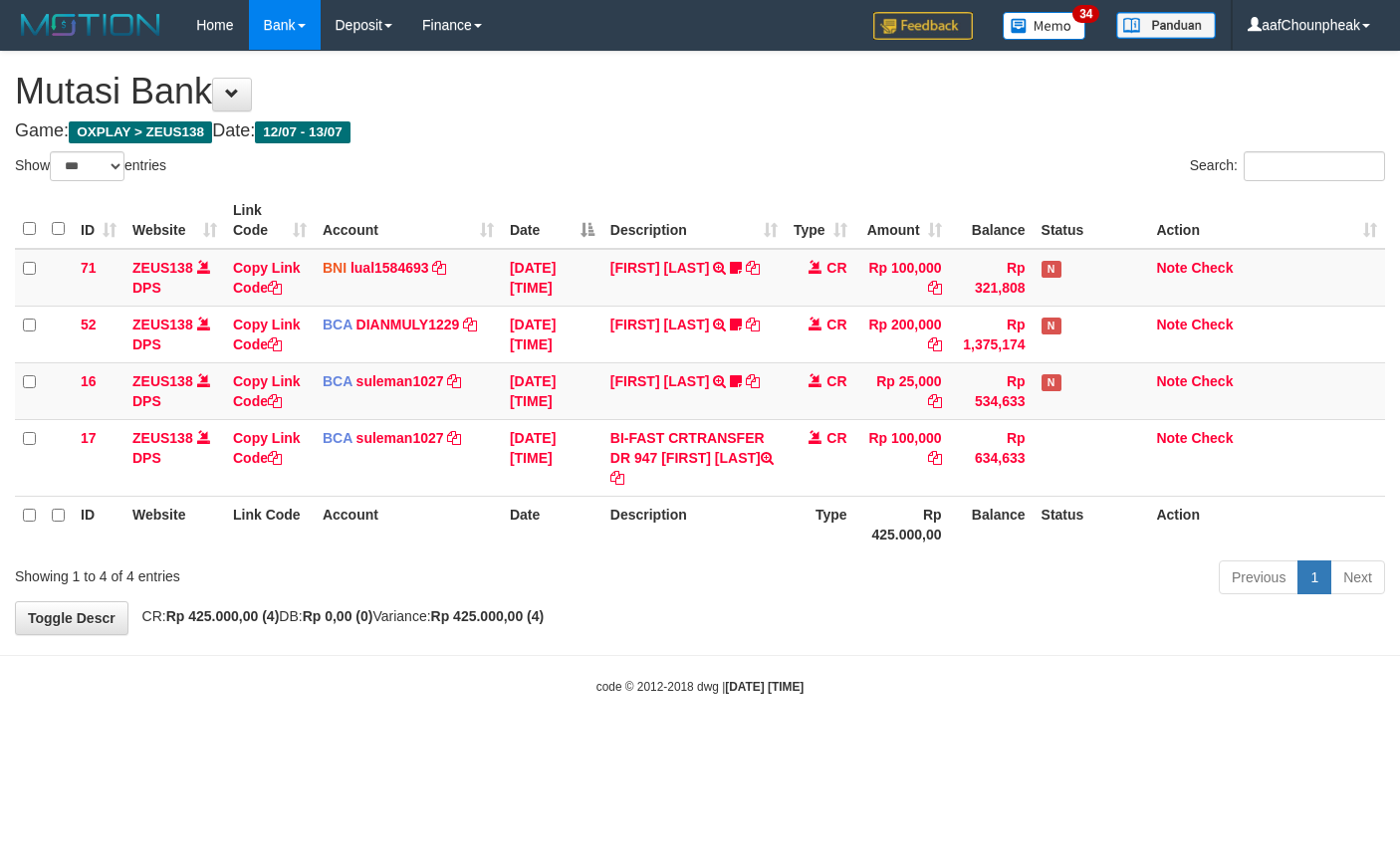 select on "***" 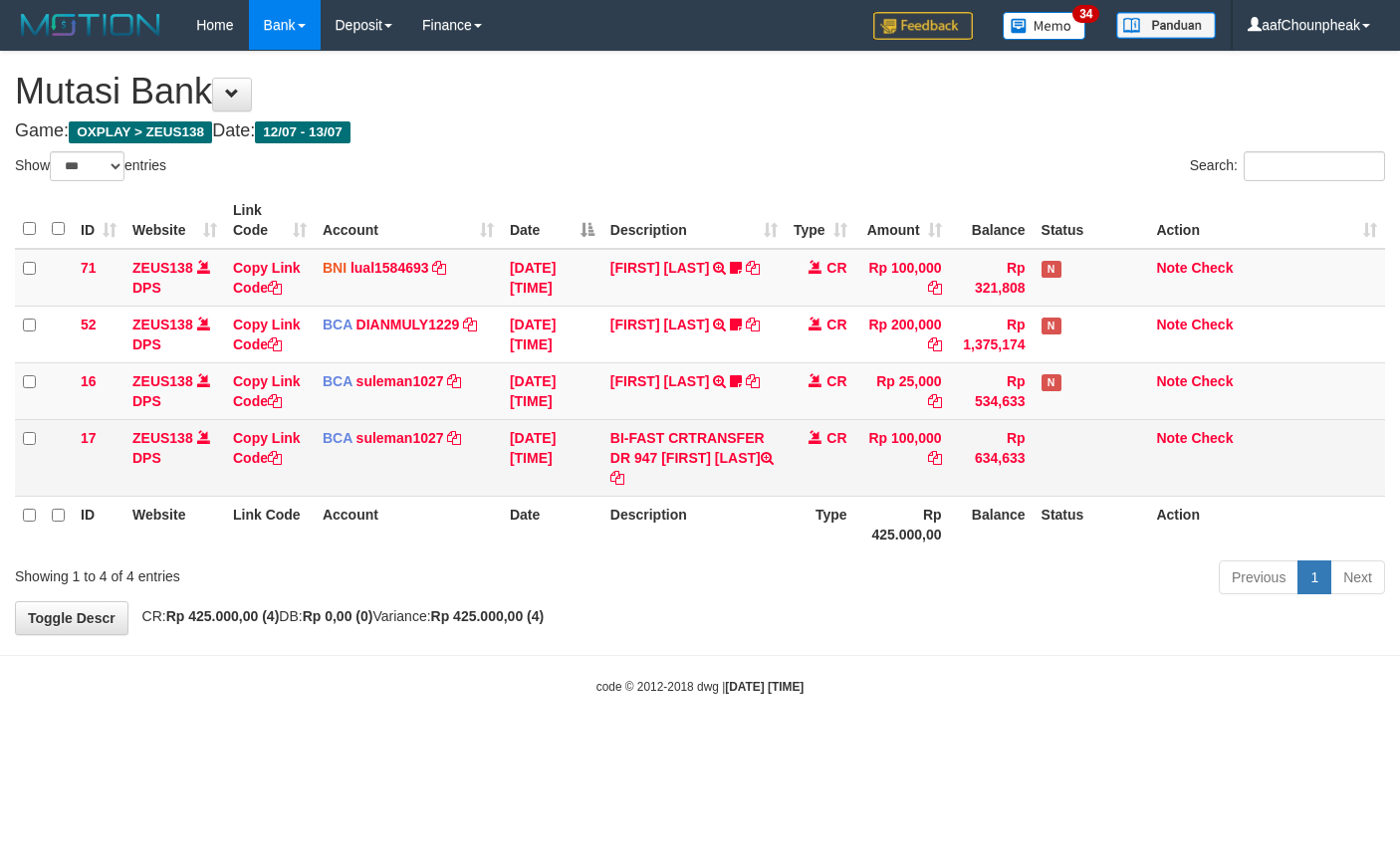 scroll, scrollTop: 0, scrollLeft: 0, axis: both 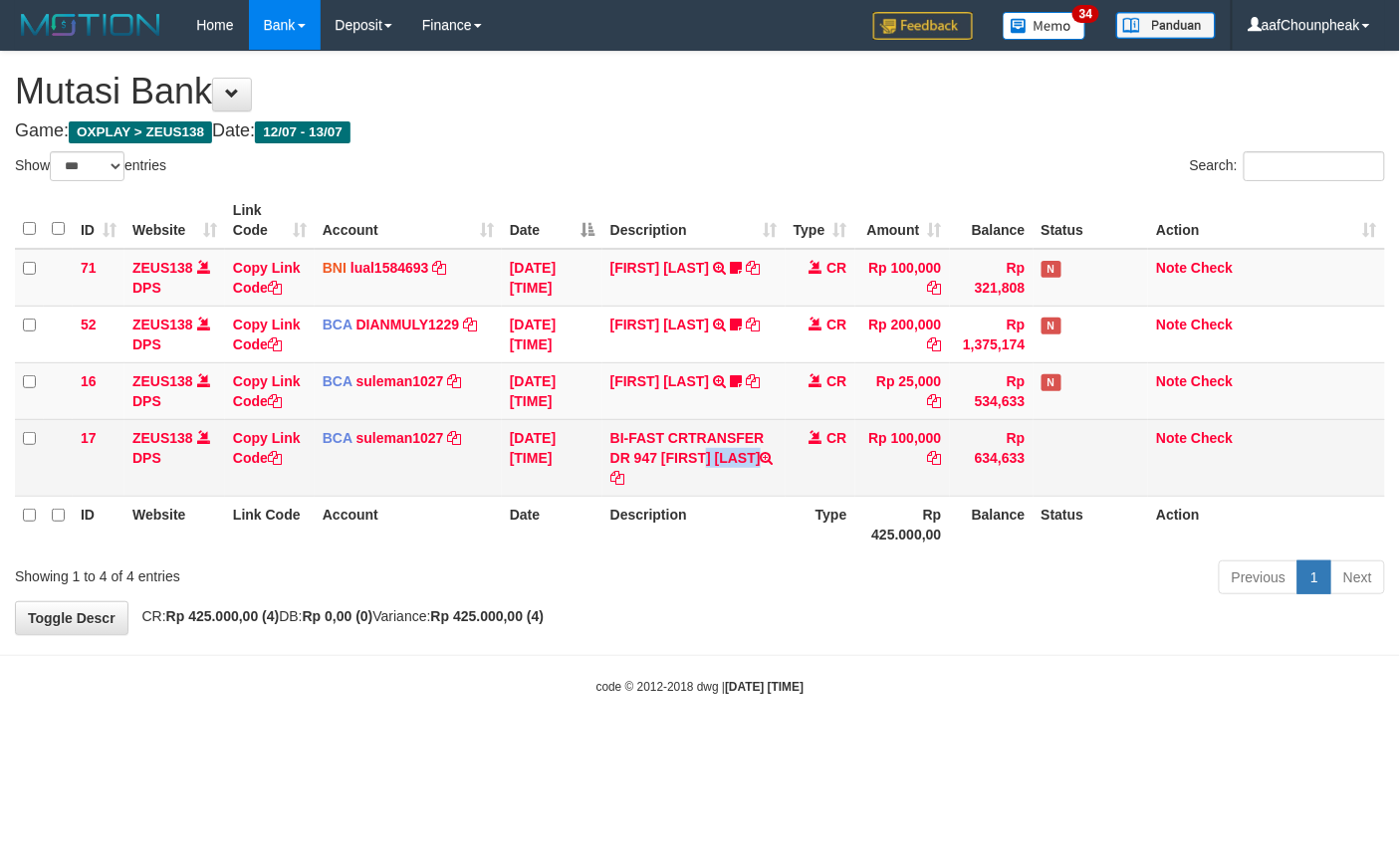 drag, startPoint x: 661, startPoint y: 458, endPoint x: 690, endPoint y: 474, distance: 33.12099 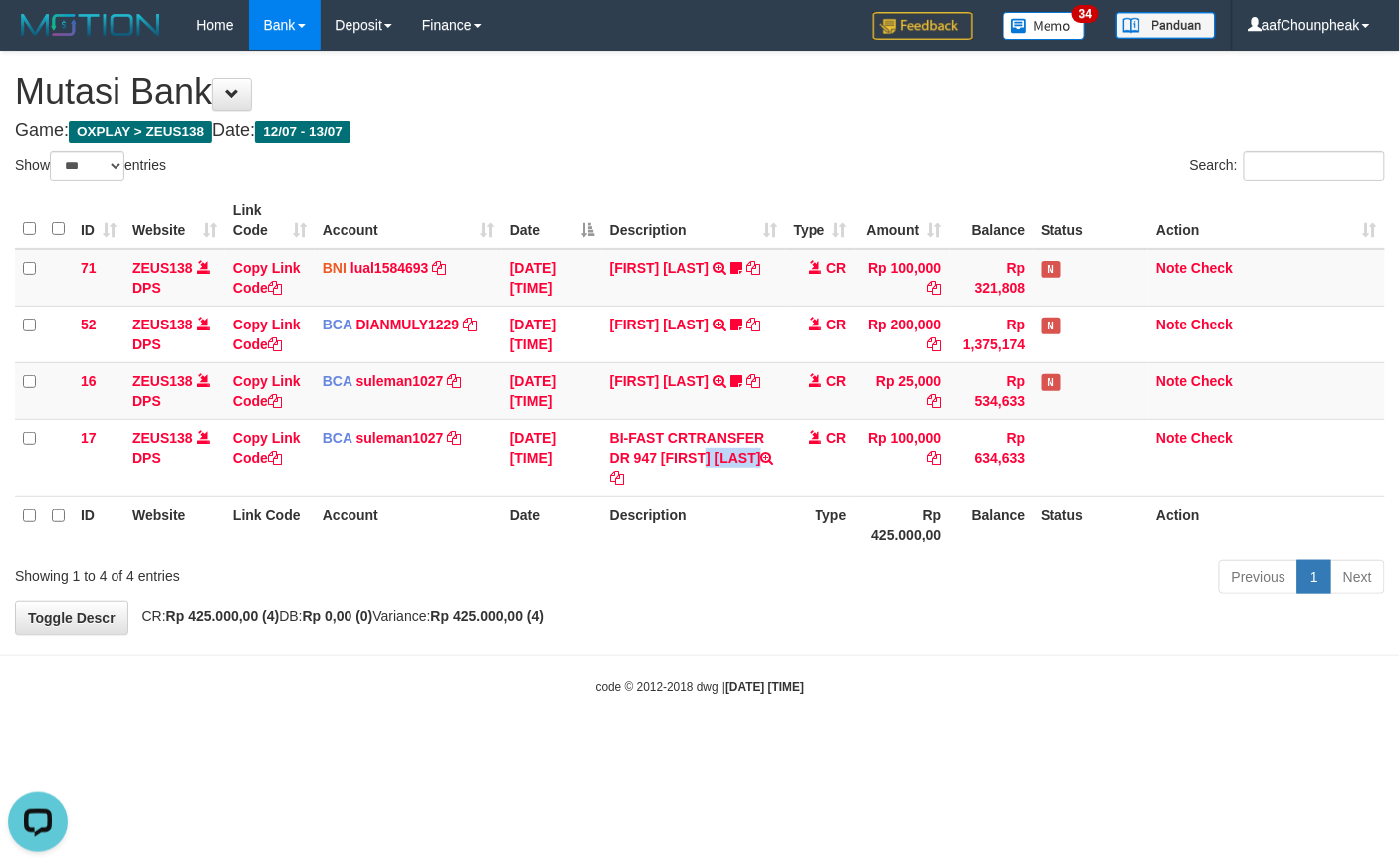 scroll, scrollTop: 0, scrollLeft: 0, axis: both 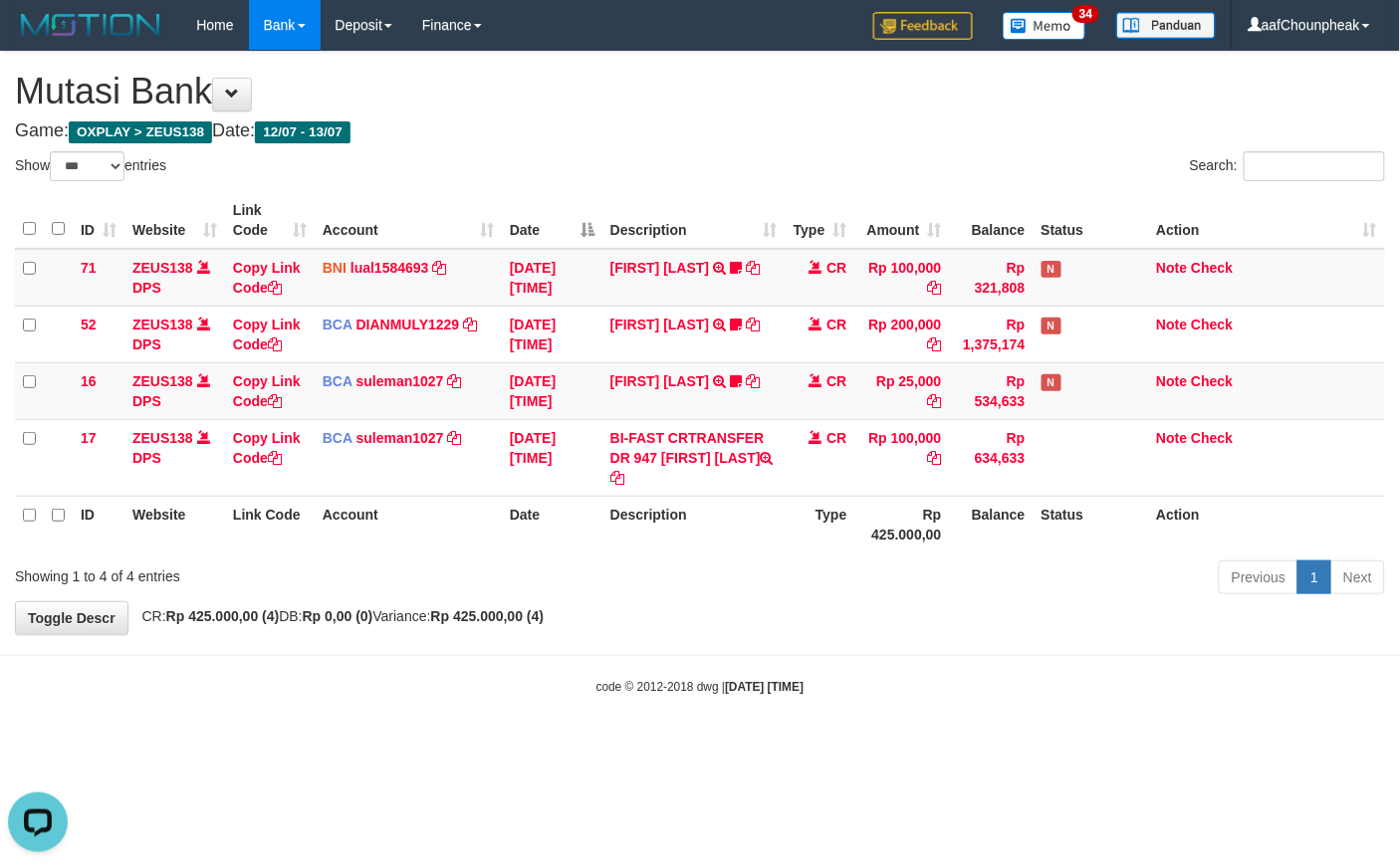 click on "code © 2012-2018 dwg |  2025/07/13 04:34:51" at bounding box center [700, 686] 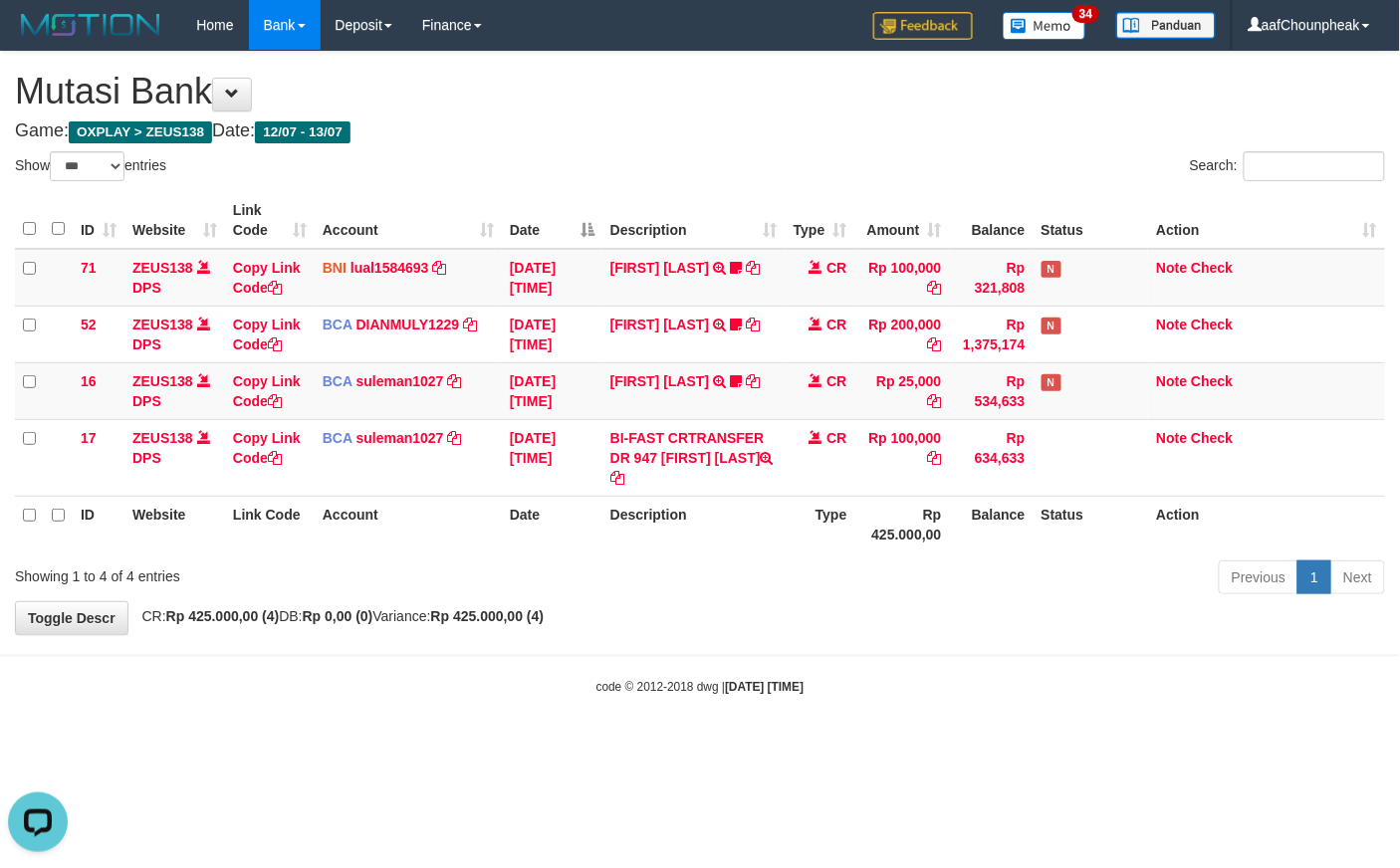 click on "Previous 1 Next" at bounding box center (992, 579) 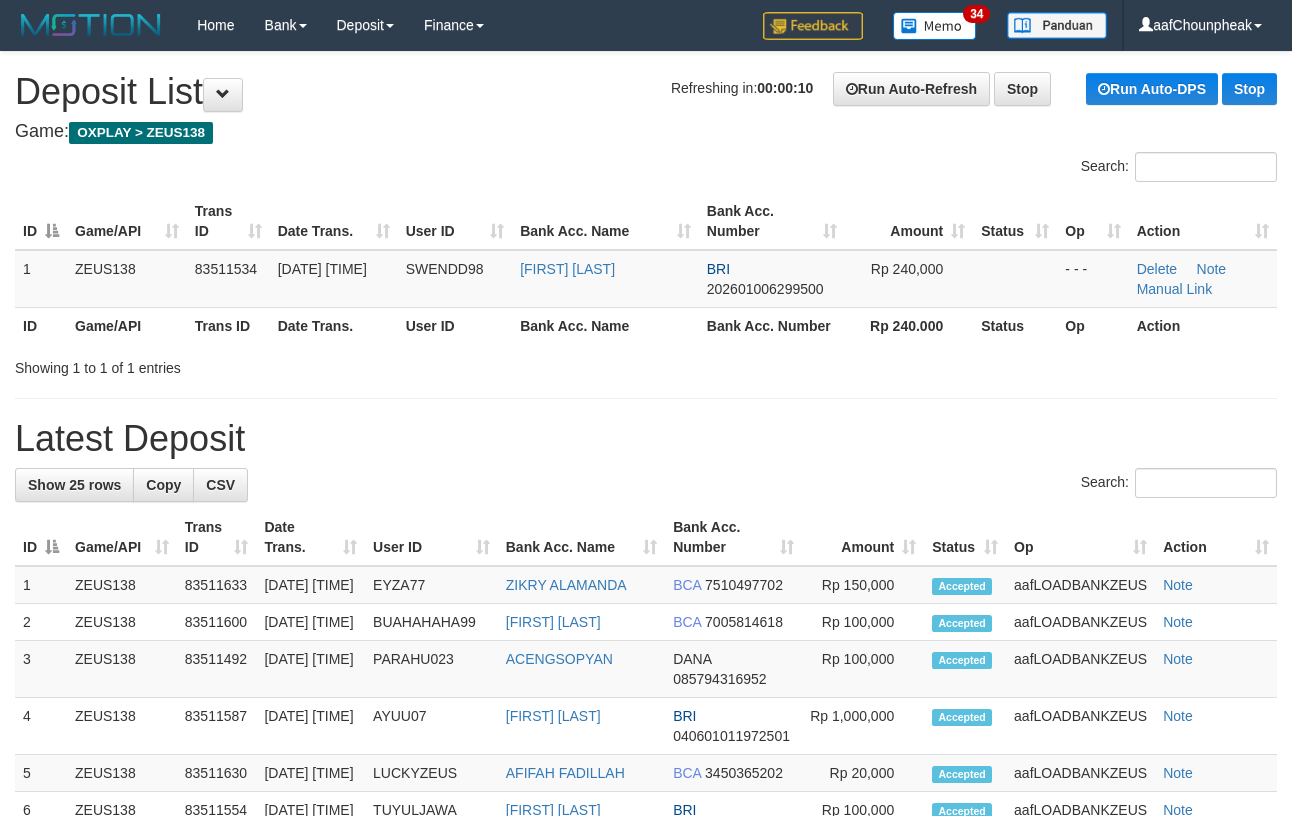 scroll, scrollTop: 0, scrollLeft: 0, axis: both 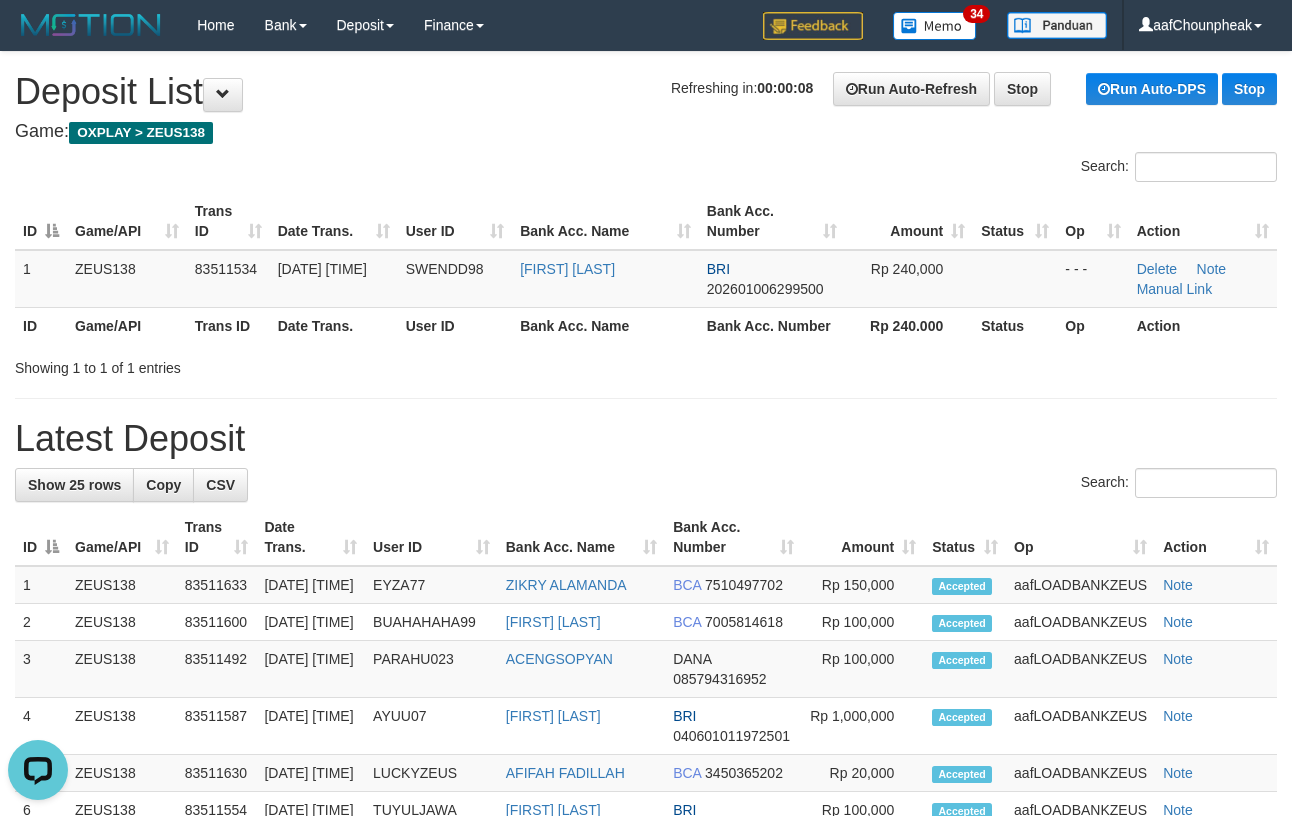 click on "Search:" at bounding box center [646, 485] 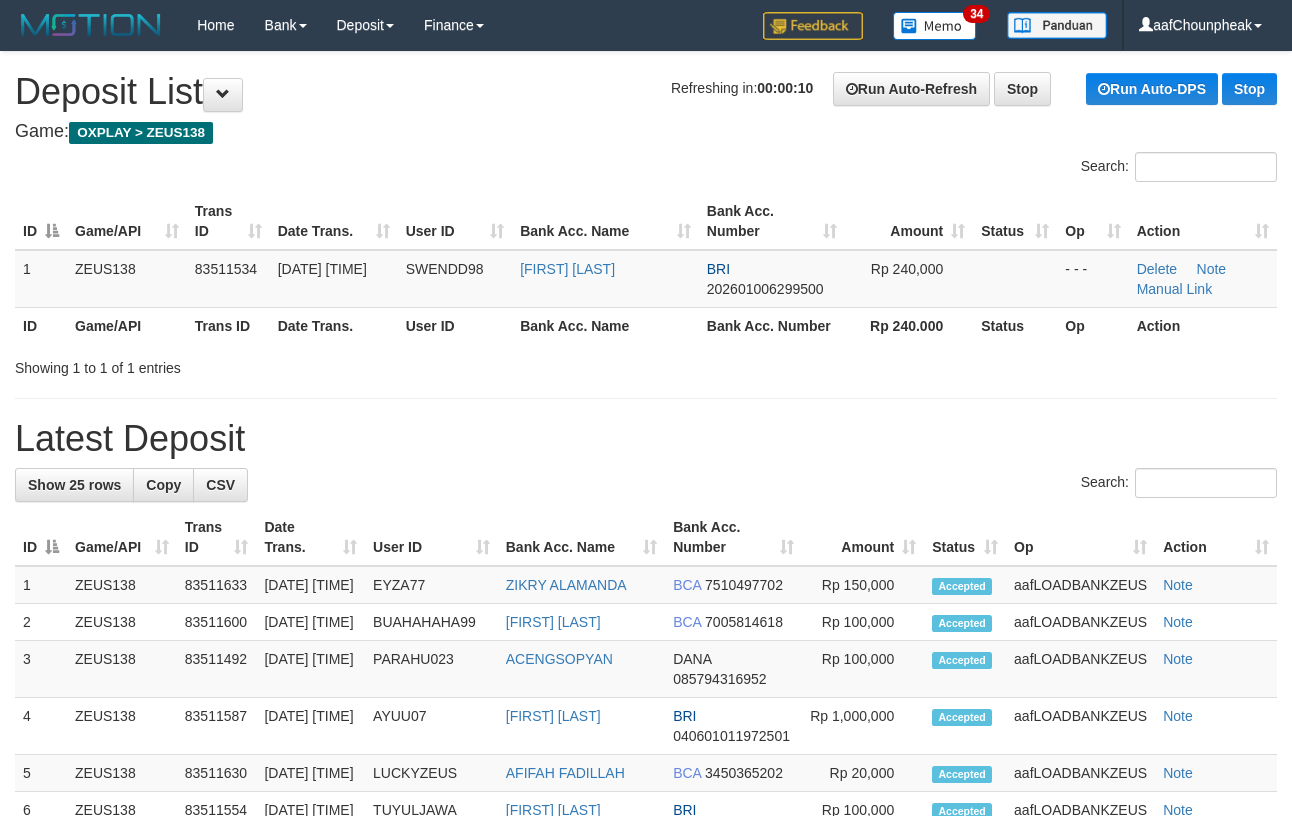 scroll, scrollTop: 0, scrollLeft: 0, axis: both 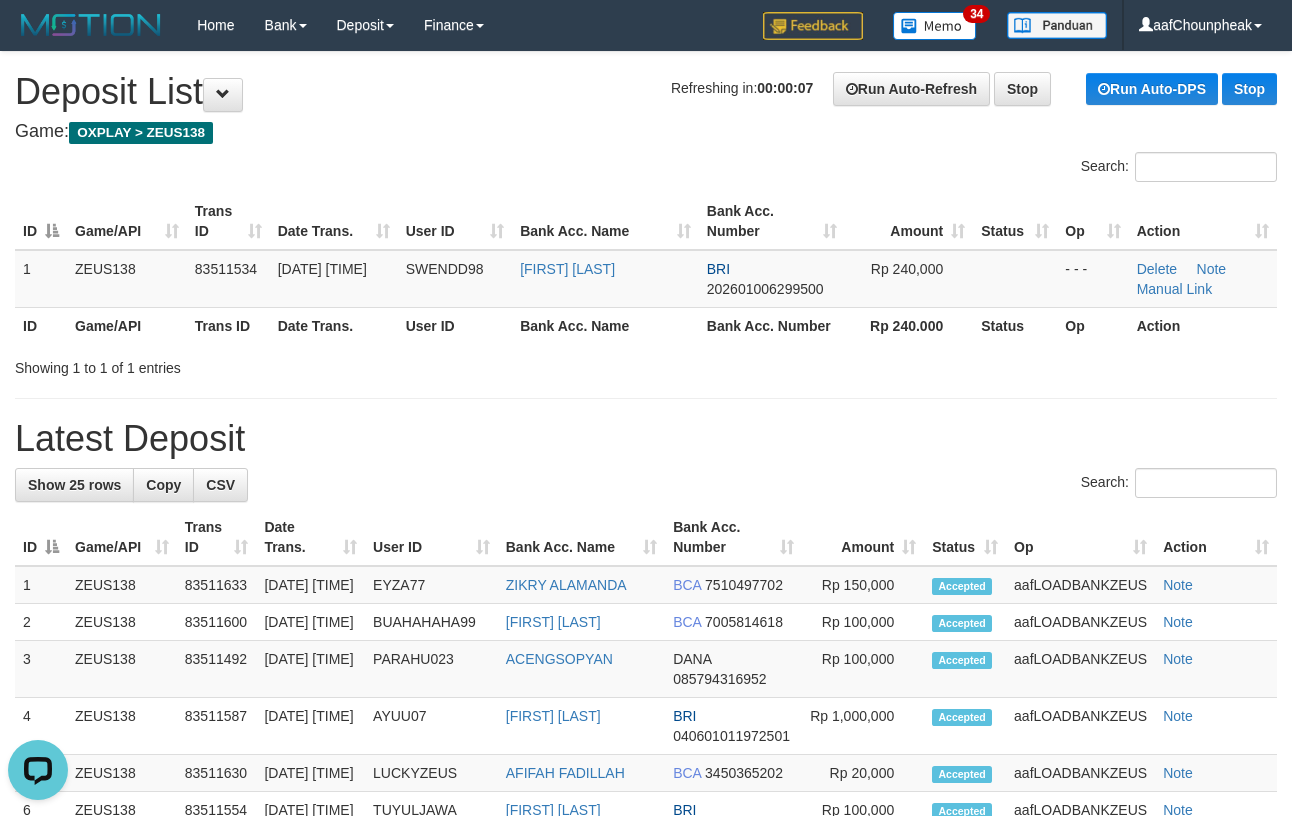 click on "**********" at bounding box center [646, 948] 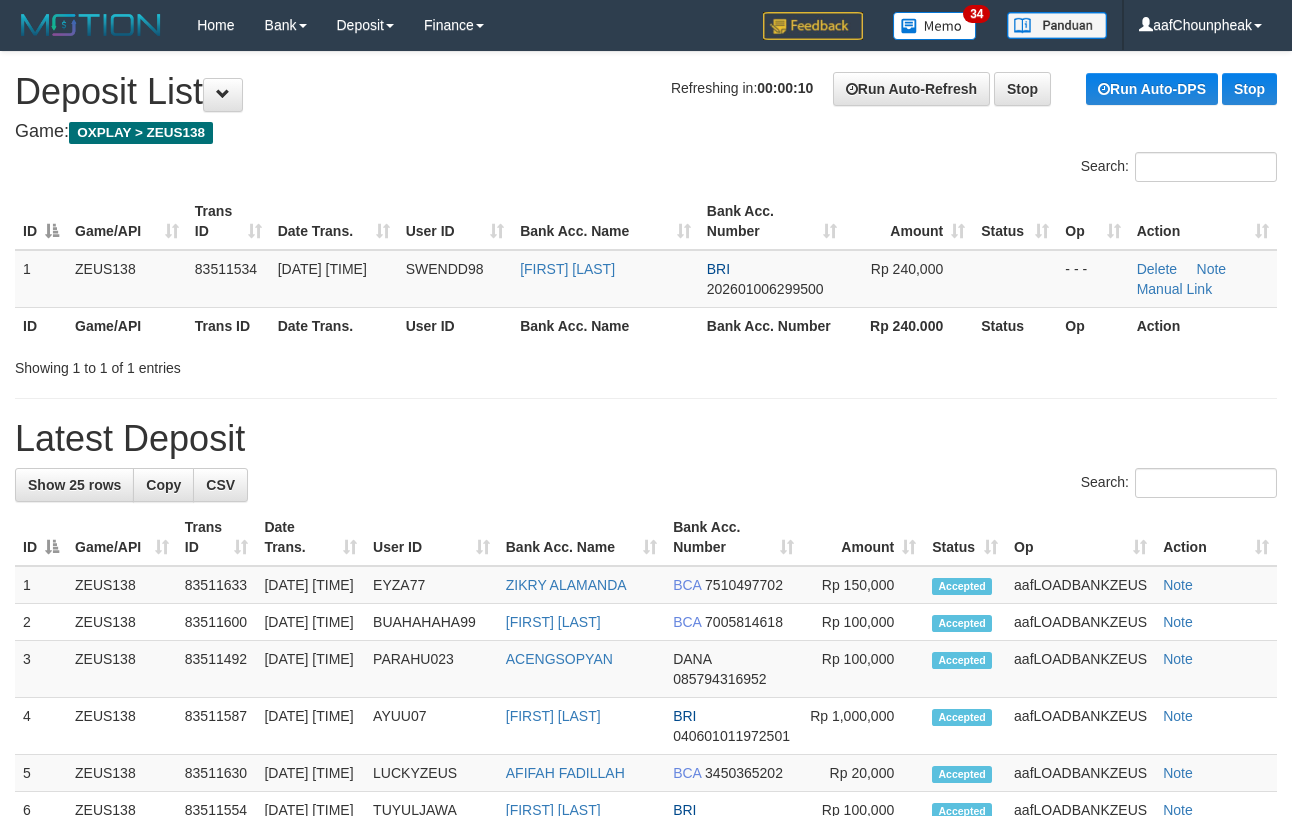 scroll, scrollTop: 0, scrollLeft: 0, axis: both 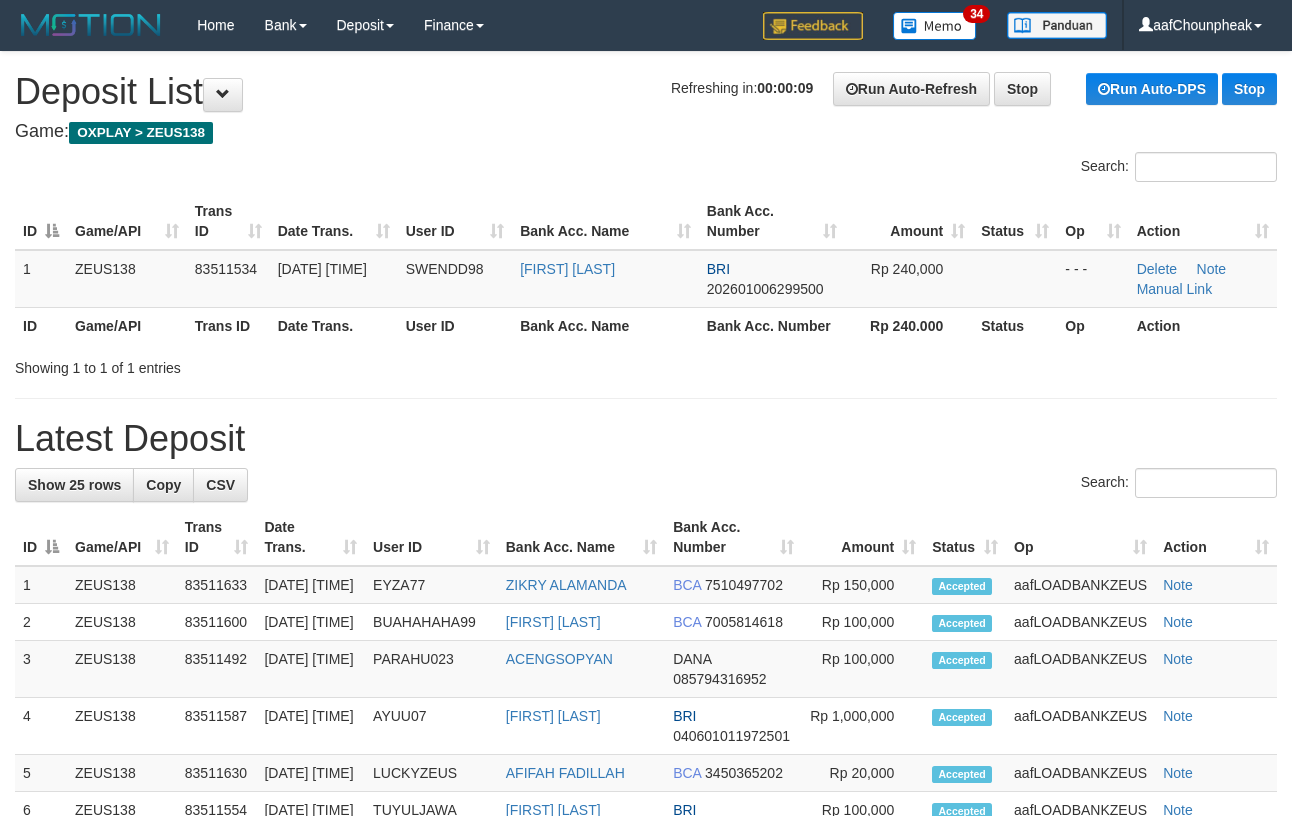 click on "**********" at bounding box center [646, 948] 